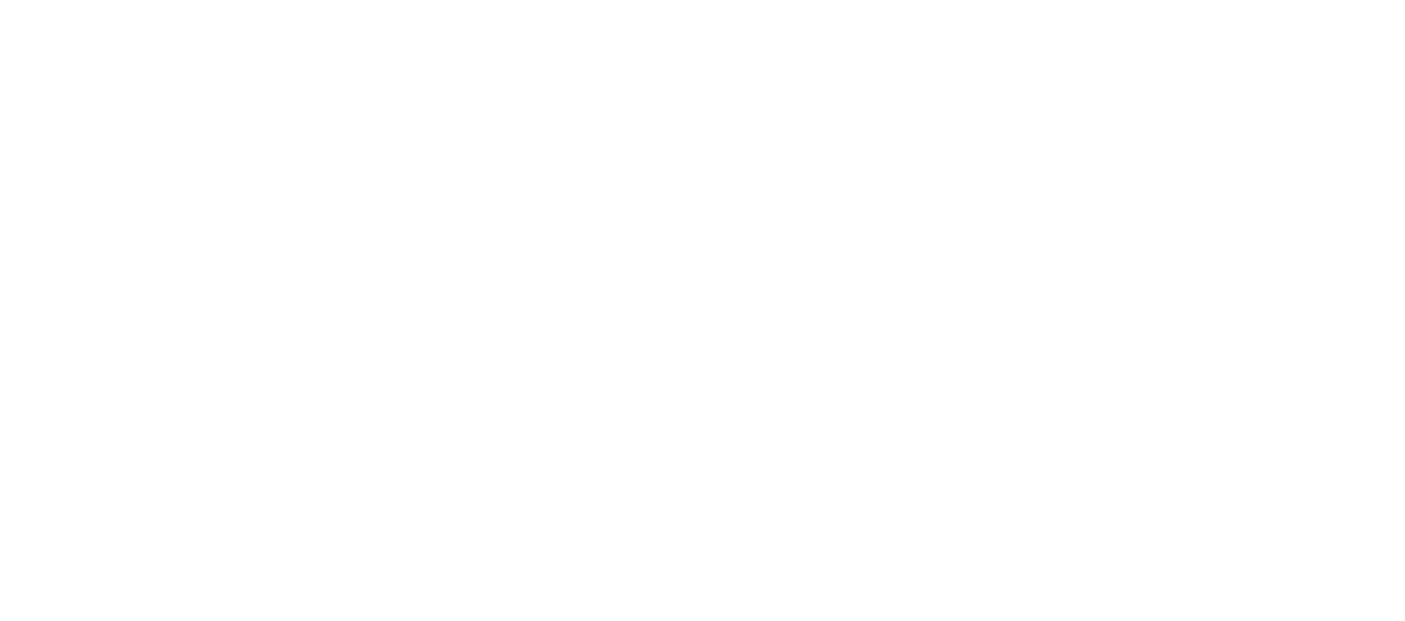 scroll, scrollTop: 0, scrollLeft: 0, axis: both 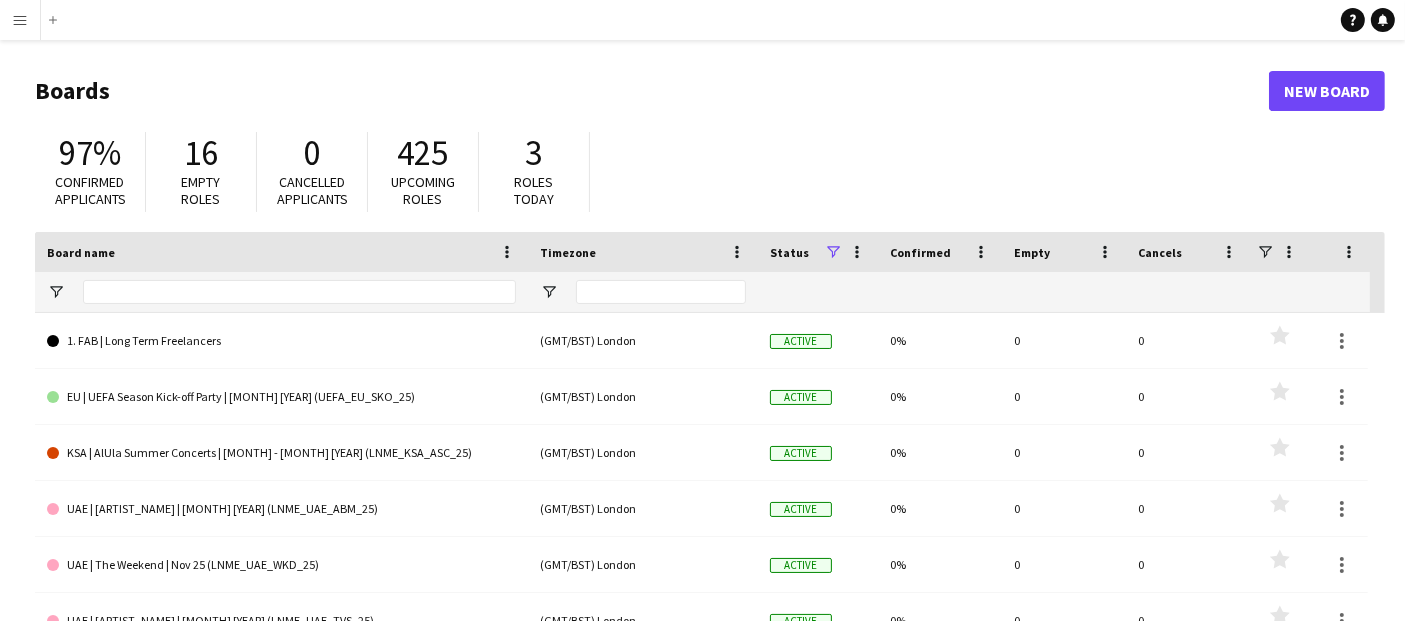 click on "Menu" at bounding box center [20, 20] 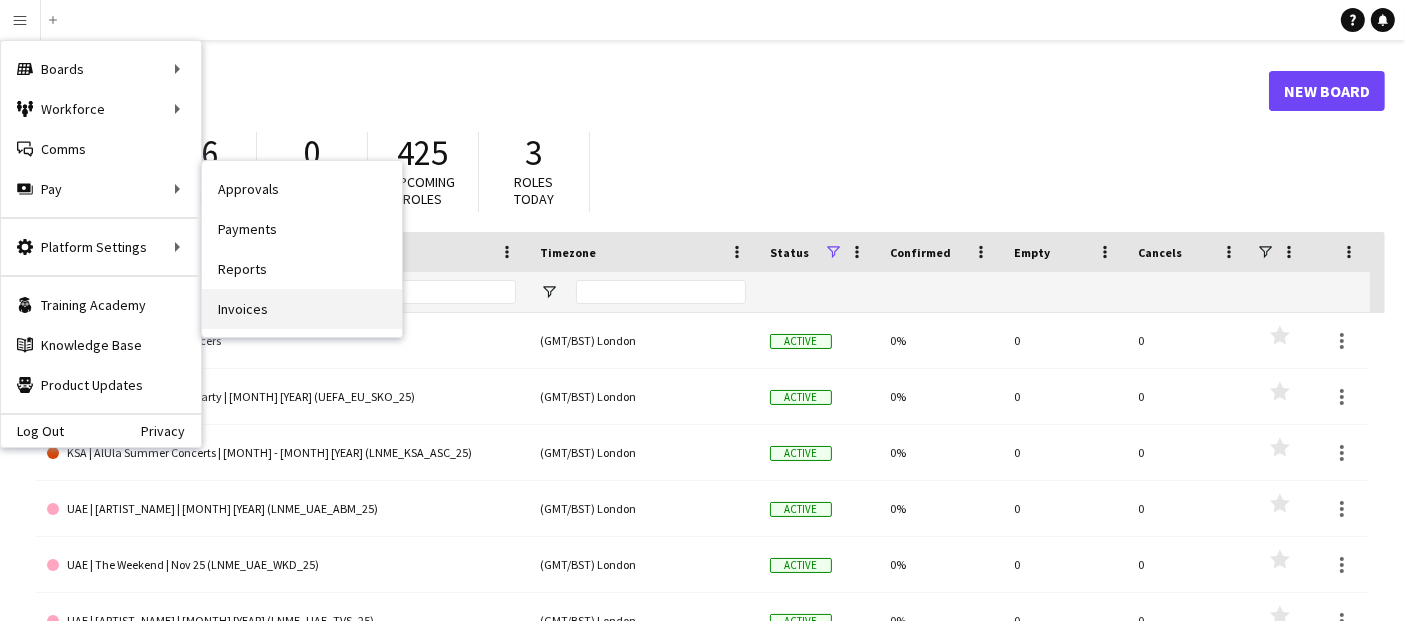 click on "Invoices" at bounding box center [302, 309] 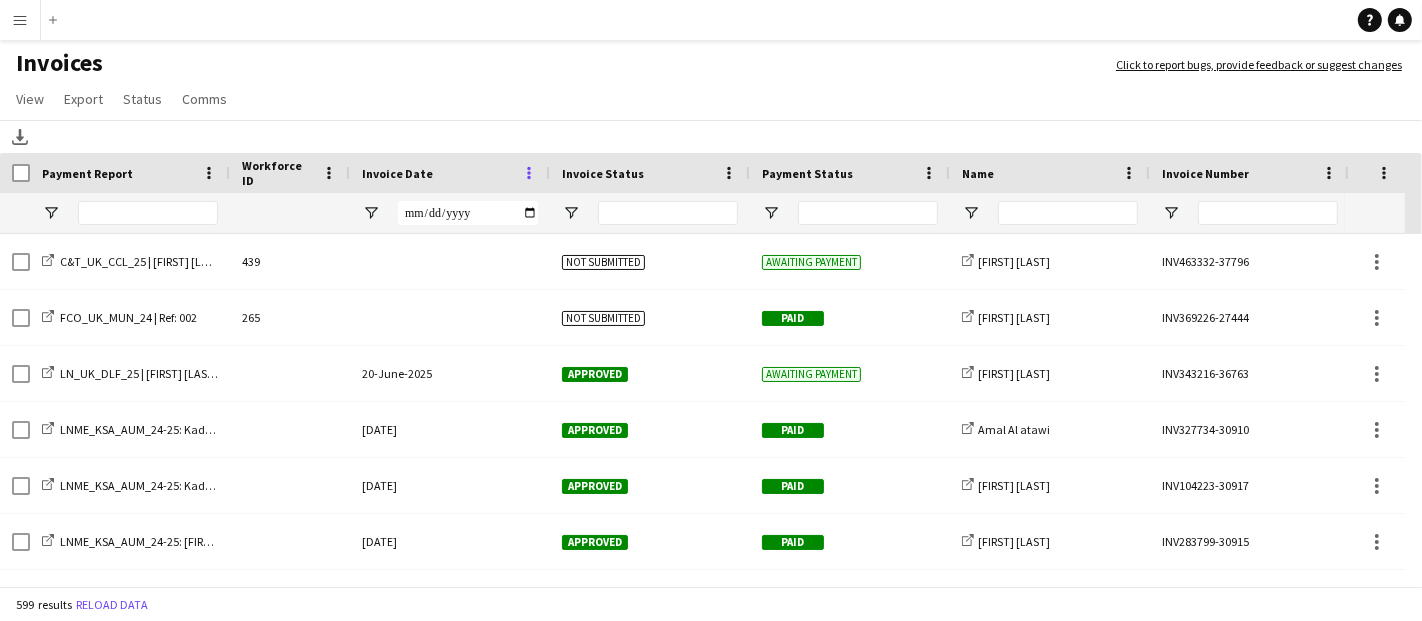 click 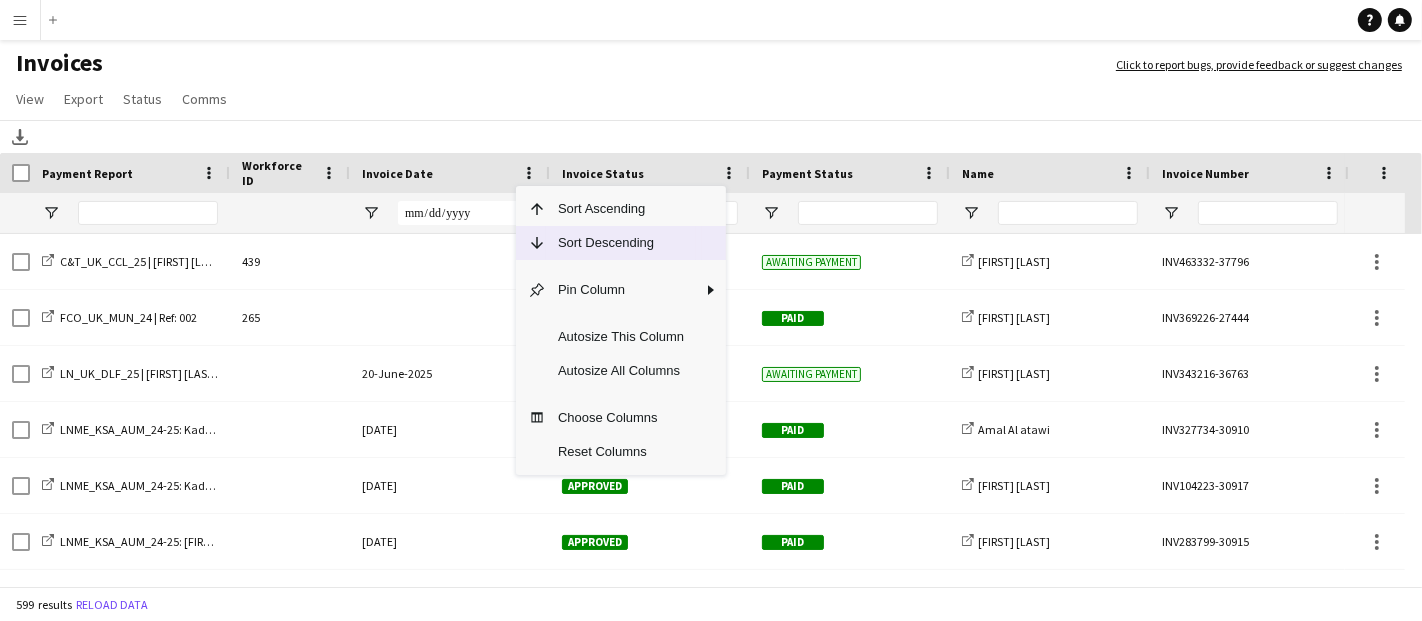 click on "Sort Descending" 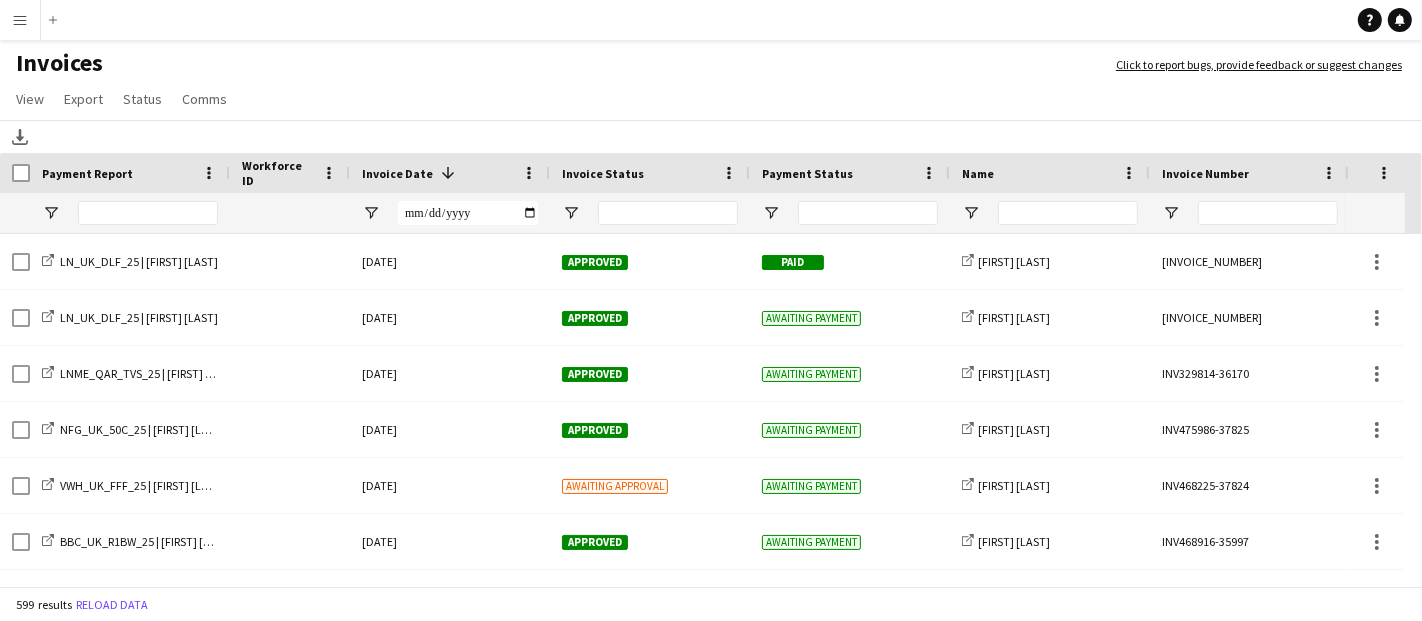click 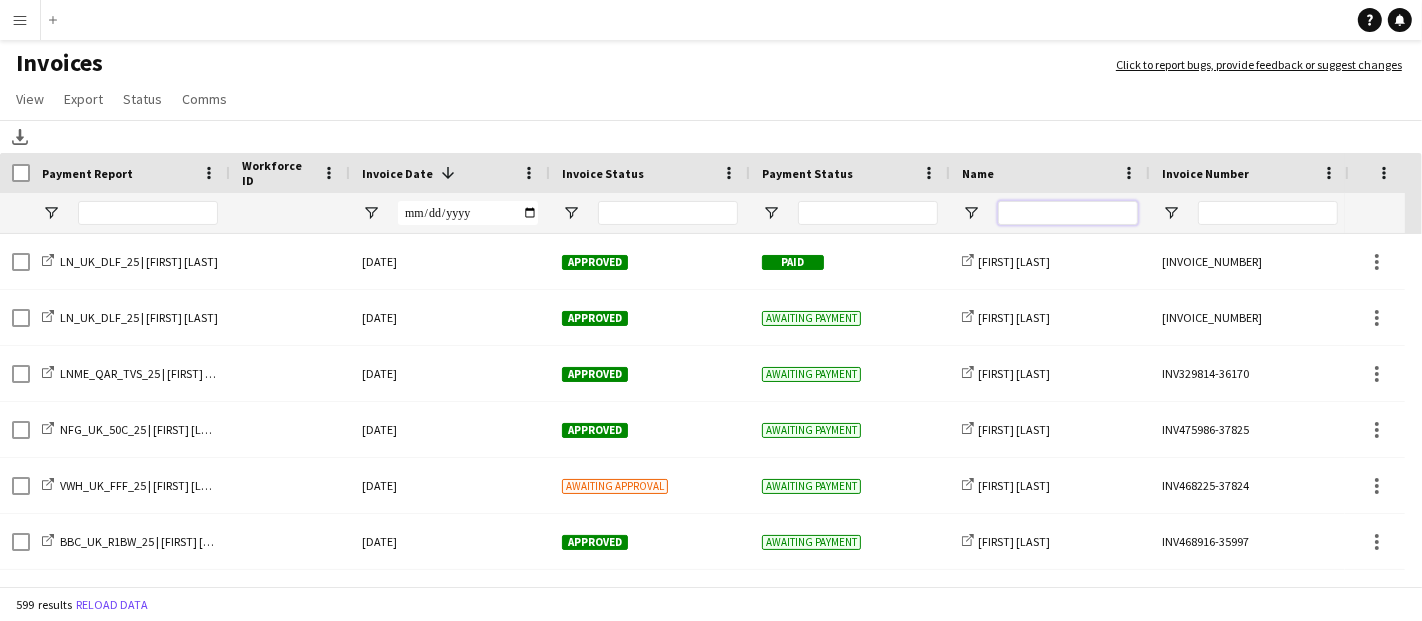 click at bounding box center [1068, 213] 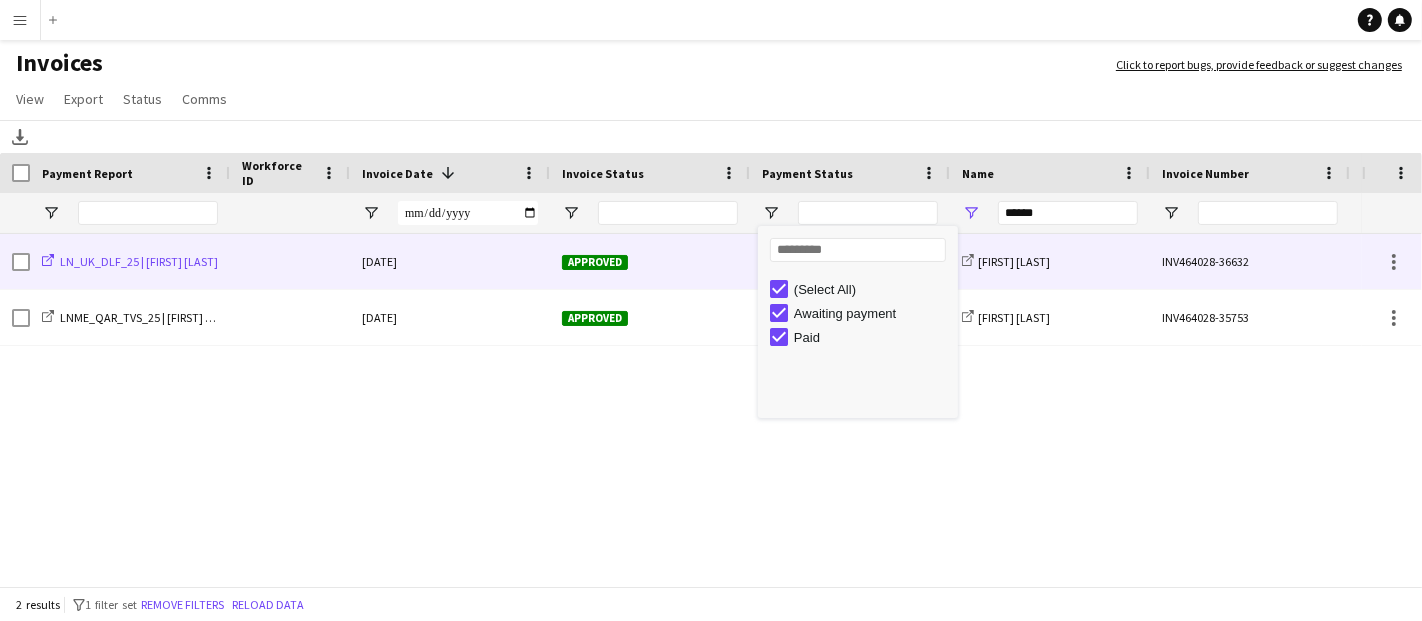 click on "LN_UK_DLF_25 | Hayden Brien" 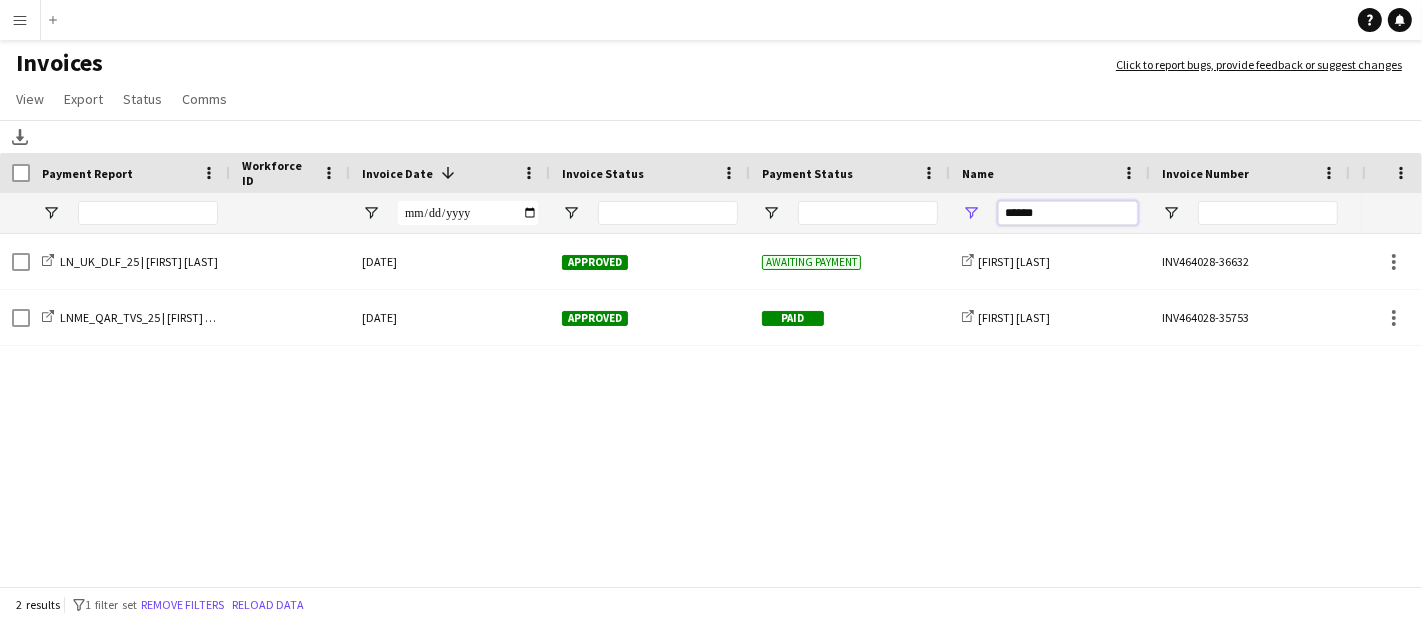 drag, startPoint x: 1048, startPoint y: 215, endPoint x: 876, endPoint y: 210, distance: 172.07266 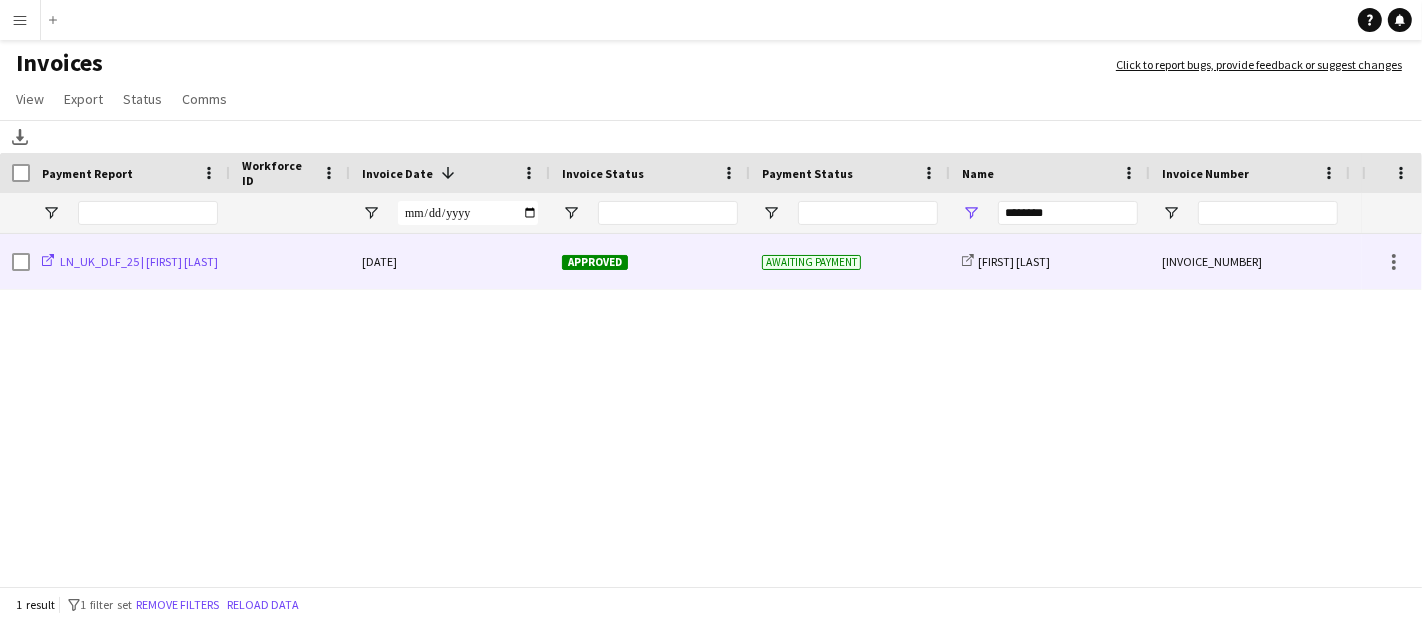 click on "LN_UK_DLF_25 | Hollie McDowall" 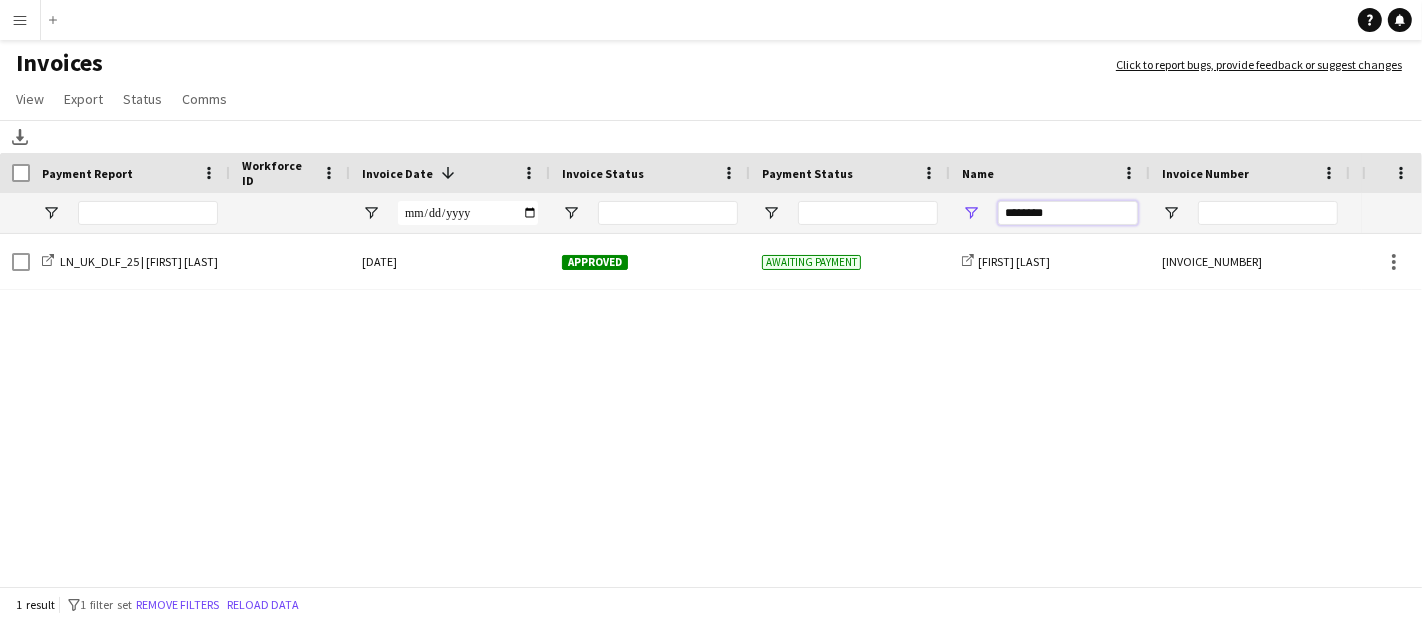 drag, startPoint x: 1054, startPoint y: 220, endPoint x: 978, endPoint y: 214, distance: 76.23647 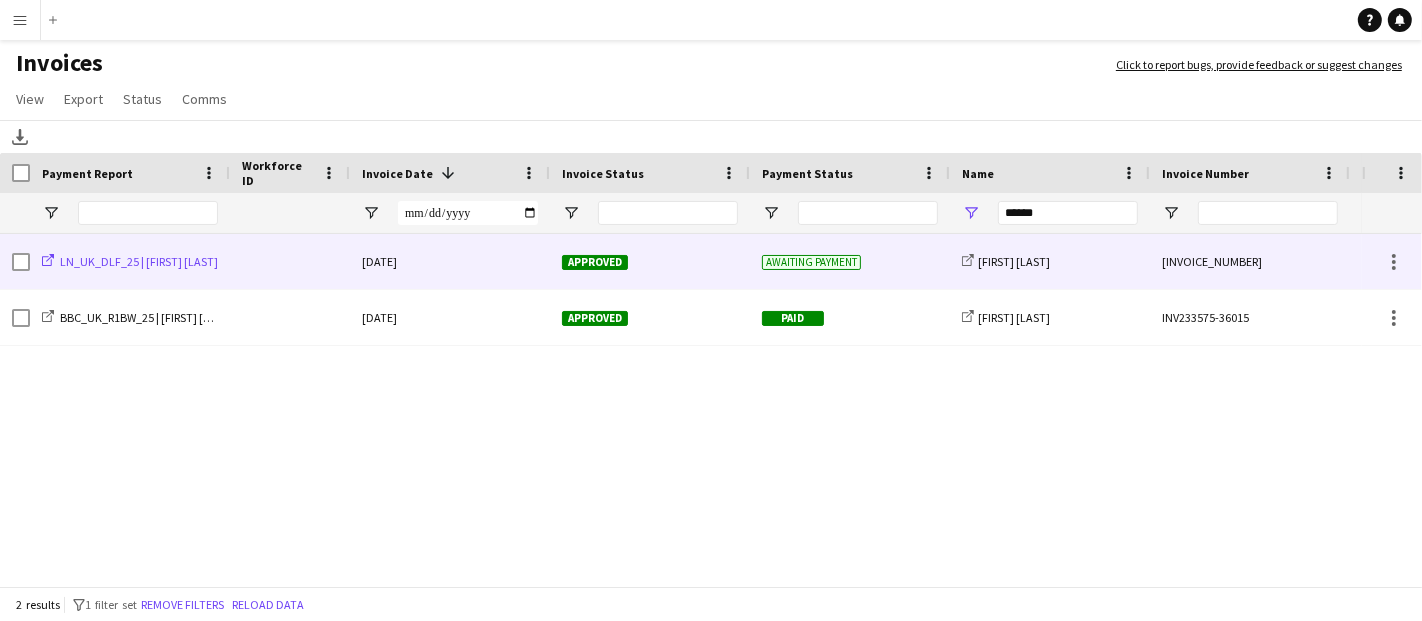 click on "LN_UK_DLF_25 | Lhea Taylor" 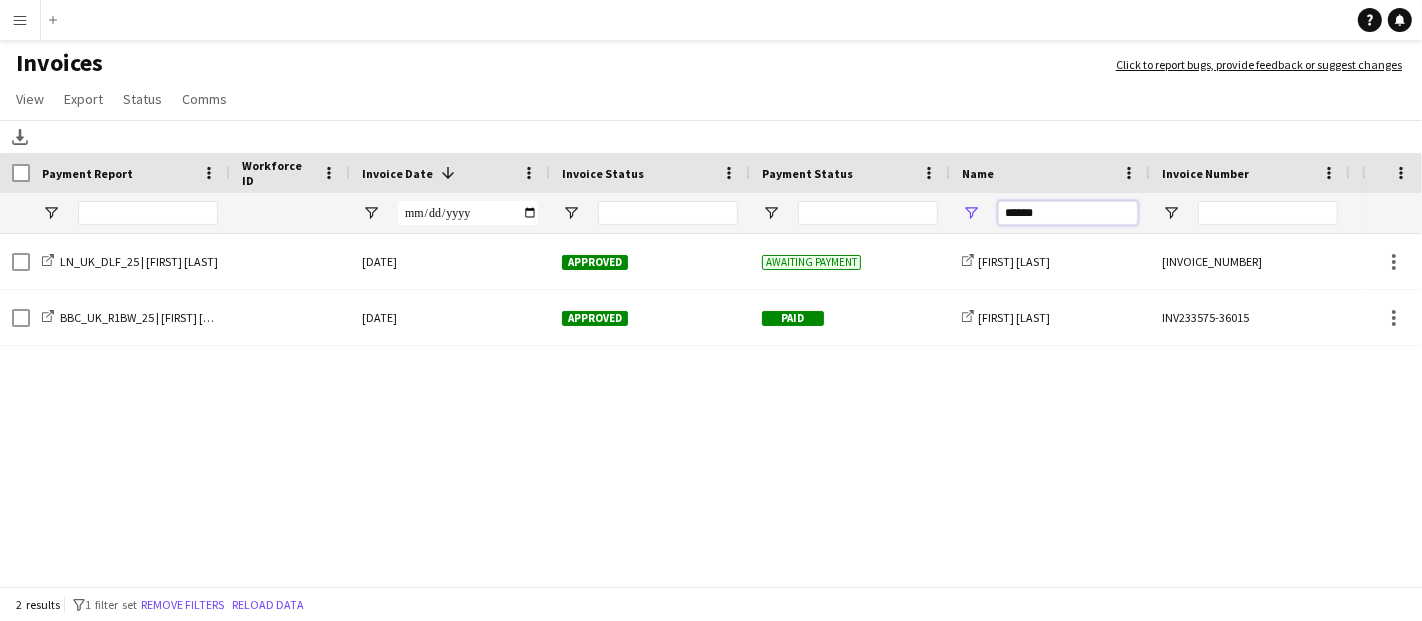 drag, startPoint x: 978, startPoint y: 212, endPoint x: 941, endPoint y: 213, distance: 37.01351 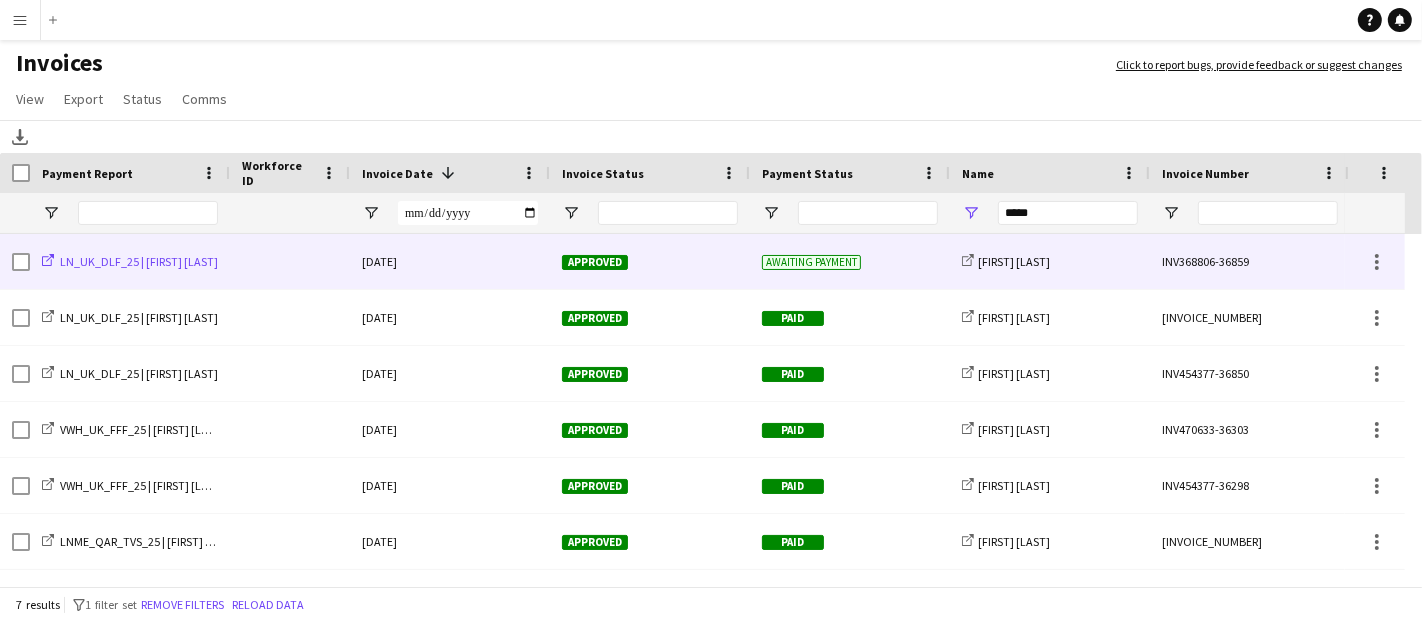 click on "LN_UK_DLF_25 | Lucy Smith" 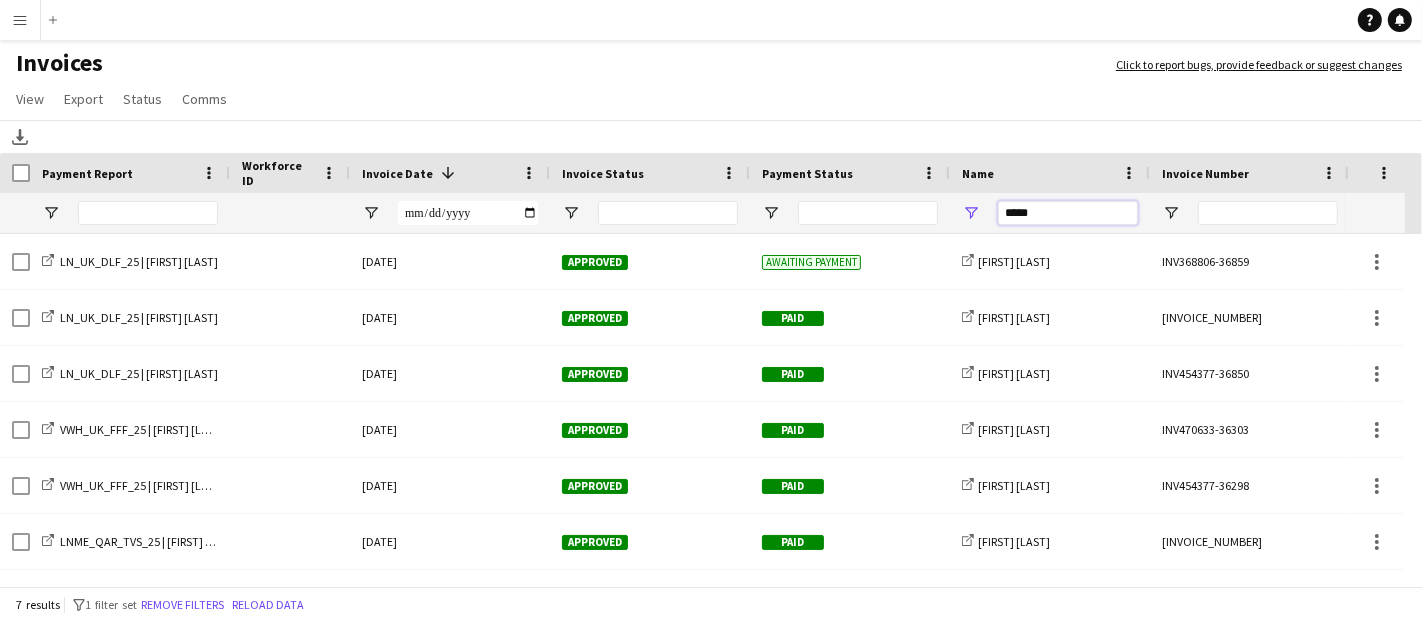 drag, startPoint x: 1077, startPoint y: 214, endPoint x: 944, endPoint y: 214, distance: 133 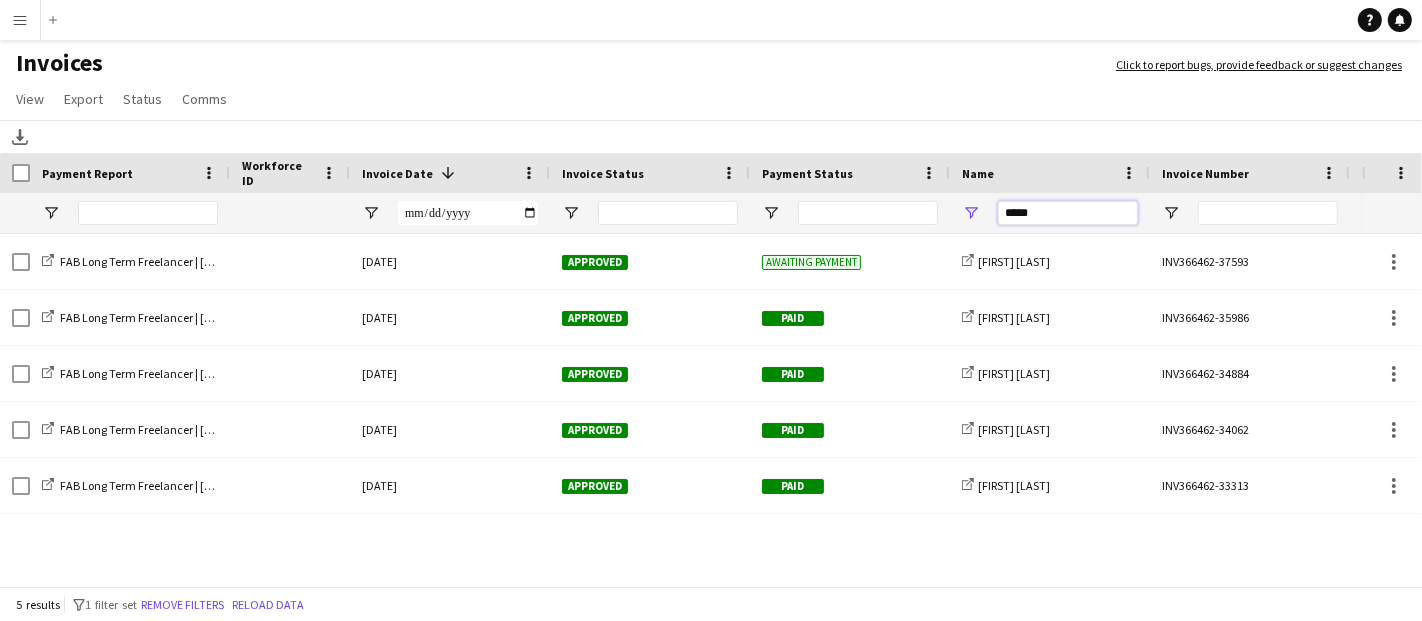 drag, startPoint x: 1049, startPoint y: 216, endPoint x: 937, endPoint y: 209, distance: 112.21854 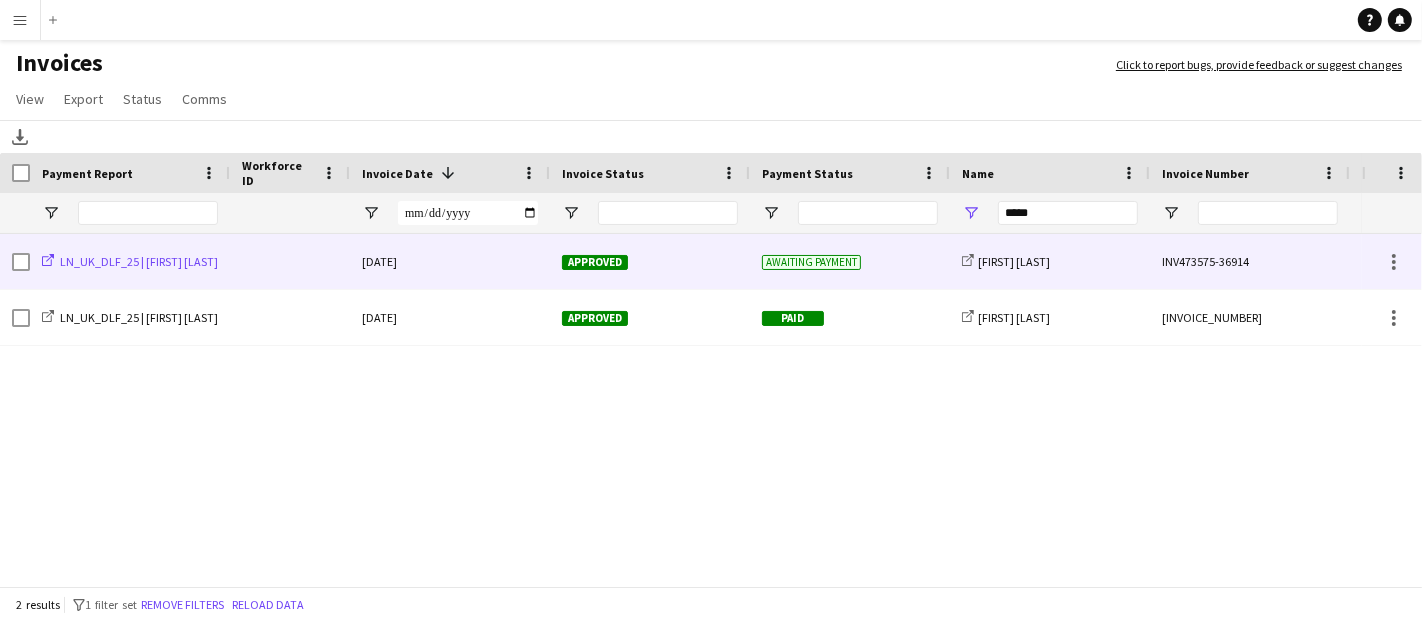 click on "LN_UK_DLF_25 | Maria Michopoulou" 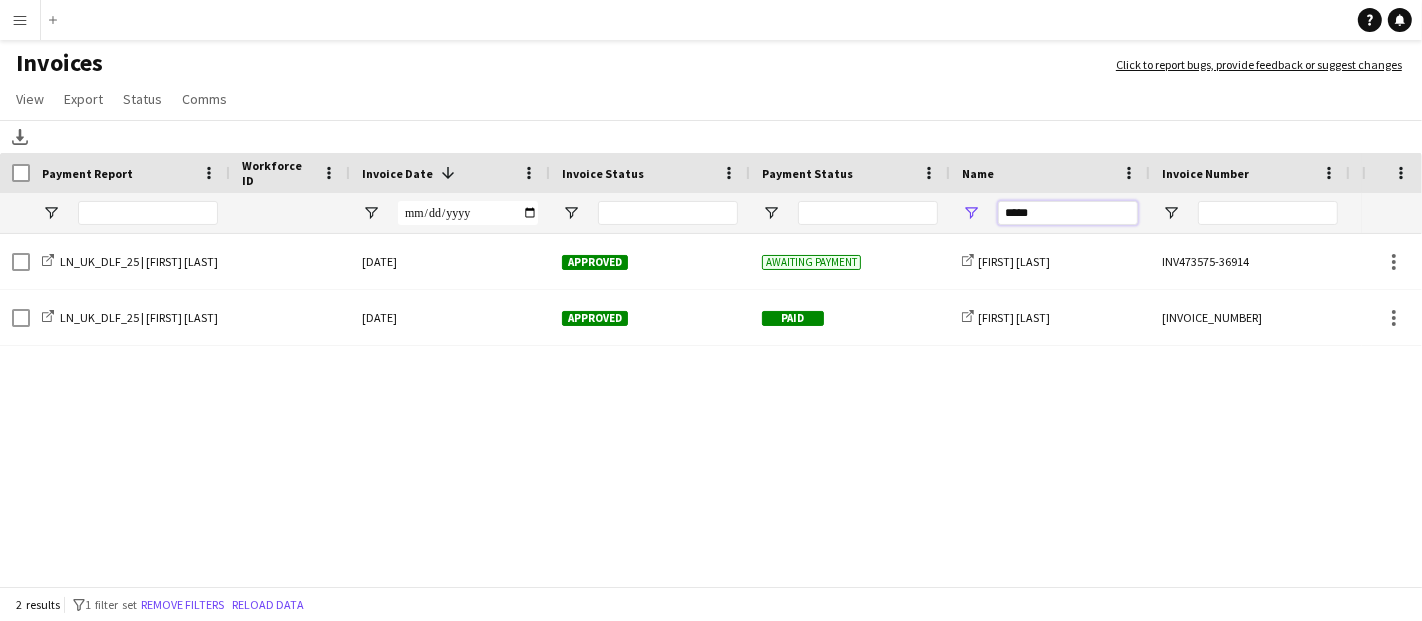 drag, startPoint x: 1064, startPoint y: 218, endPoint x: 925, endPoint y: 206, distance: 139.51703 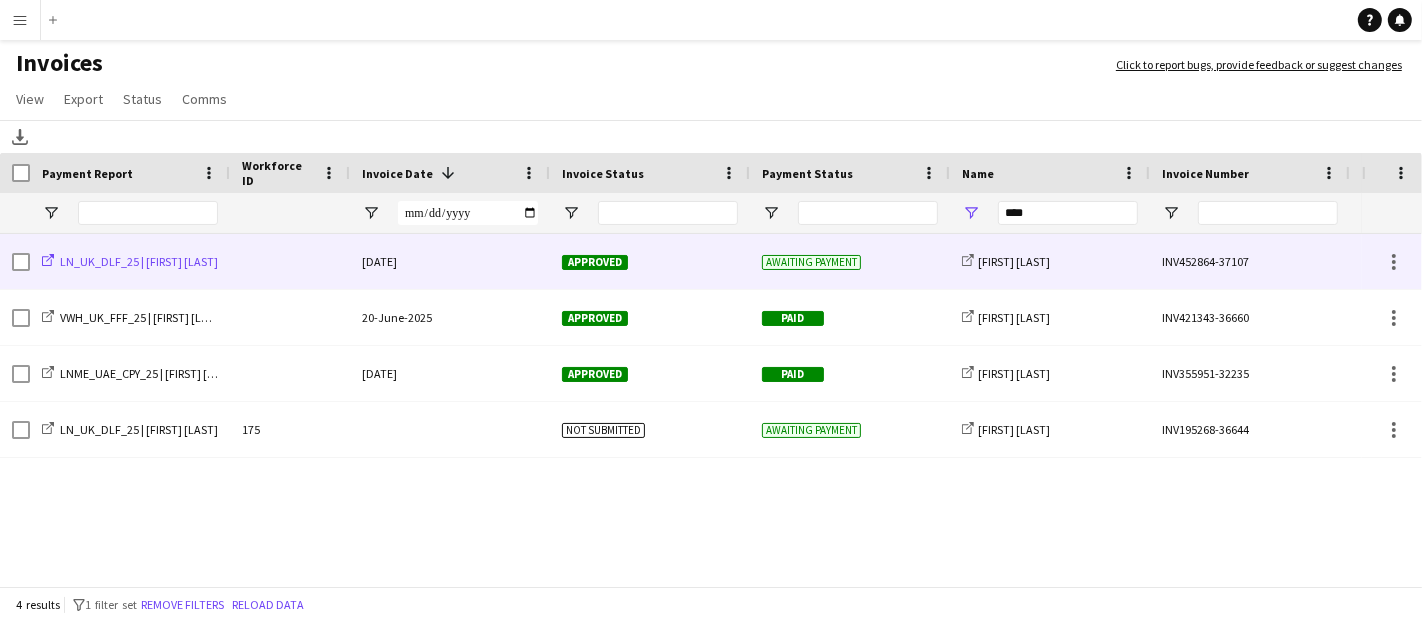 click on "LN_UK_DLF_25 | Ryan Diaj" 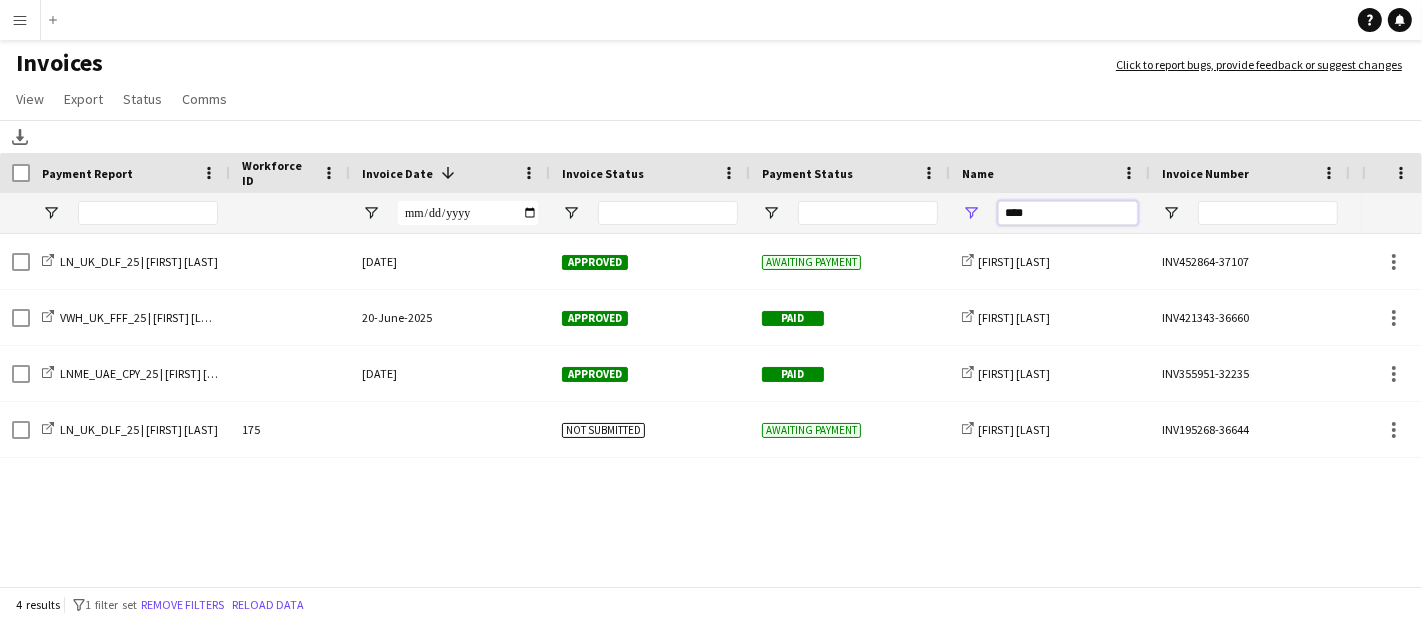 drag, startPoint x: 1050, startPoint y: 212, endPoint x: 926, endPoint y: 200, distance: 124.57929 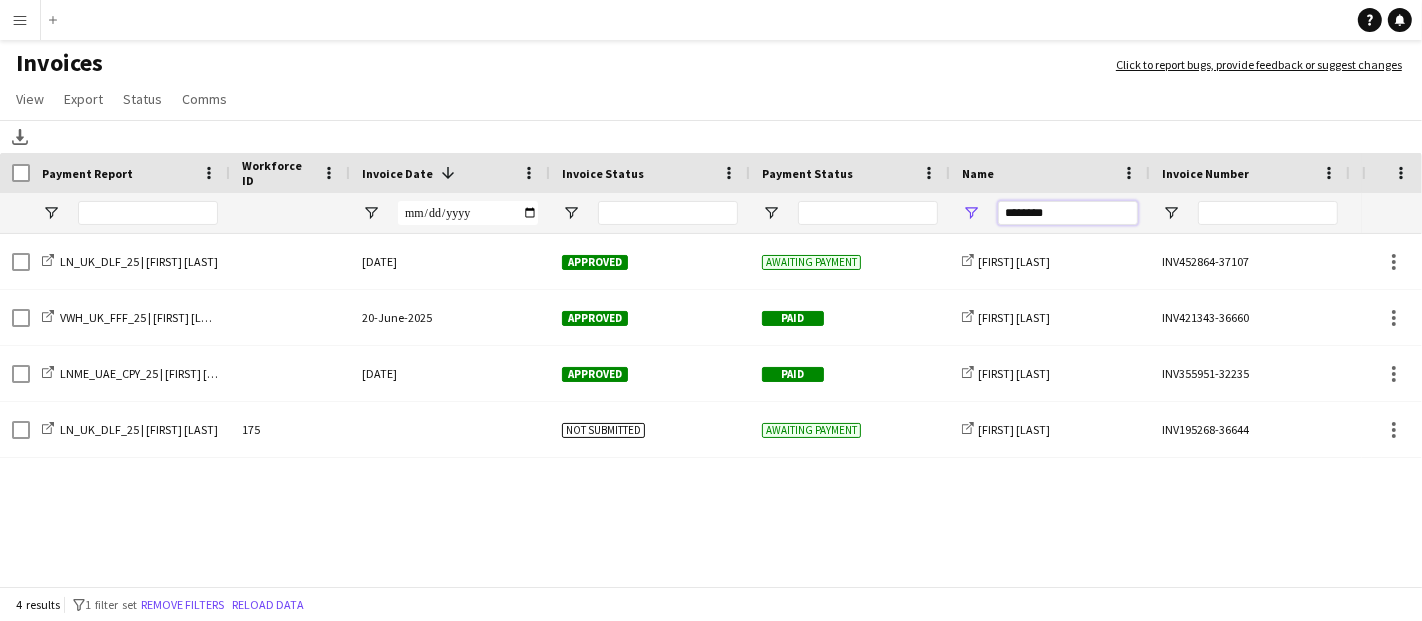 type on "********" 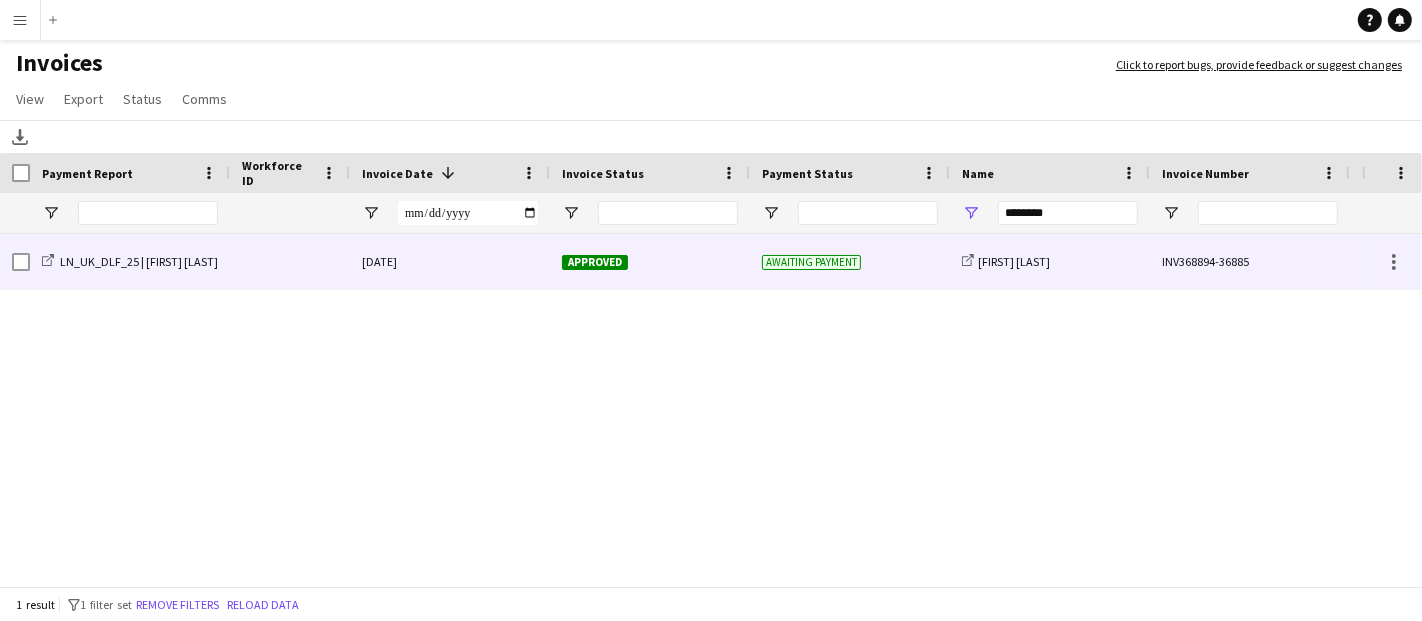 click 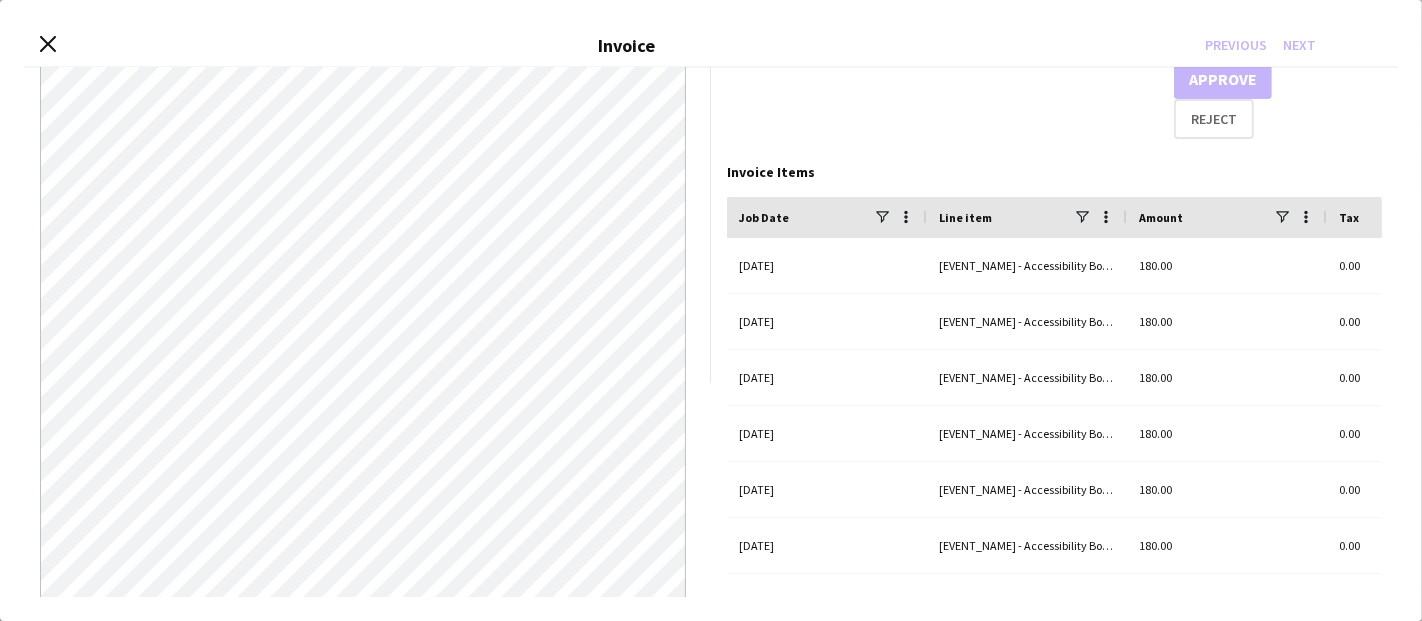 scroll, scrollTop: 0, scrollLeft: 0, axis: both 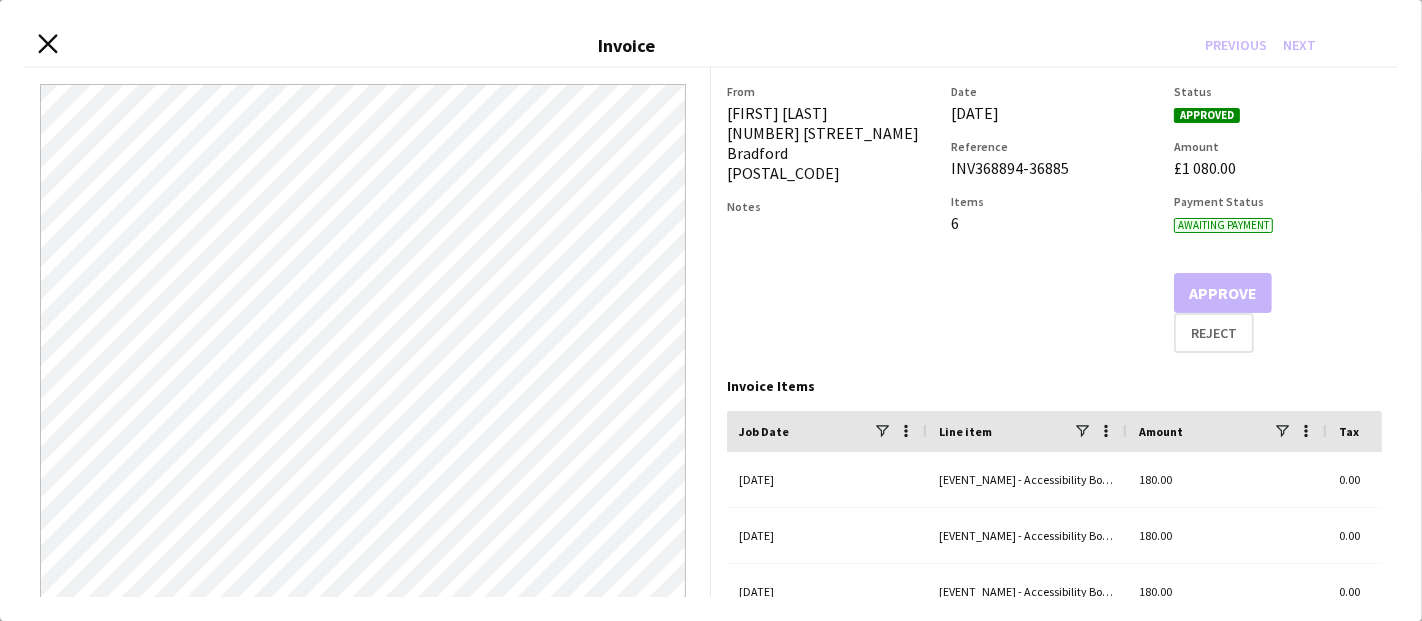 click 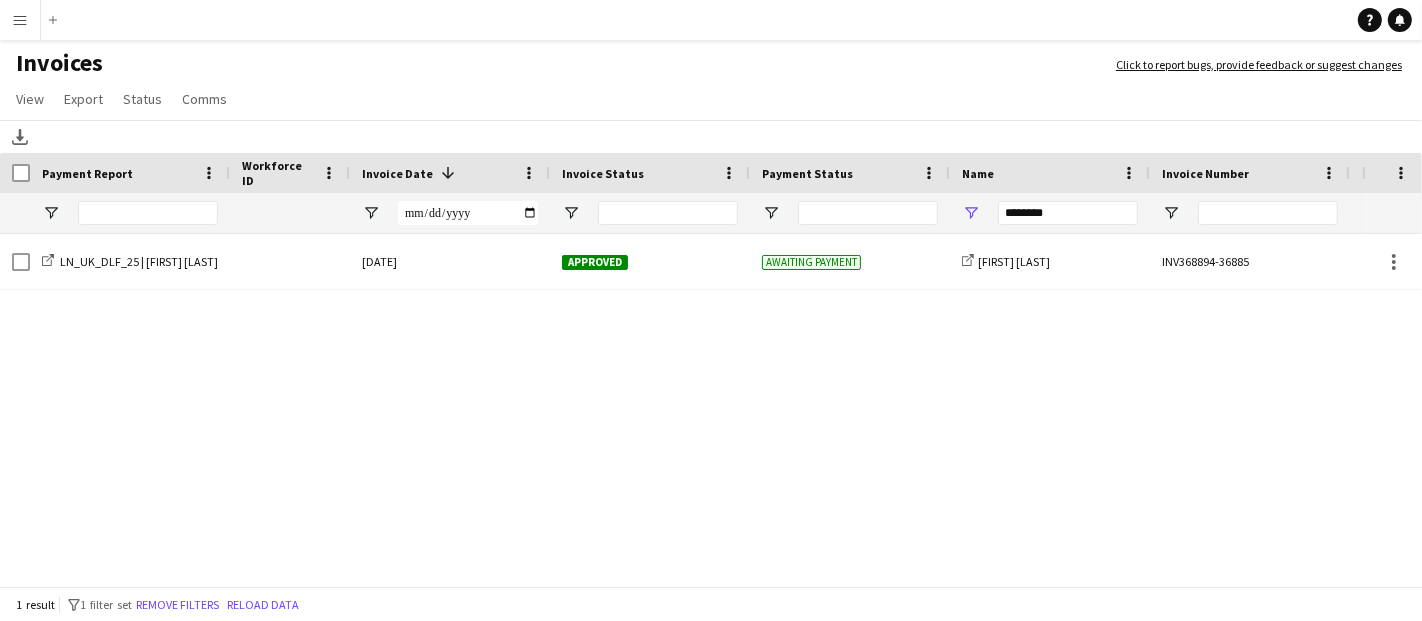 click on "Invoice Date
1" 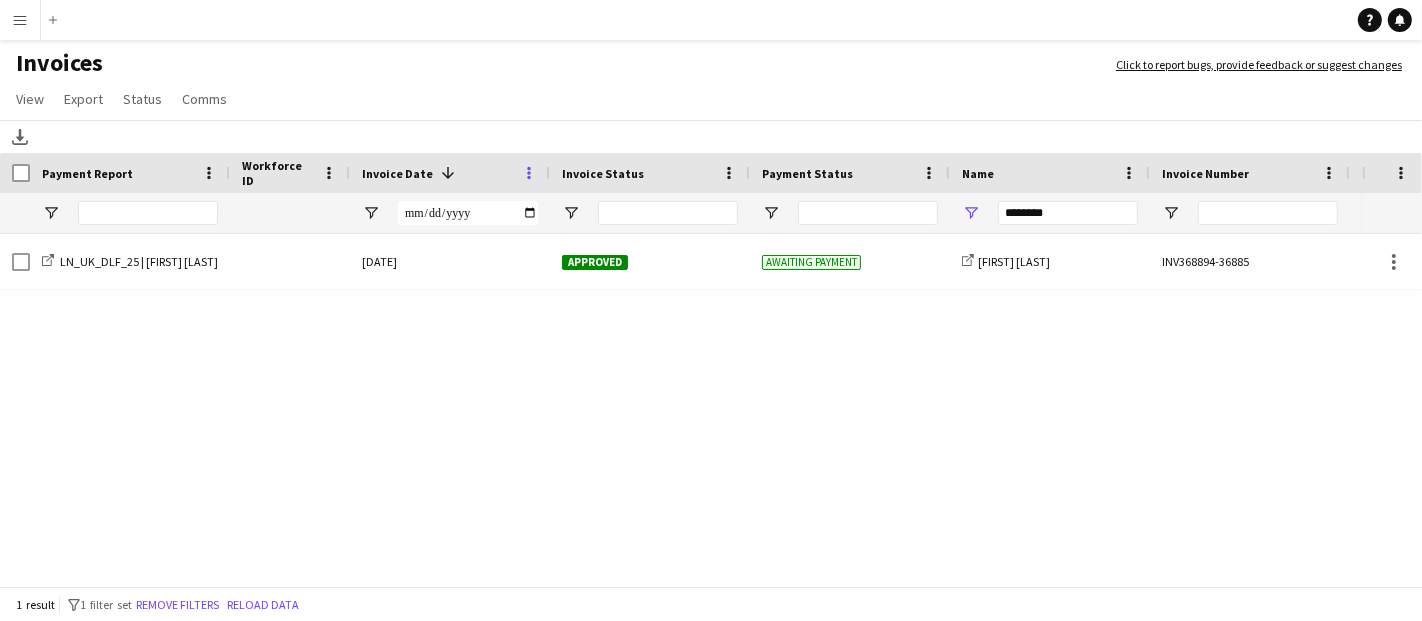 click 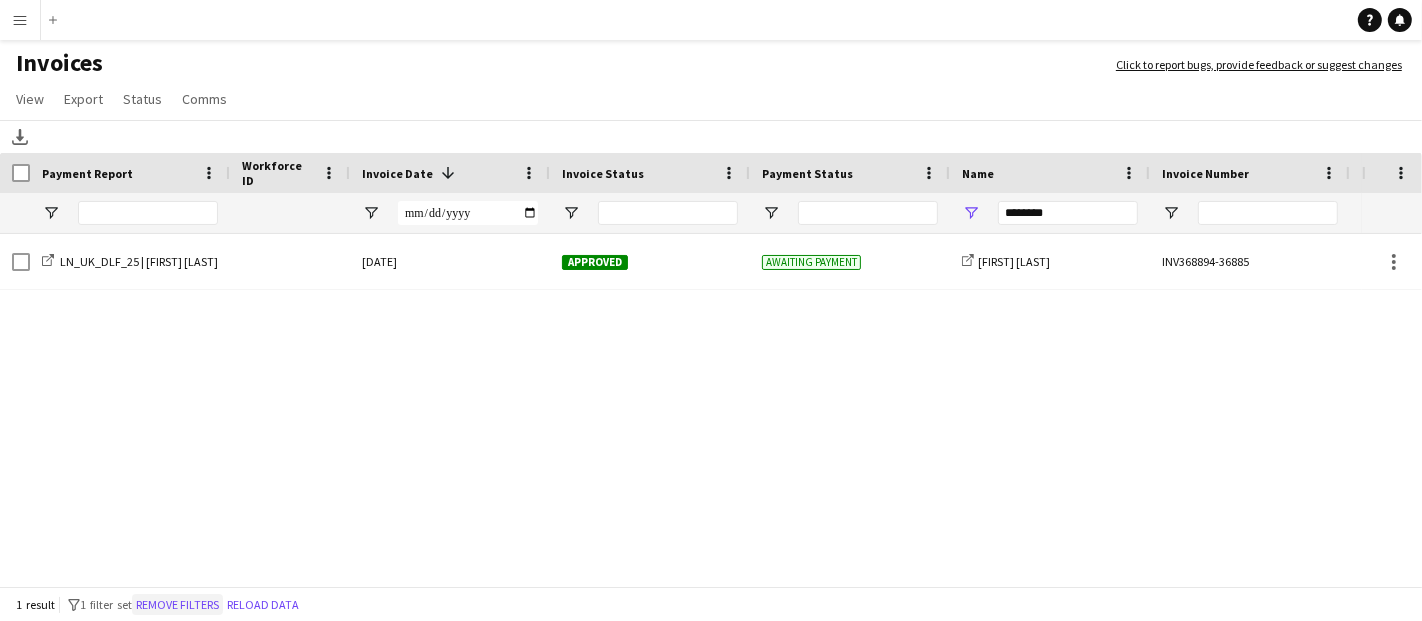 click on "Remove filters" 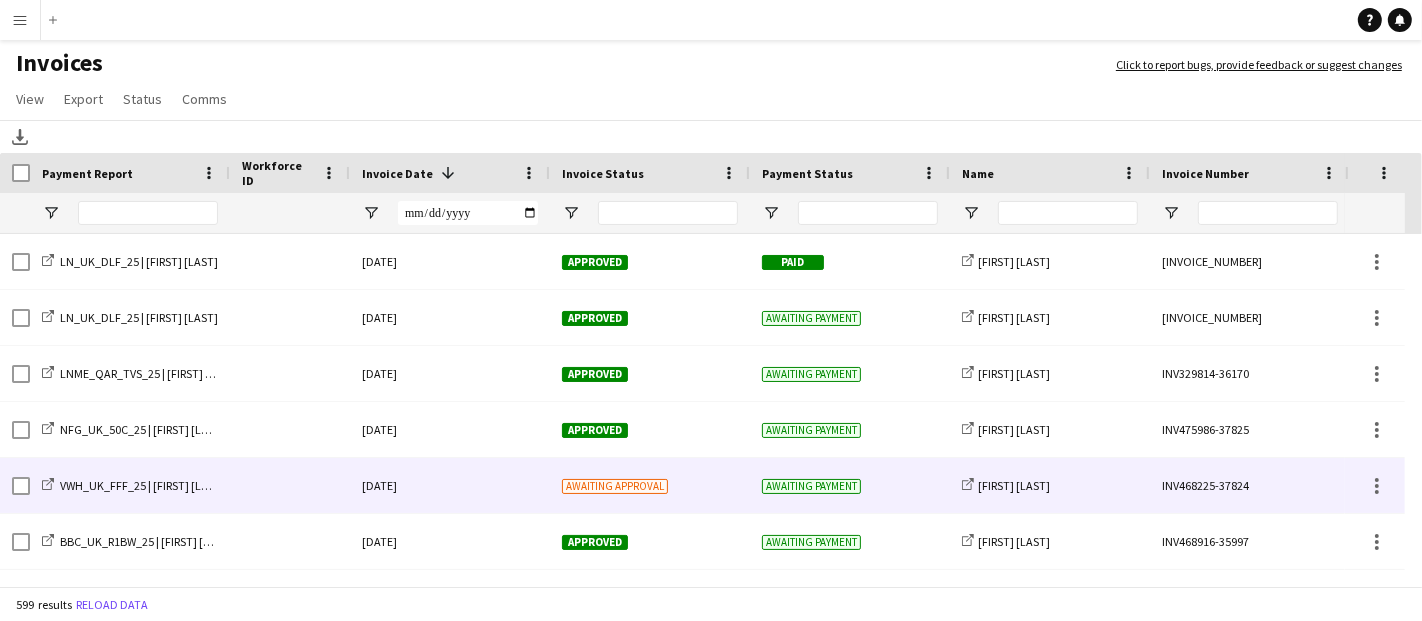 scroll, scrollTop: 216, scrollLeft: 0, axis: vertical 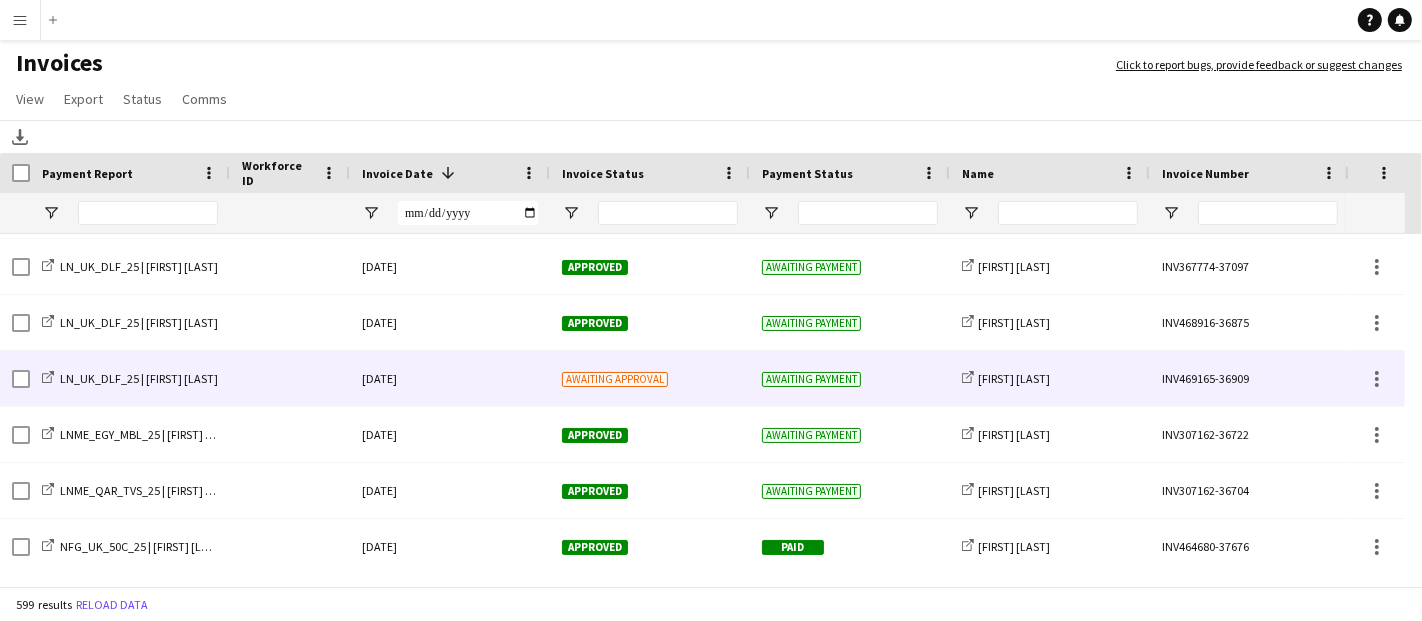 click on "10-July-2025" 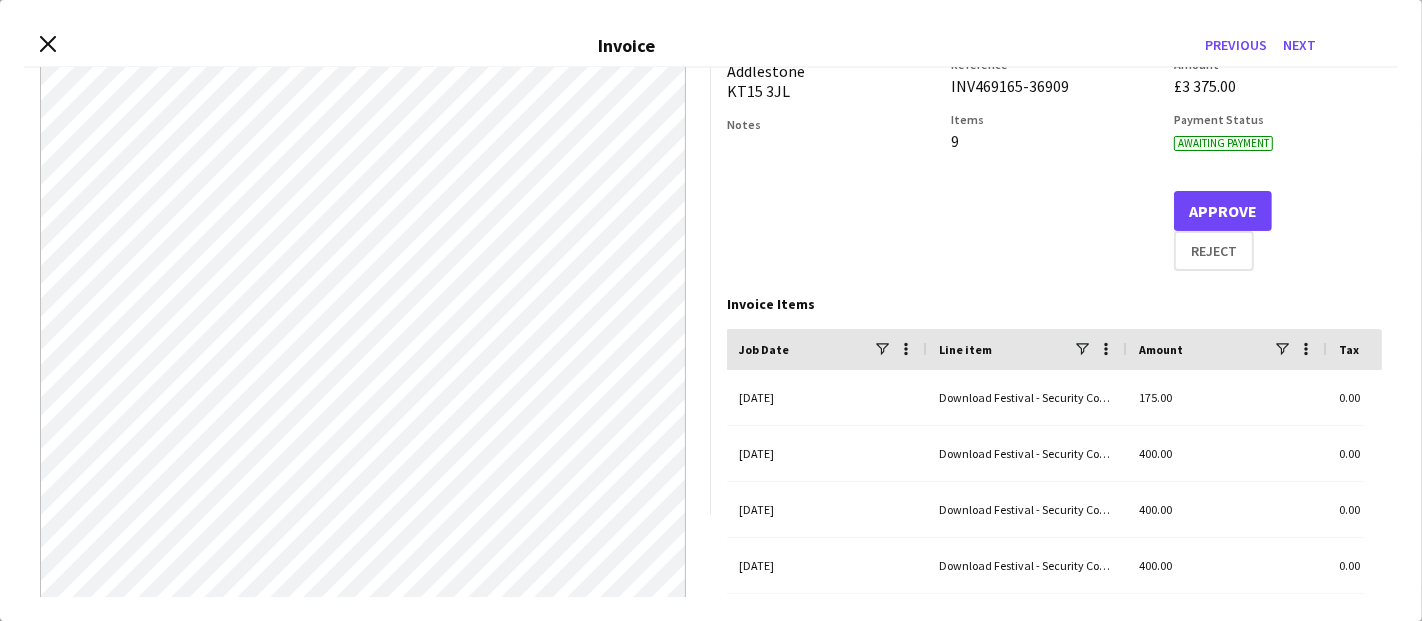 scroll, scrollTop: 111, scrollLeft: 0, axis: vertical 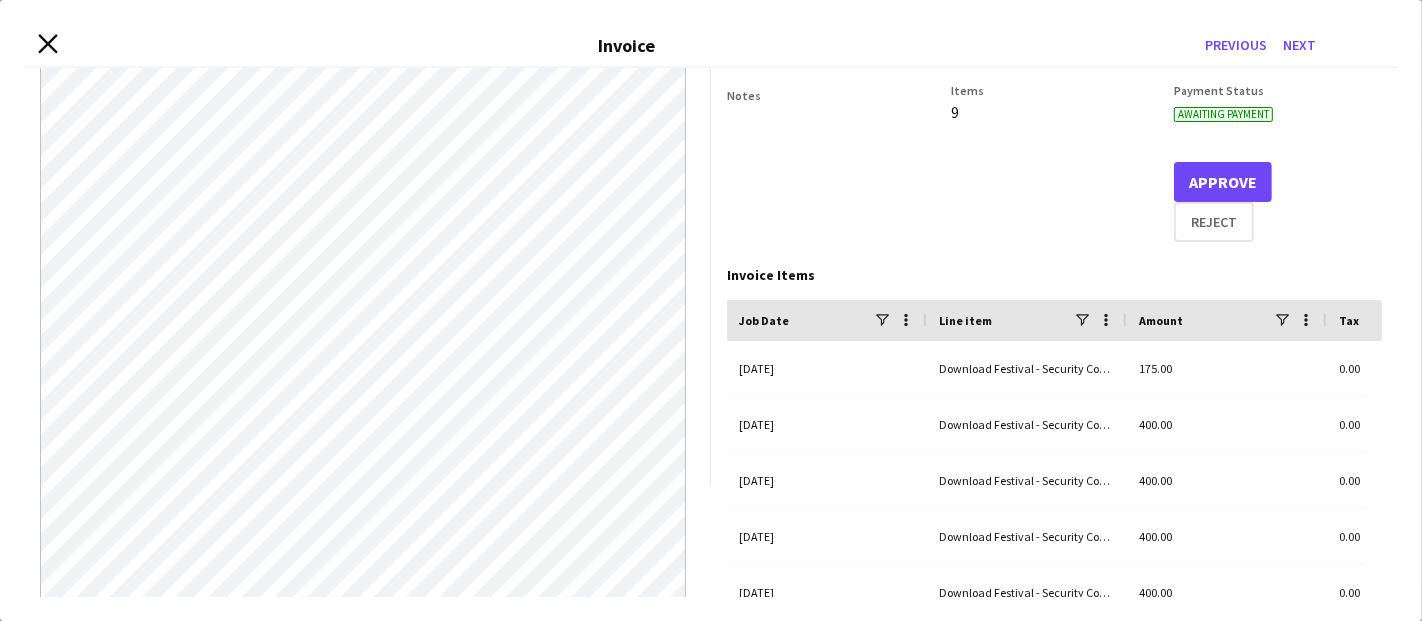 click 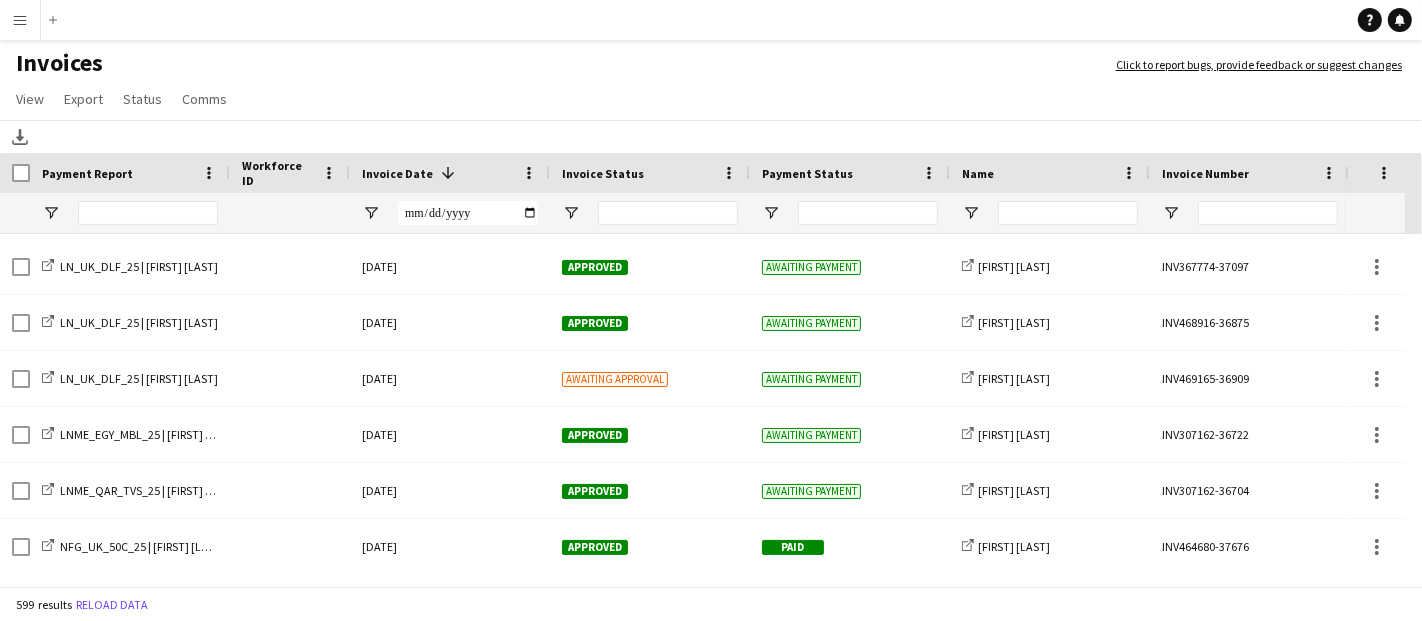 click on "Menu" at bounding box center [20, 20] 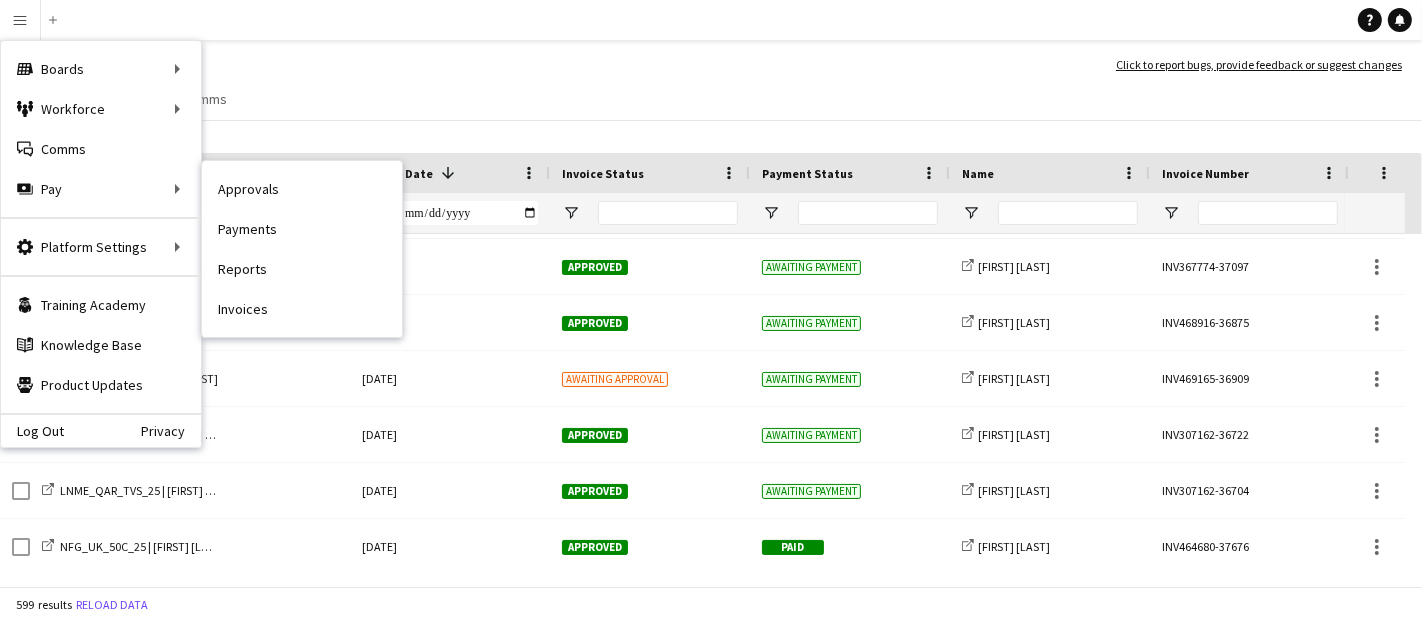 click on "Payments" at bounding box center [302, 229] 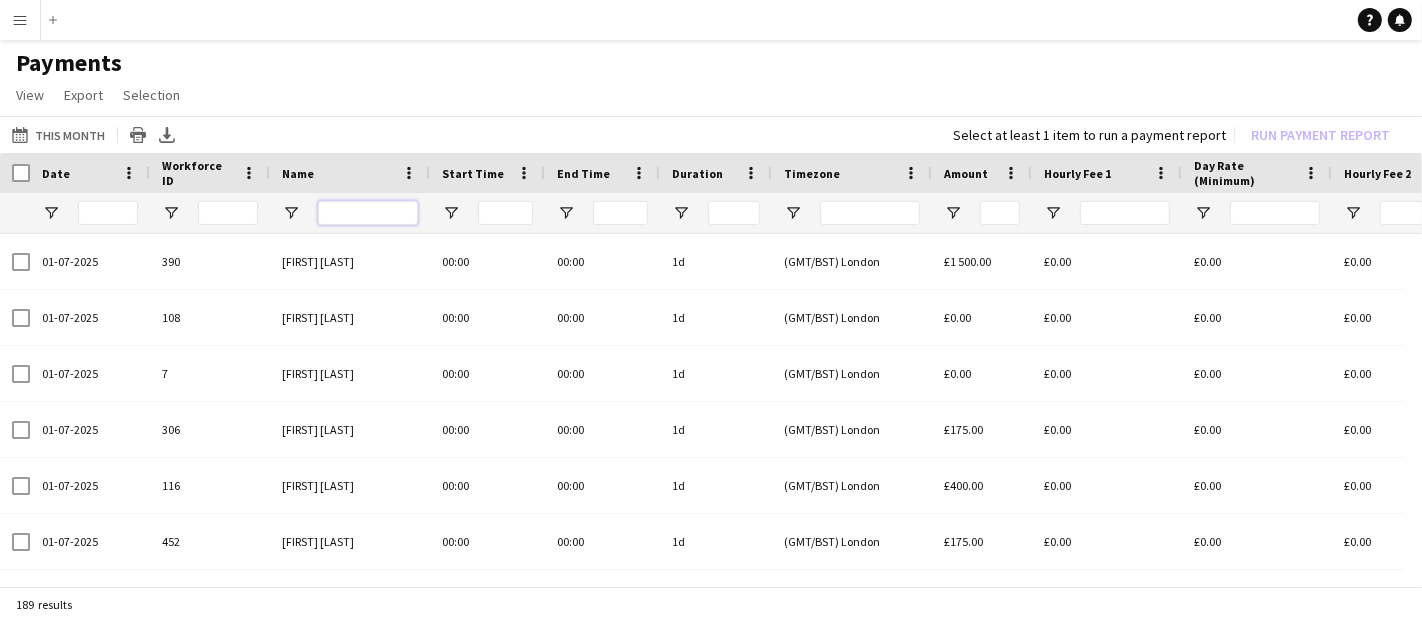 click at bounding box center [368, 213] 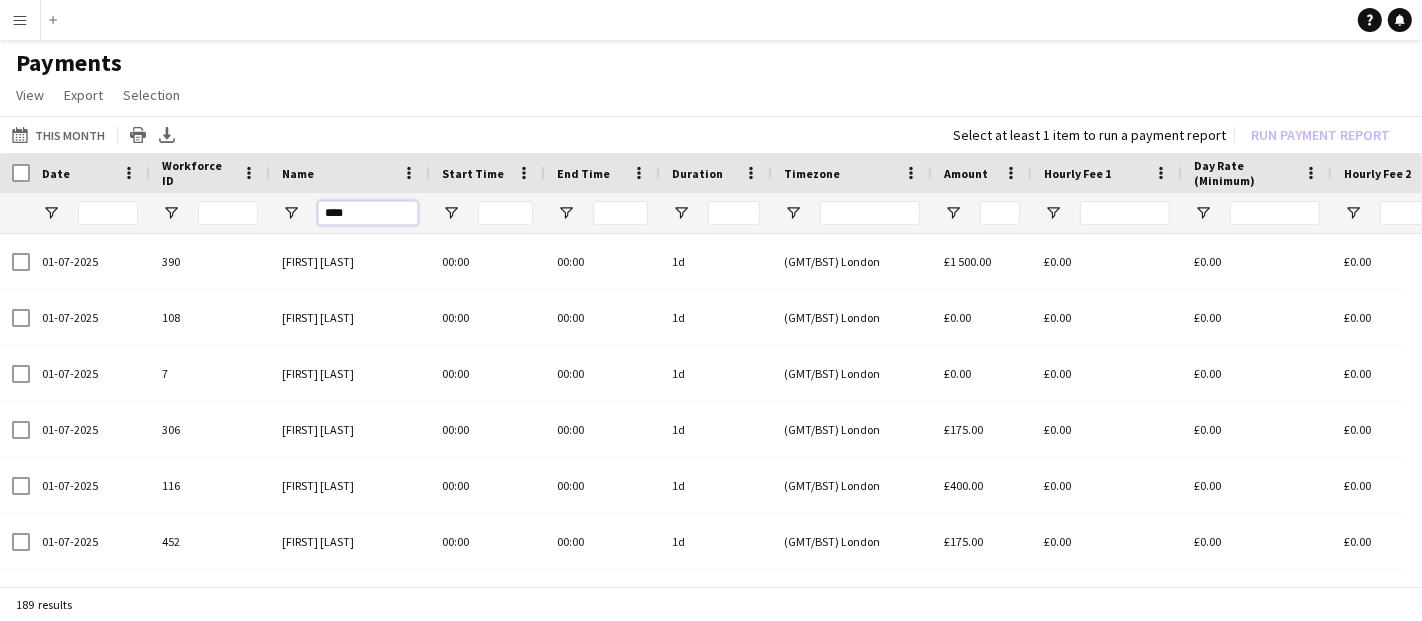 type on "****" 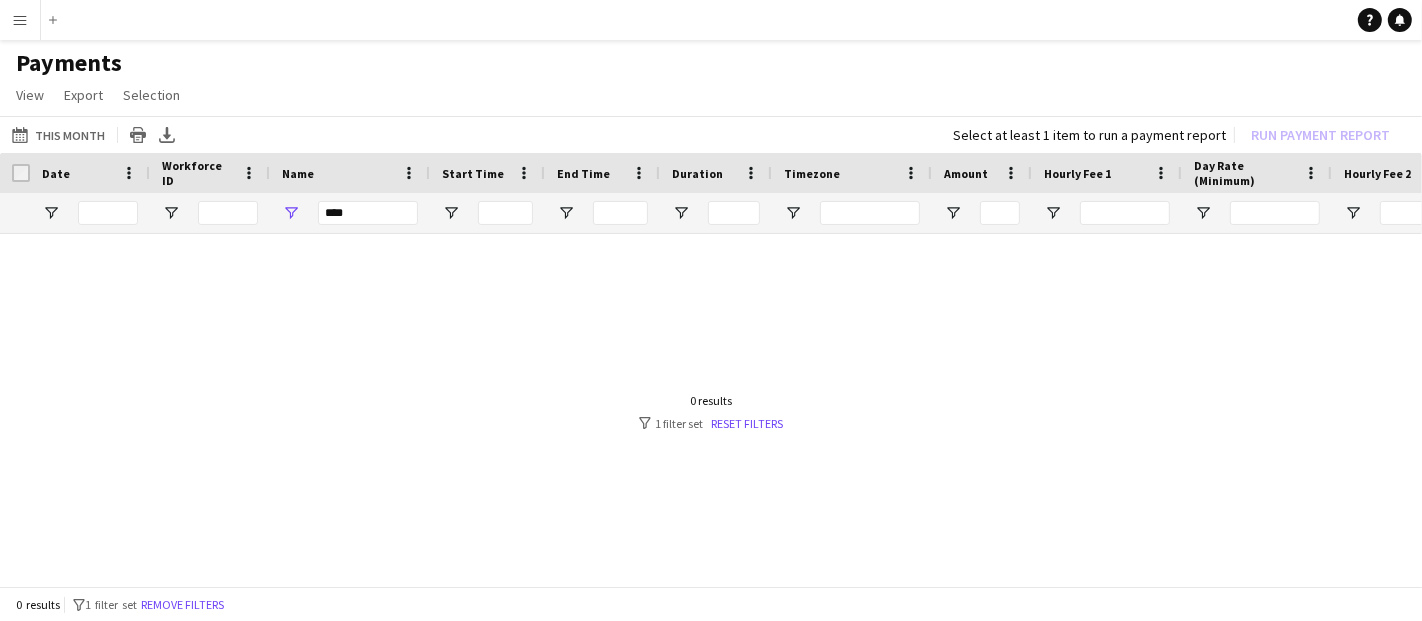 click on "Menu" at bounding box center [20, 20] 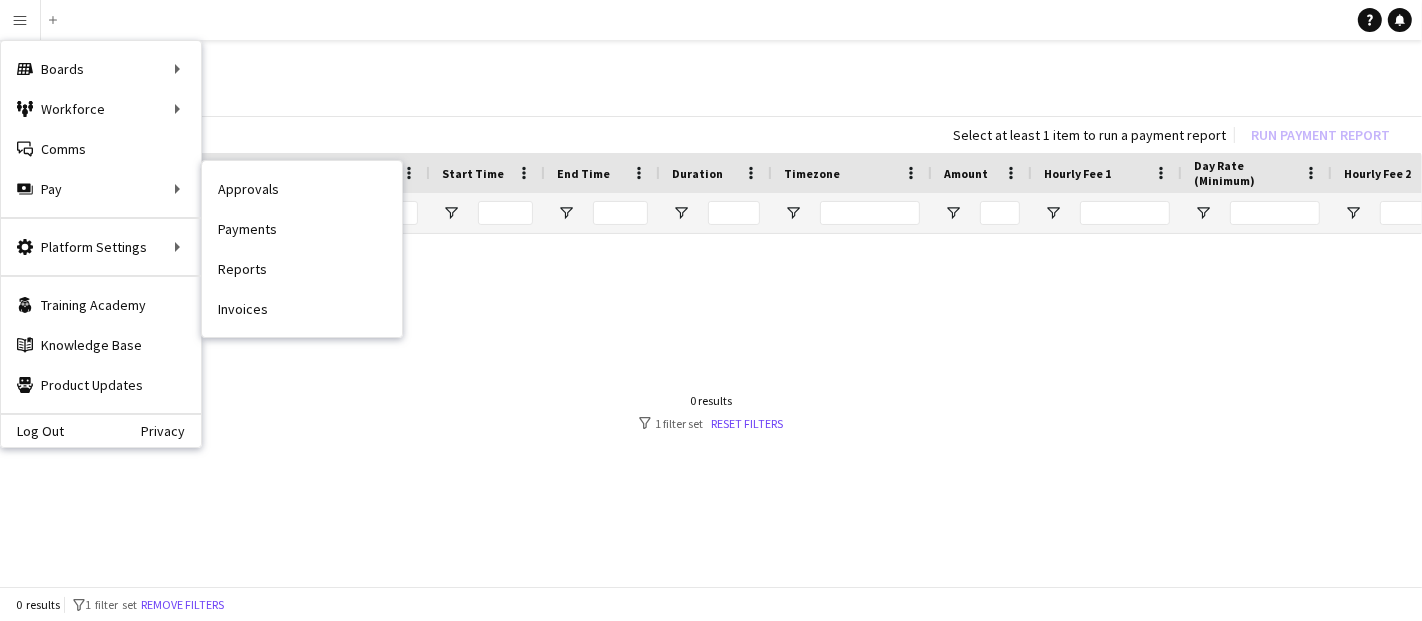 click on "Approvals" at bounding box center (302, 189) 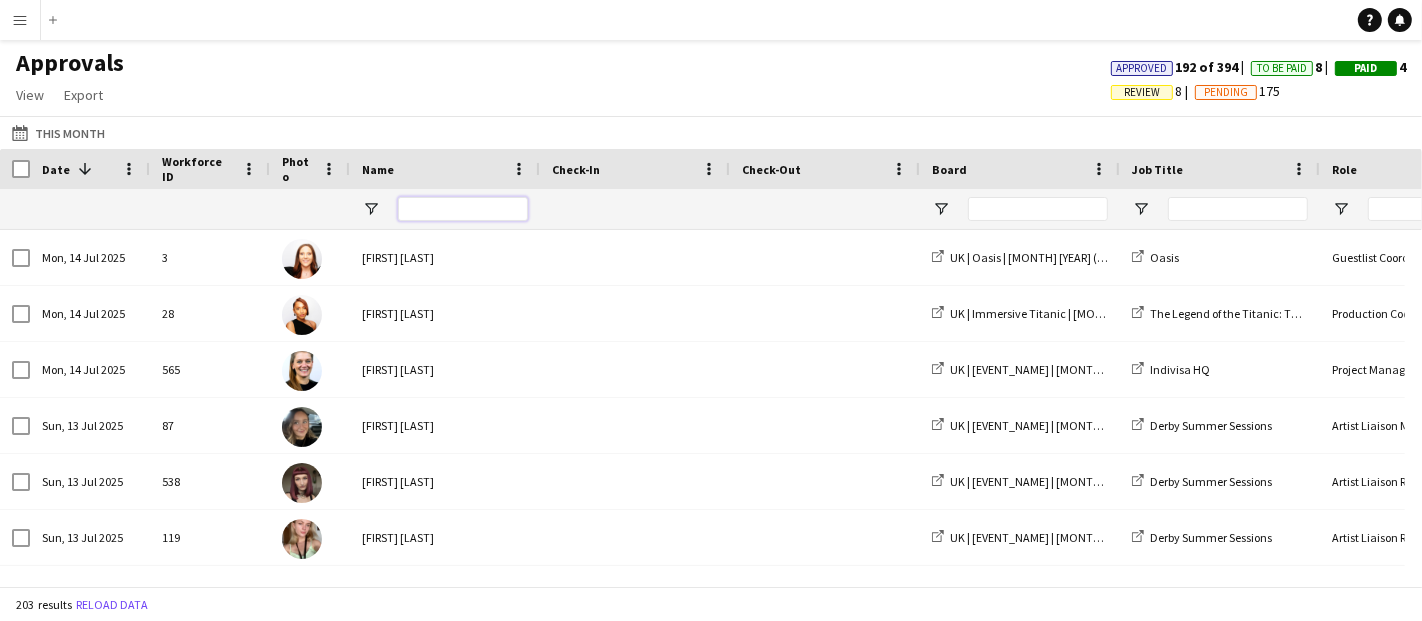 click at bounding box center [463, 209] 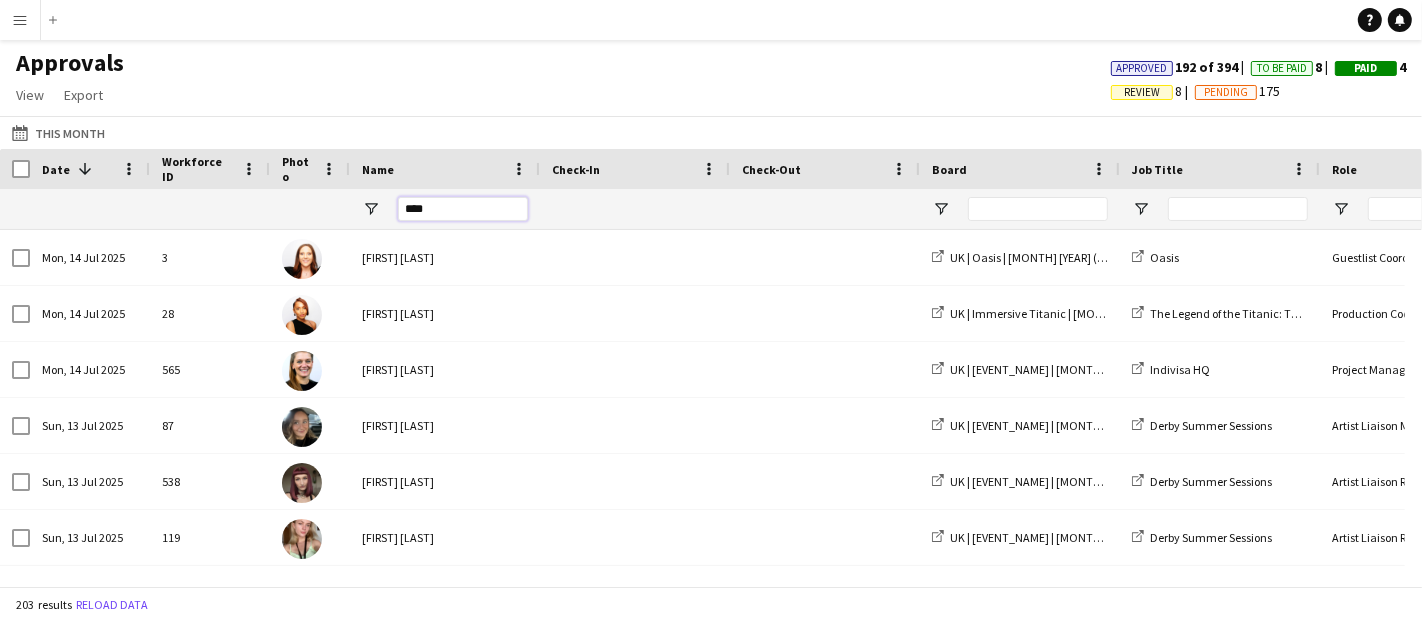 type on "****" 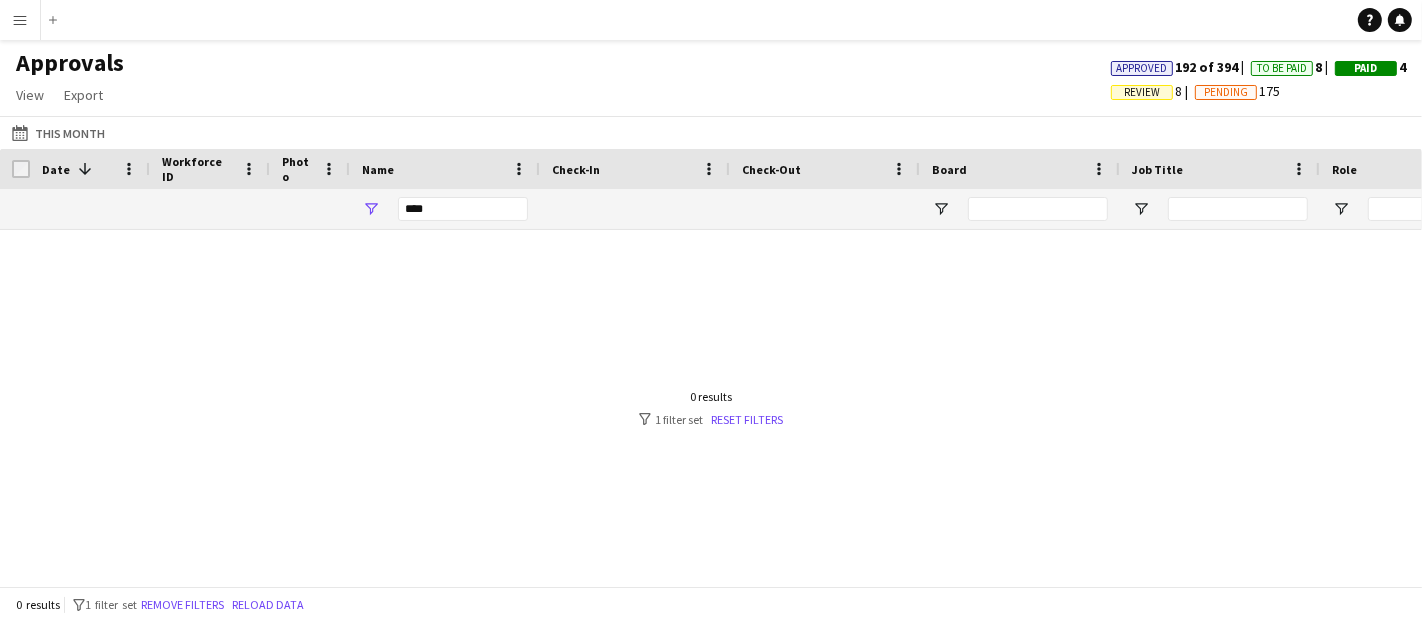 click on "Menu" at bounding box center (20, 20) 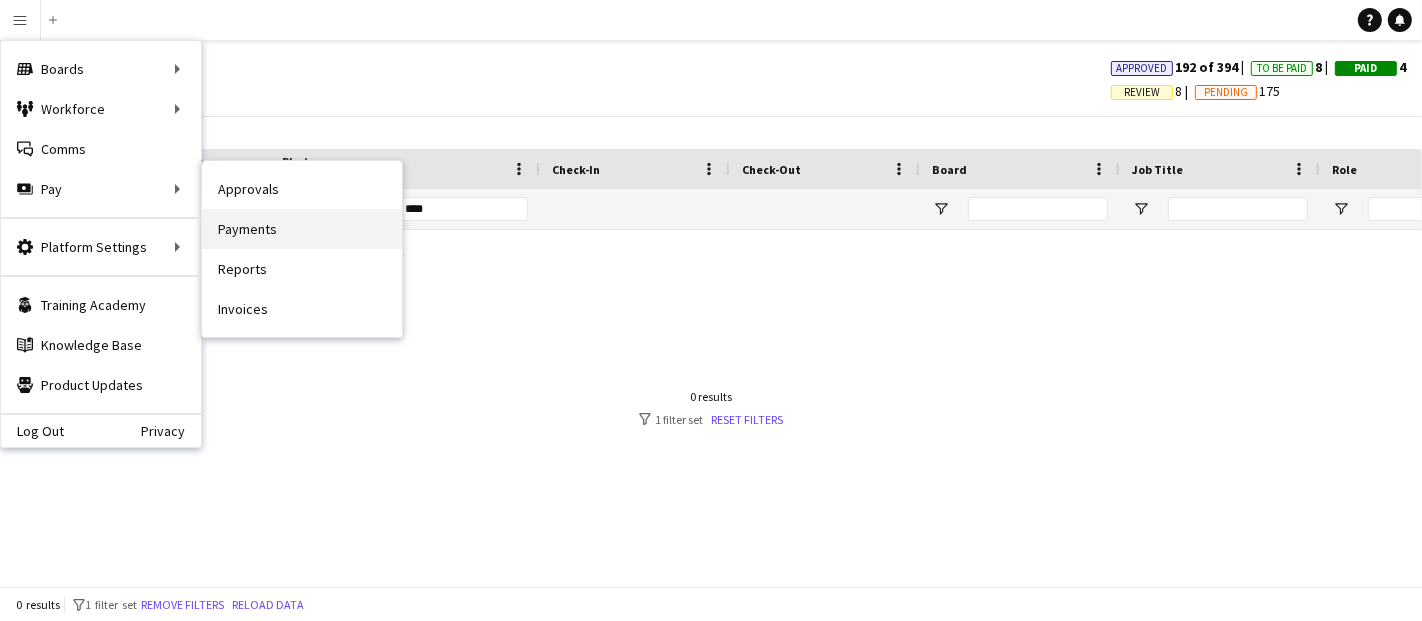 click on "Payments" at bounding box center (302, 229) 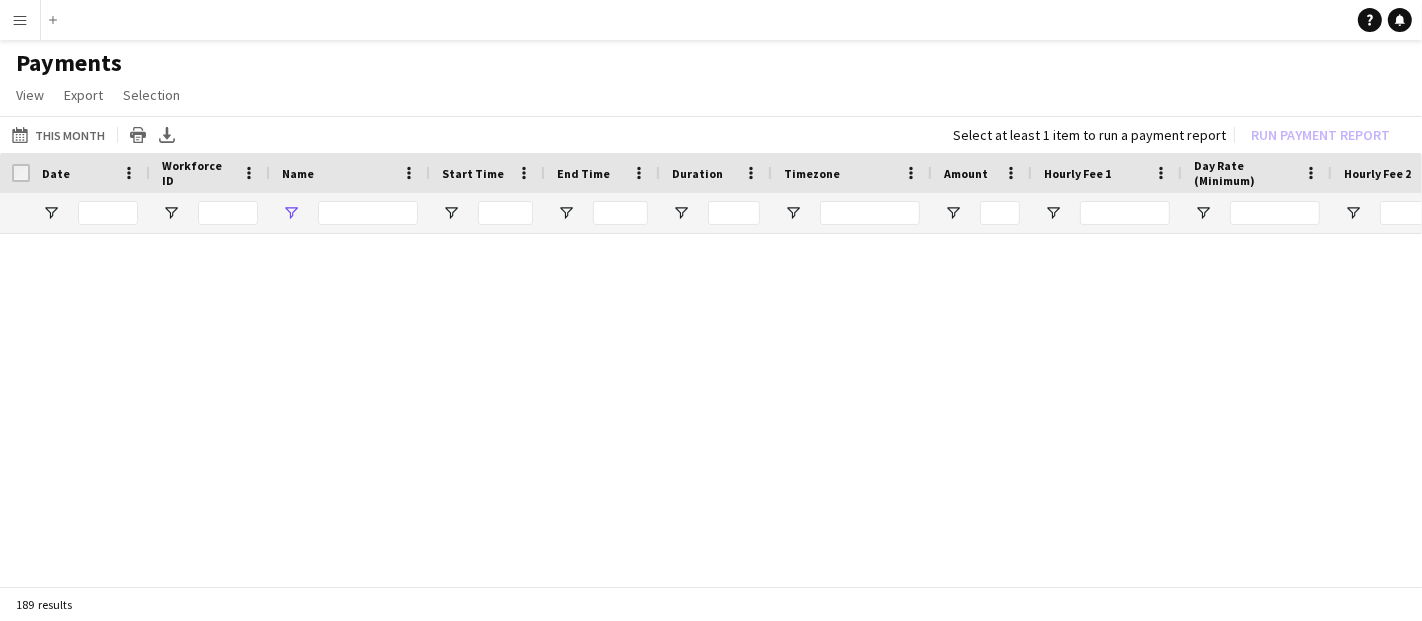 type on "****" 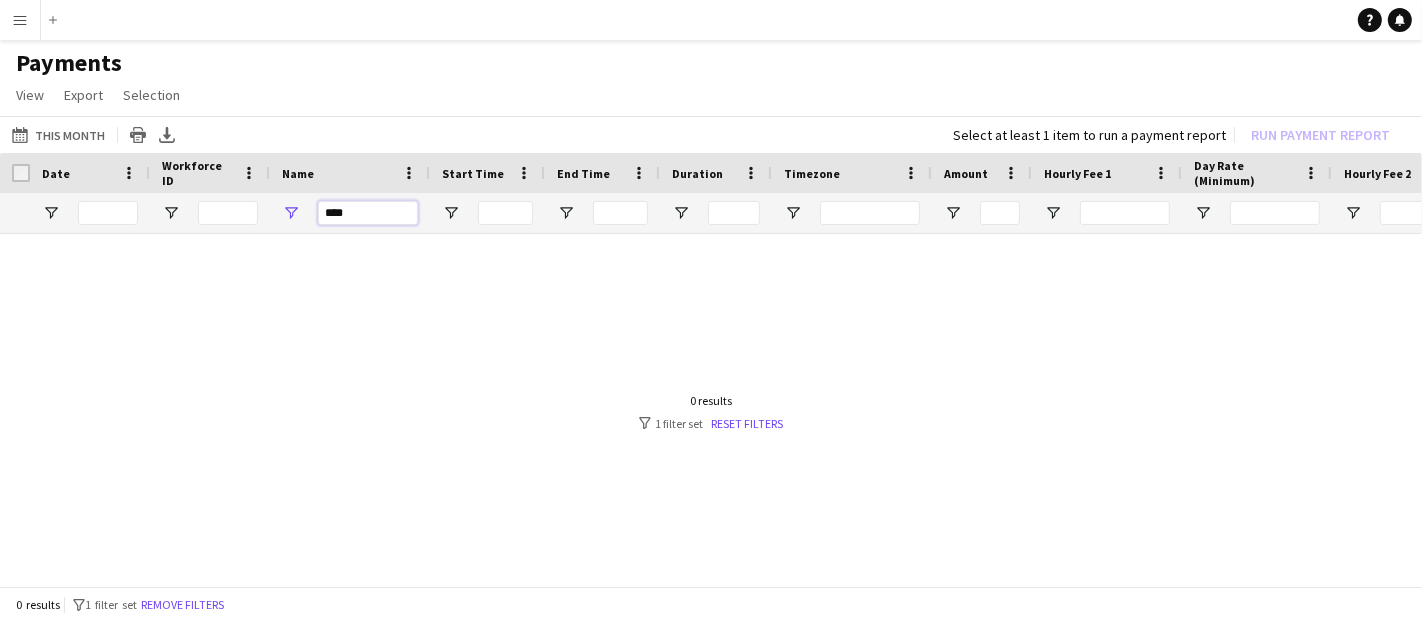 click on "****" at bounding box center [368, 213] 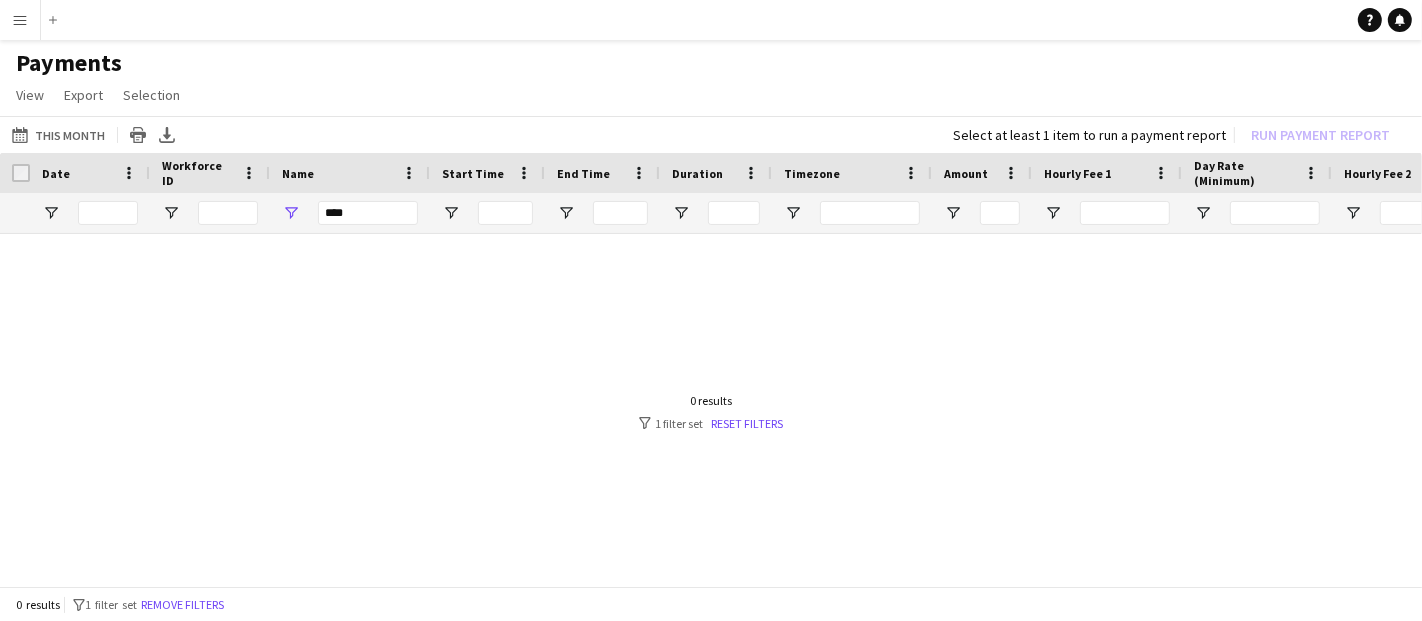 click on "Menu" at bounding box center [20, 20] 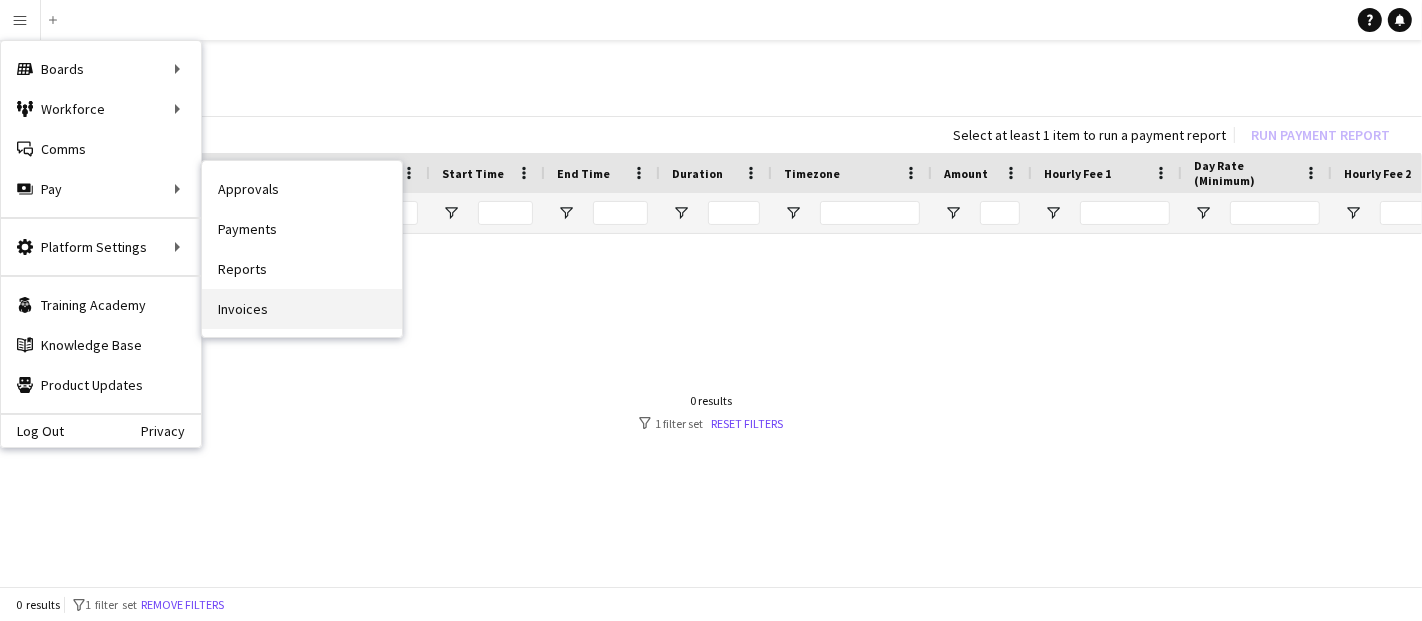 click on "Invoices" at bounding box center (302, 309) 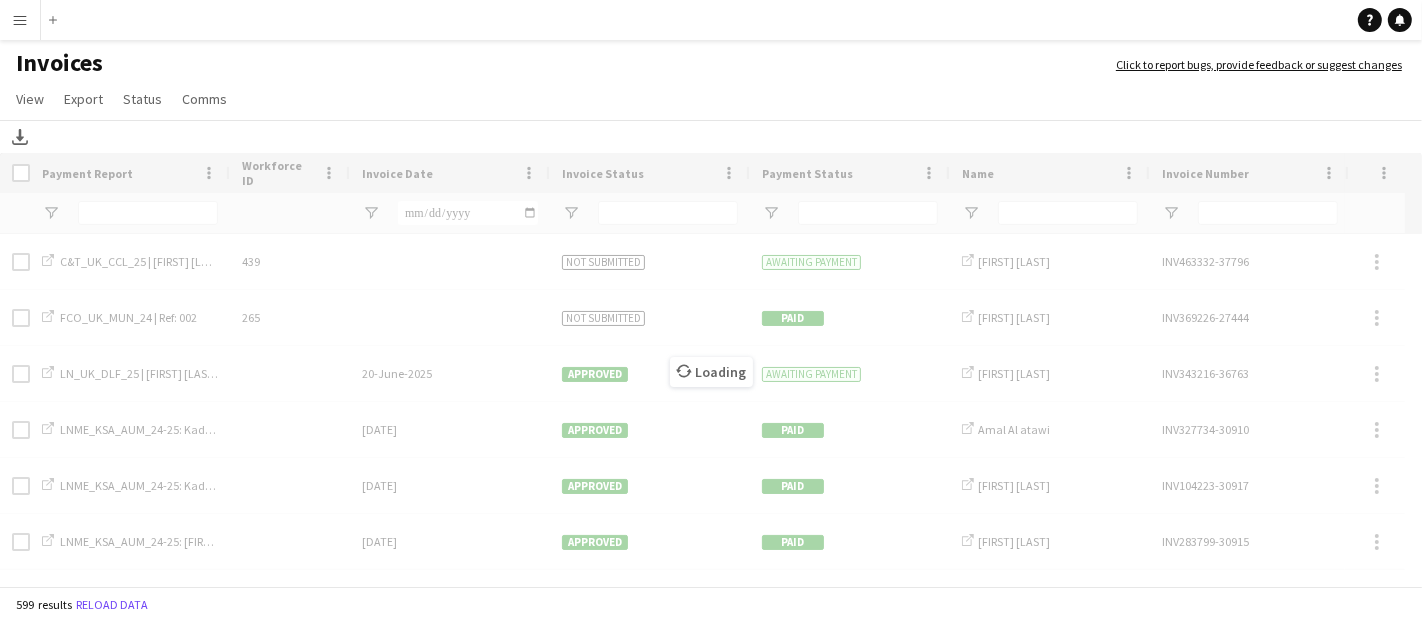 click on "Loading" 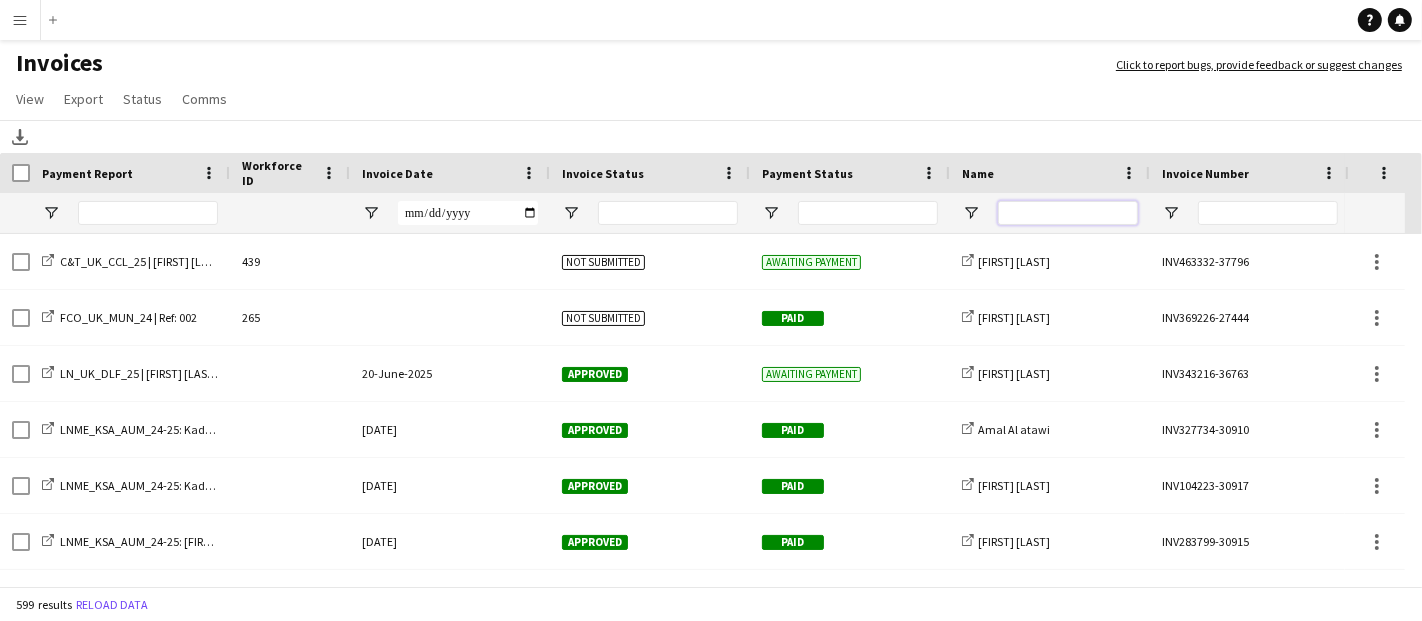click at bounding box center [1068, 213] 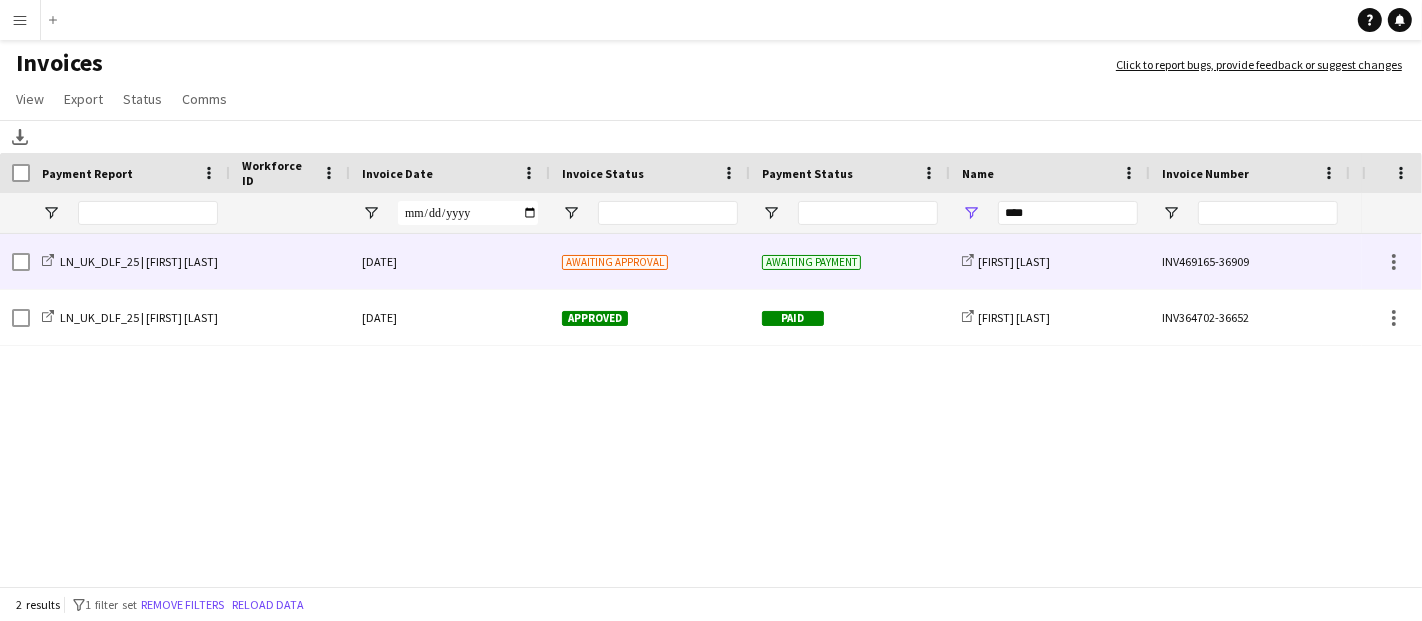 click on "10-July-2025" 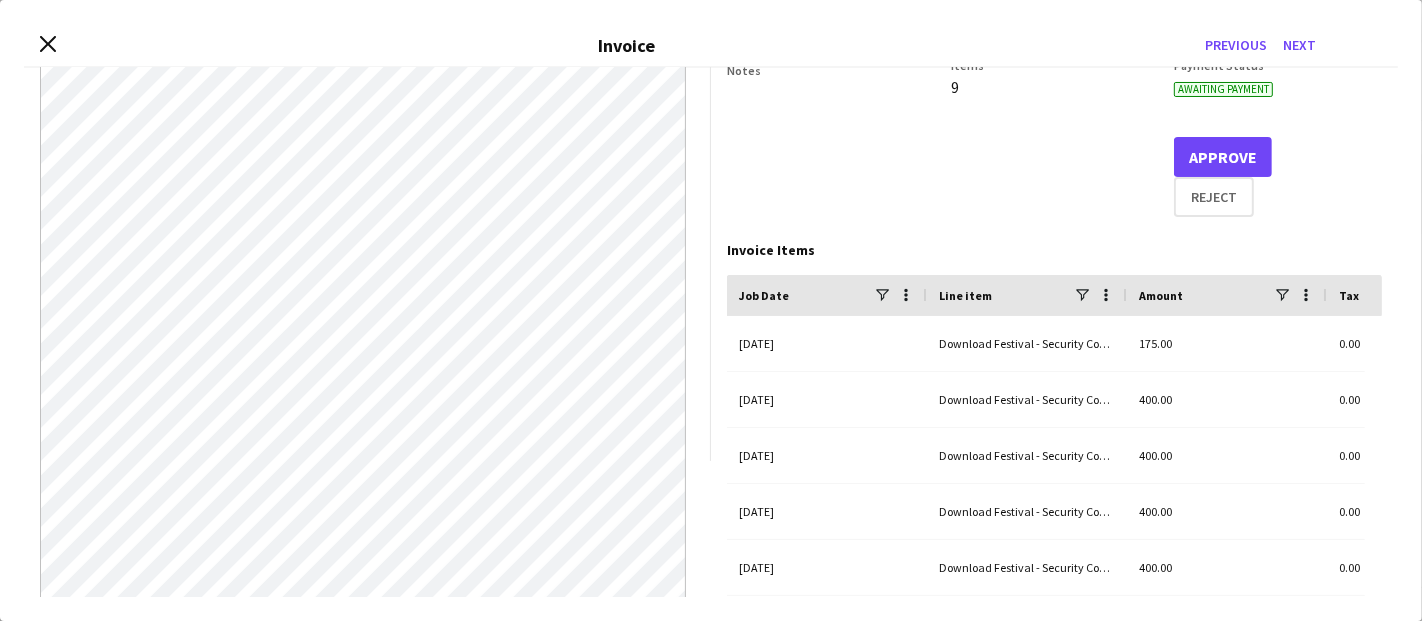 scroll, scrollTop: 108, scrollLeft: 0, axis: vertical 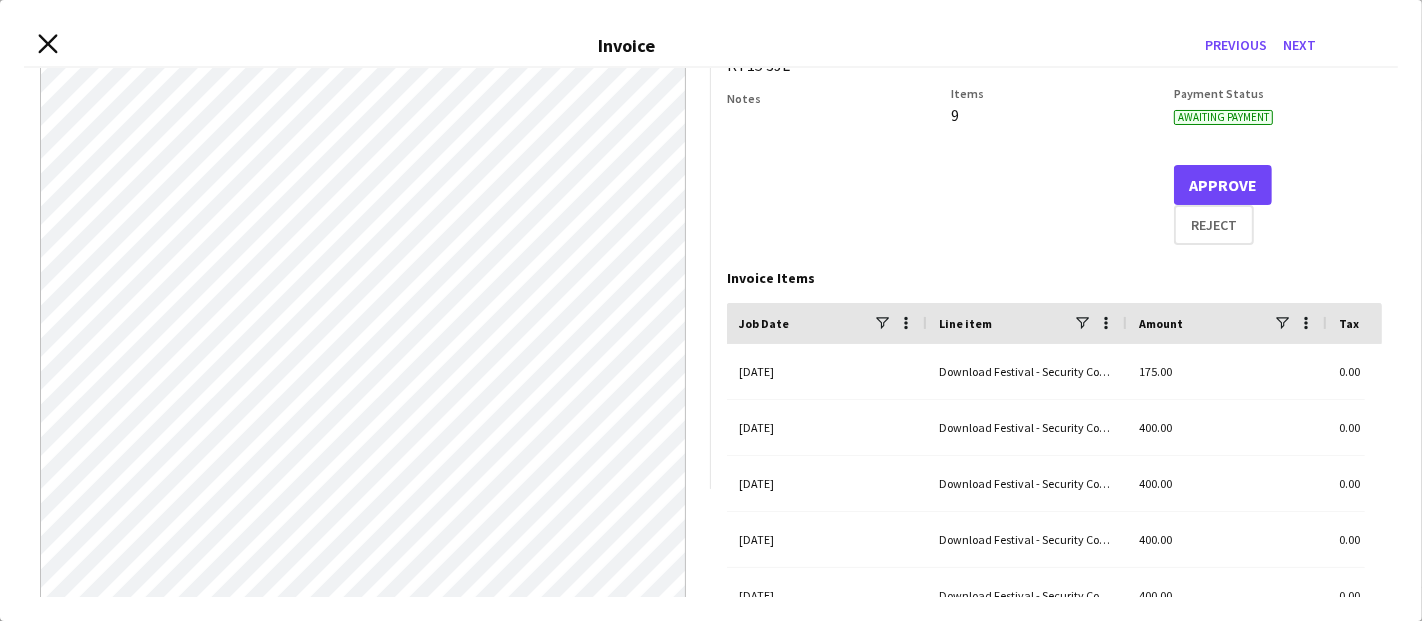 click 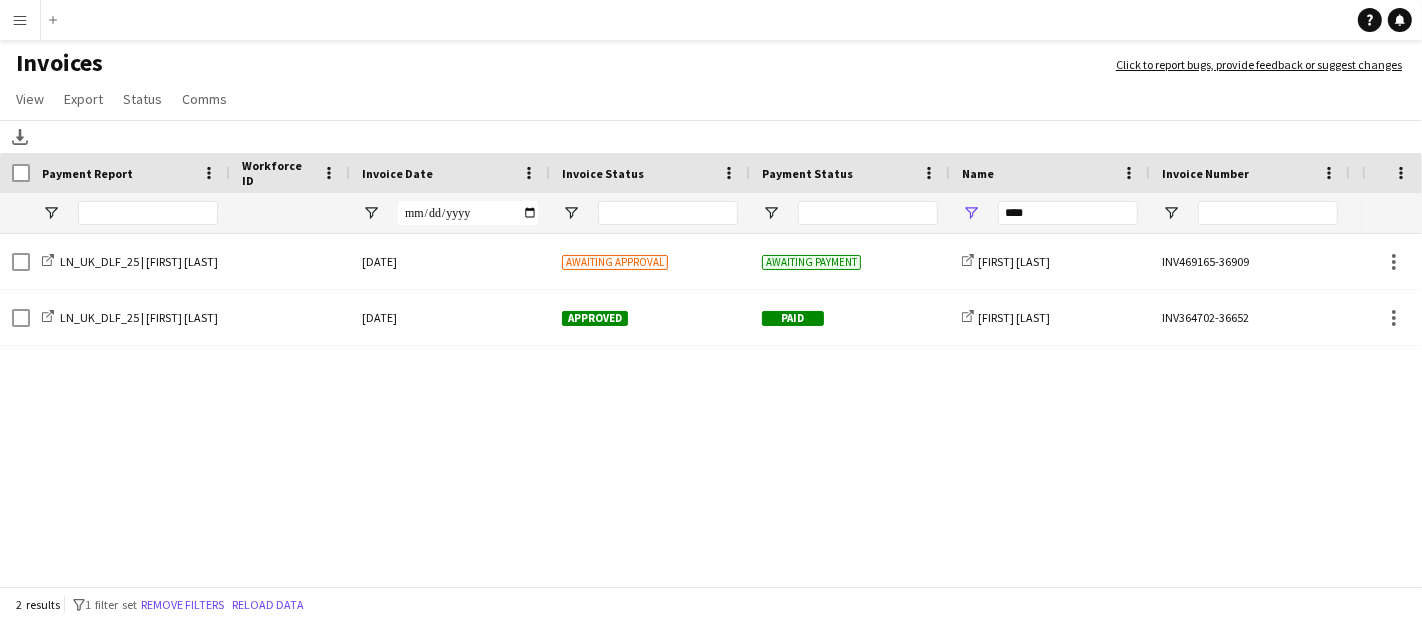 drag, startPoint x: 1045, startPoint y: 198, endPoint x: 960, endPoint y: 201, distance: 85.052925 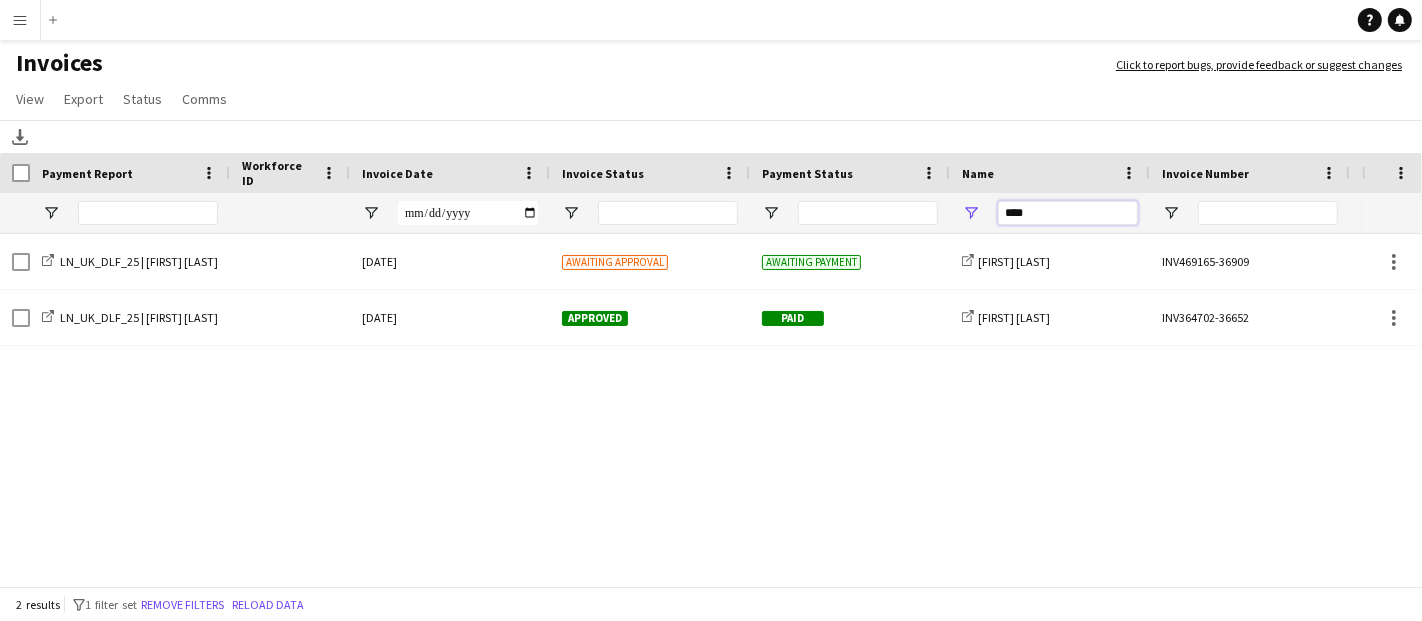 drag, startPoint x: 1011, startPoint y: 208, endPoint x: 977, endPoint y: 207, distance: 34.0147 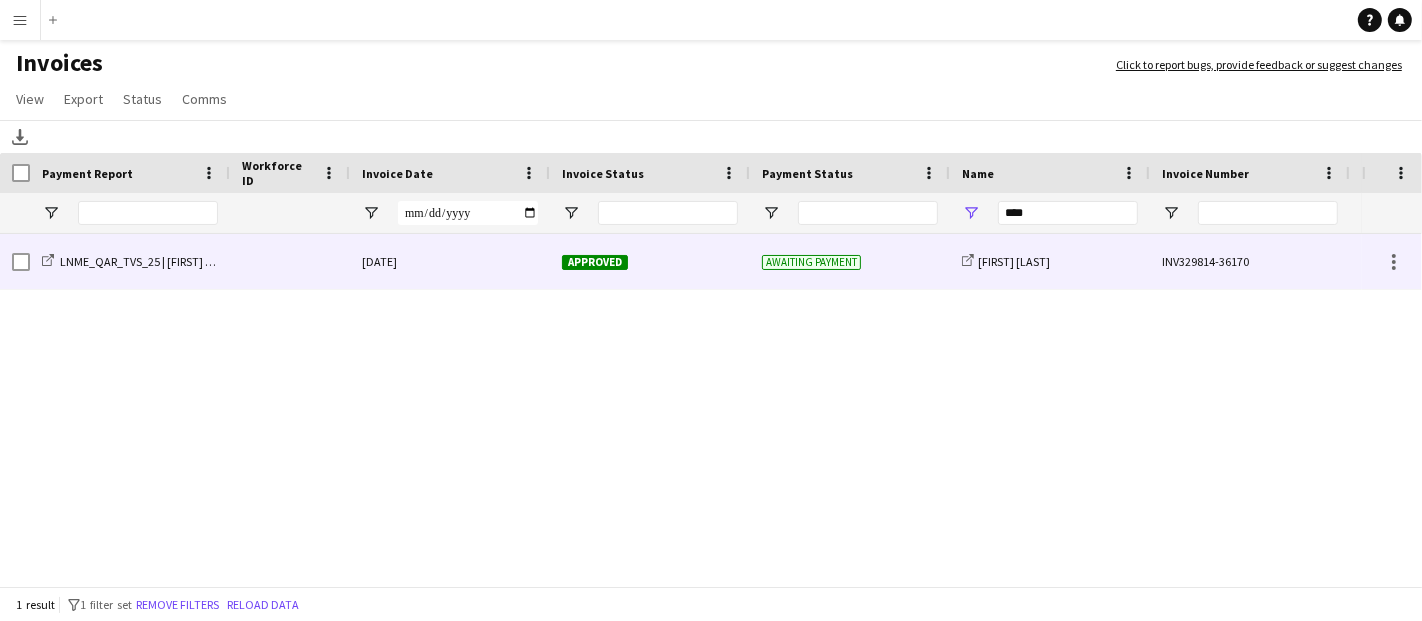 click 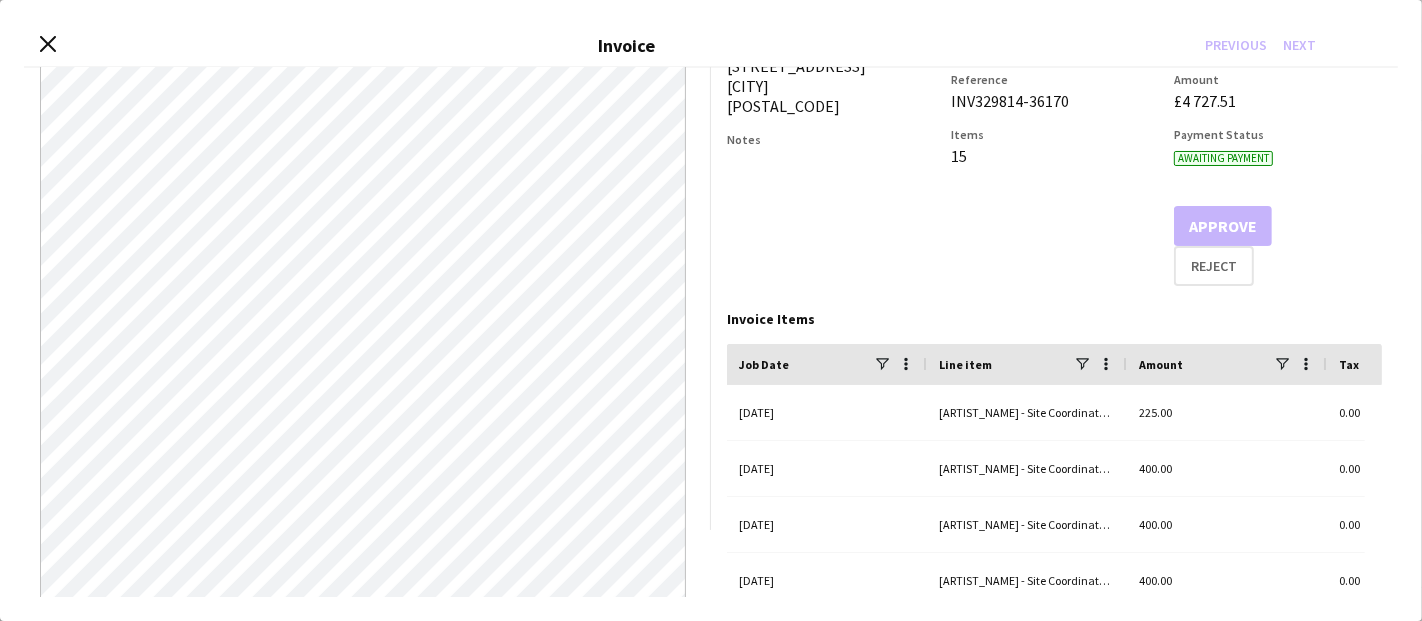 scroll, scrollTop: 0, scrollLeft: 0, axis: both 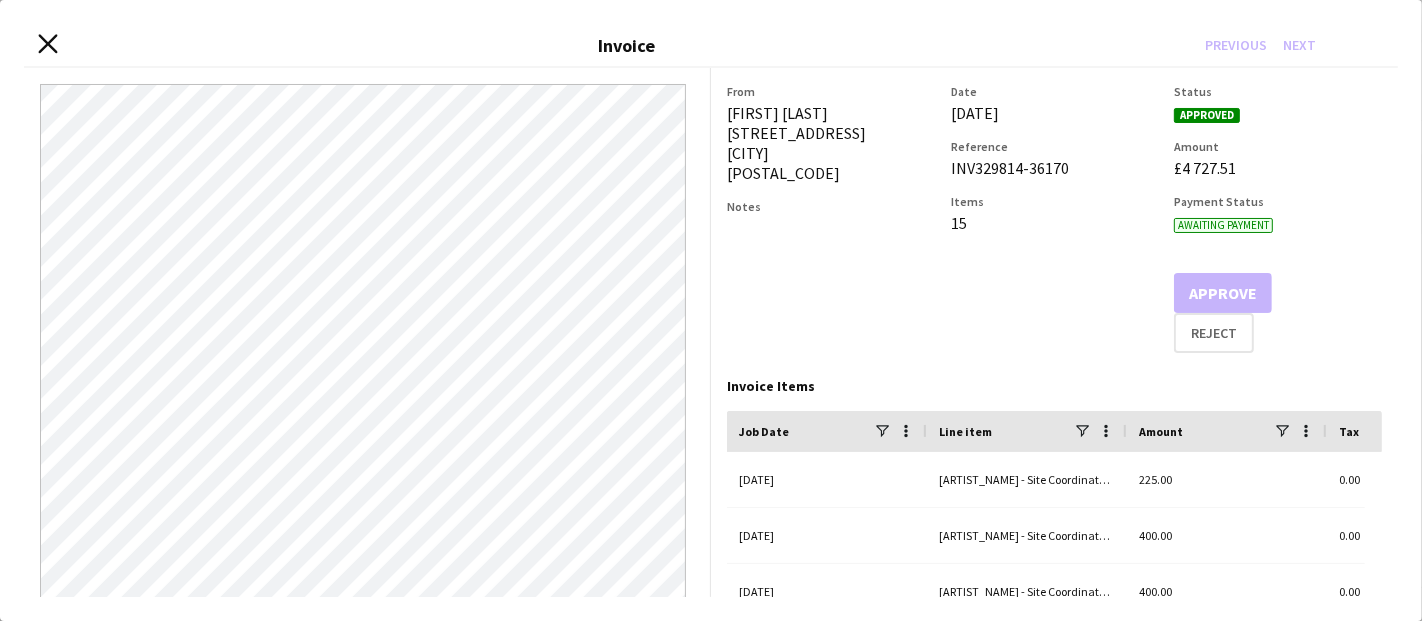 click 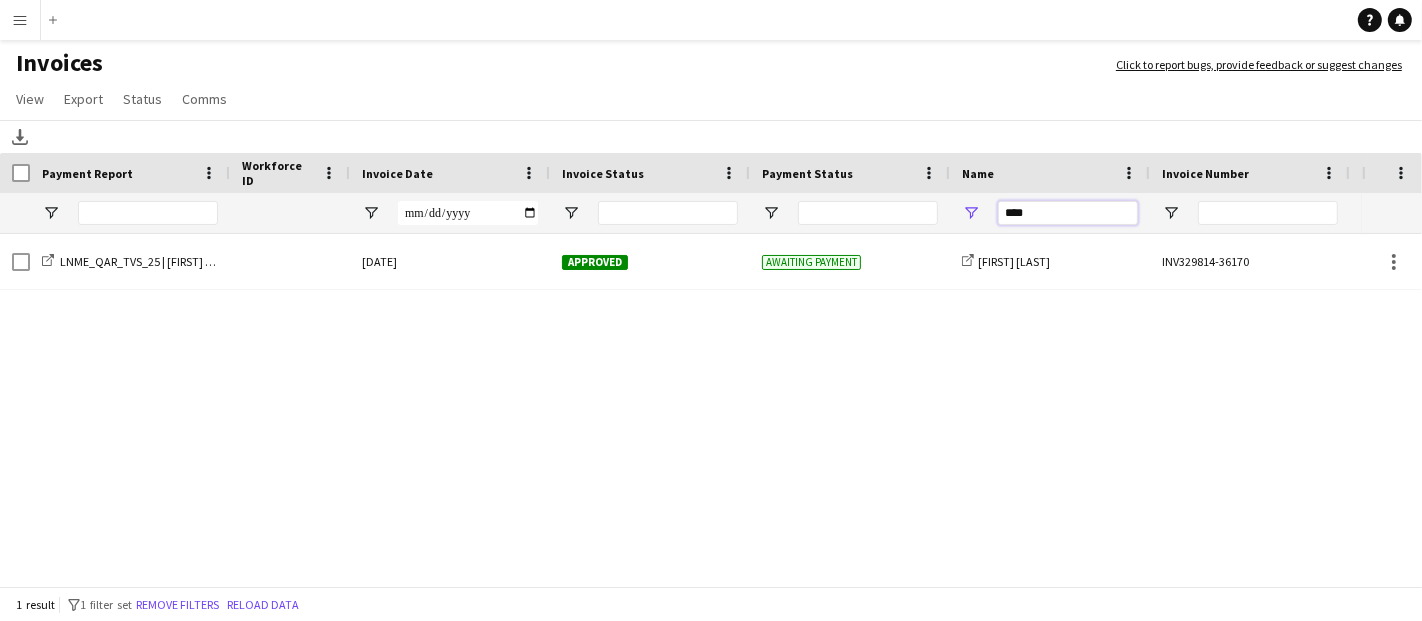 drag, startPoint x: 1063, startPoint y: 220, endPoint x: 962, endPoint y: 218, distance: 101.0198 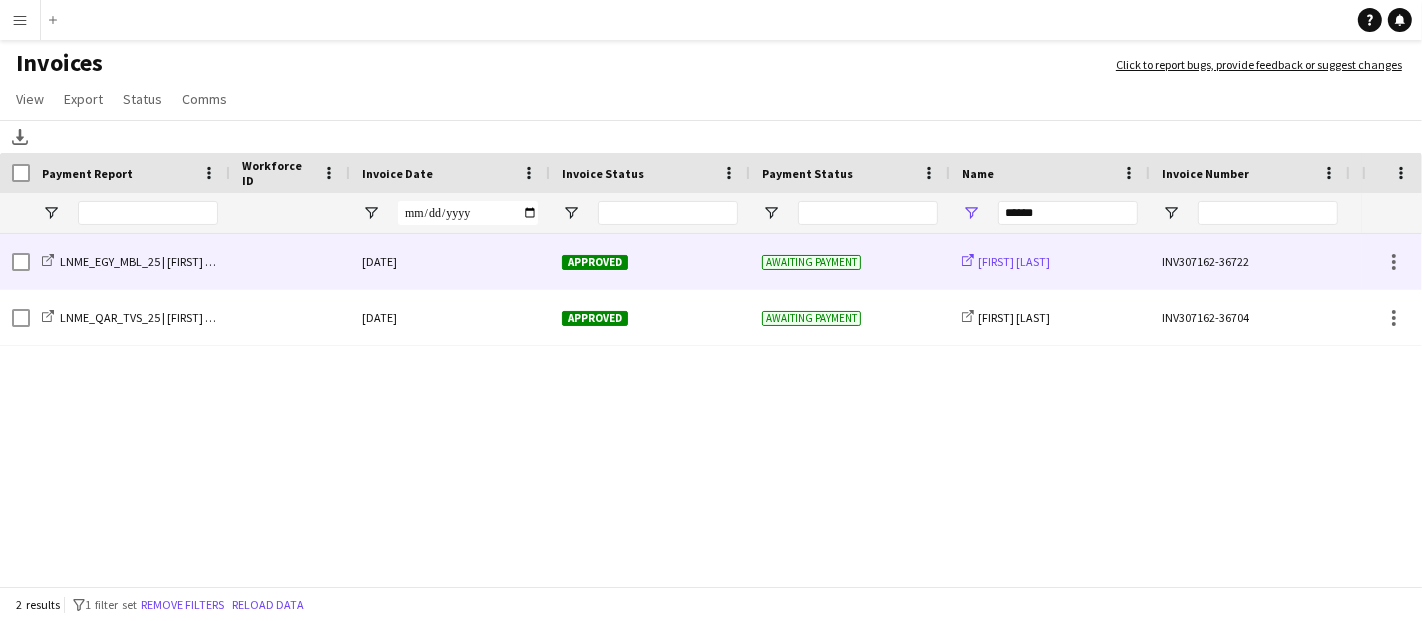 click on "Miriam Hegazi" 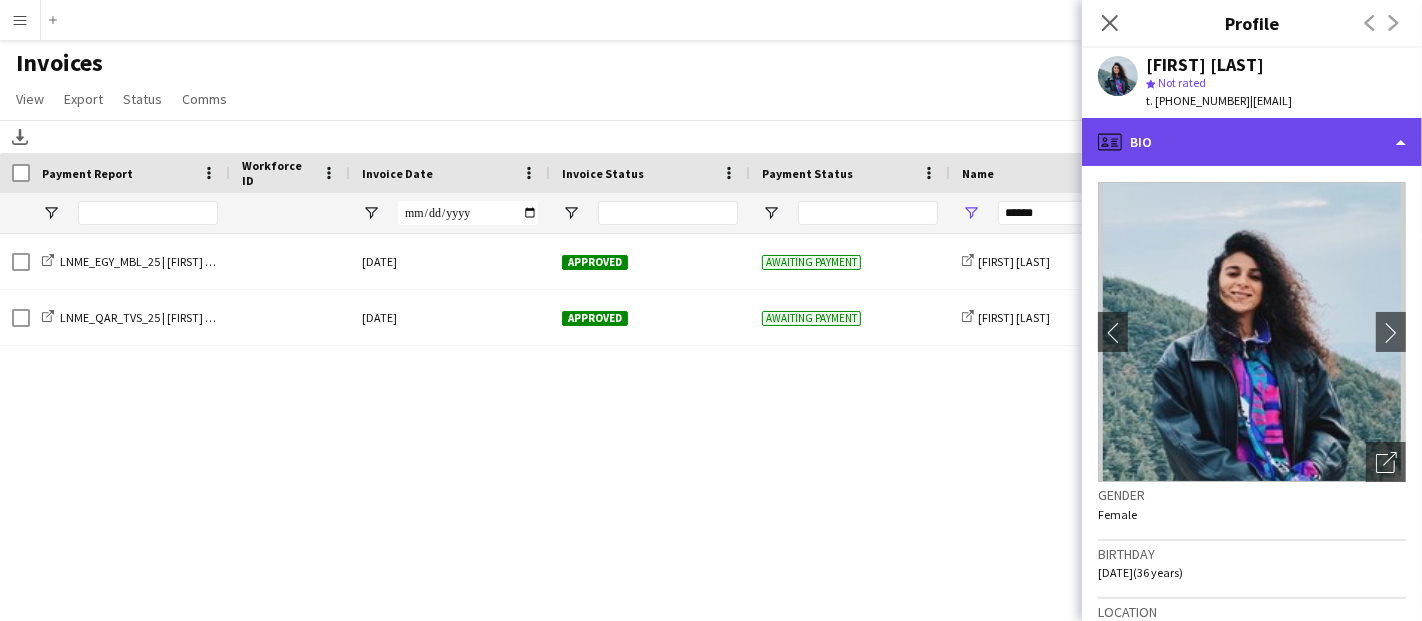 click on "profile
Bio" 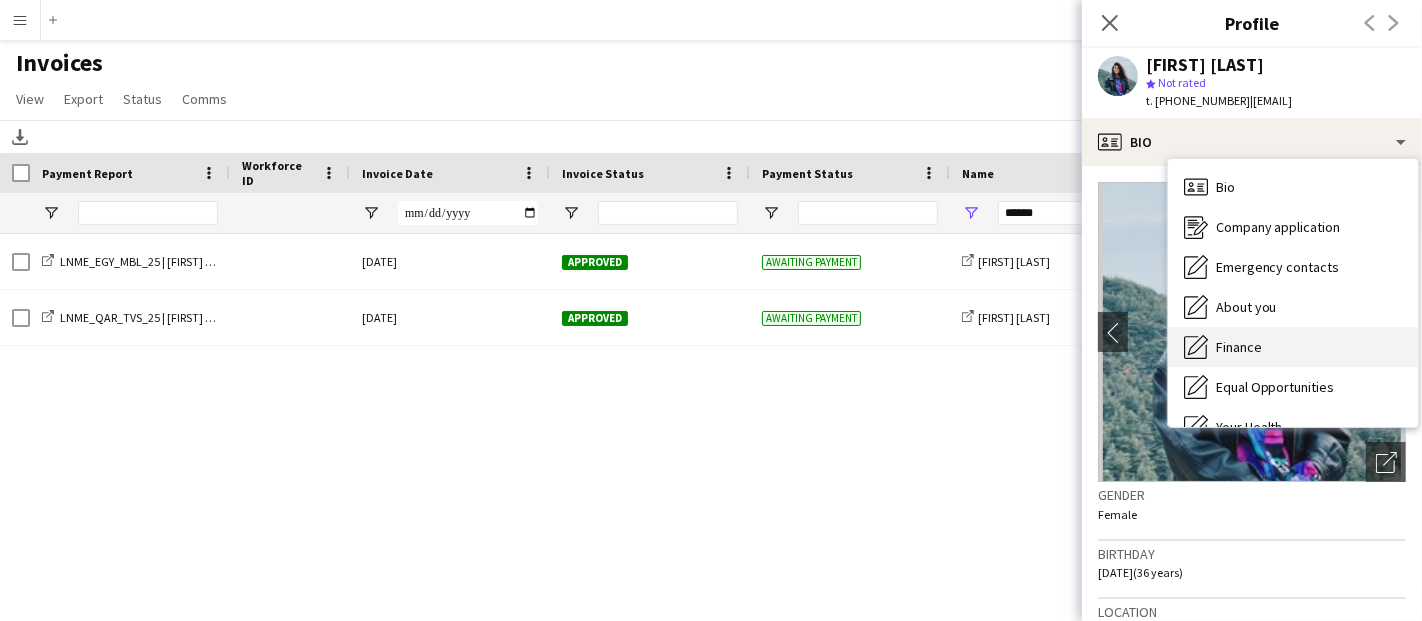 click on "Finance" at bounding box center [1239, 347] 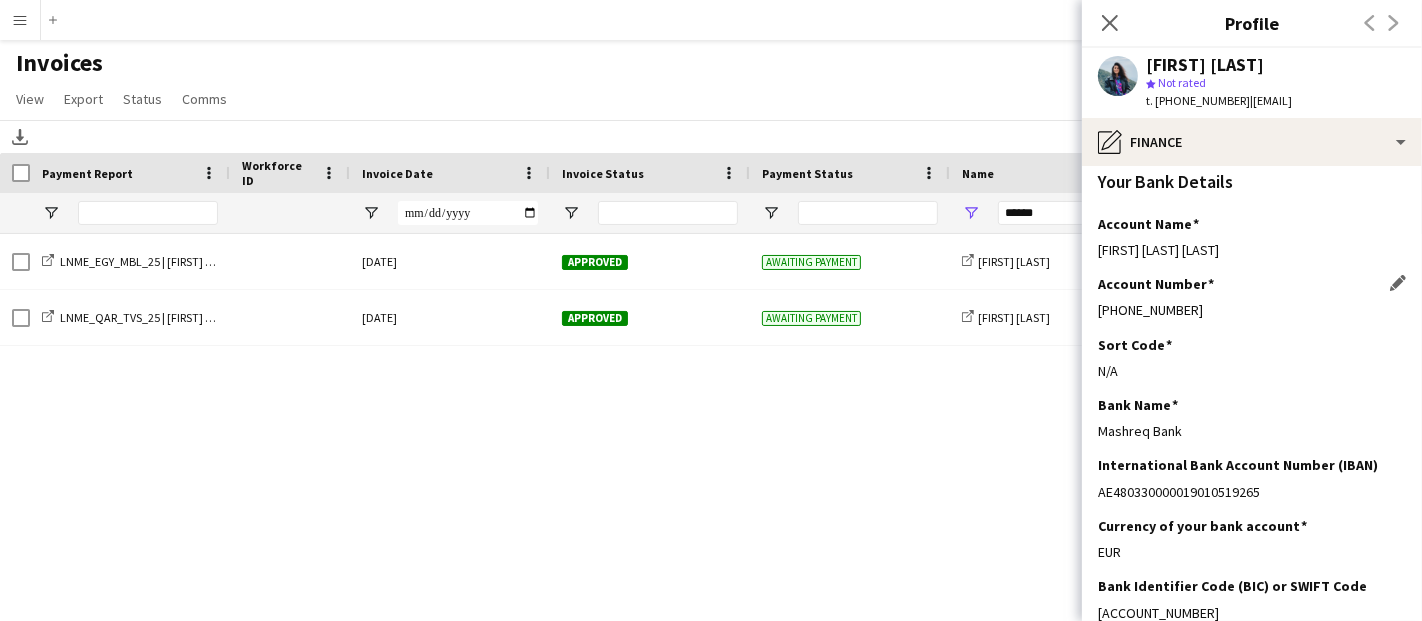 scroll, scrollTop: 444, scrollLeft: 0, axis: vertical 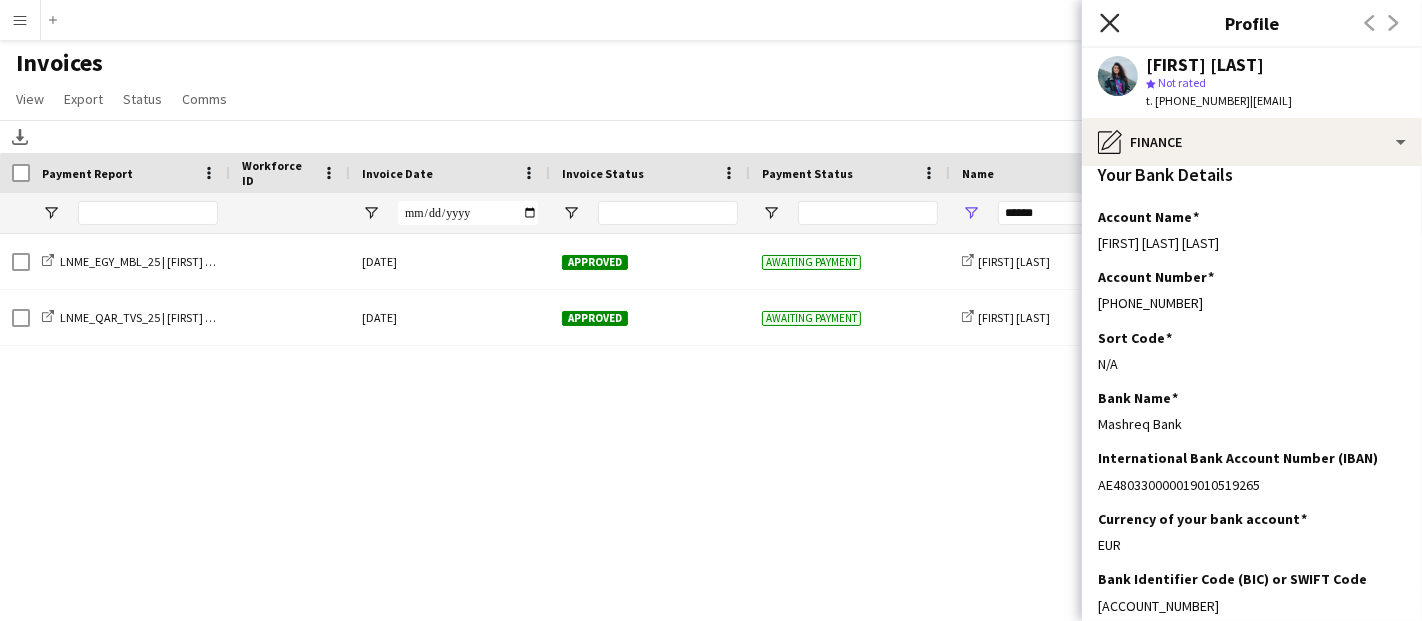 click 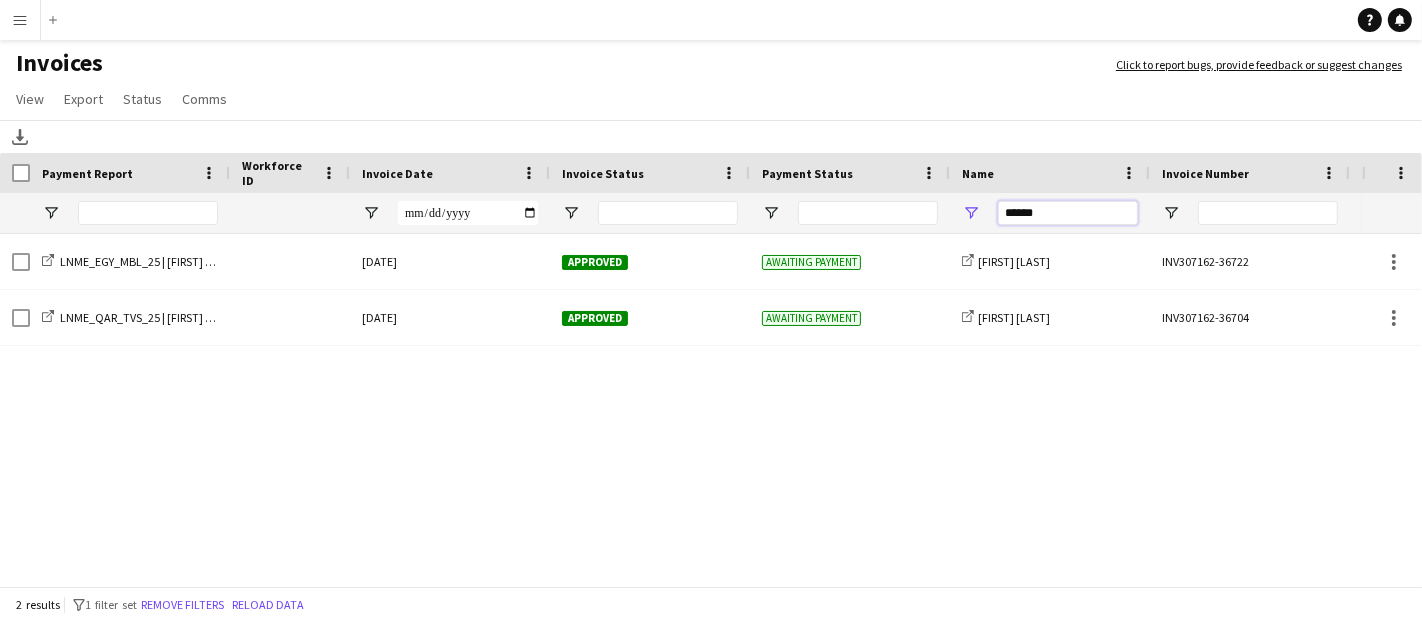 drag, startPoint x: 1052, startPoint y: 218, endPoint x: 926, endPoint y: 207, distance: 126.47925 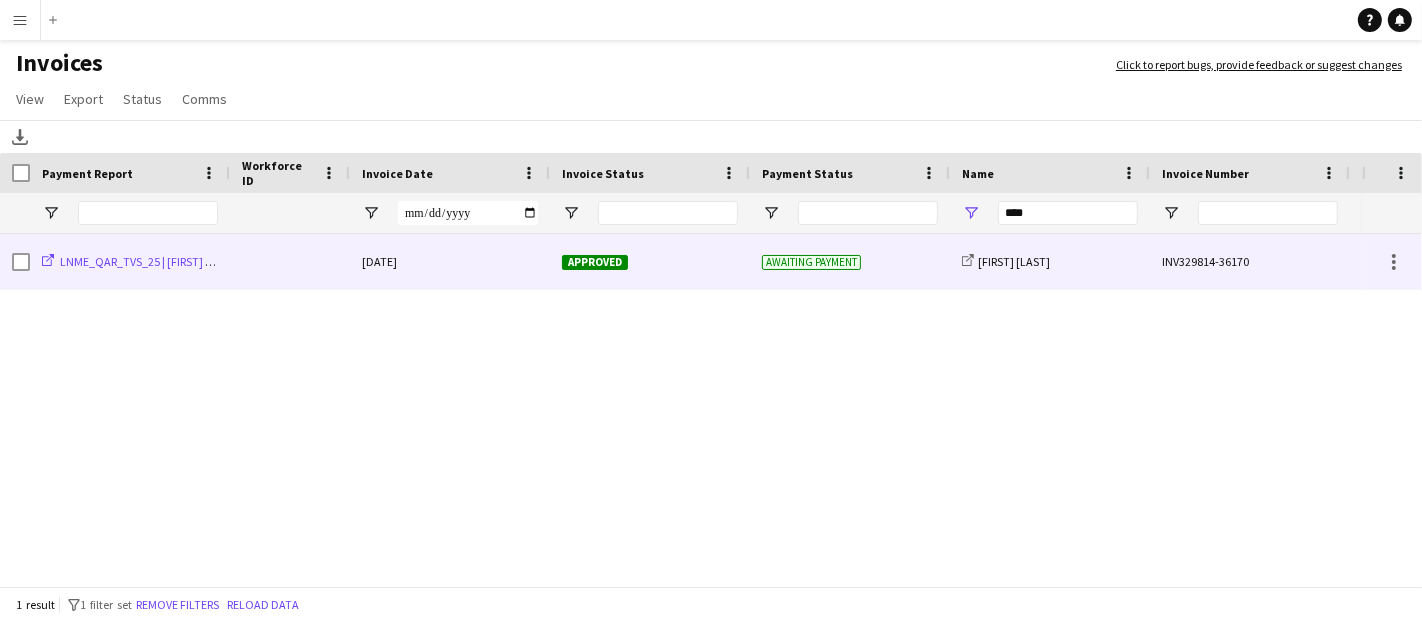 click on "LNME_QAR_TVS_25 | [FIRST] [LAST]" 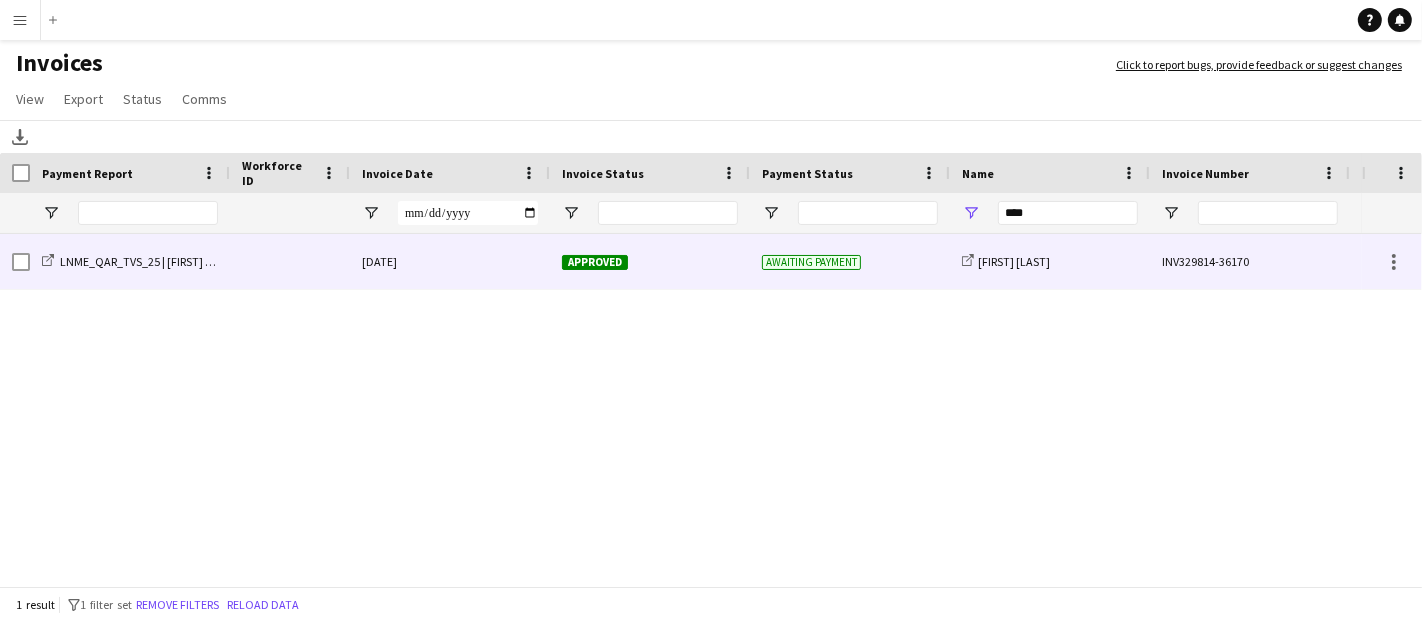 click on "Approved" 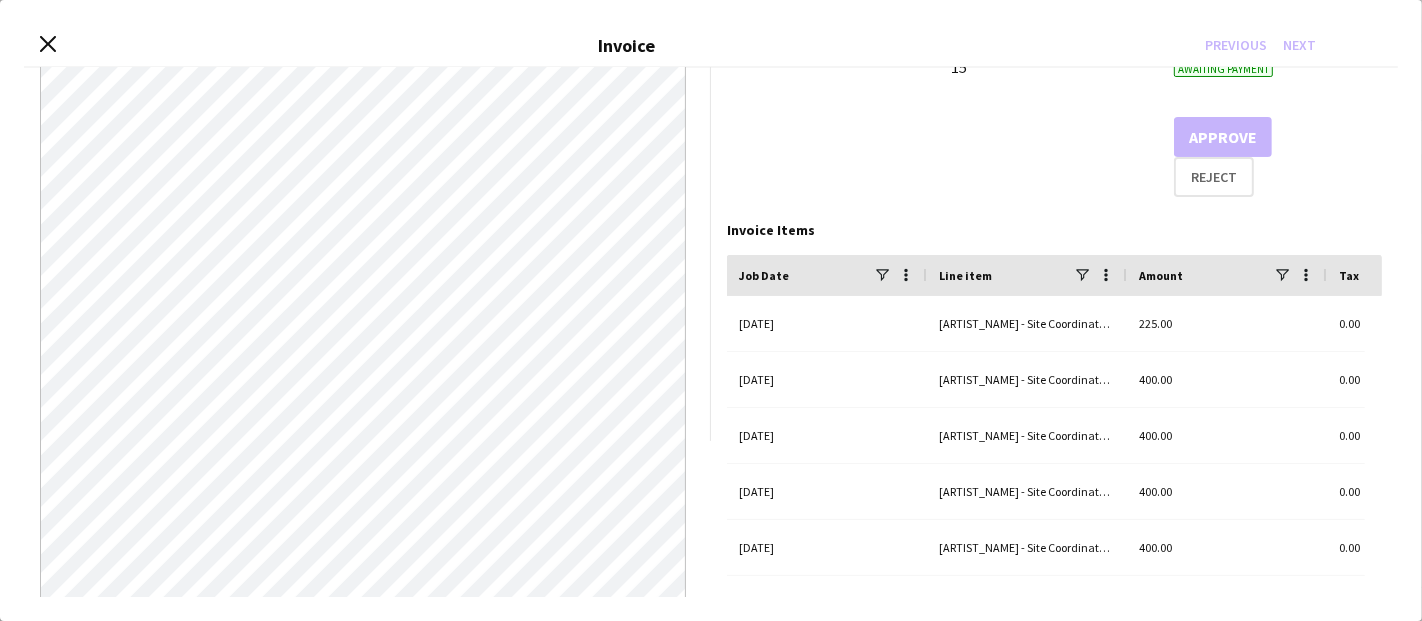 scroll, scrollTop: 45, scrollLeft: 0, axis: vertical 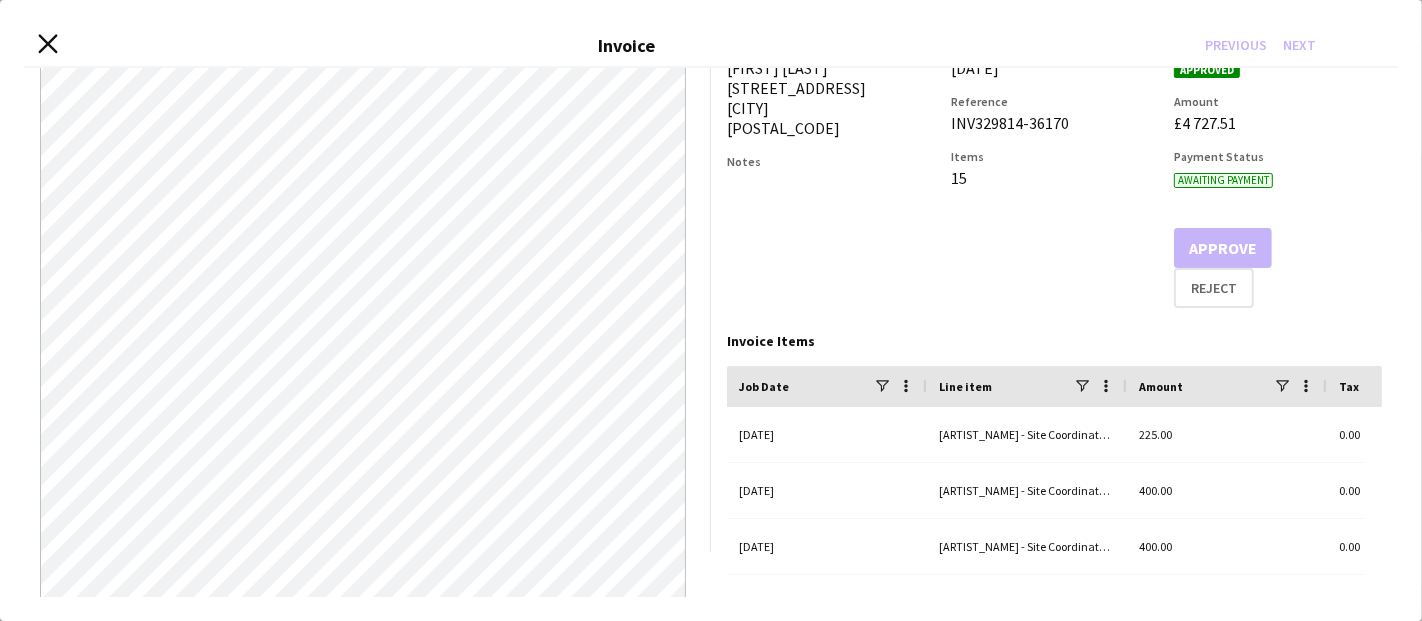 click on "Close invoice dialog" 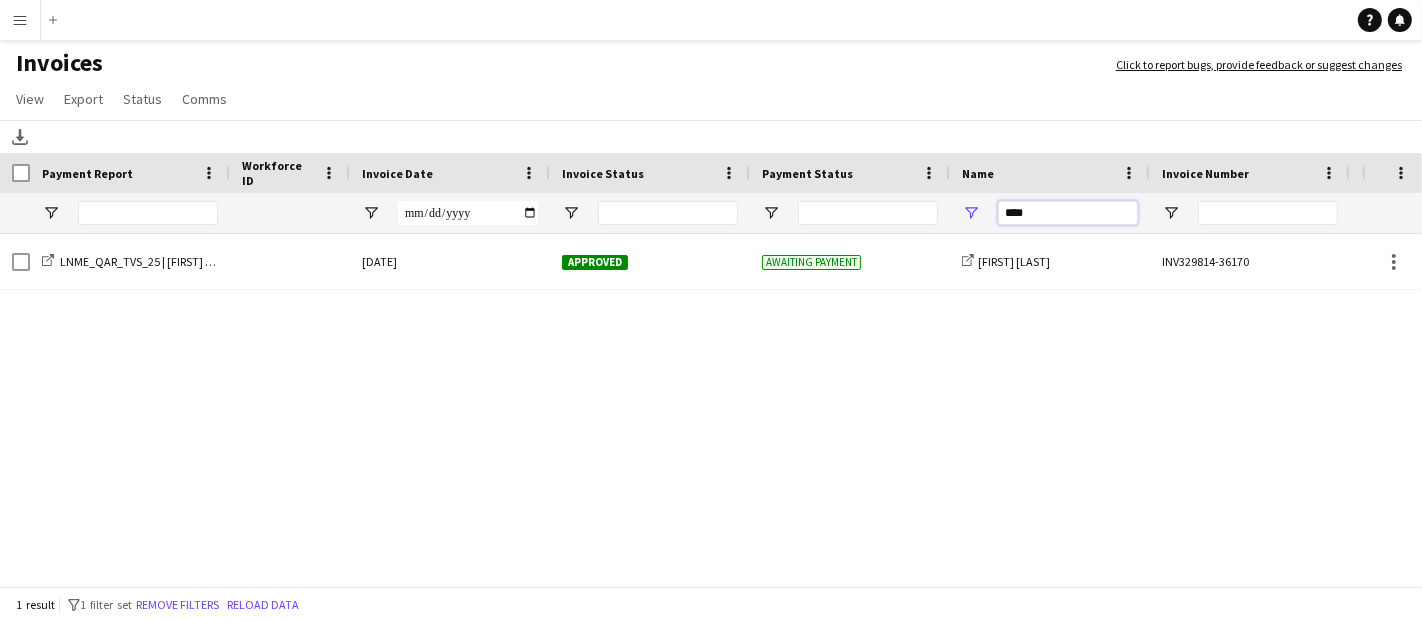 drag, startPoint x: 1074, startPoint y: 207, endPoint x: 977, endPoint y: 212, distance: 97.128784 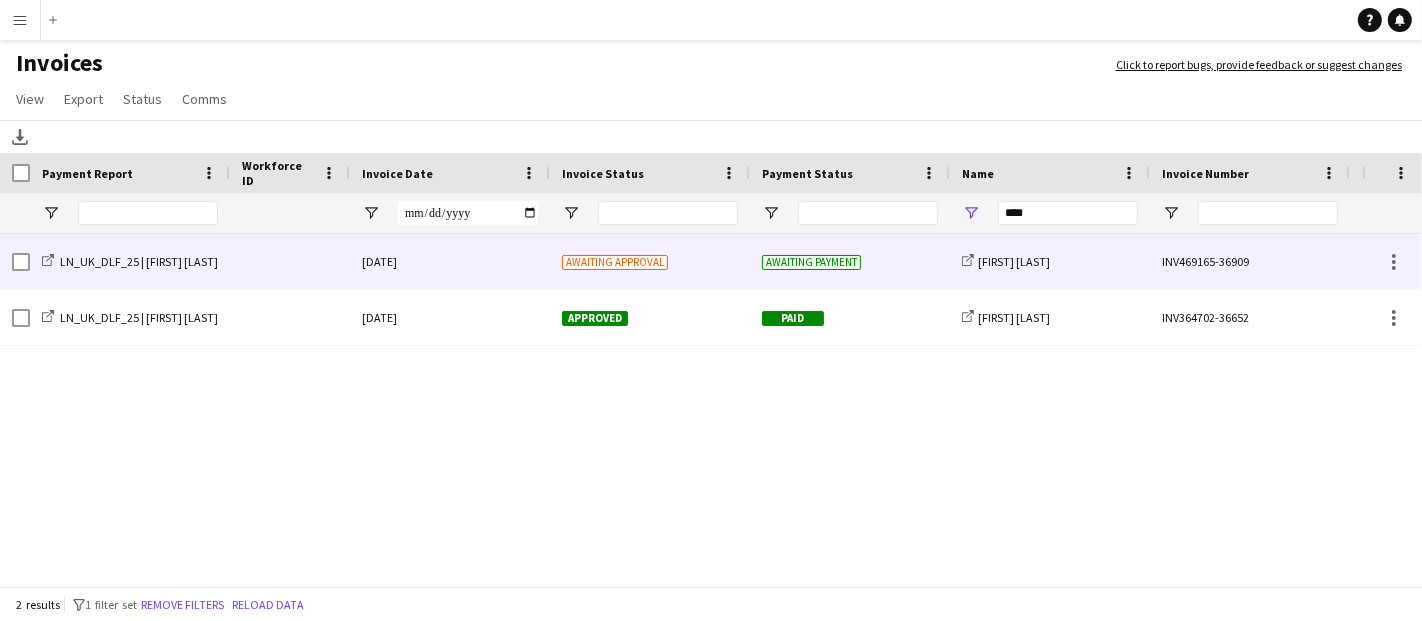 click on "10-July-2025" 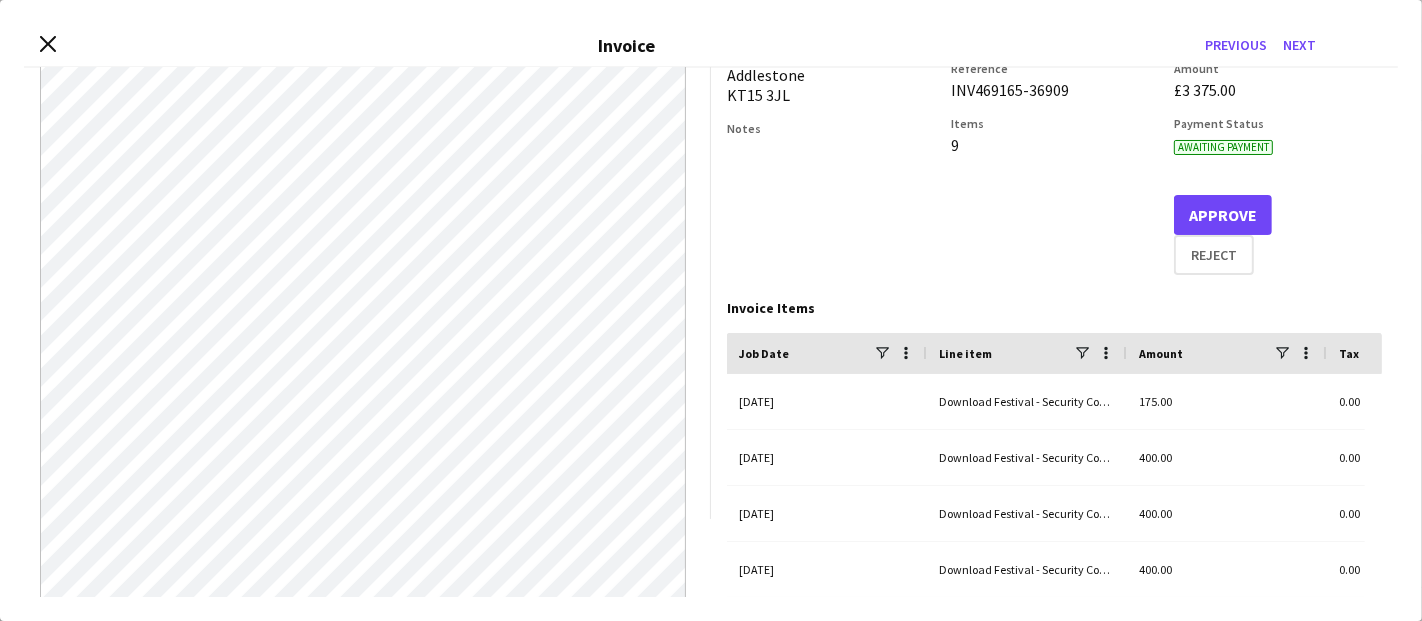 scroll, scrollTop: 189, scrollLeft: 0, axis: vertical 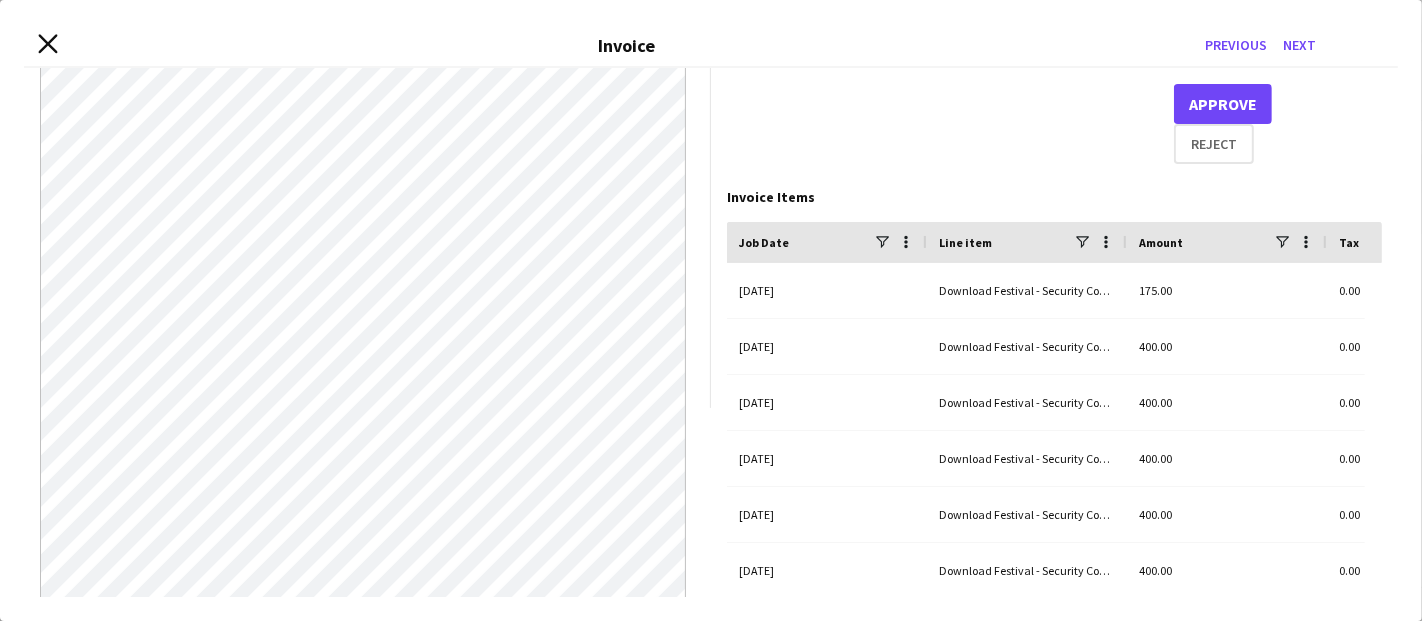 click on "Close invoice dialog" 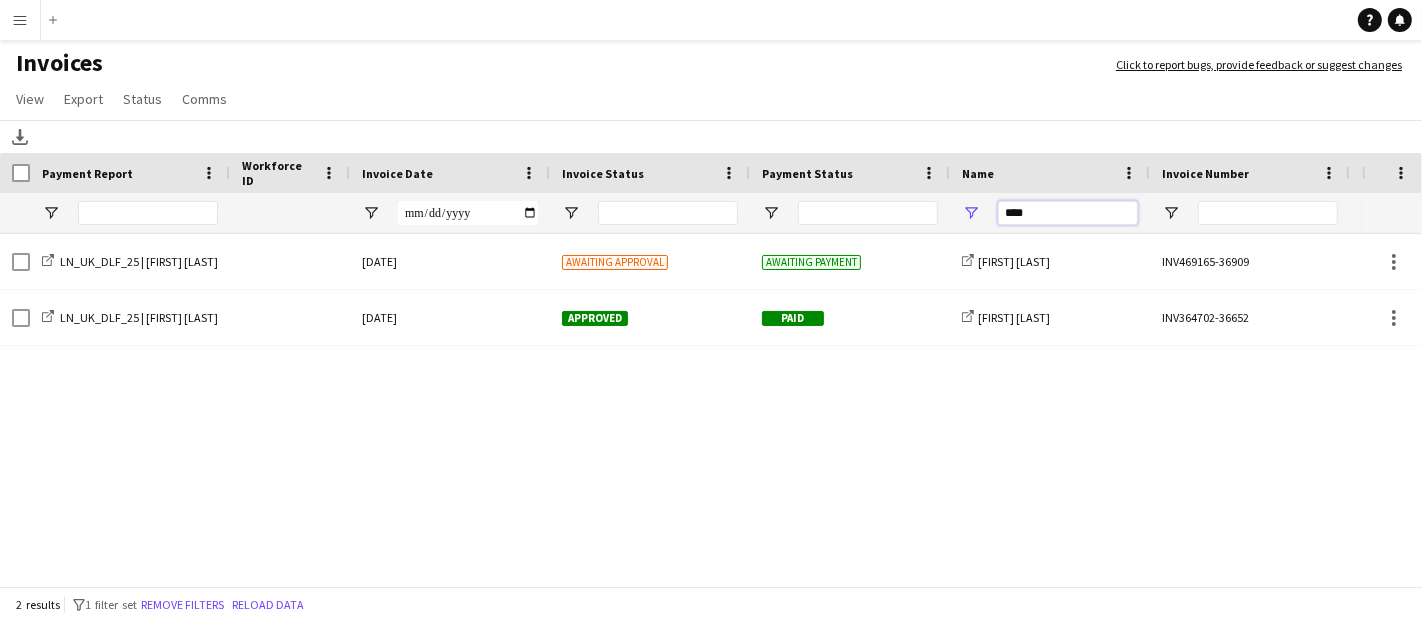 drag, startPoint x: 1053, startPoint y: 219, endPoint x: 963, endPoint y: 218, distance: 90.005554 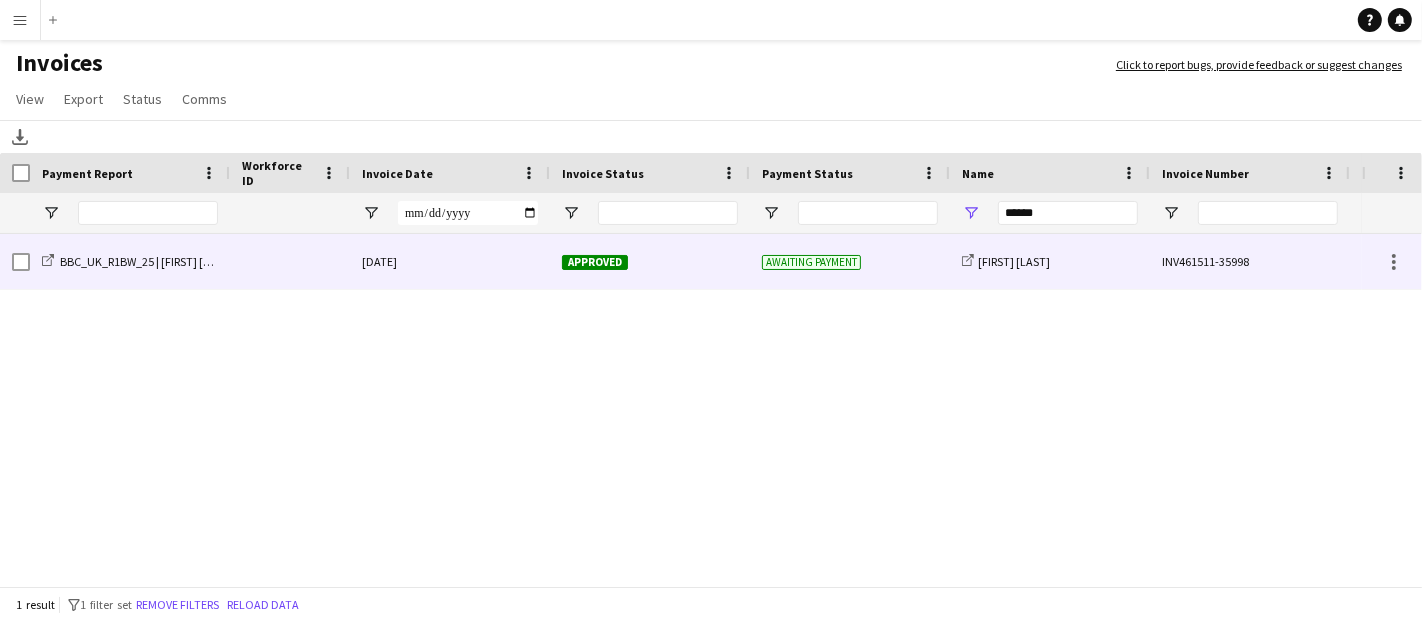 click 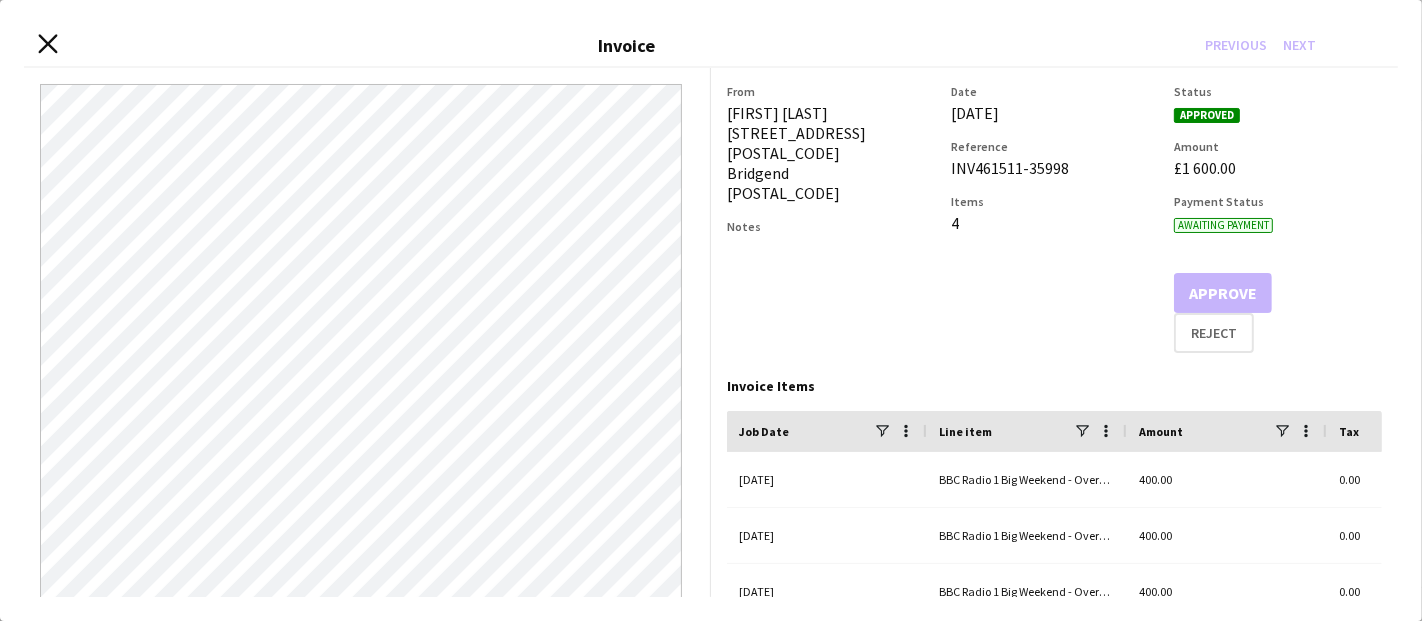 click on "Close invoice dialog" 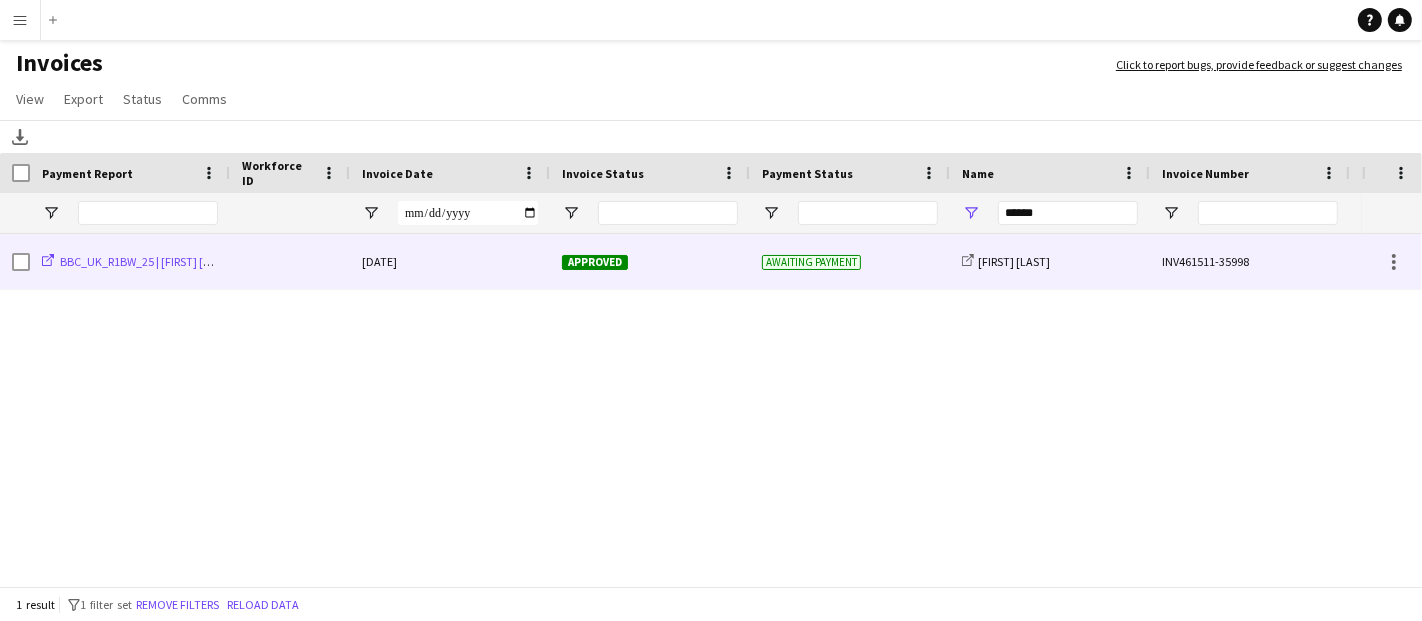 click on "BBC_UK_R1BW_25 | Neil Marcus" 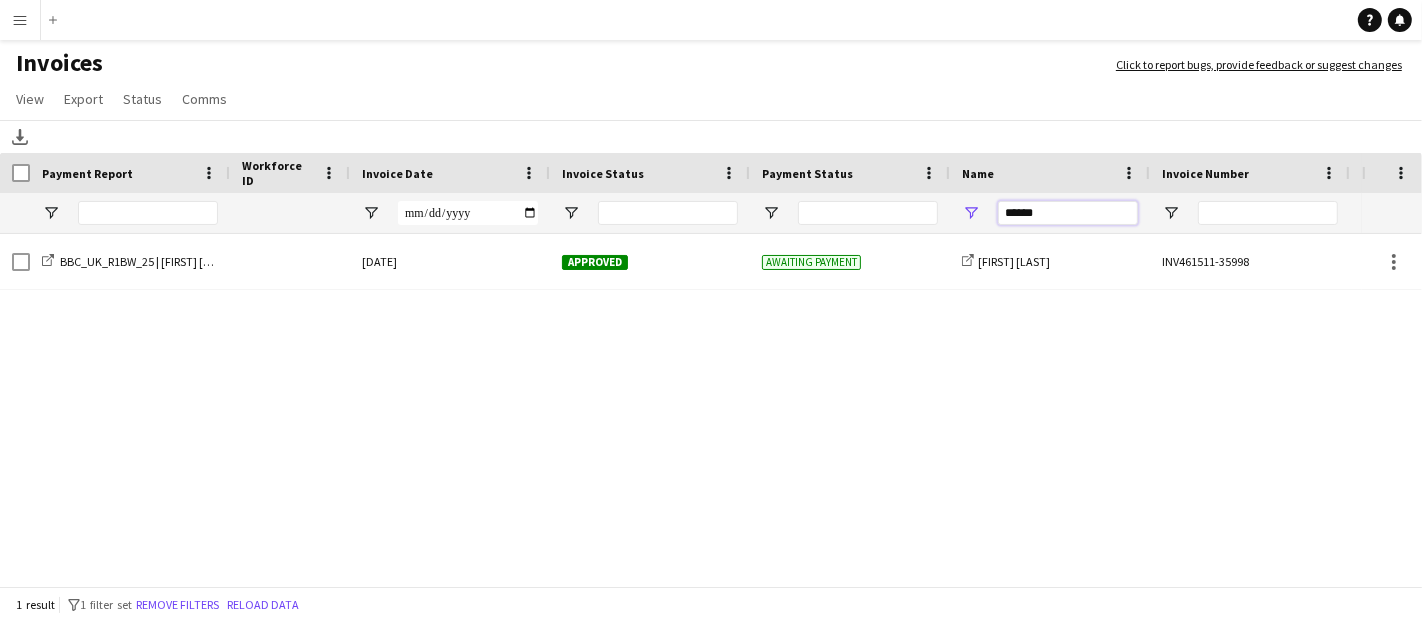 drag, startPoint x: 1045, startPoint y: 215, endPoint x: 940, endPoint y: 215, distance: 105 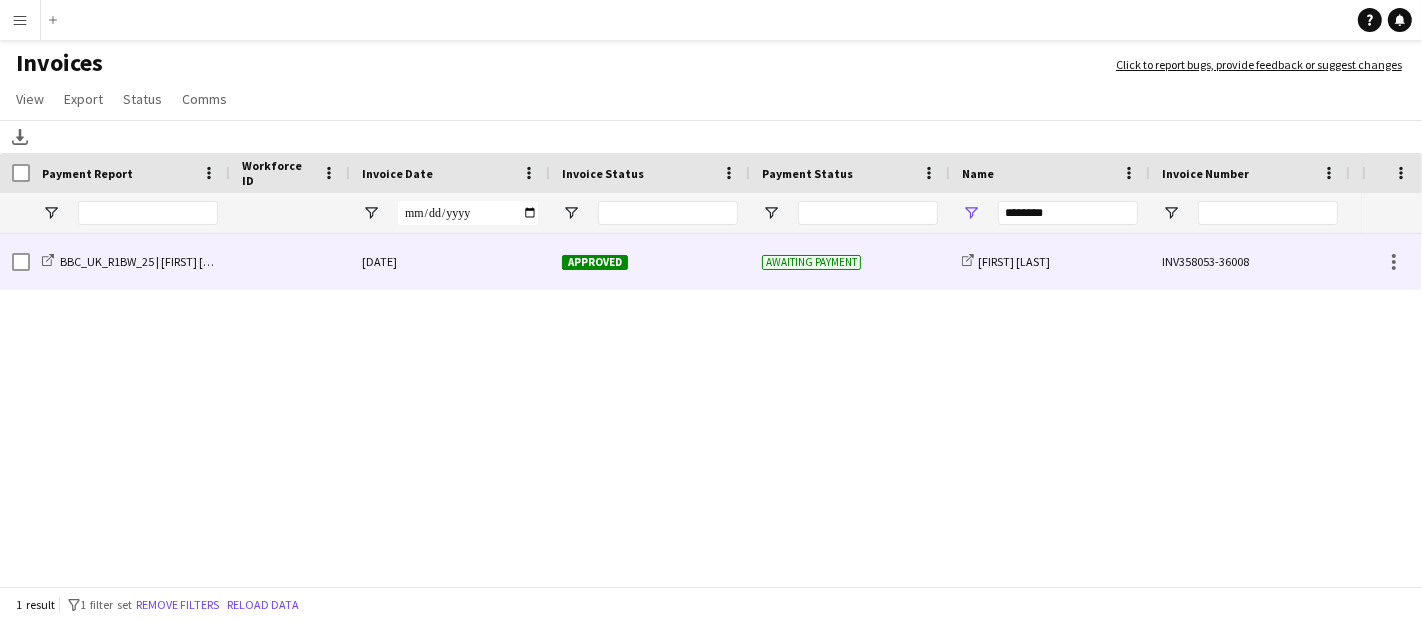 click 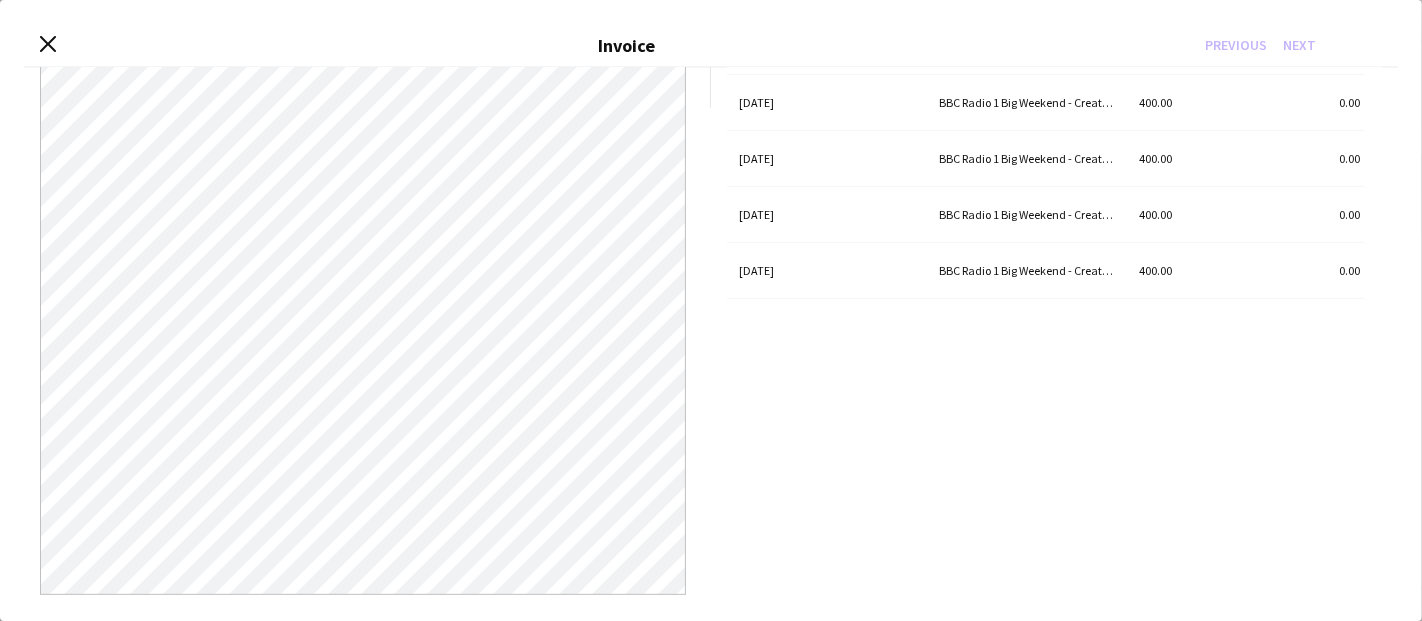 scroll, scrollTop: 78, scrollLeft: 0, axis: vertical 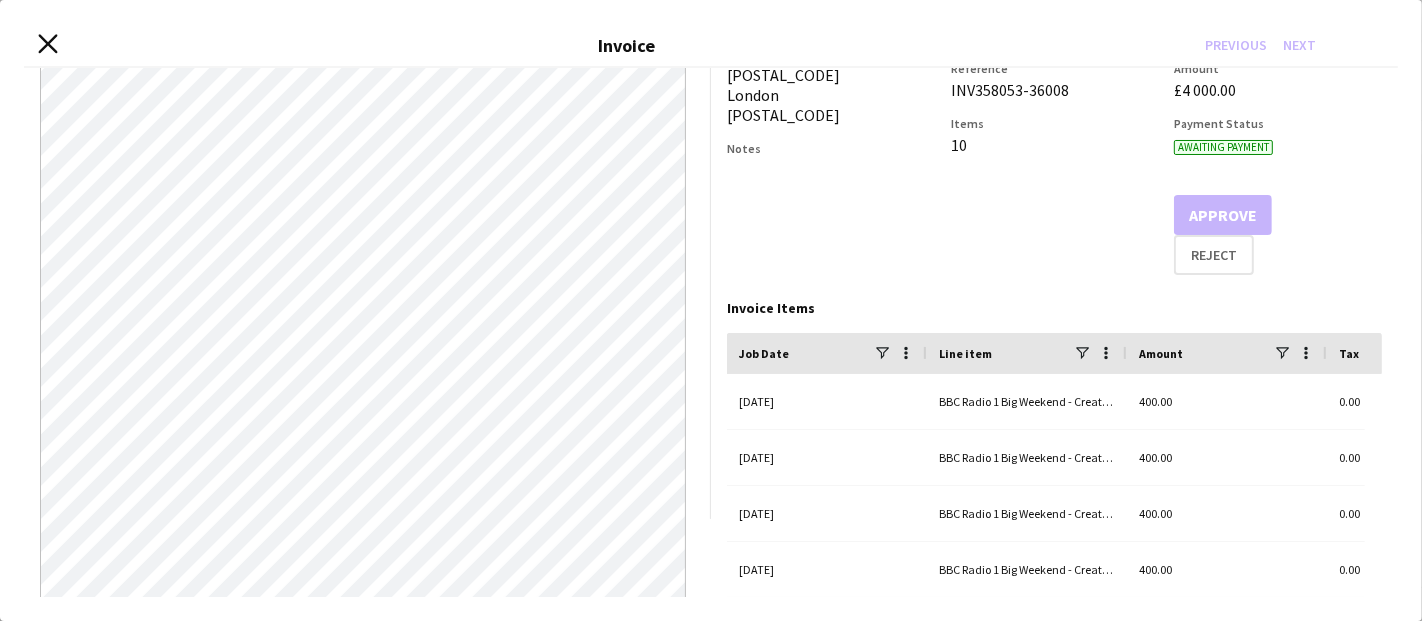 click on "Close invoice dialog" 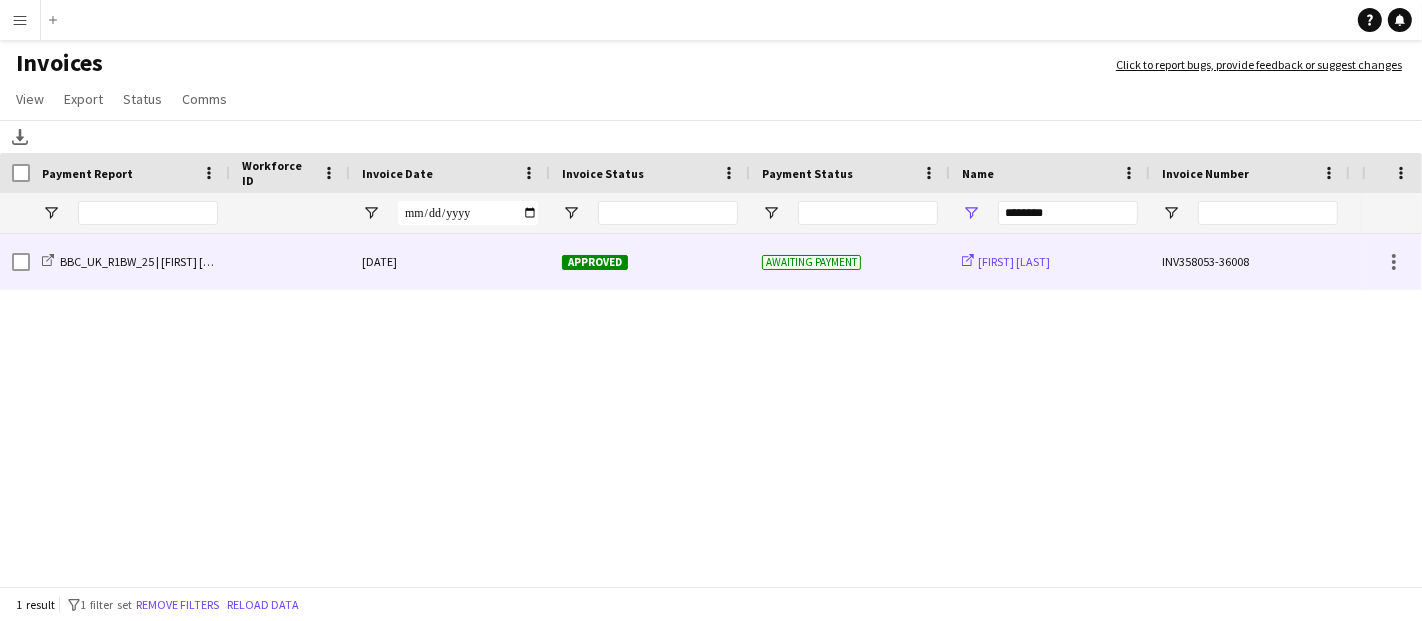 click on "graham mitchell" 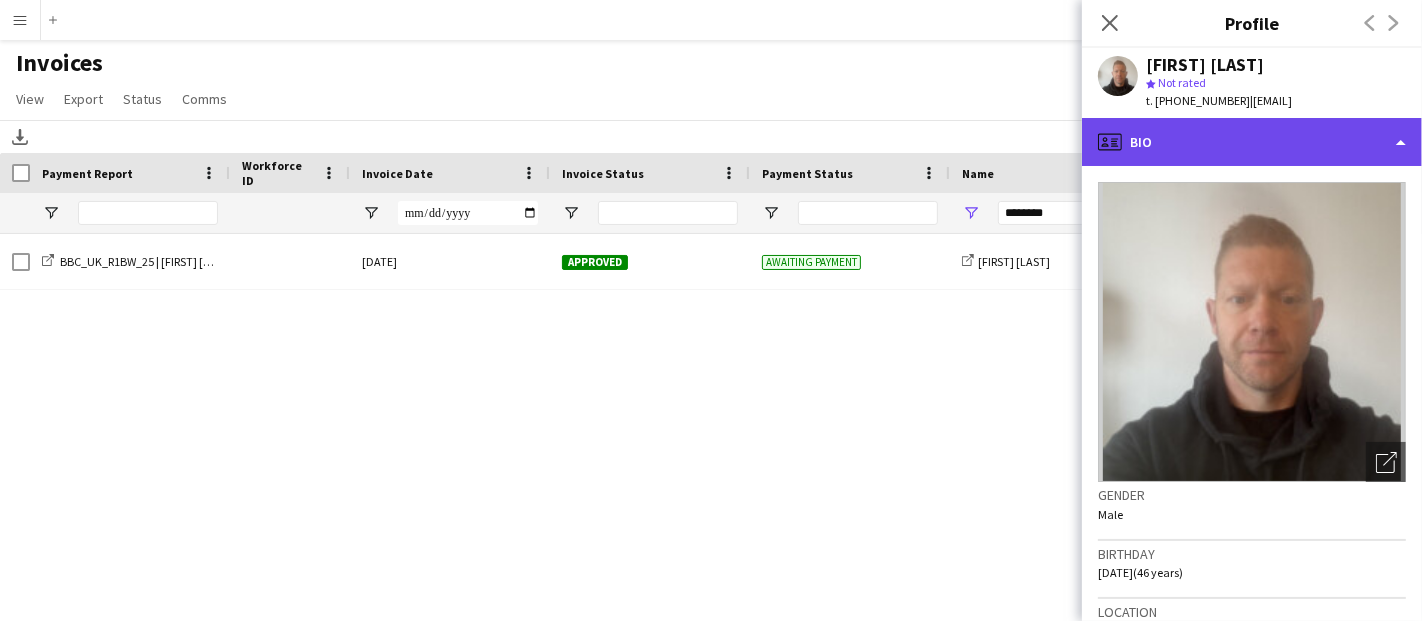 click on "profile
Bio" 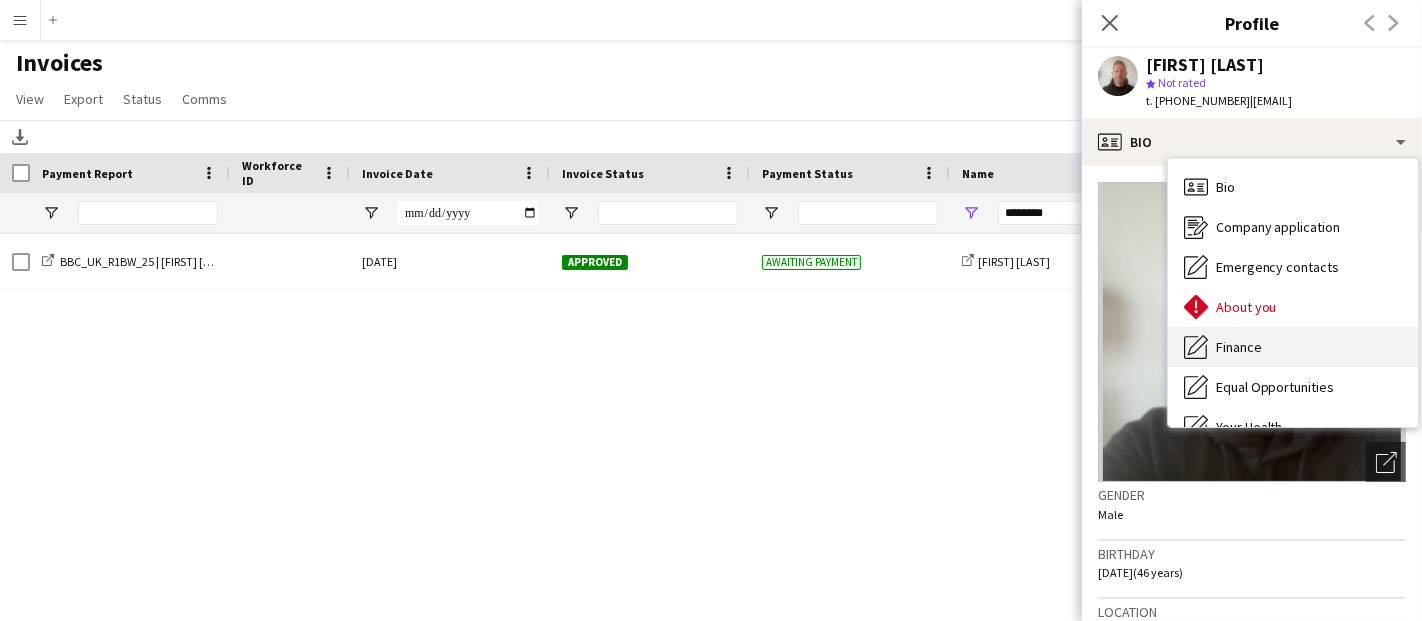click on "Finance" at bounding box center (1239, 347) 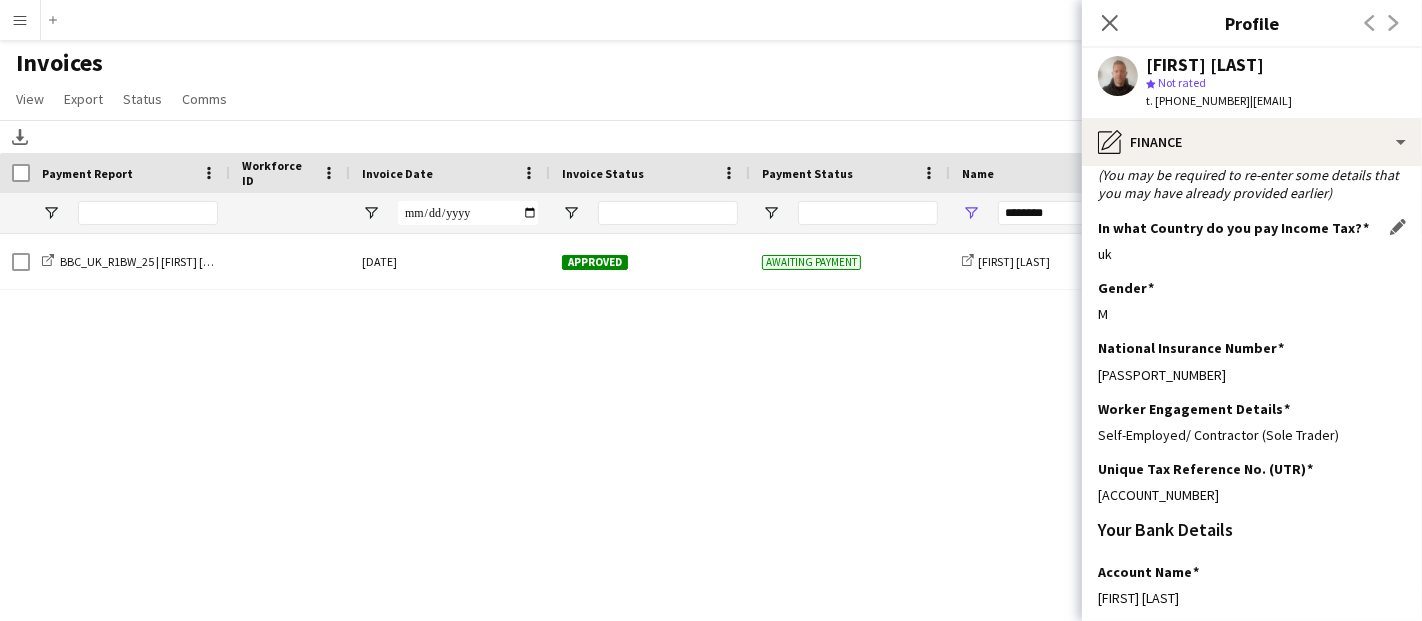 scroll, scrollTop: 222, scrollLeft: 0, axis: vertical 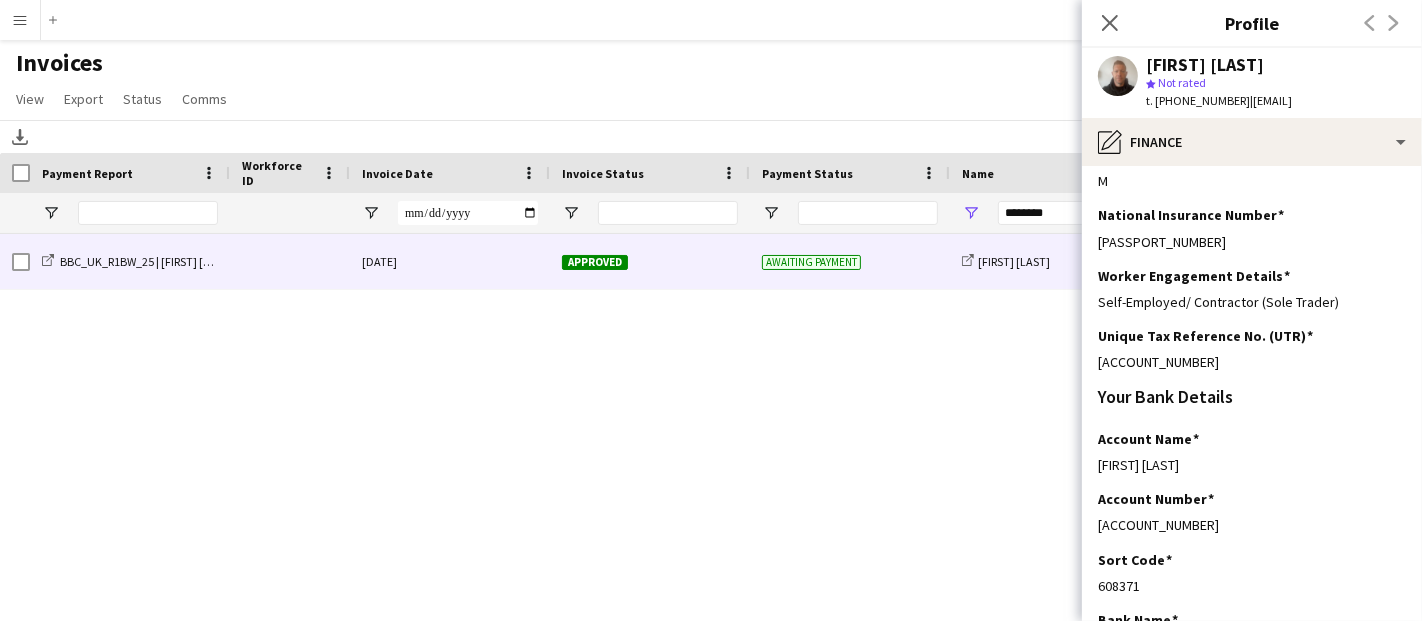 click 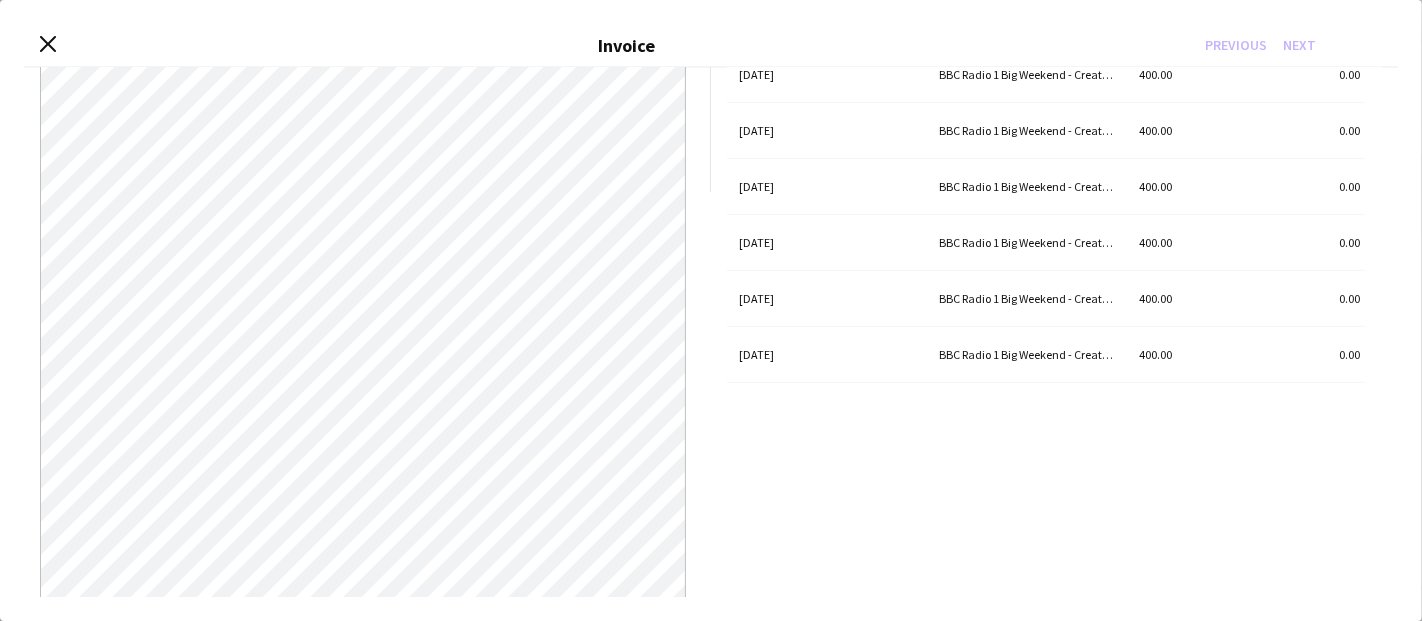 scroll, scrollTop: 489, scrollLeft: 0, axis: vertical 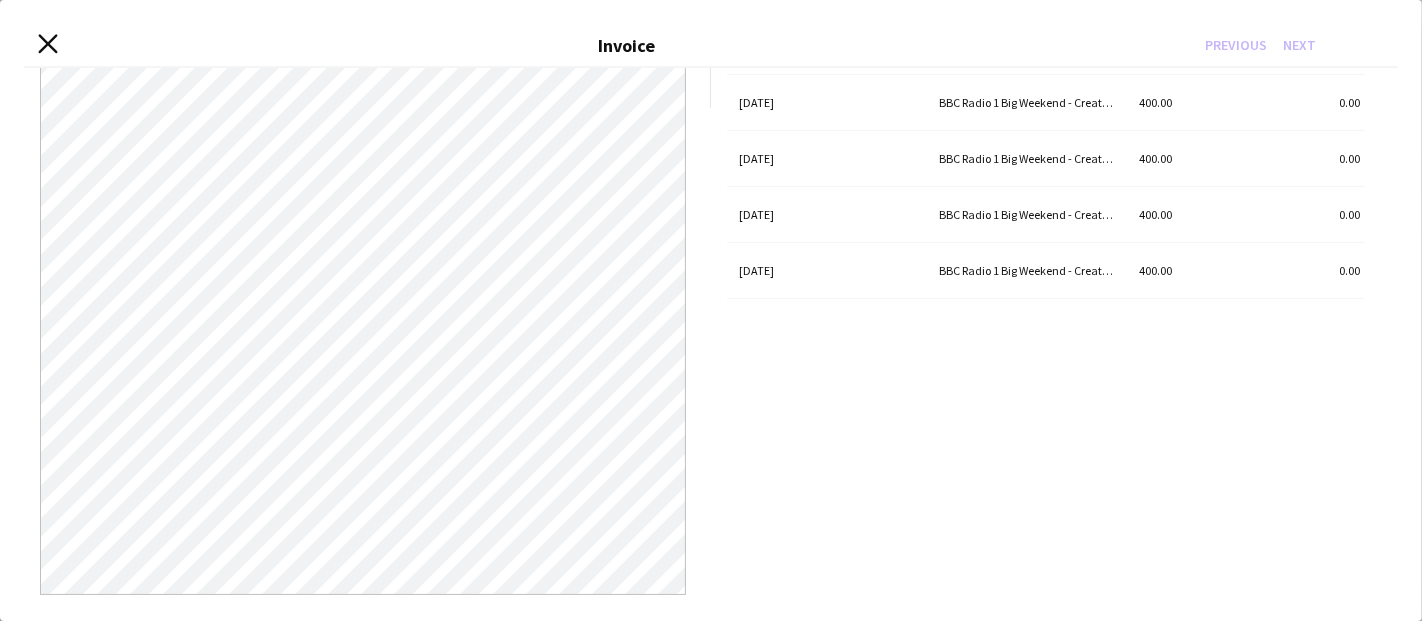 click 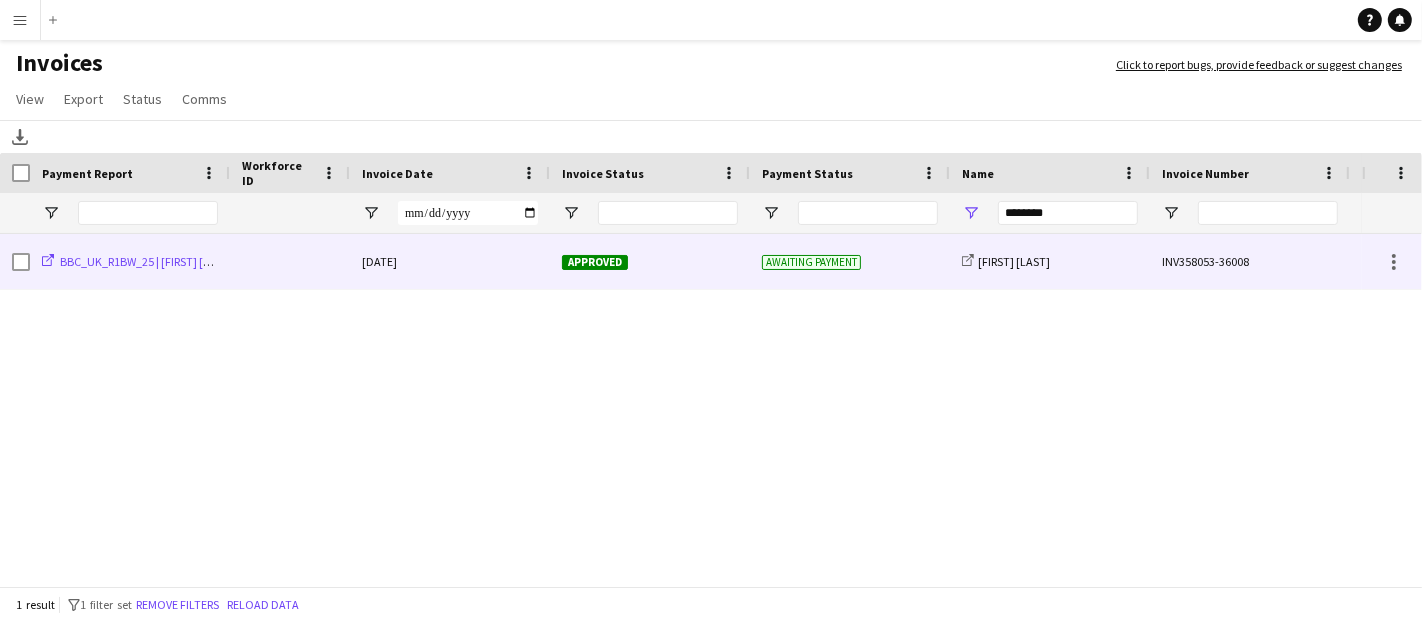 click on "BBC_UK_R1BW_25 | Graham Mitchell" 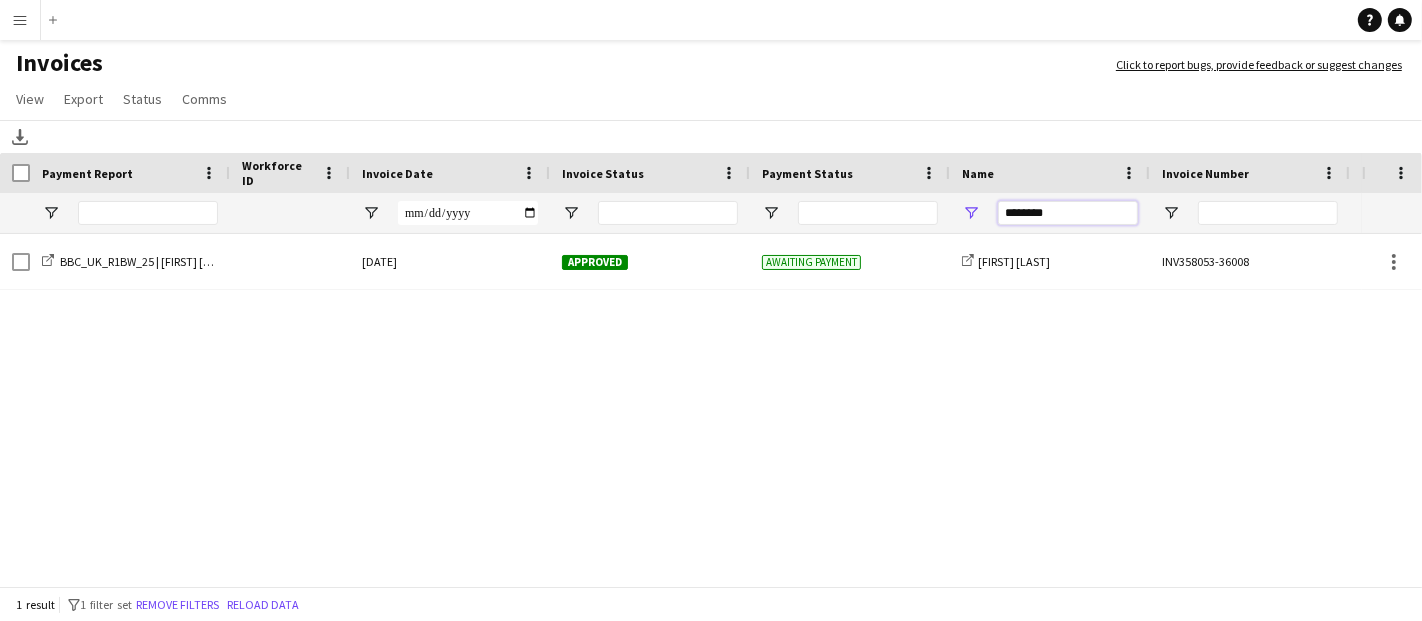drag, startPoint x: 1082, startPoint y: 215, endPoint x: 953, endPoint y: 232, distance: 130.11533 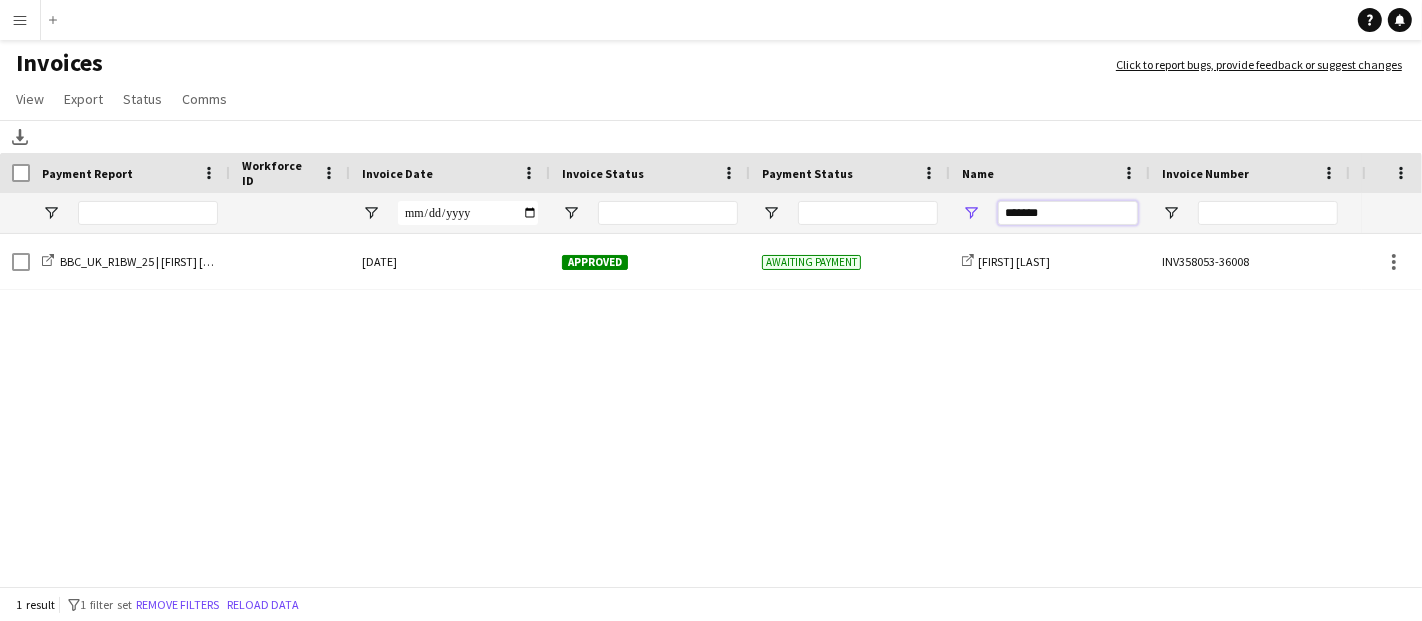 type on "*******" 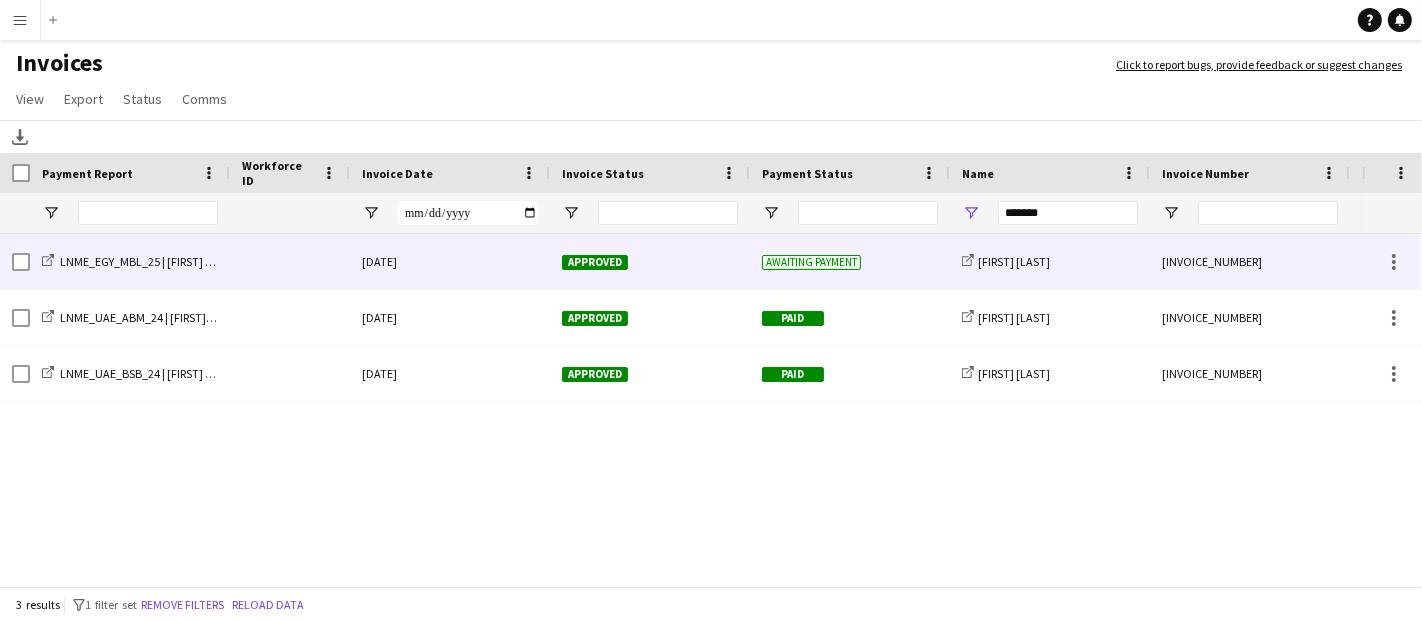 click 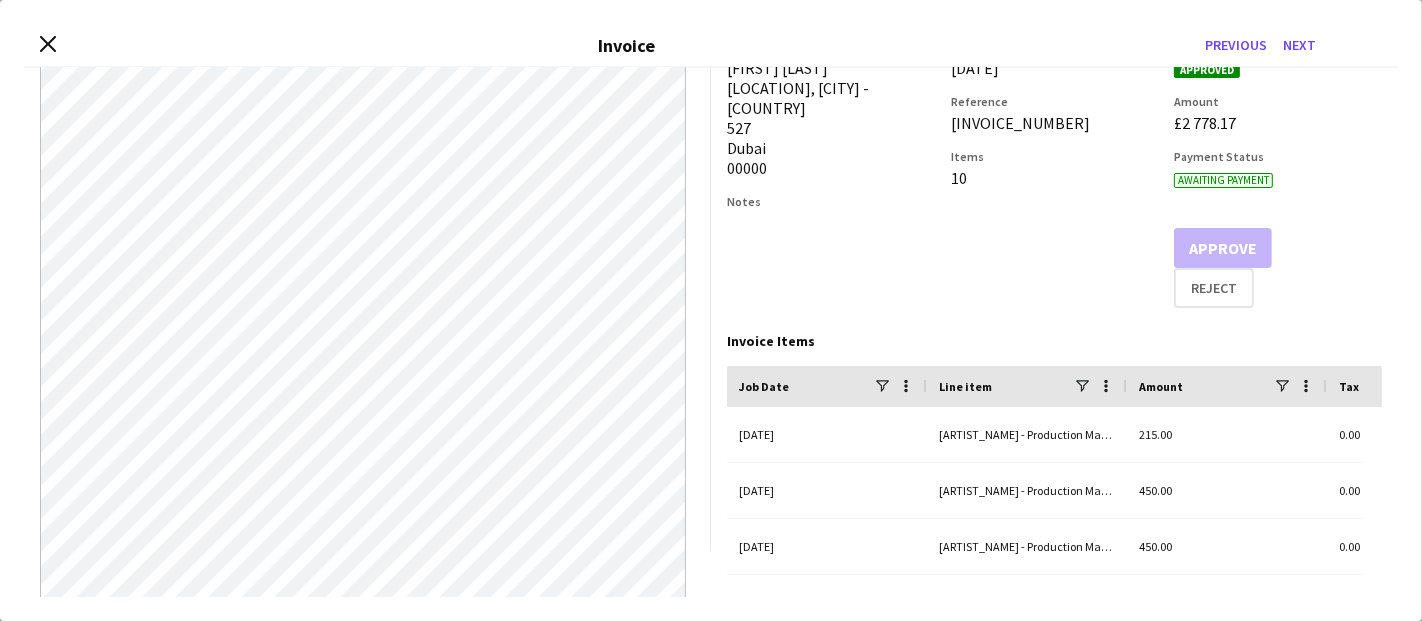 scroll, scrollTop: 0, scrollLeft: 0, axis: both 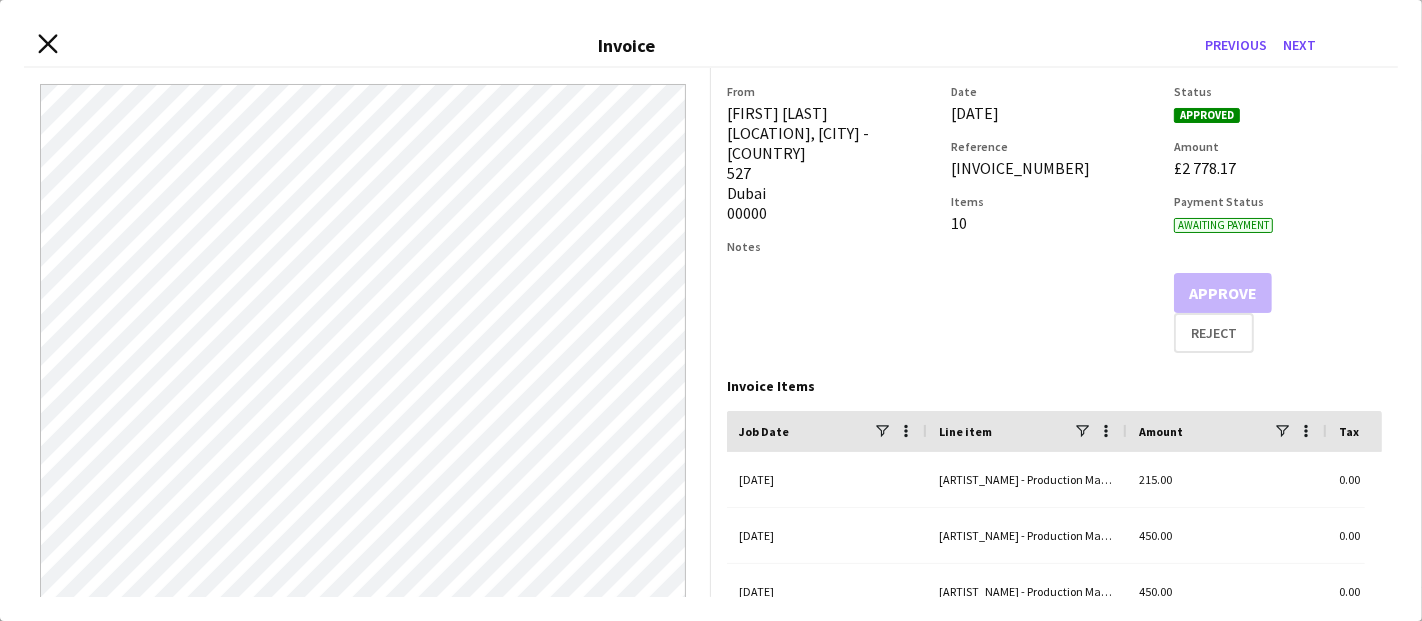 click on "Close invoice dialog" 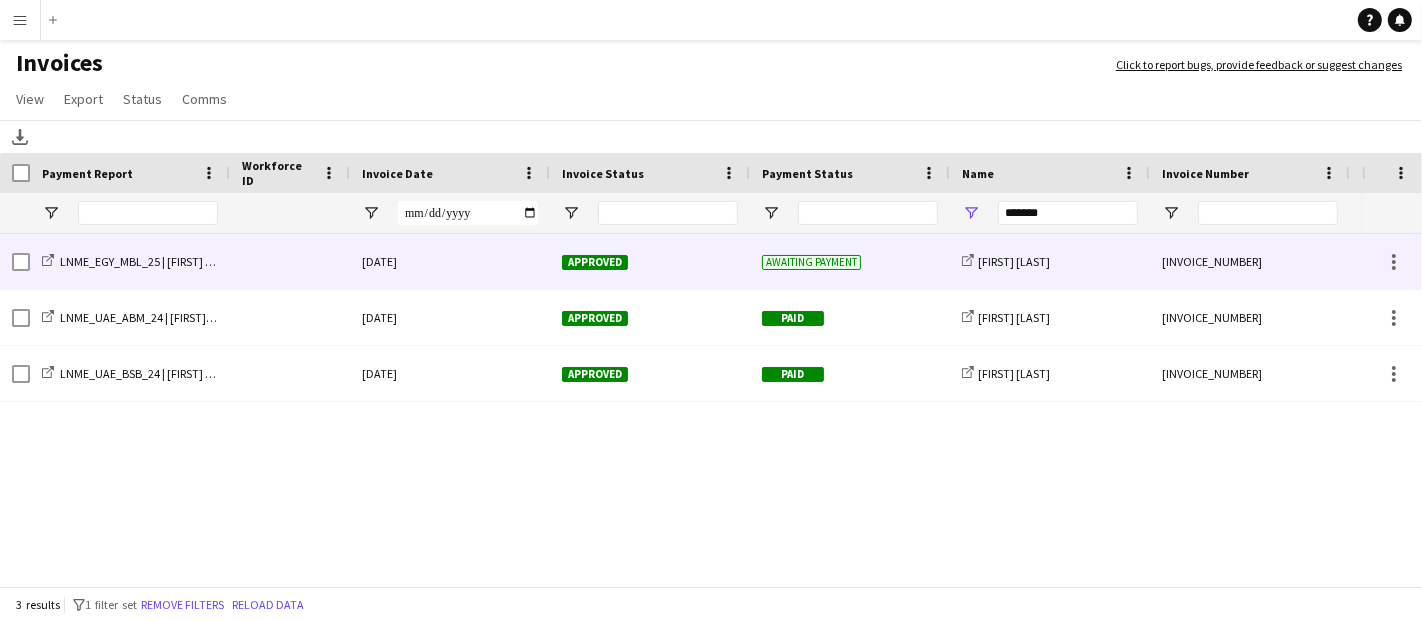 click on "Awaiting payment" 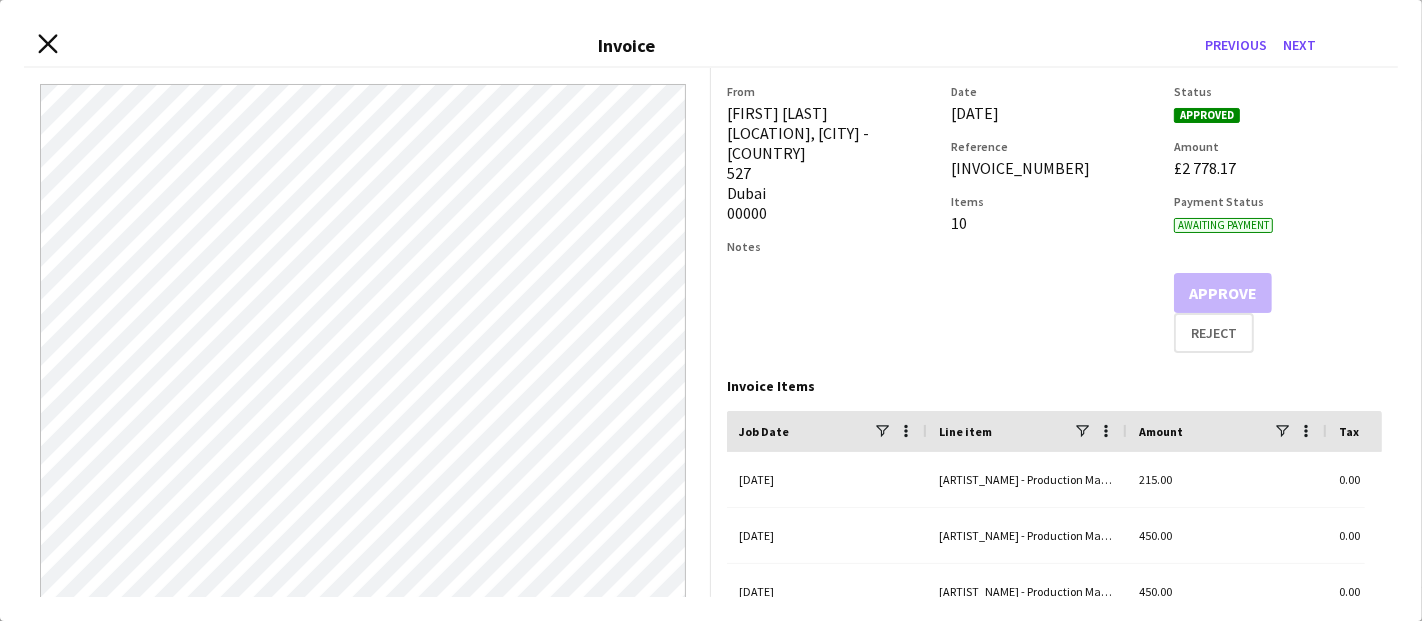 click on "Close invoice dialog" 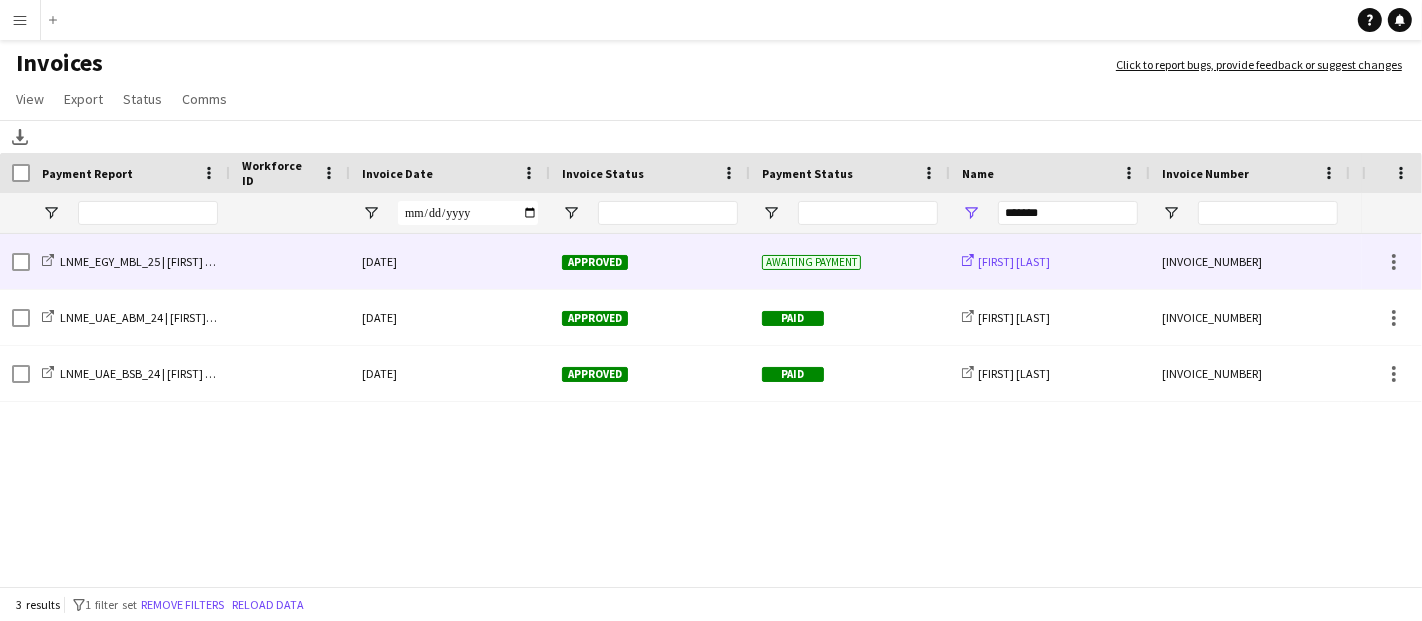 click on "Jonathan Sargent" 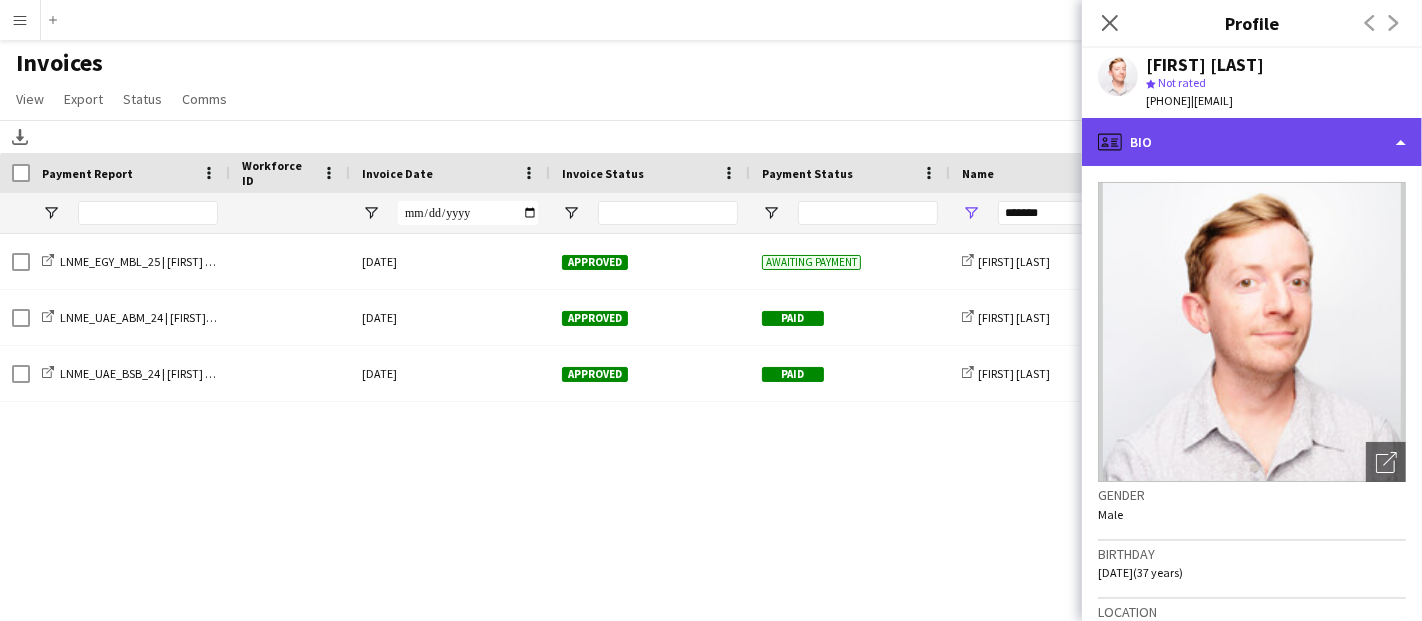 click on "profile
Bio" 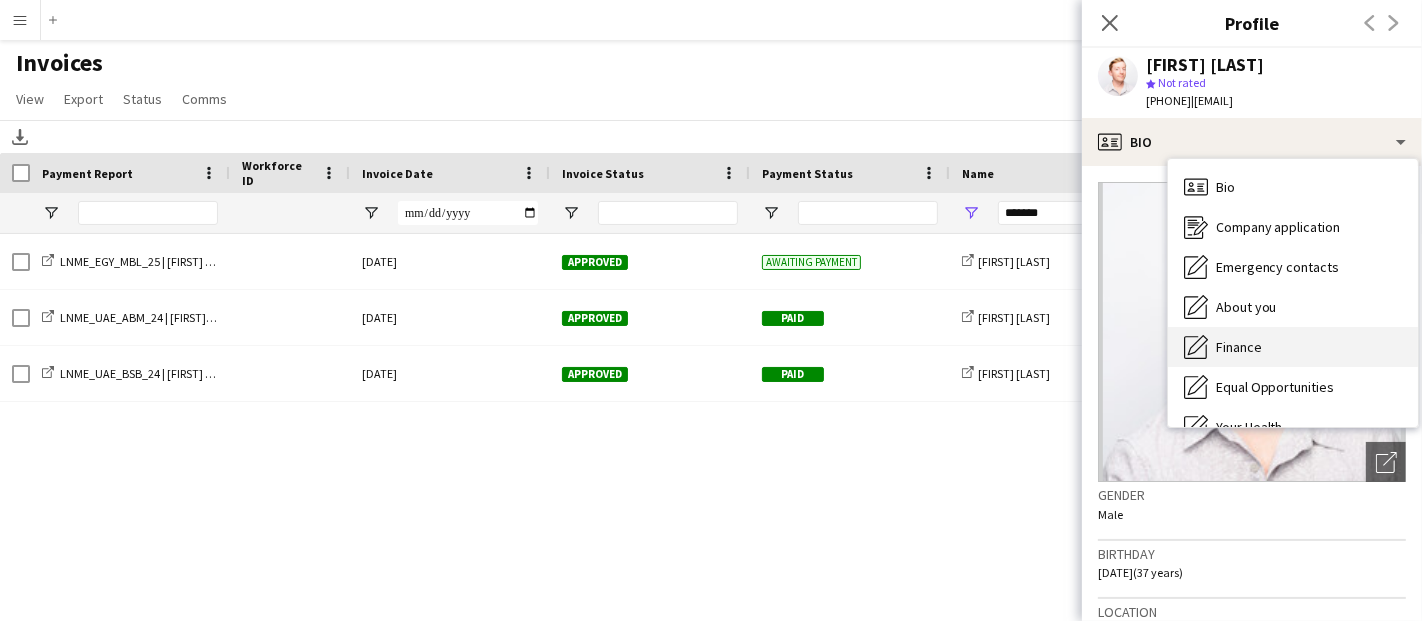 click on "Finance" at bounding box center [1239, 347] 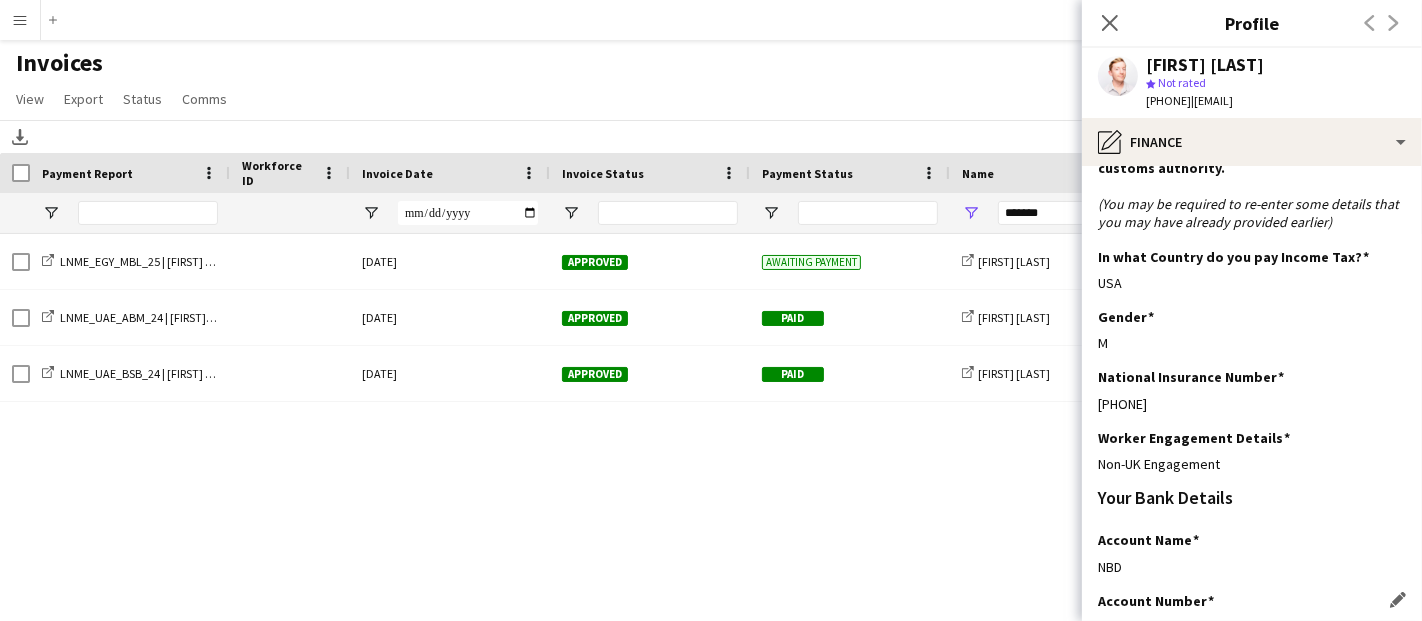 scroll, scrollTop: 171, scrollLeft: 0, axis: vertical 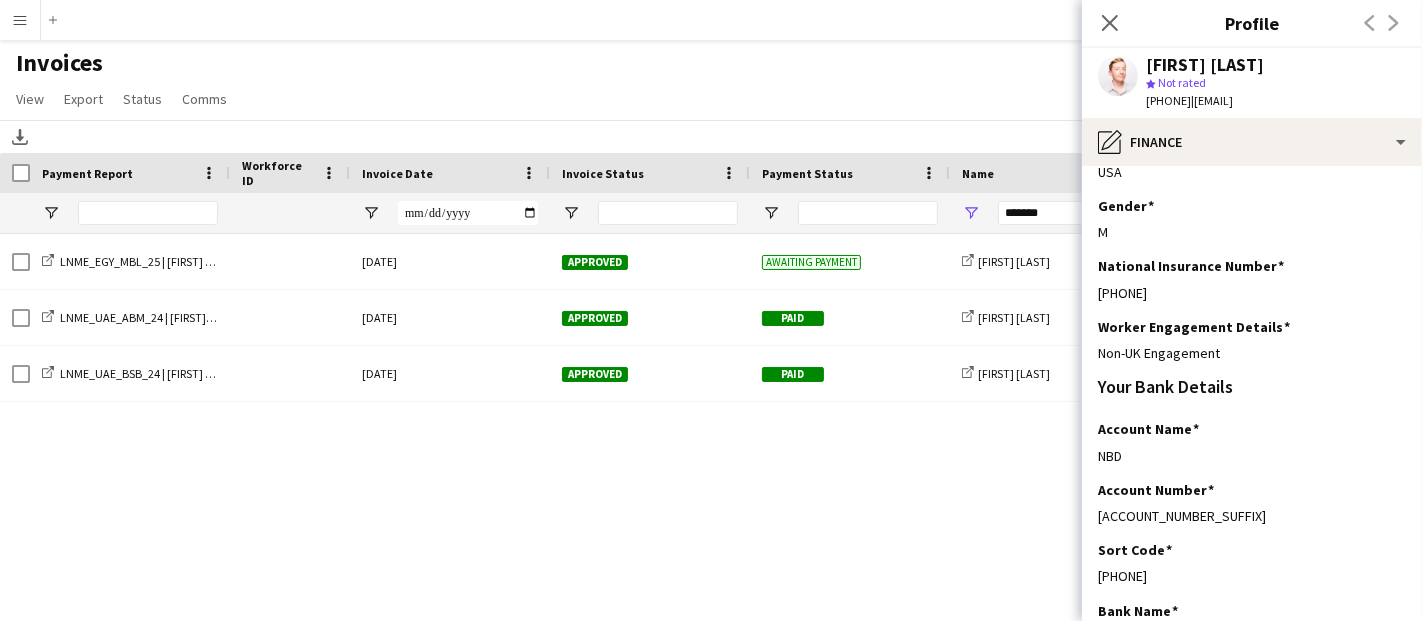 click on "Close pop-in" 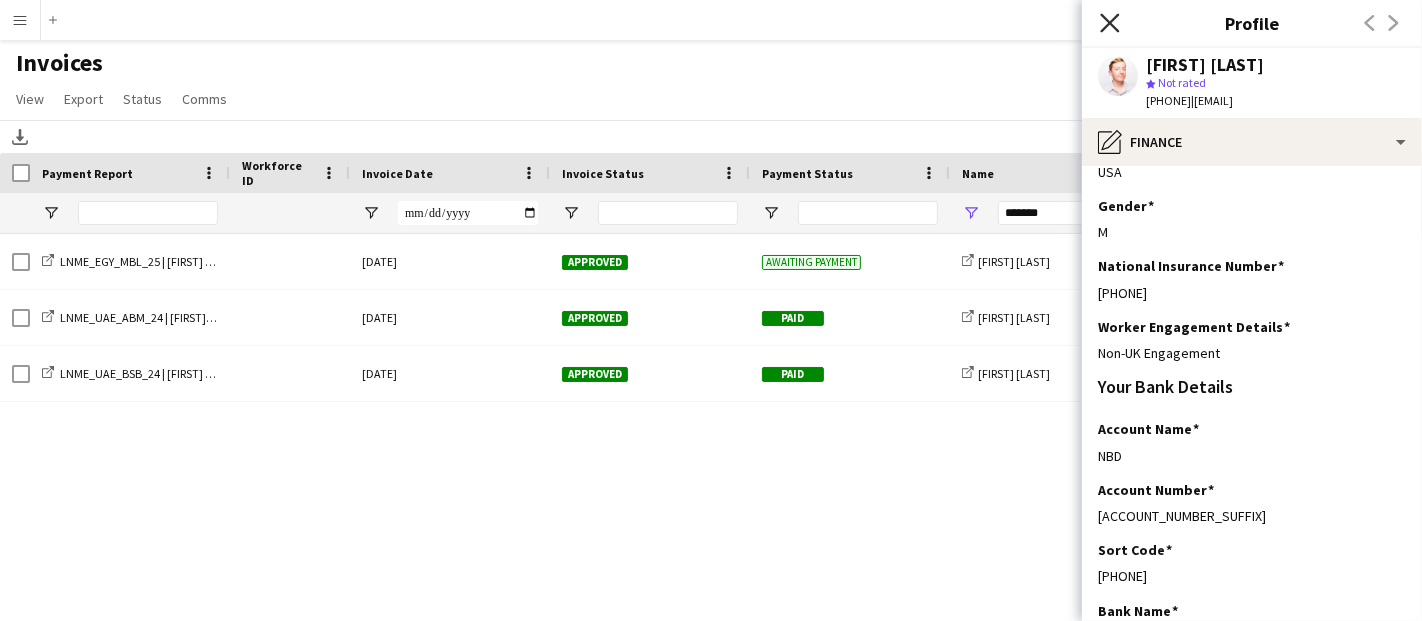 click on "Close pop-in" 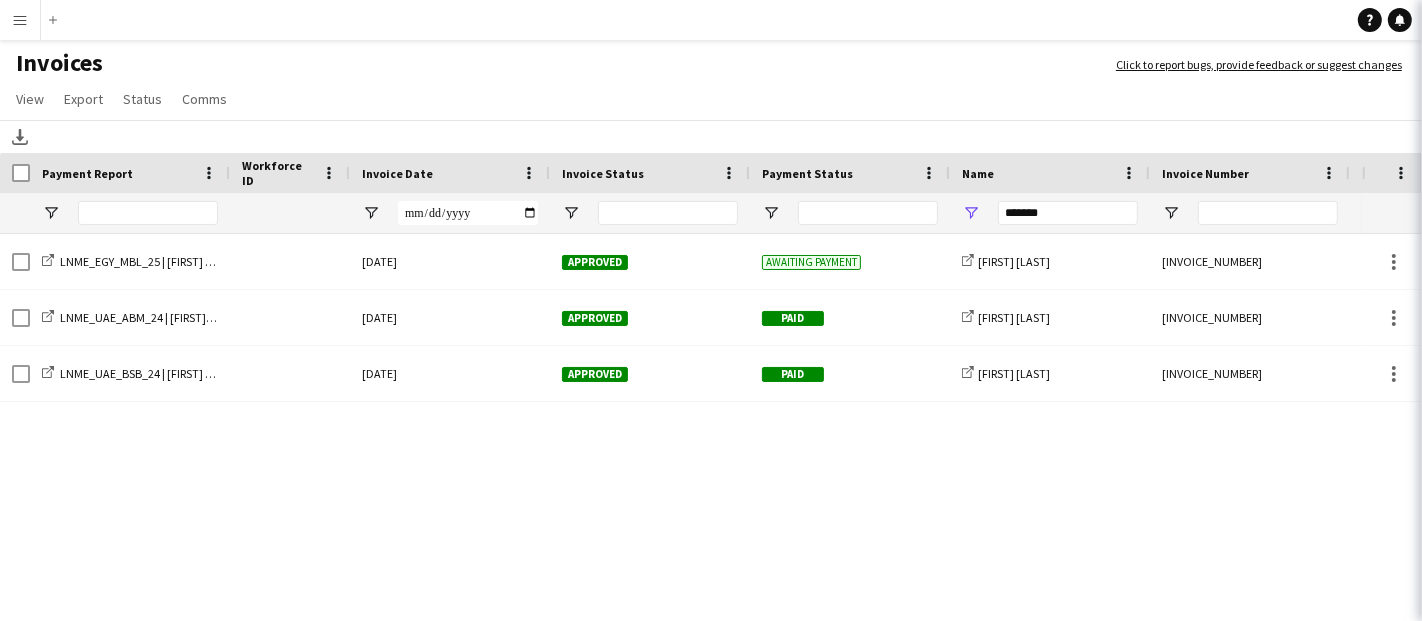 click 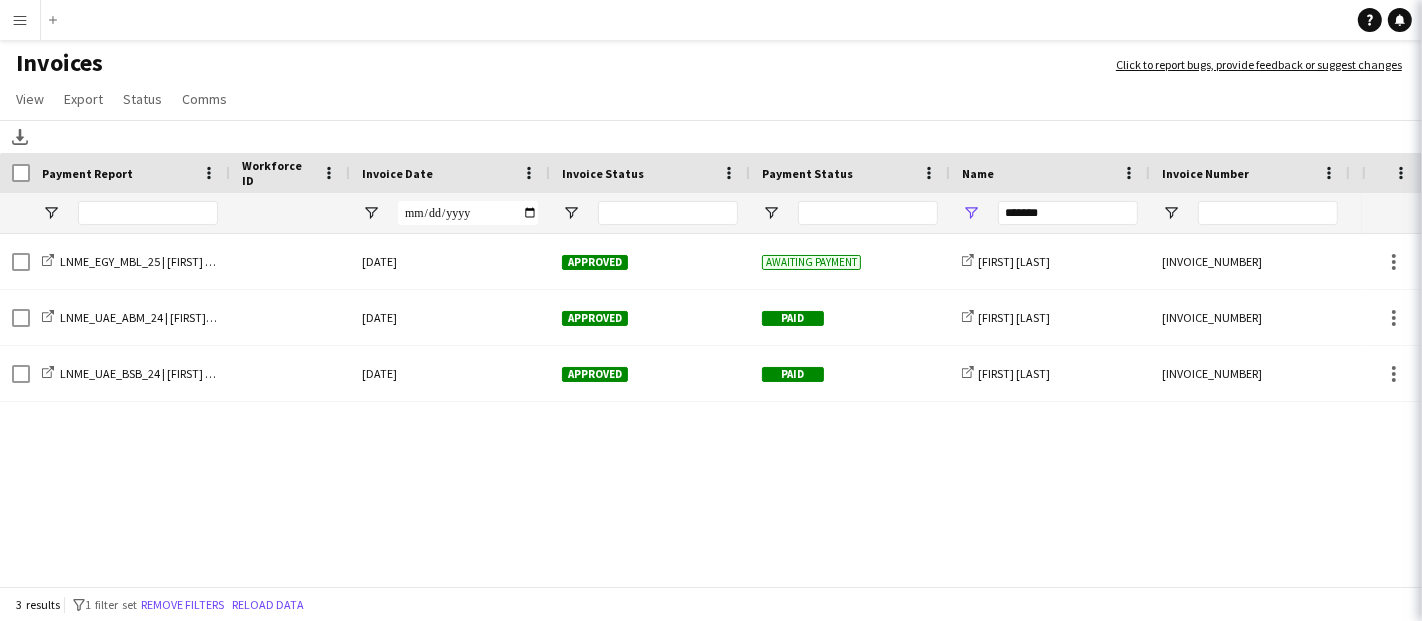 click on "Menu
Boards
Boards   Boards   All jobs   Status
Workforce
Workforce   My Workforce   Recruiting
Comms
Comms
Pay
Pay   Approvals   Payments   Reports   Invoices
Platform Settings
Platform Settings   App settings   Your settings   Profiles
Training Academy
Training Academy
Knowledge Base
Knowledge Base
Product Updates
Product Updates   Log Out   Privacy
Add
Help
Notifications" at bounding box center [711, 20] 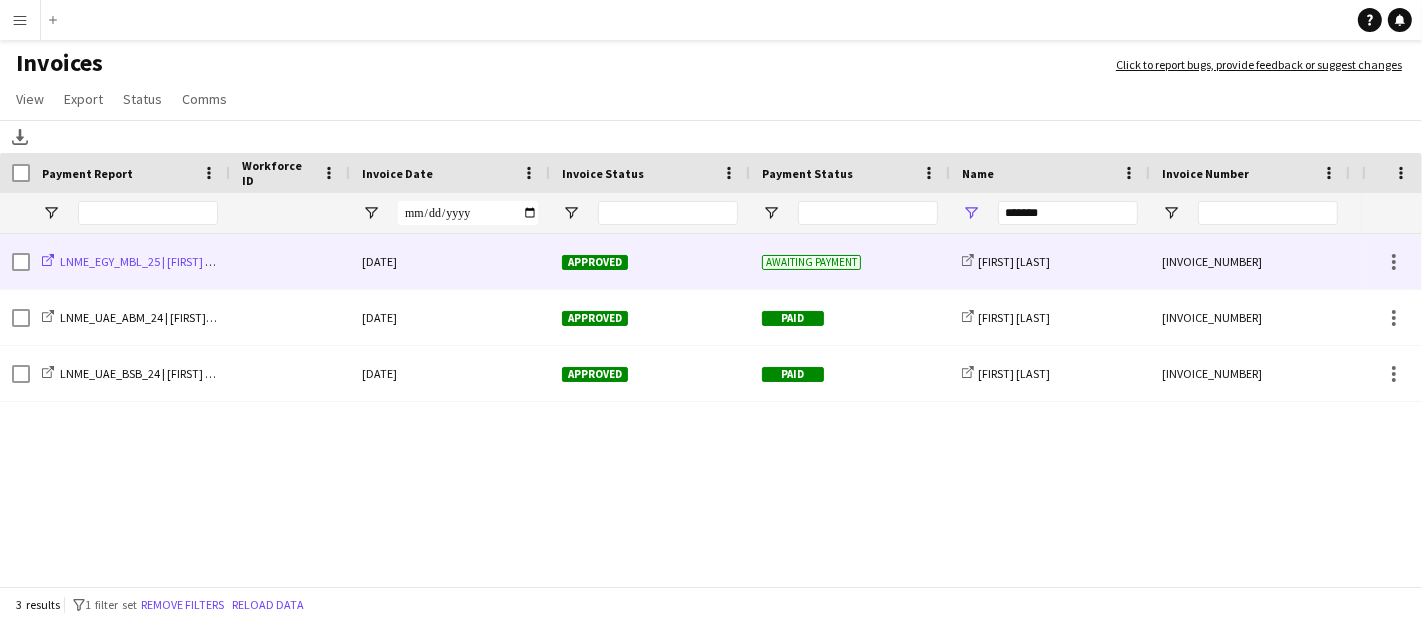 click on "LNME_EGY_MBL_25 | Jon Sargent" 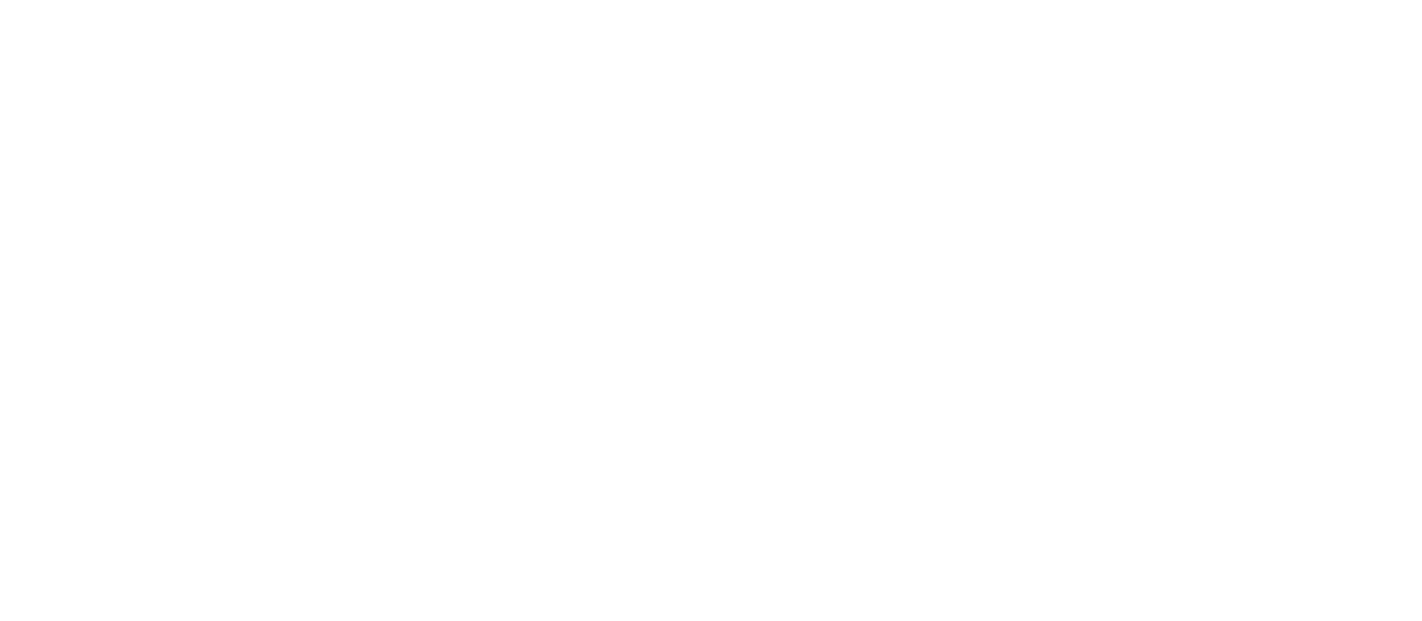scroll, scrollTop: 0, scrollLeft: 0, axis: both 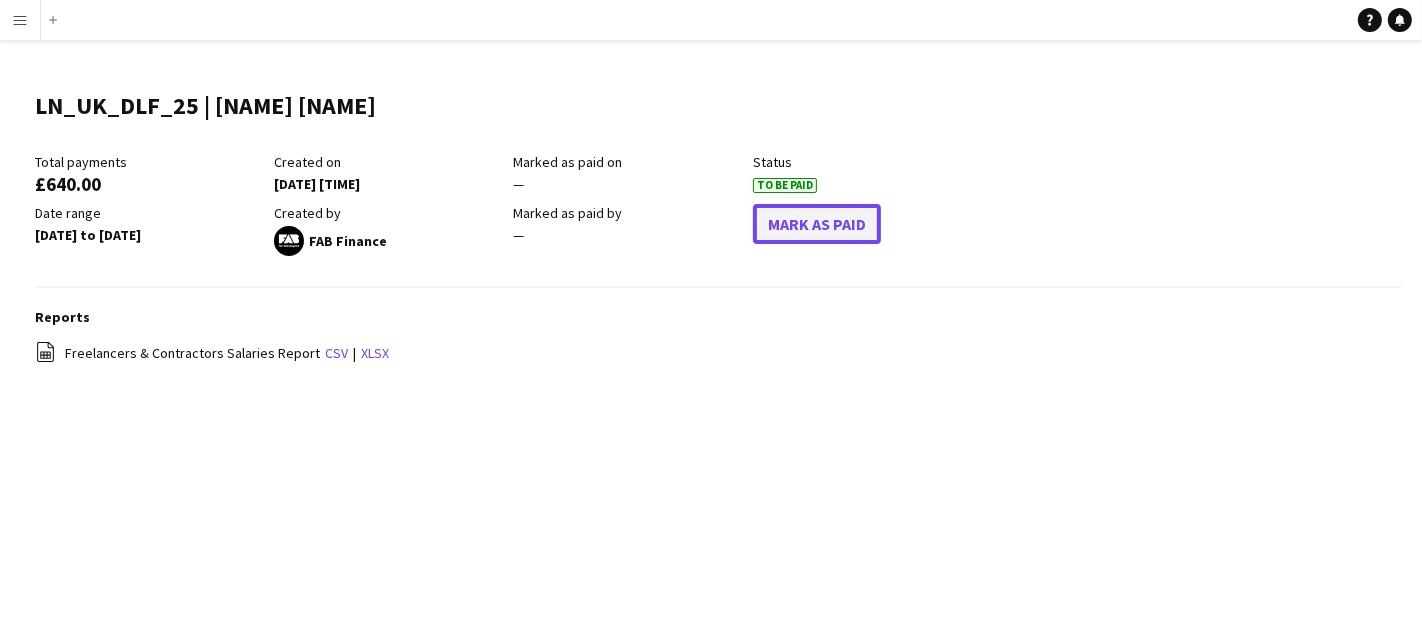 click on "Mark As Paid" 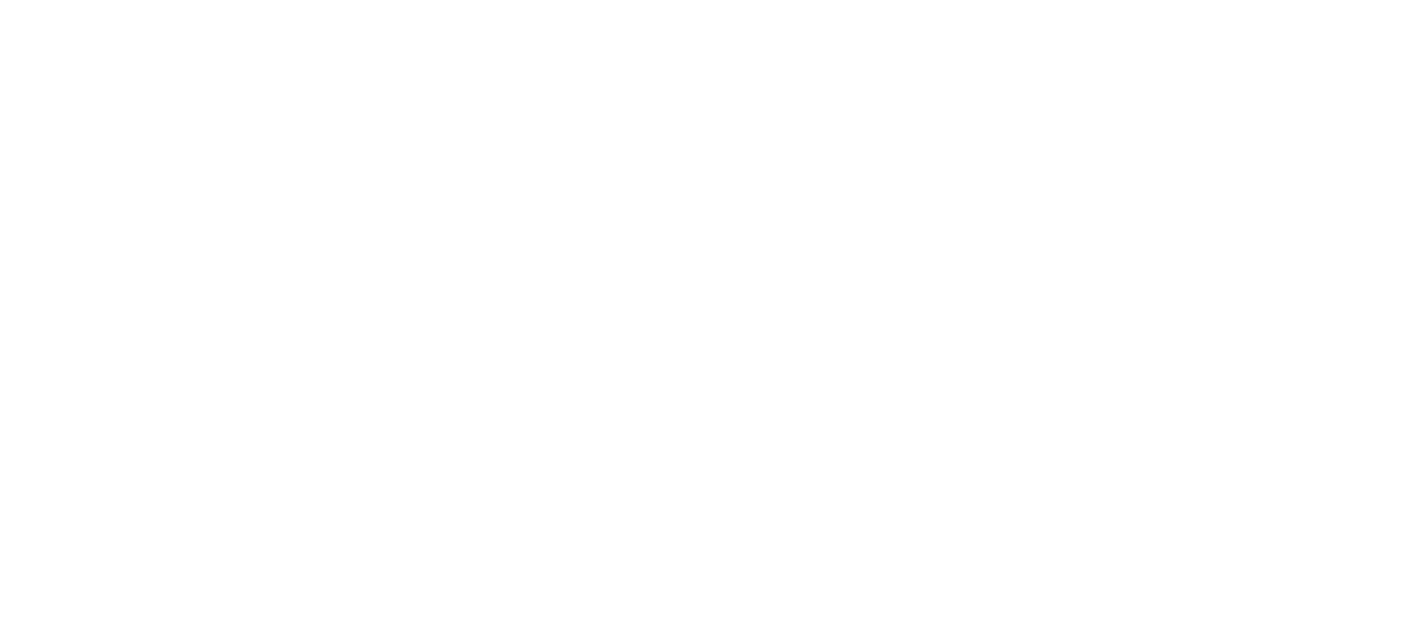 scroll, scrollTop: 0, scrollLeft: 0, axis: both 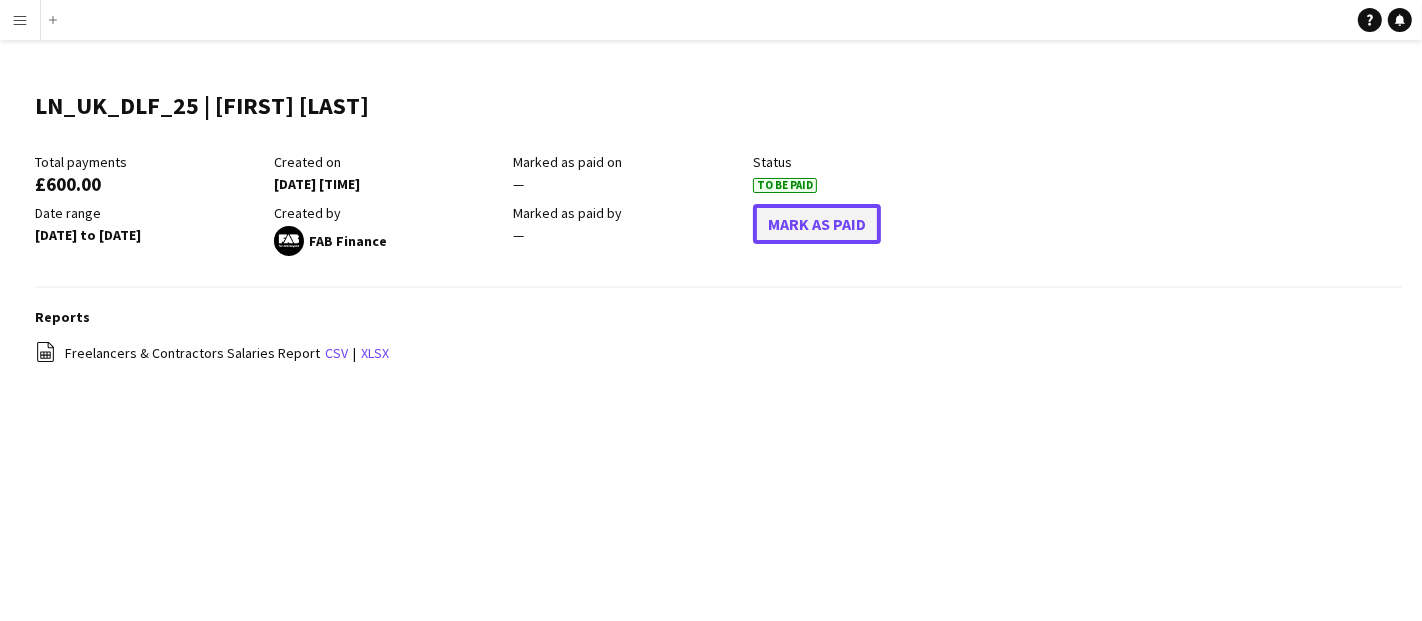 click on "Mark As Paid" 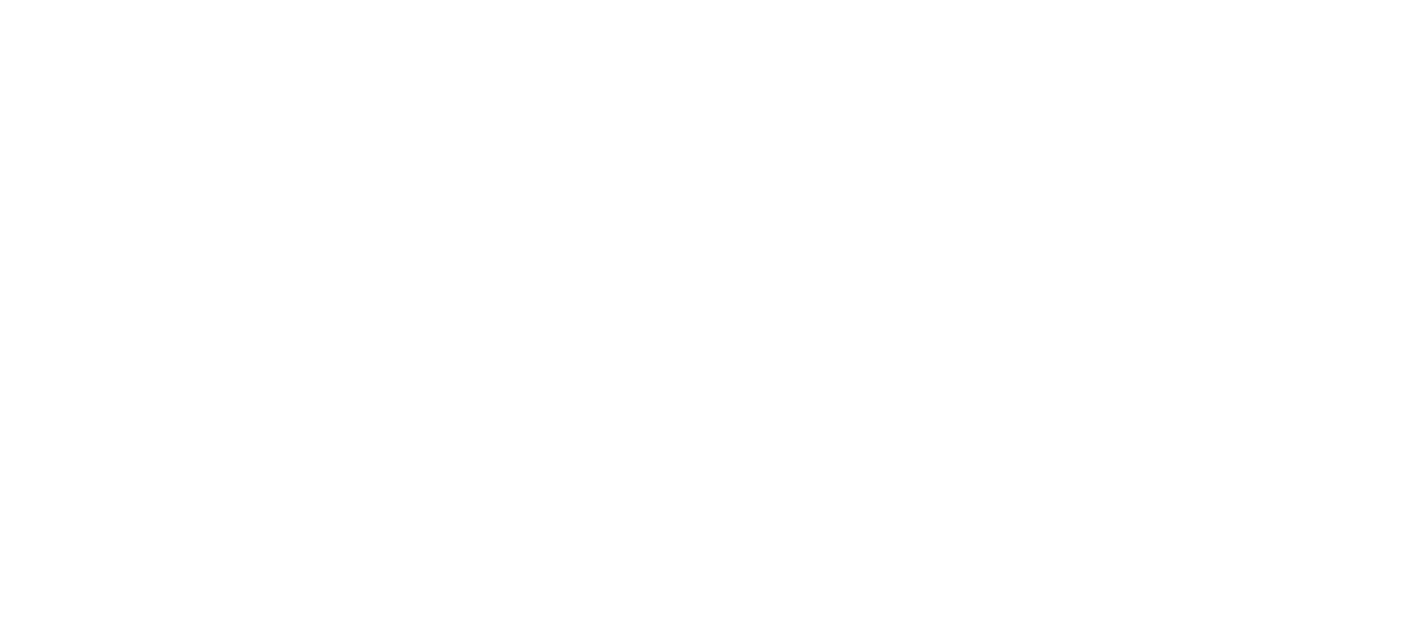 scroll, scrollTop: 0, scrollLeft: 0, axis: both 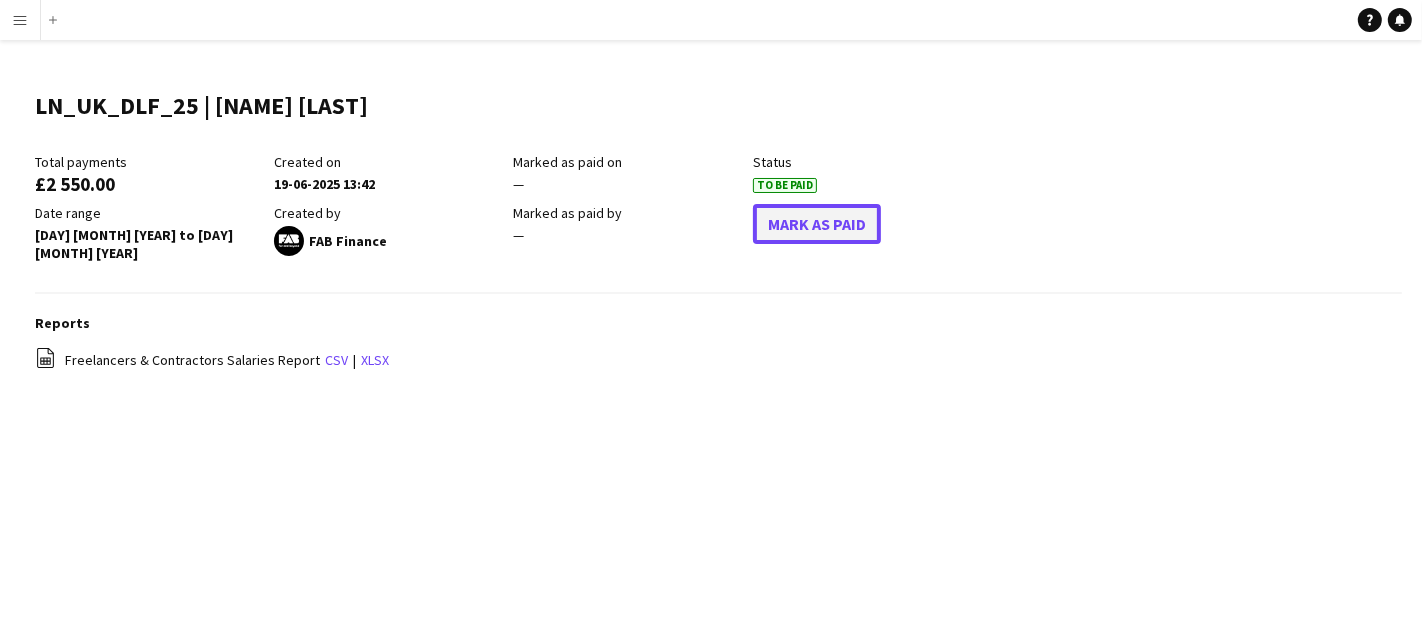 click on "Mark As Paid" 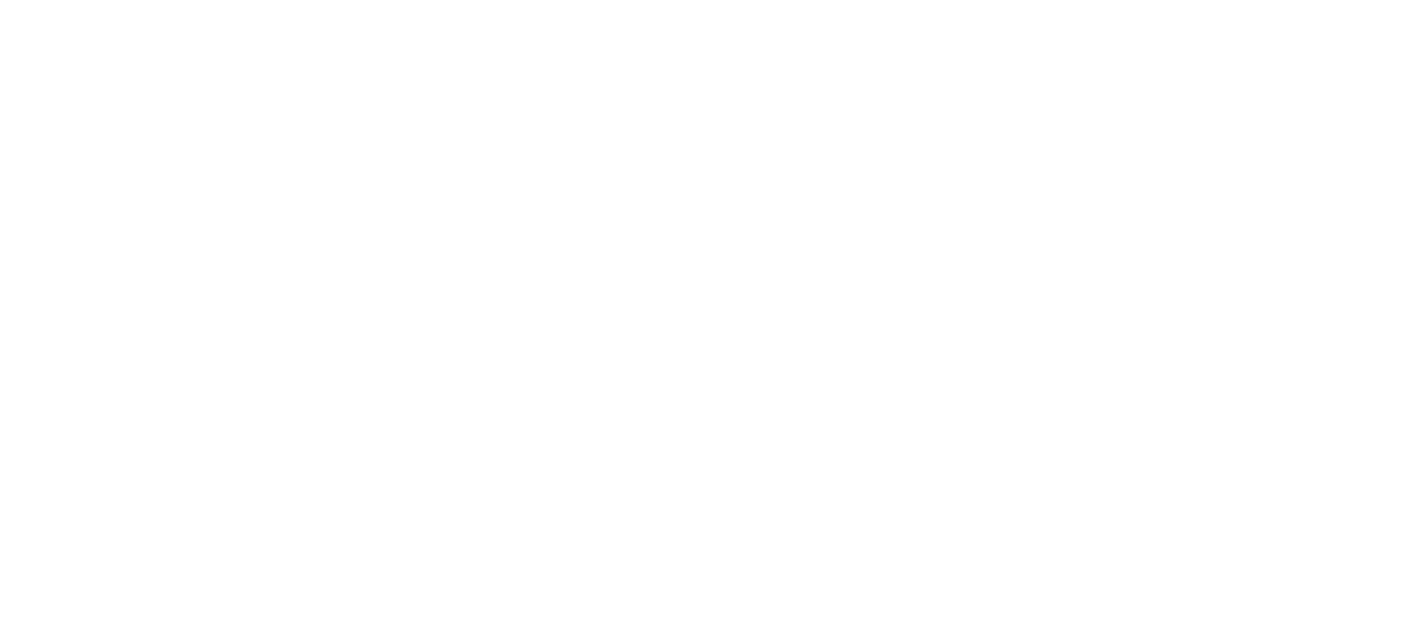 scroll, scrollTop: 0, scrollLeft: 0, axis: both 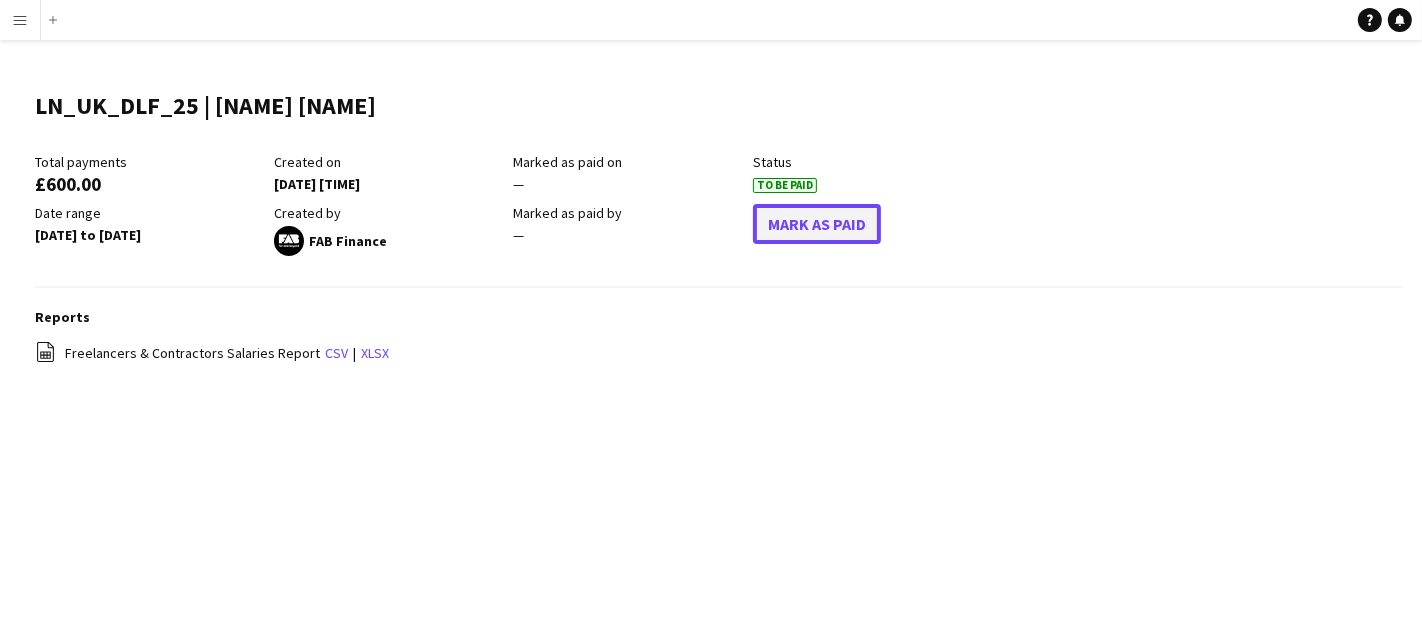 click on "Mark As Paid" 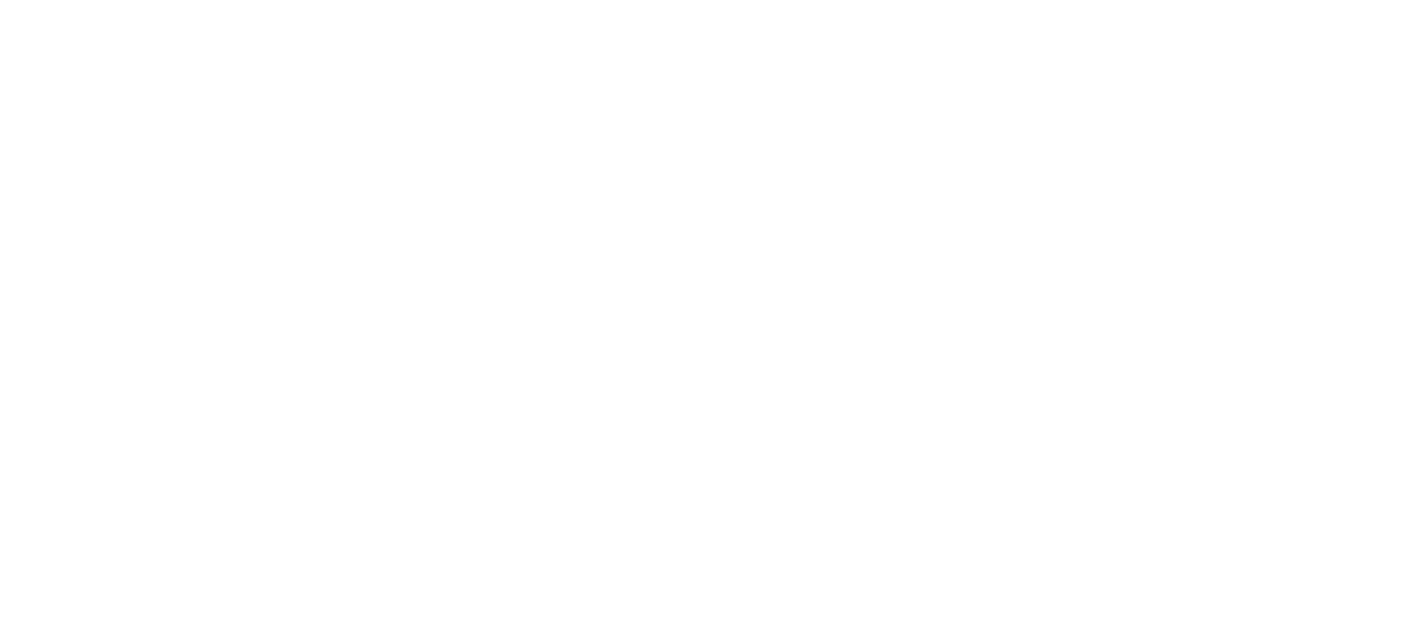 scroll, scrollTop: 0, scrollLeft: 0, axis: both 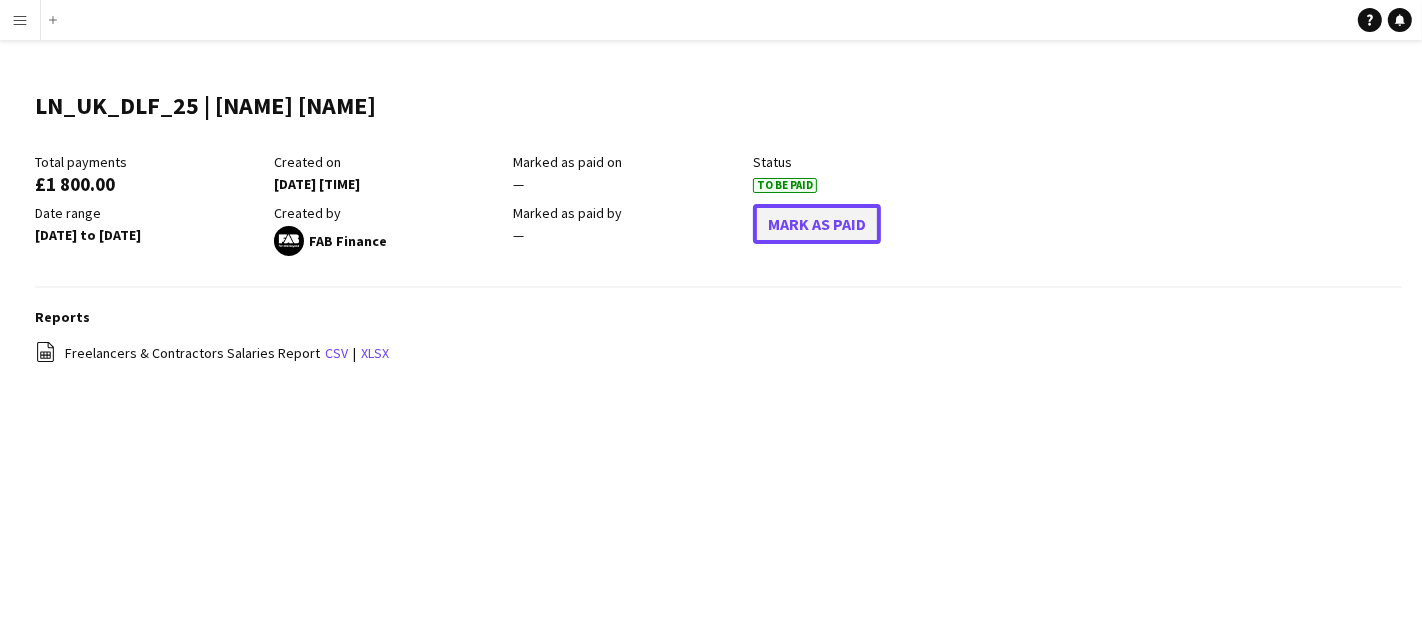 click on "Mark As Paid" 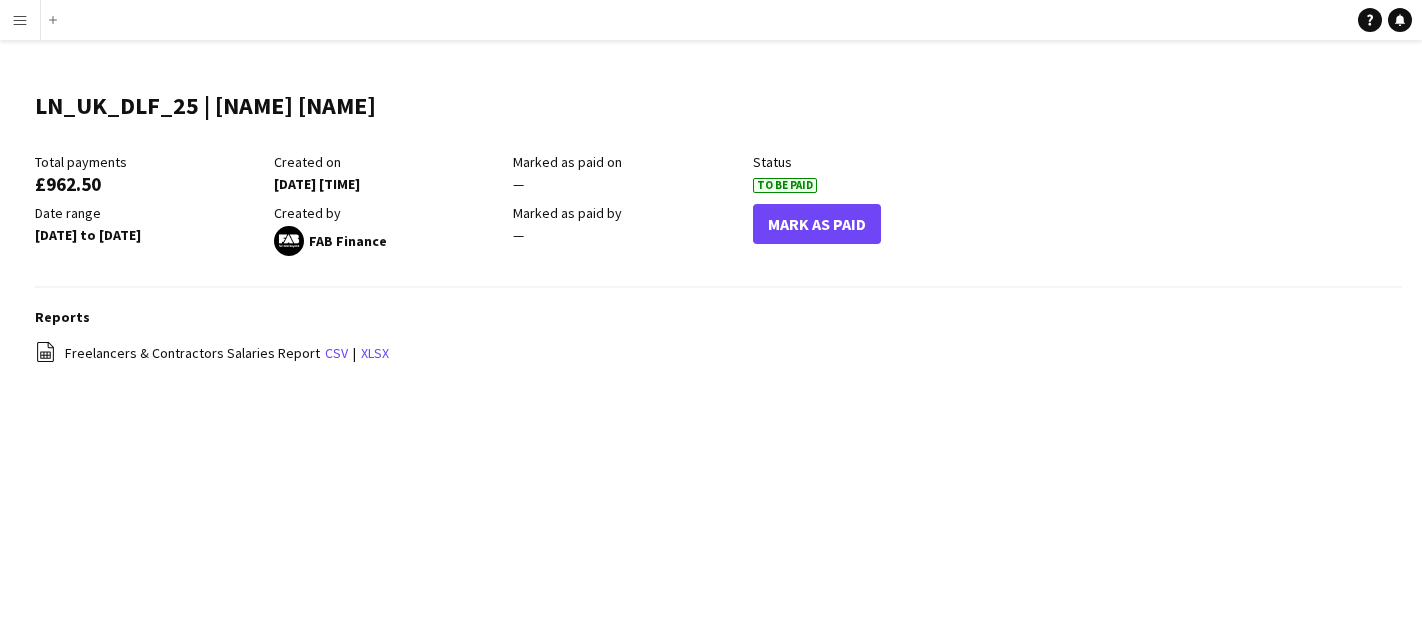 scroll, scrollTop: 0, scrollLeft: 0, axis: both 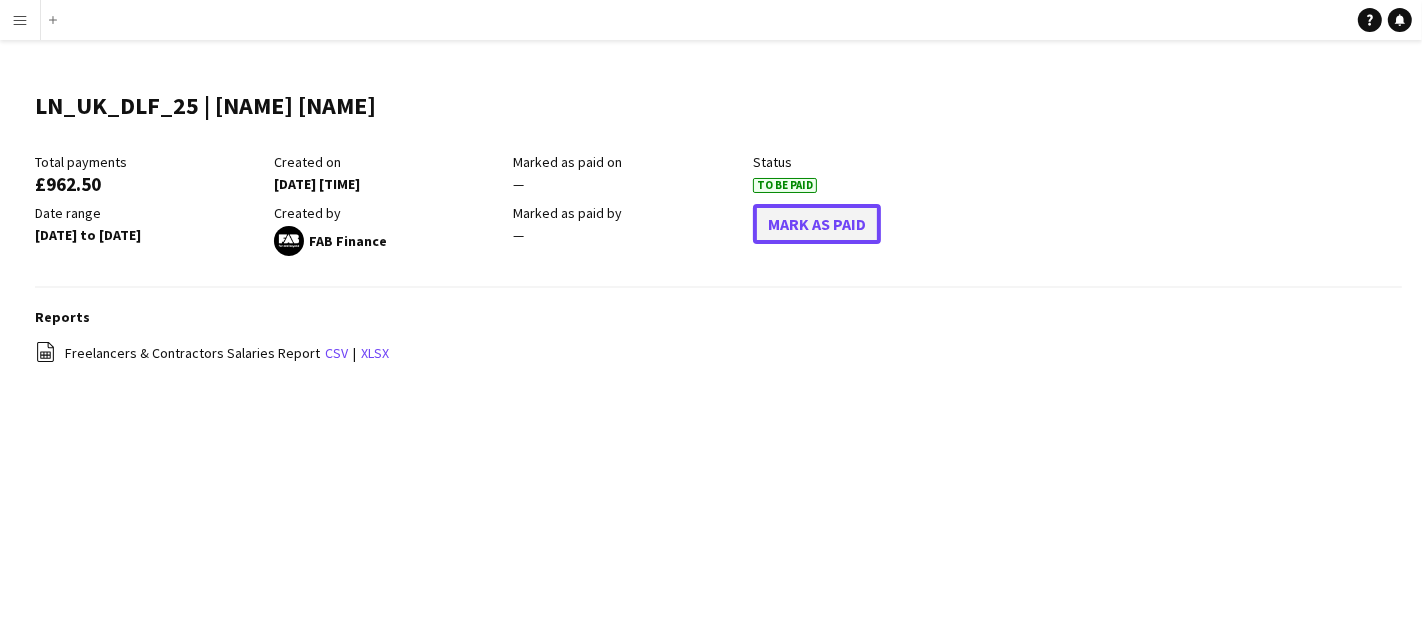 click on "Mark As Paid" 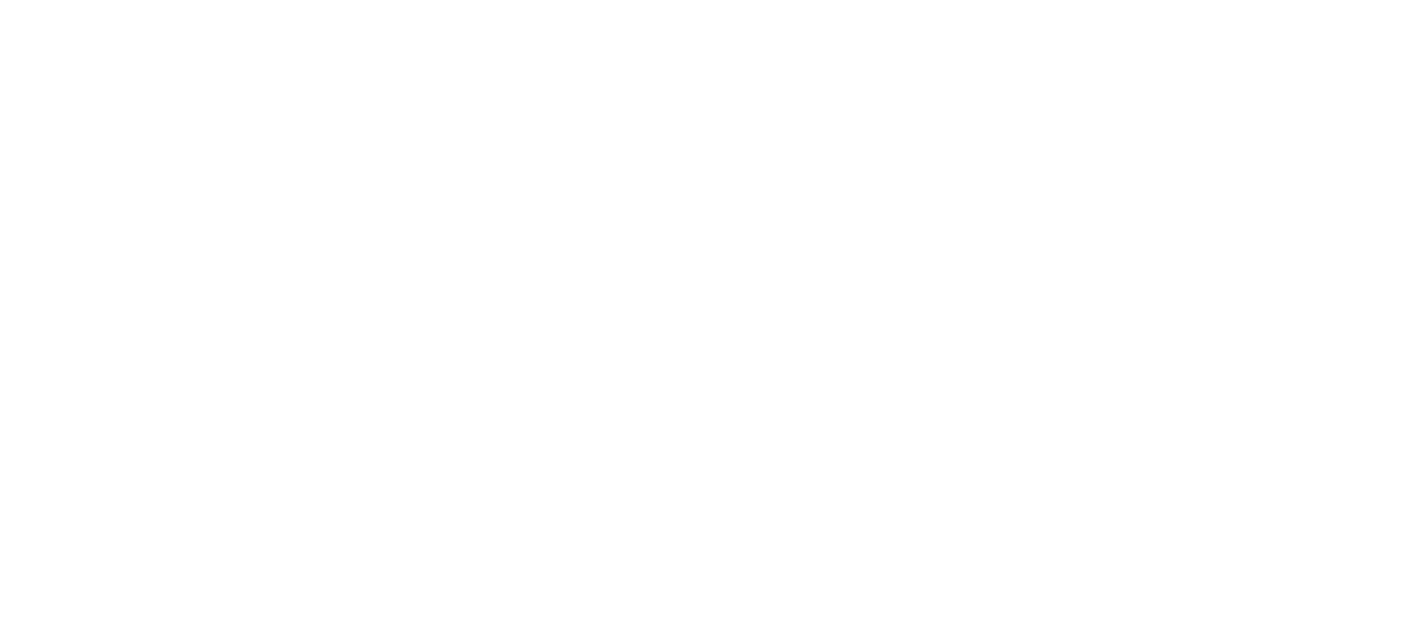 scroll, scrollTop: 0, scrollLeft: 0, axis: both 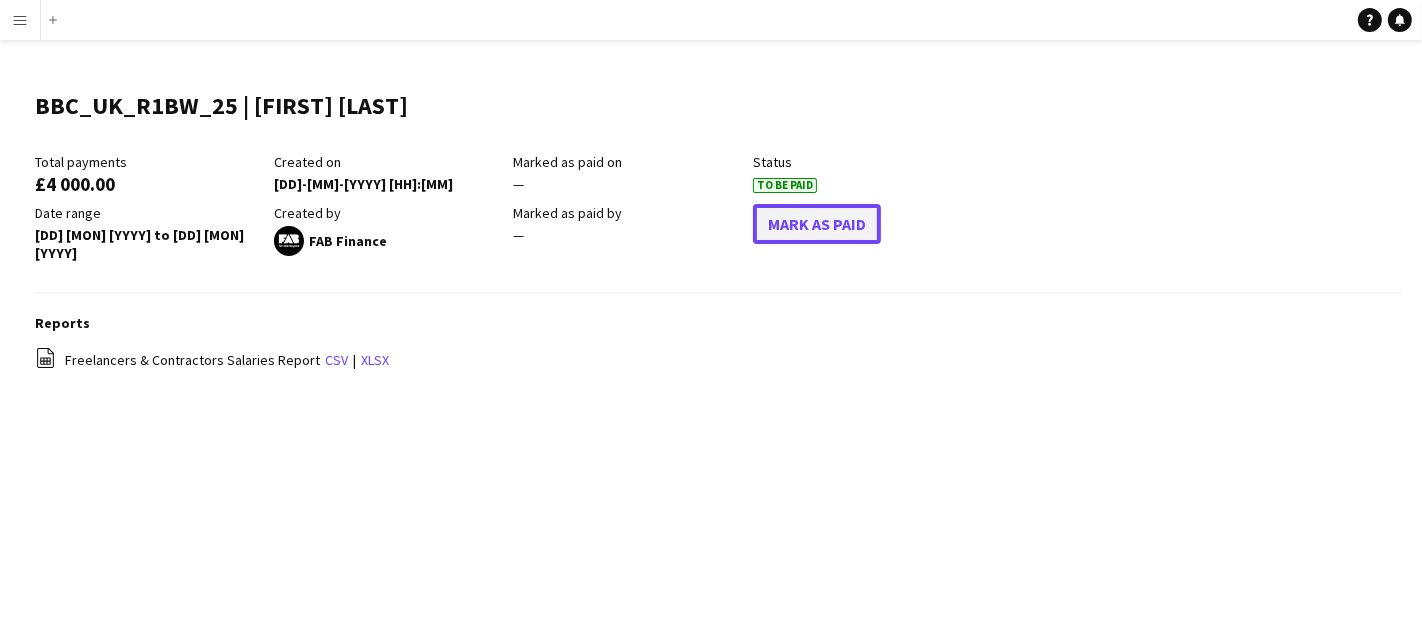 click on "Mark As Paid" 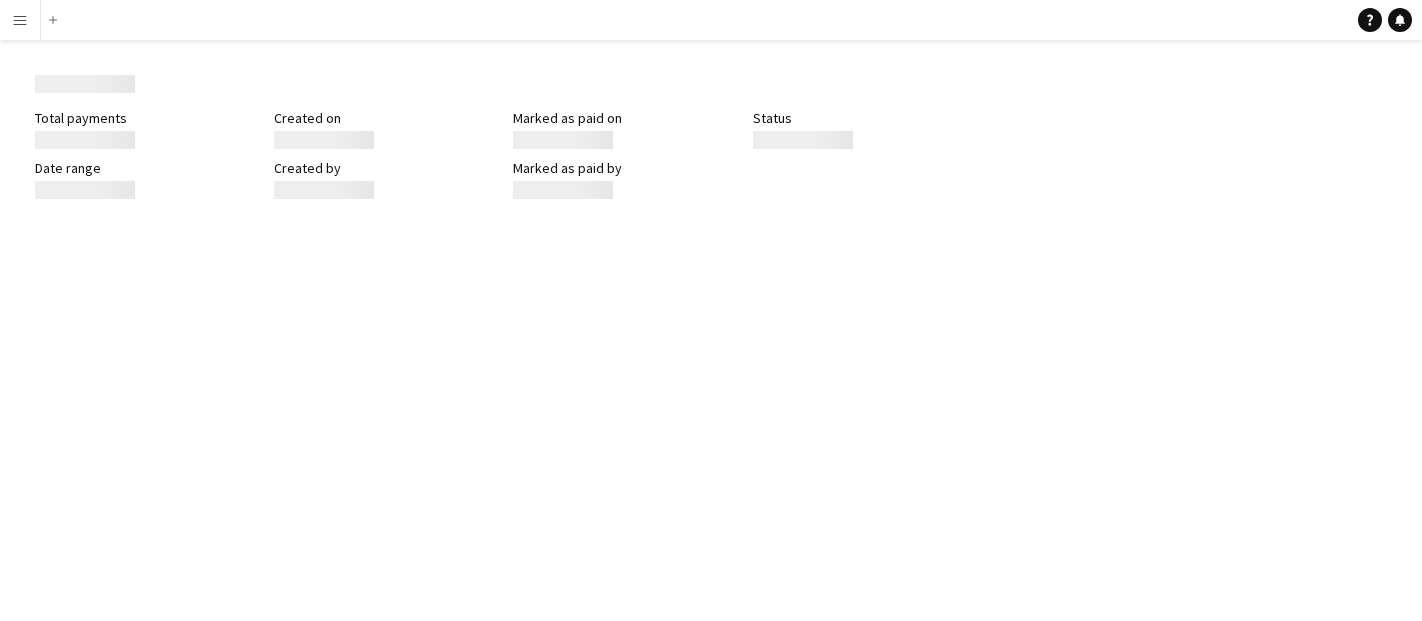 scroll, scrollTop: 0, scrollLeft: 0, axis: both 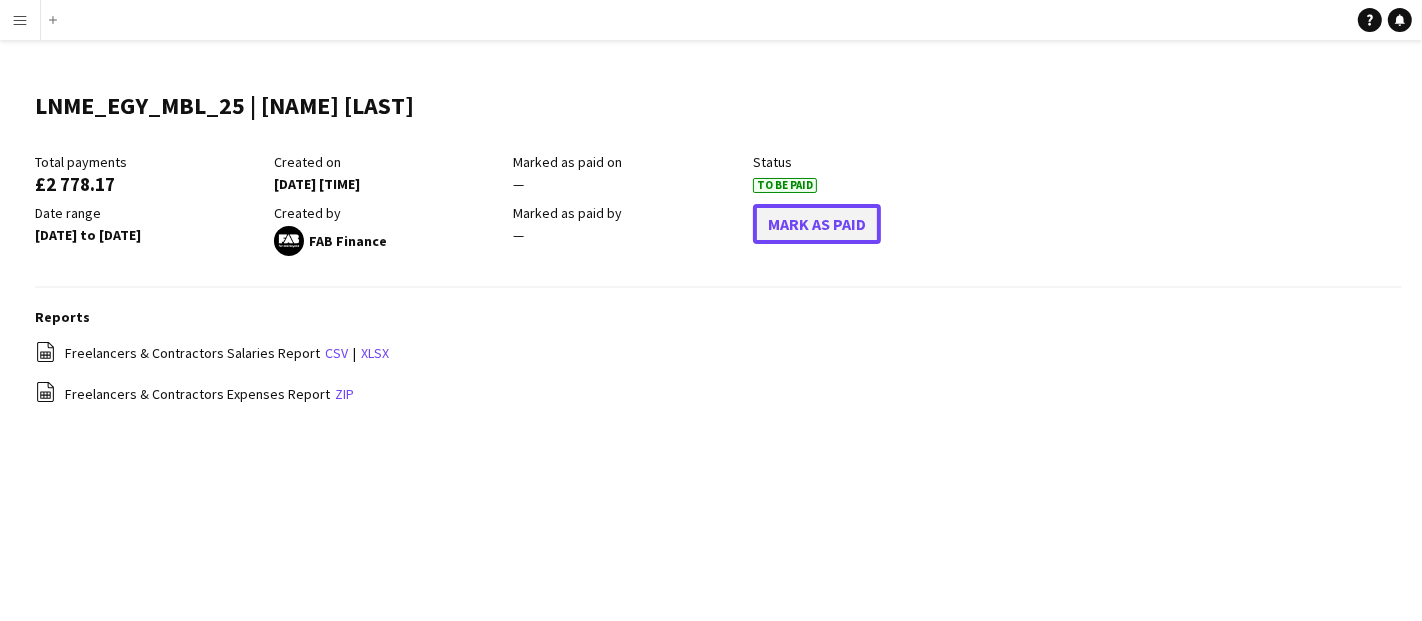 click on "Mark As Paid" 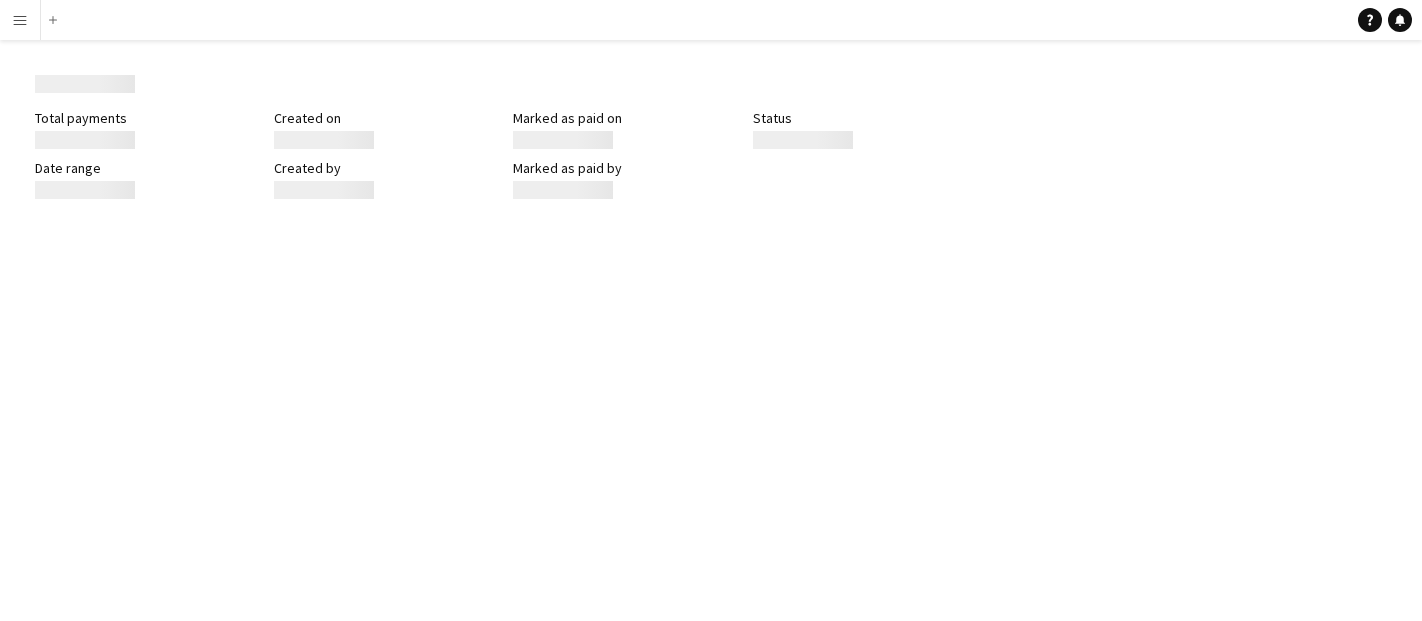 scroll, scrollTop: 0, scrollLeft: 0, axis: both 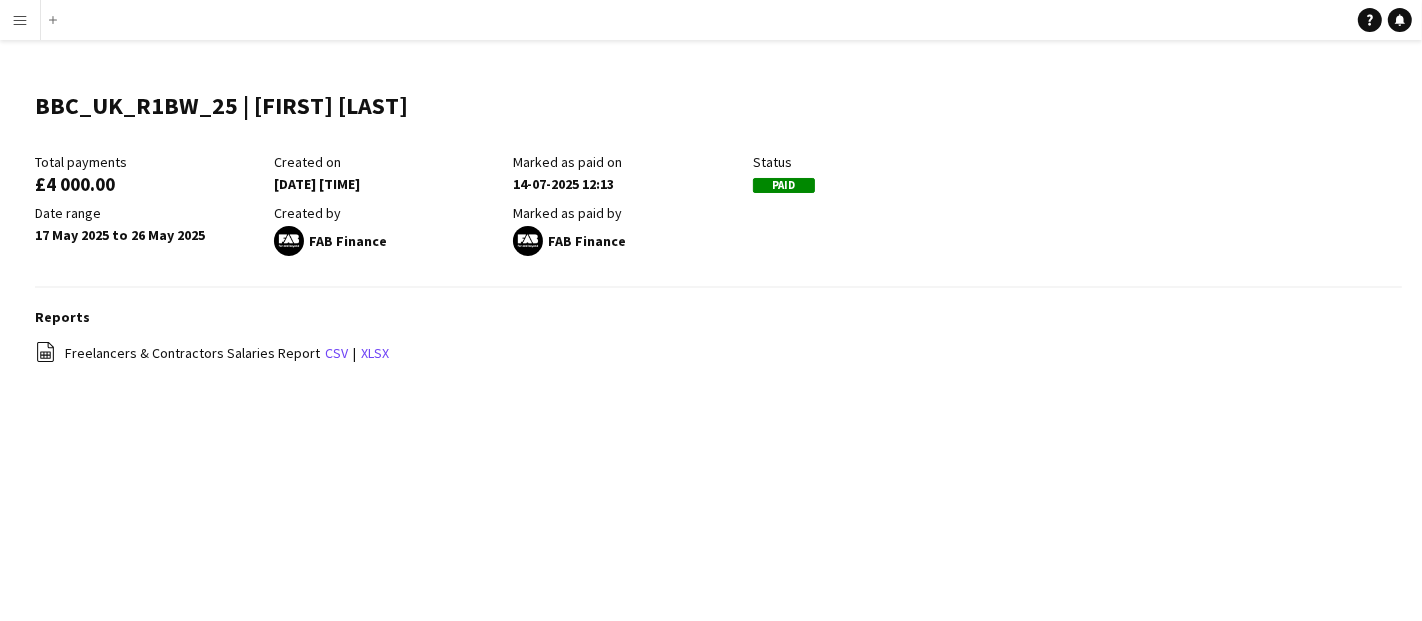click on "Menu" at bounding box center [20, 20] 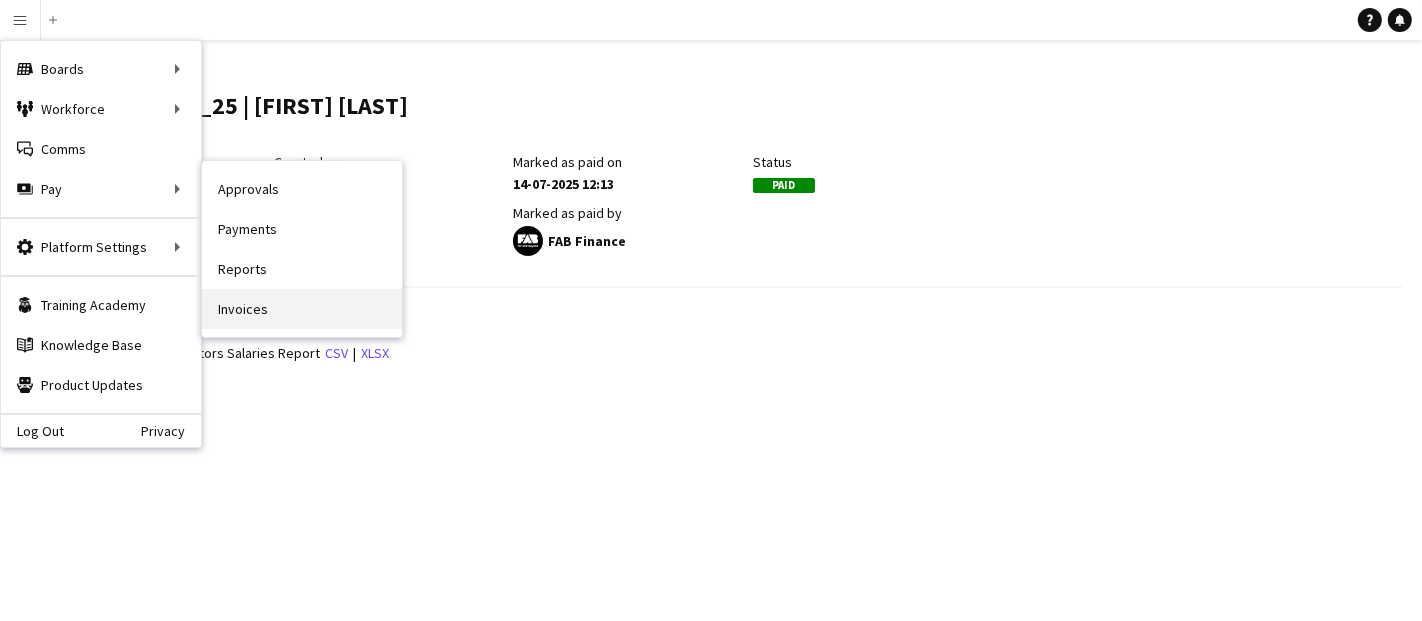 click on "Invoices" at bounding box center [302, 309] 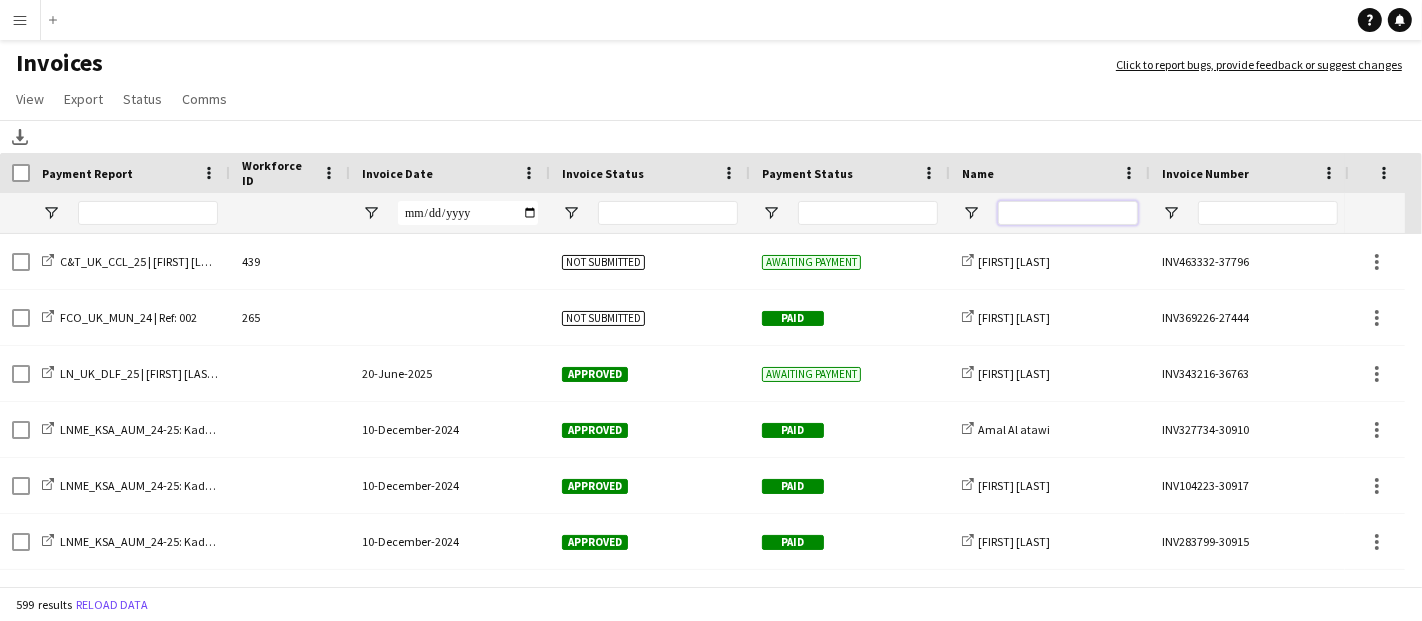 click at bounding box center (1068, 213) 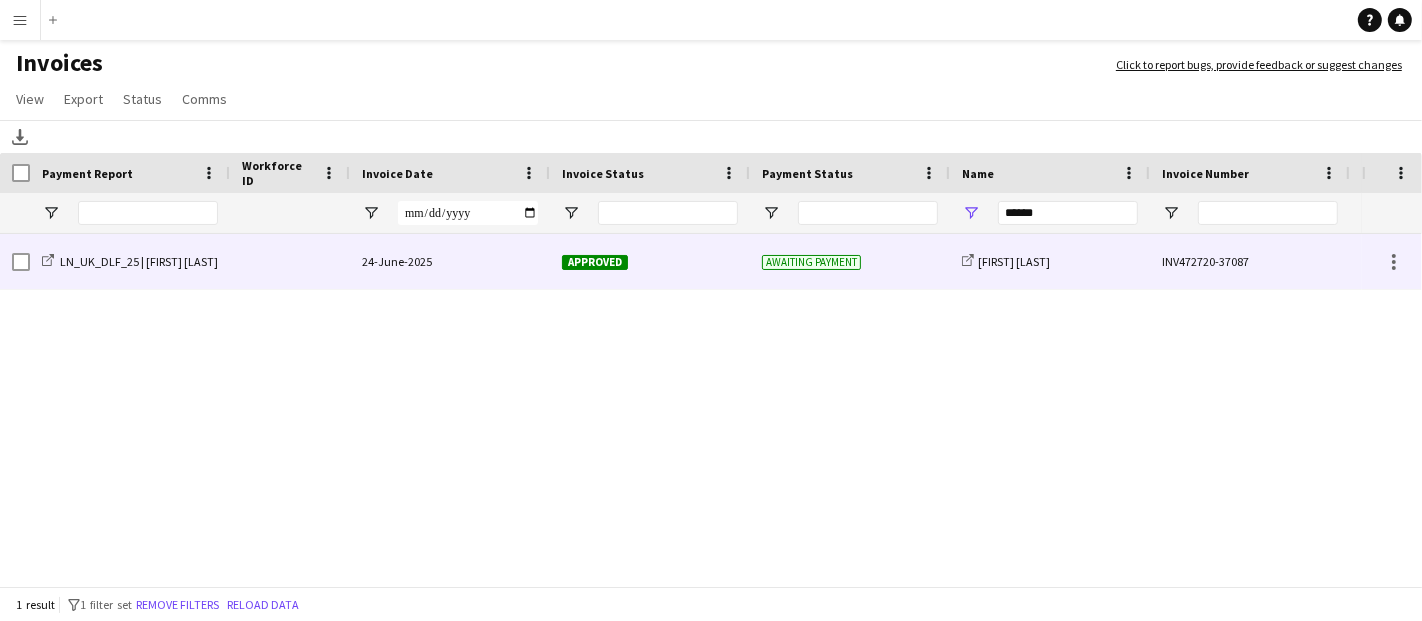 click 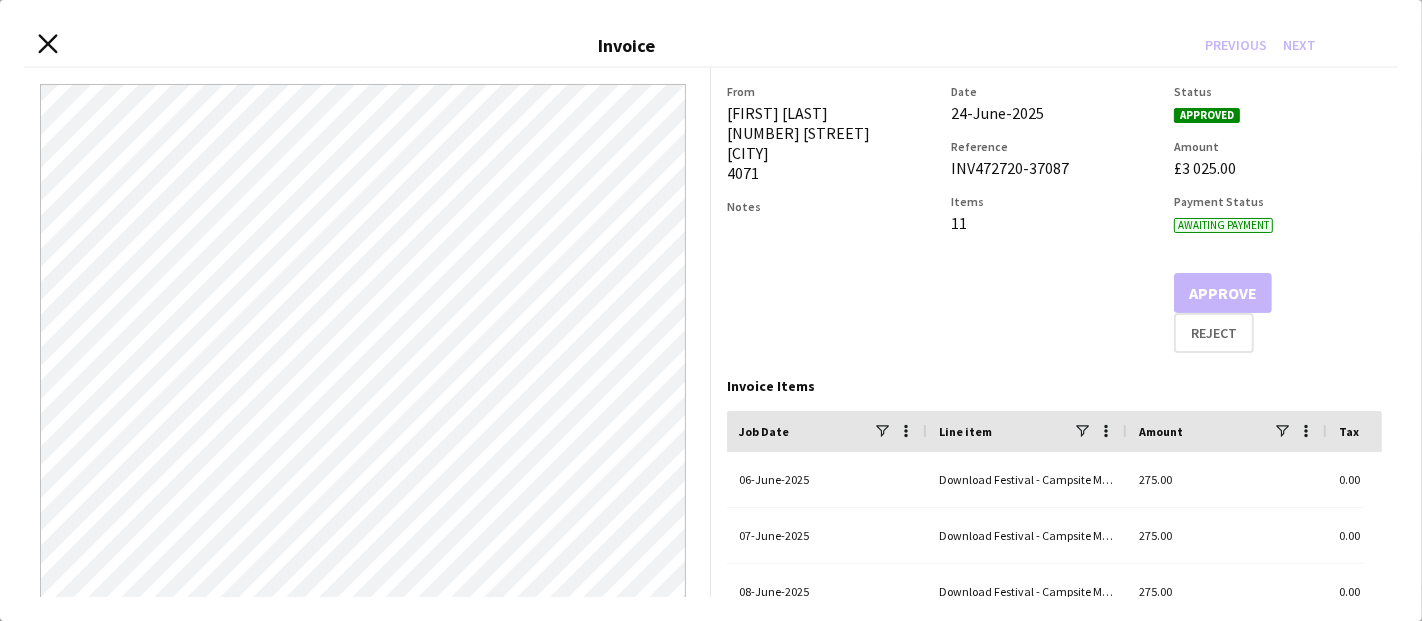 click 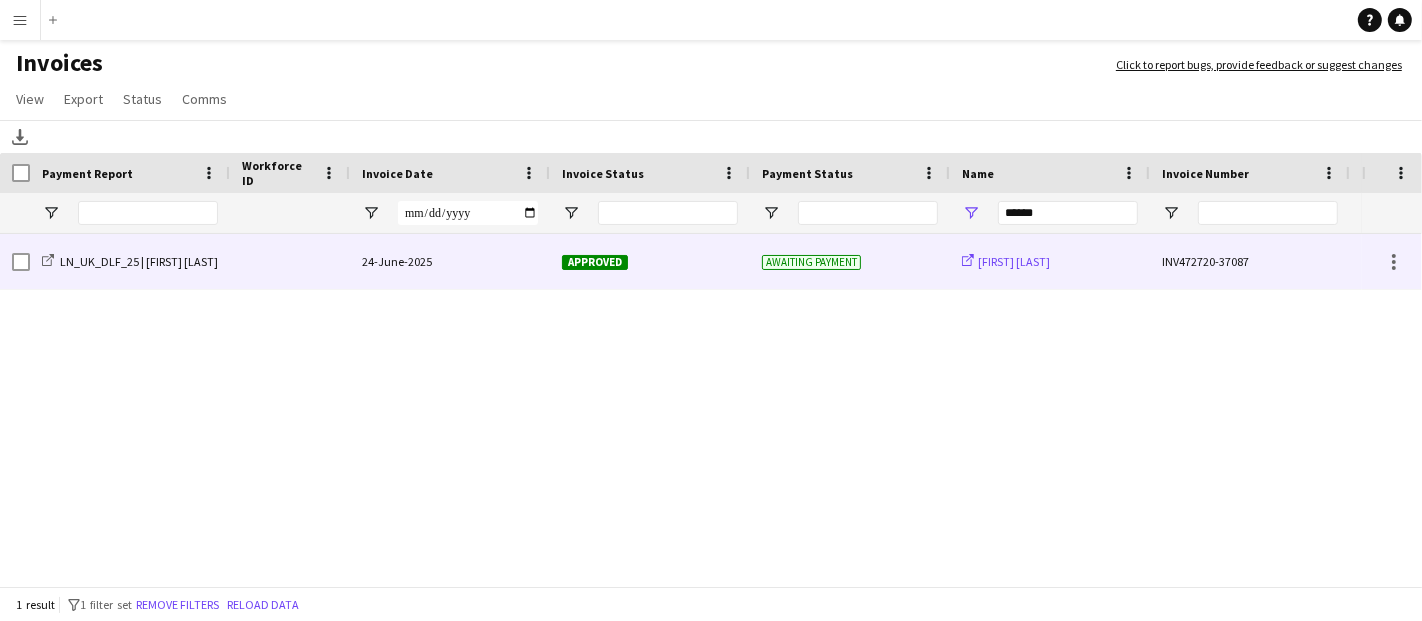 click on "Dan Turner" 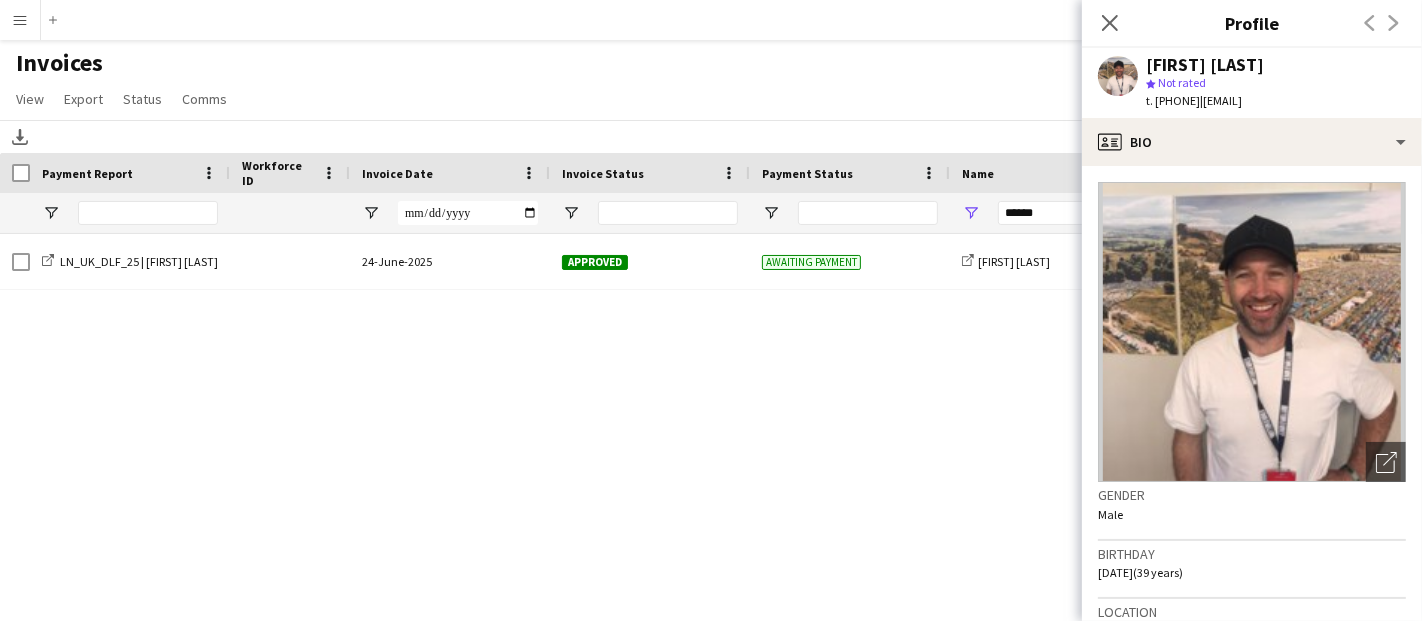 scroll, scrollTop: 444, scrollLeft: 0, axis: vertical 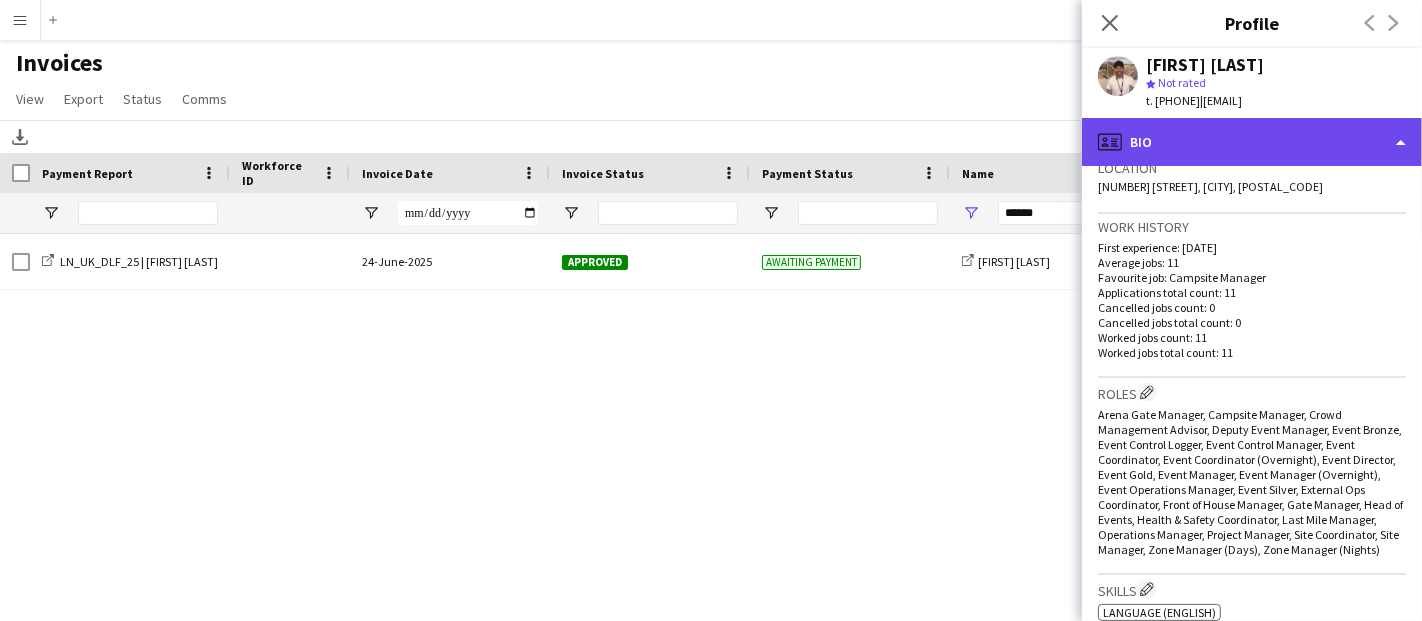 click on "profile
Bio" 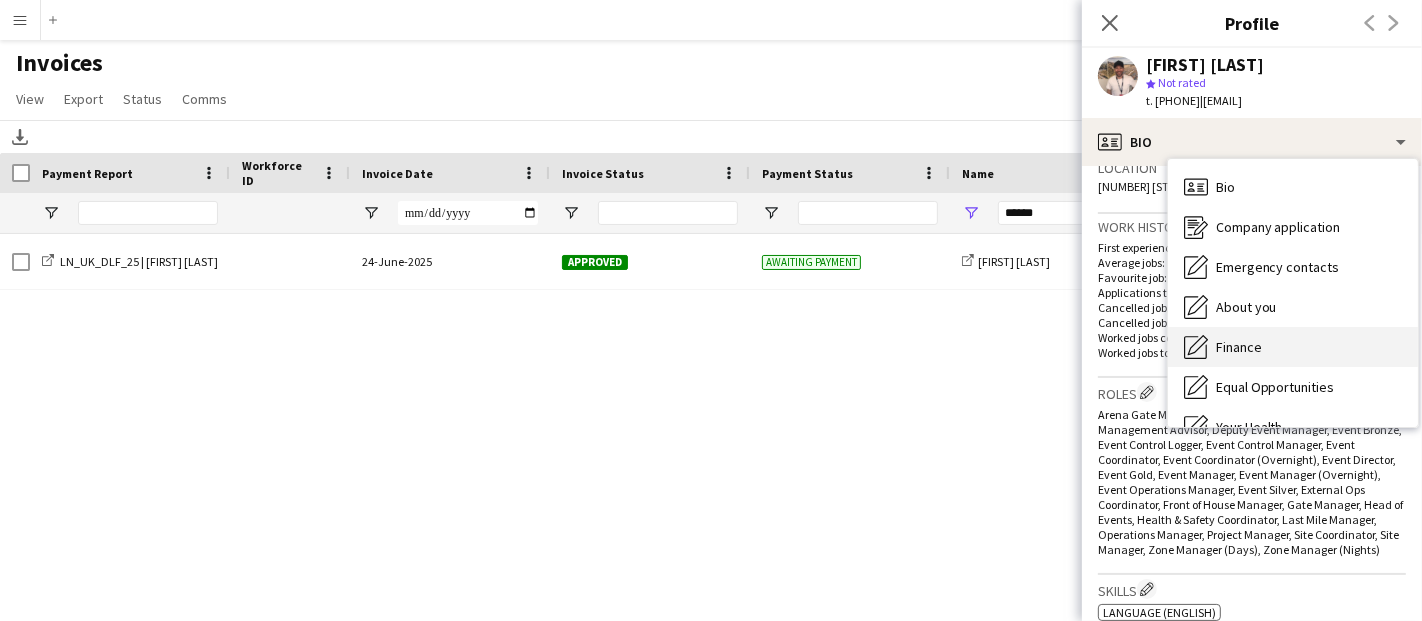 click on "Finance" at bounding box center (1239, 347) 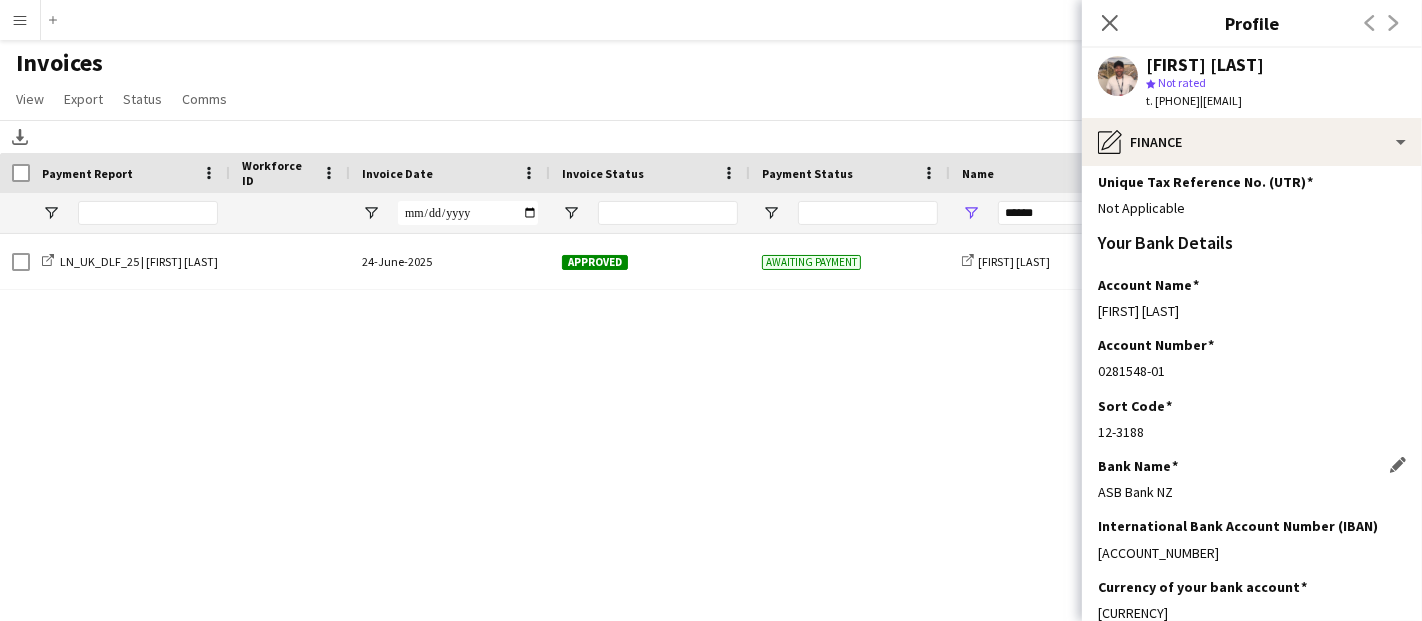 scroll, scrollTop: 333, scrollLeft: 0, axis: vertical 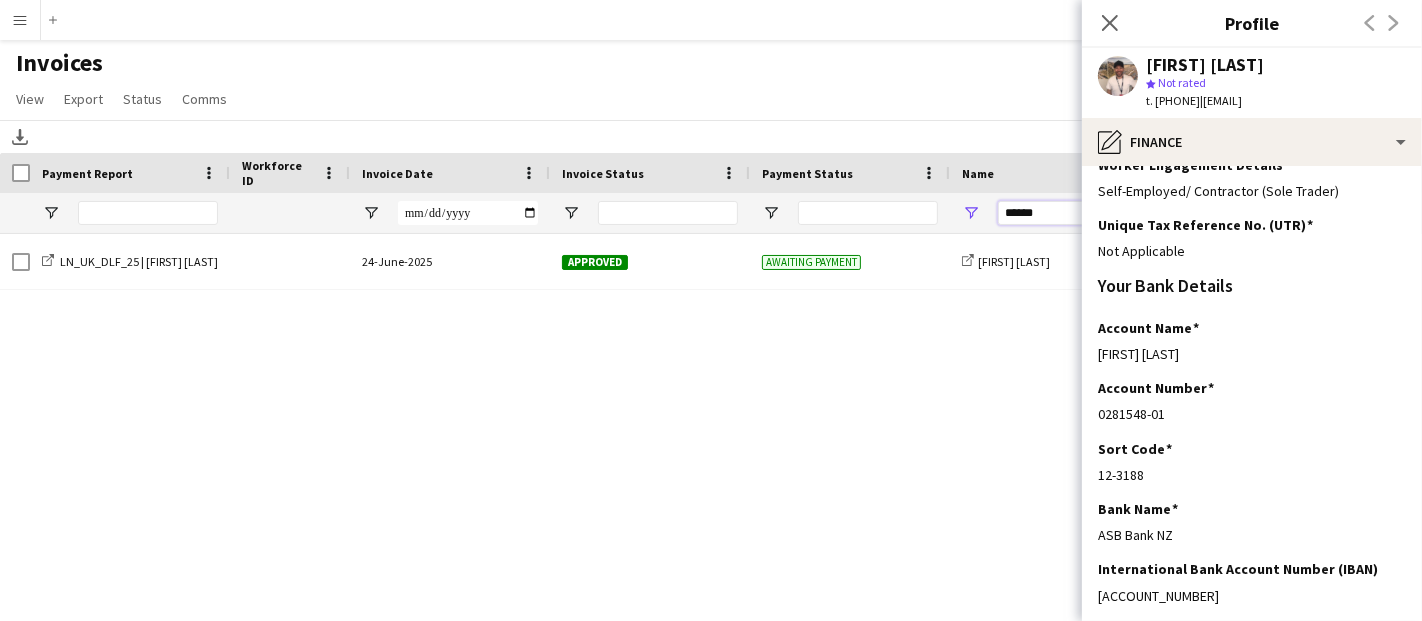 click on "******" 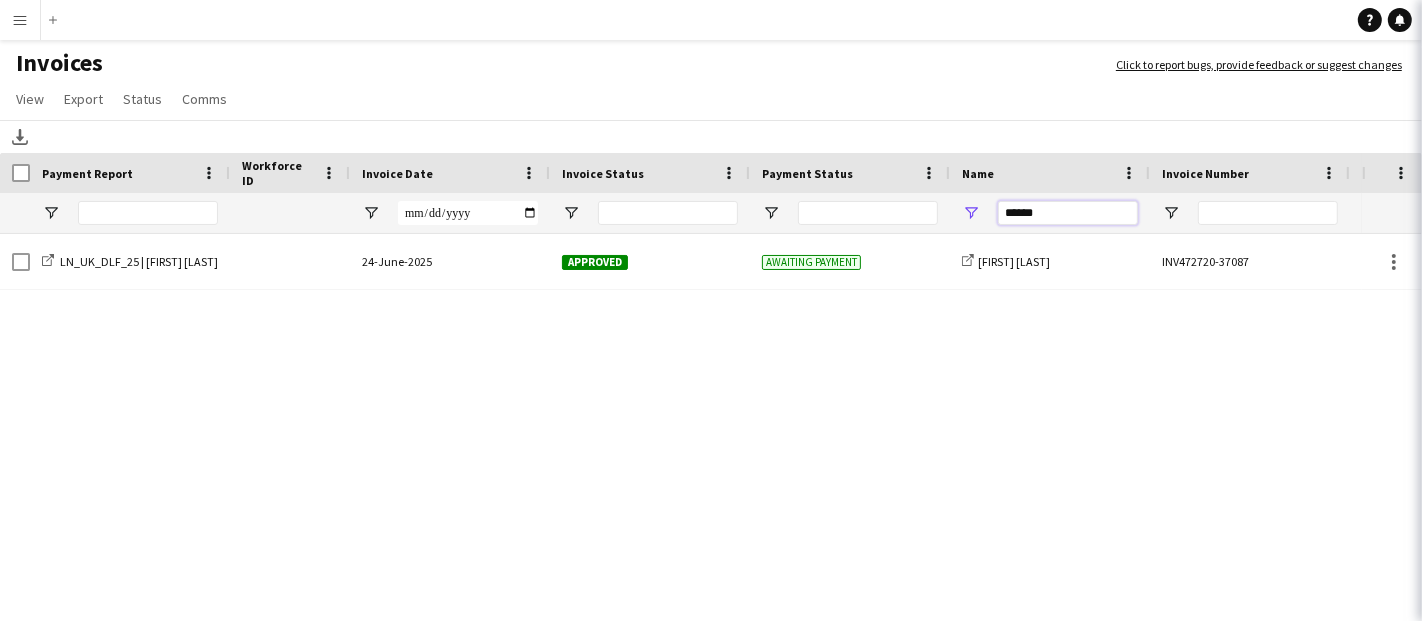 click on "******" at bounding box center (1068, 213) 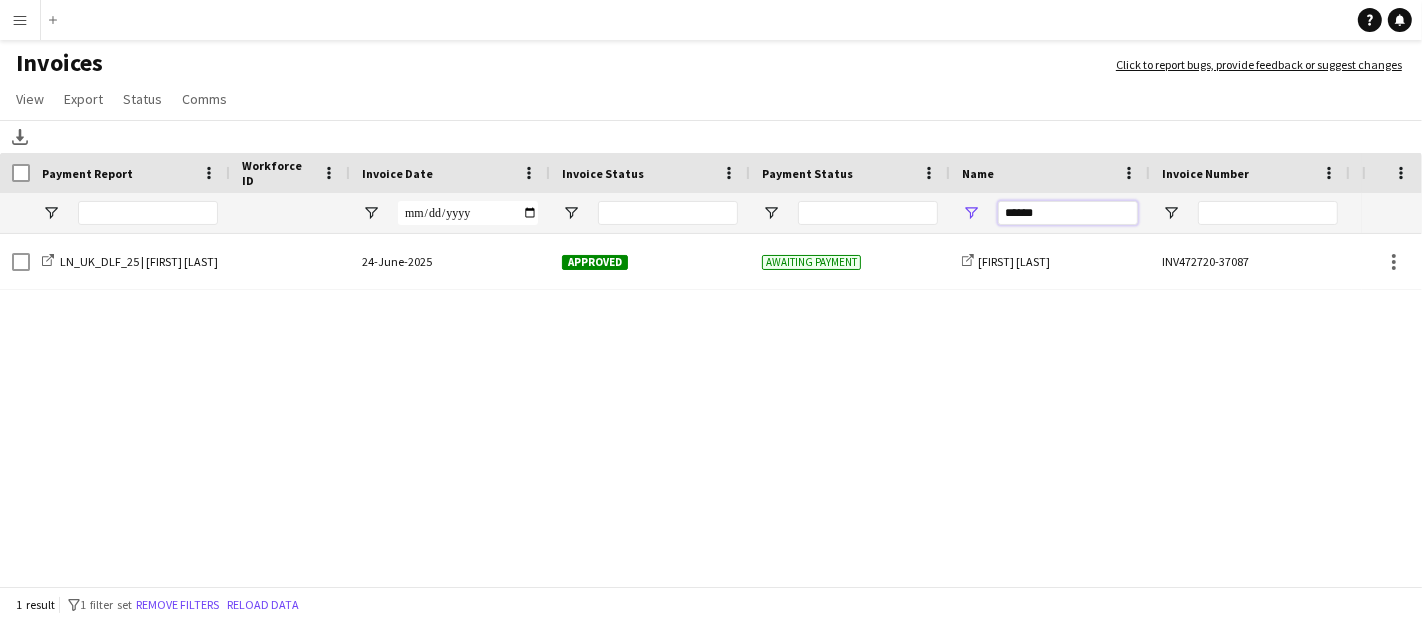 drag, startPoint x: 1048, startPoint y: 212, endPoint x: 930, endPoint y: 195, distance: 119.218285 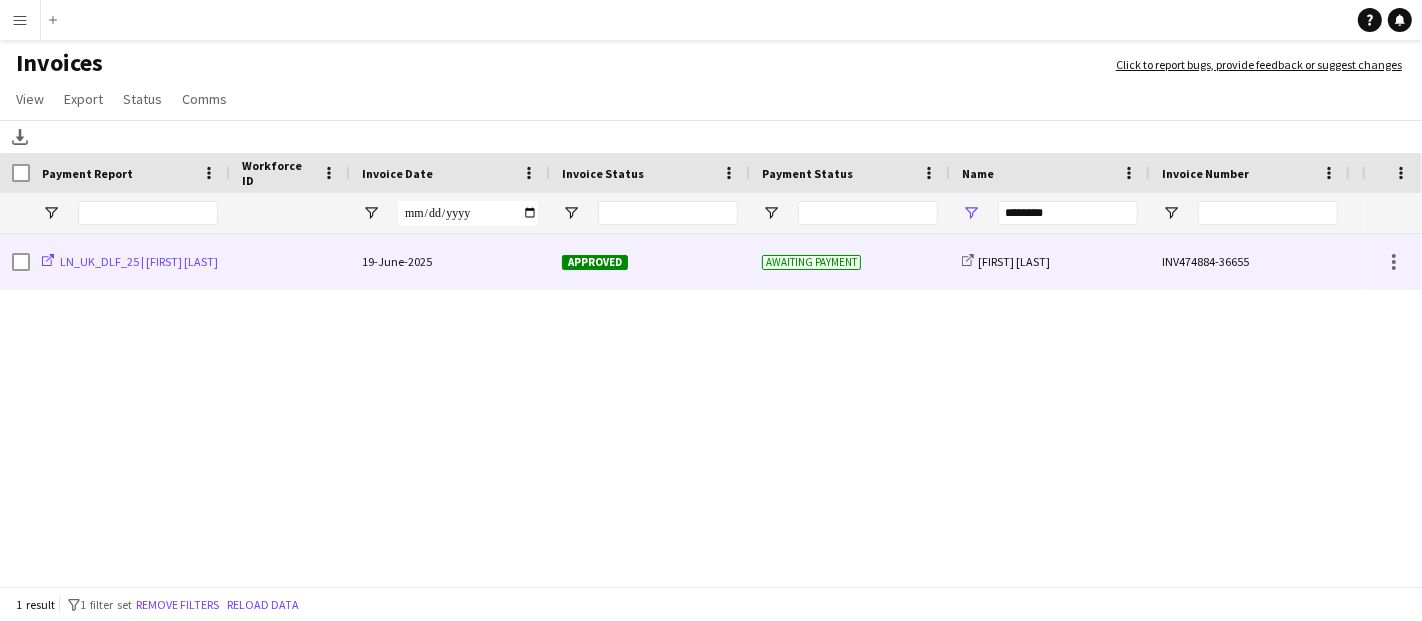 click on "LN_UK_DLF_25 | Peter Newcombe" 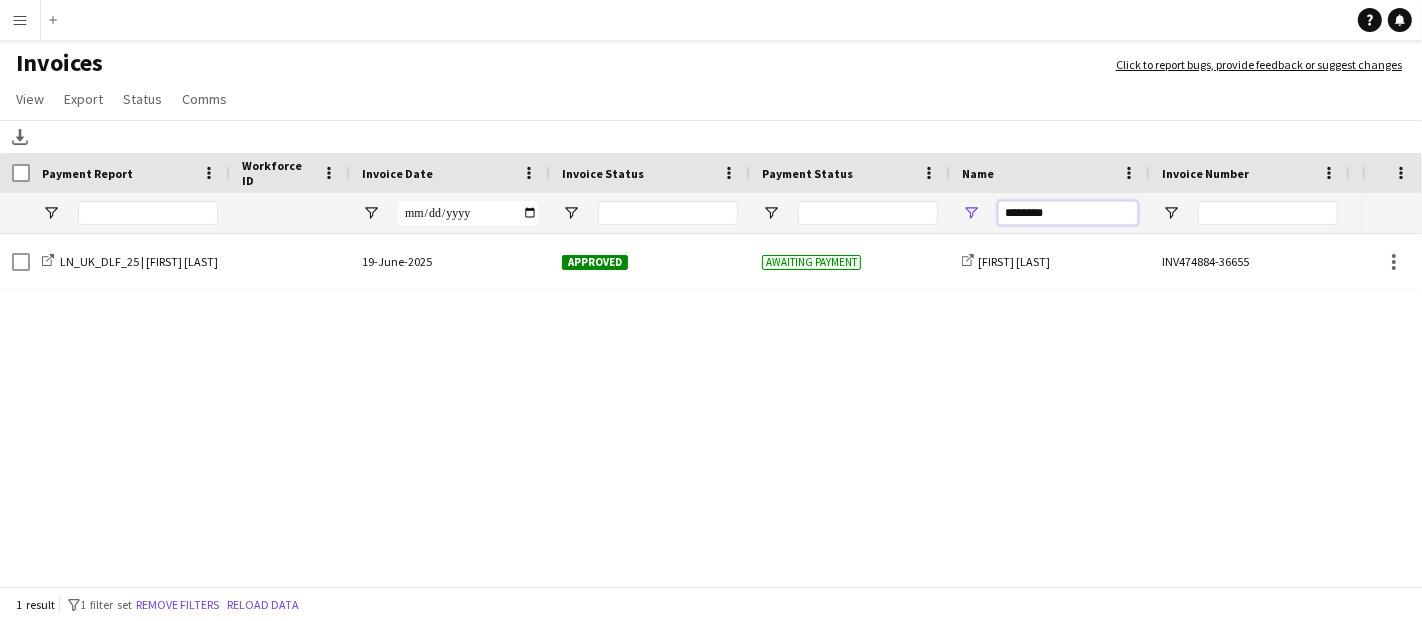 click 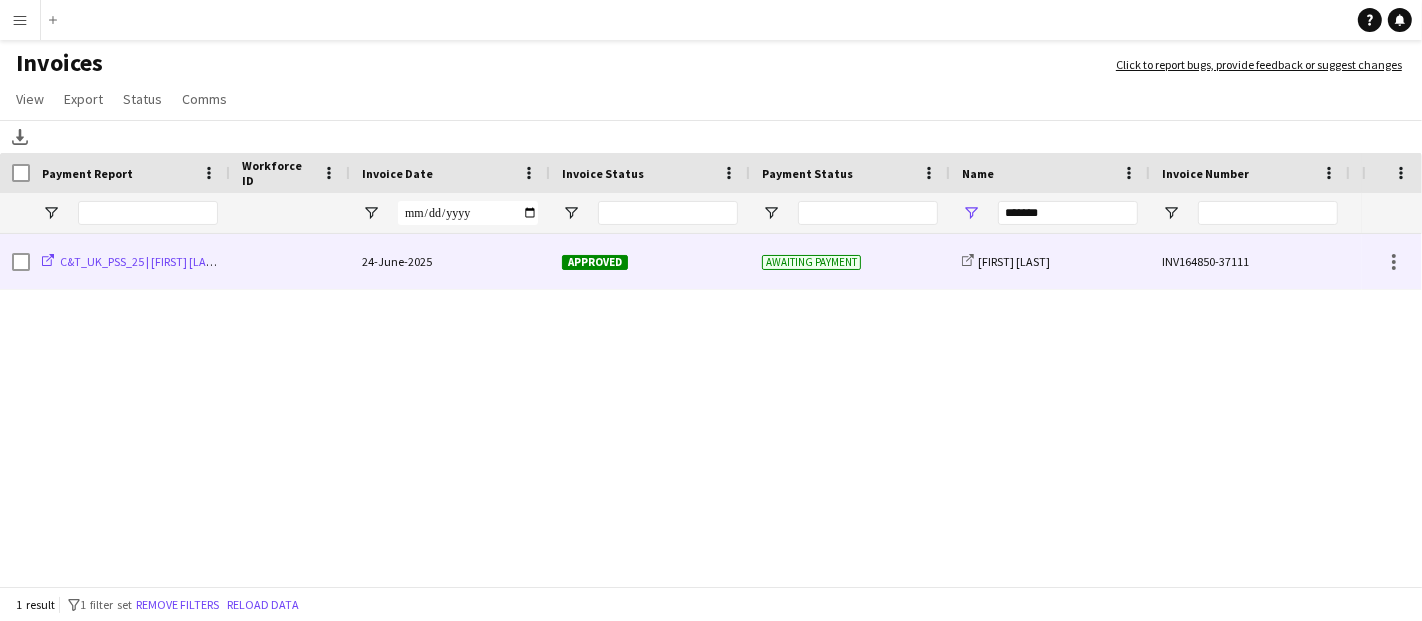 click on "C&T_UK_PSS_25 | Lis Poulson" 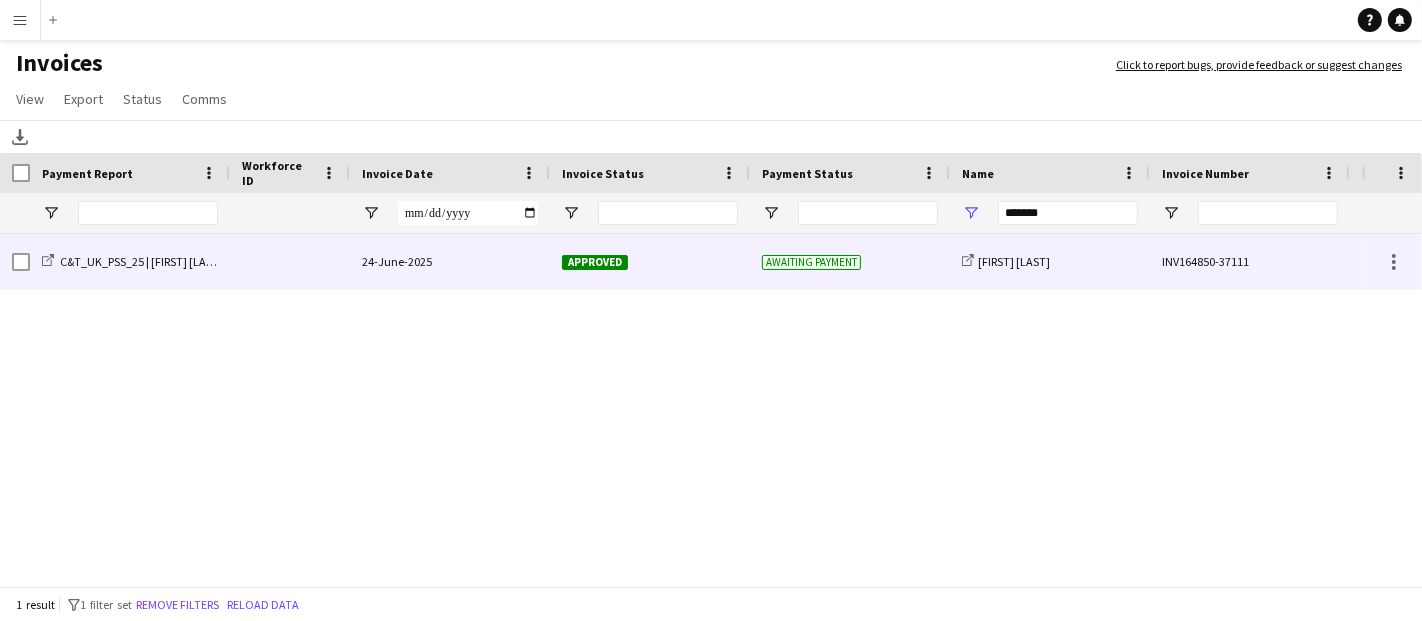 click on "24-June-2025" 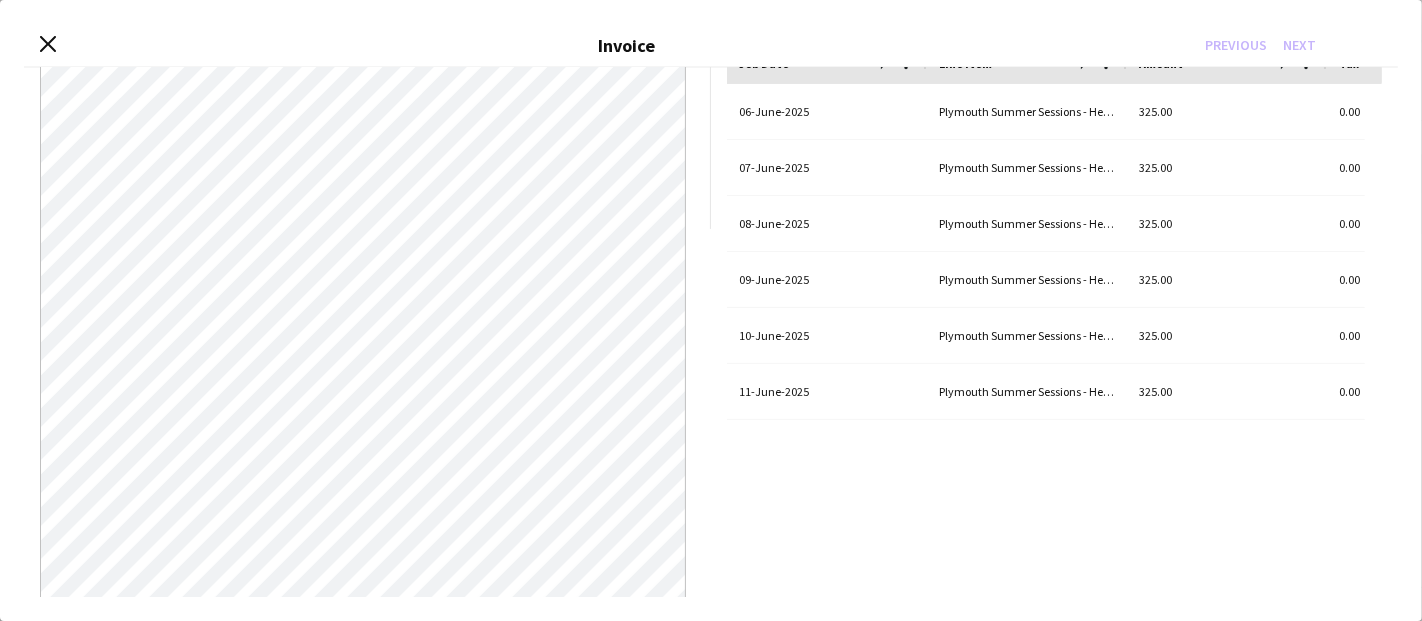 scroll, scrollTop: 444, scrollLeft: 0, axis: vertical 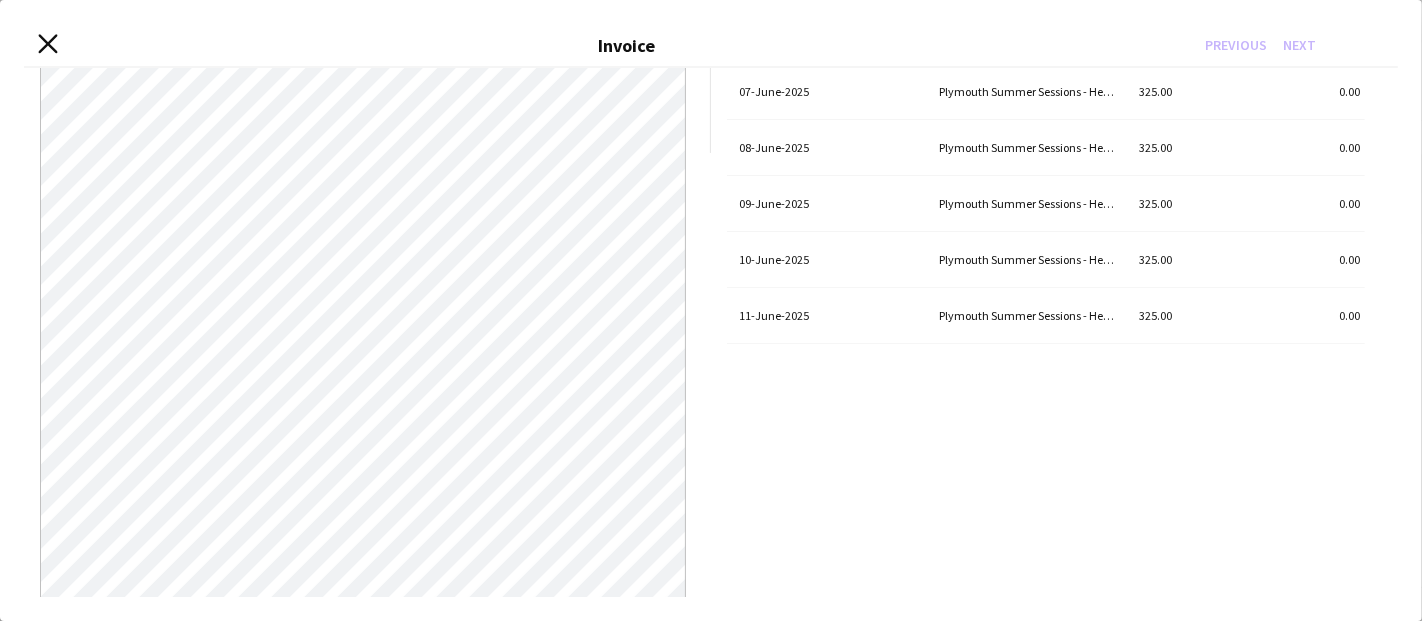 click on "Close invoice dialog" 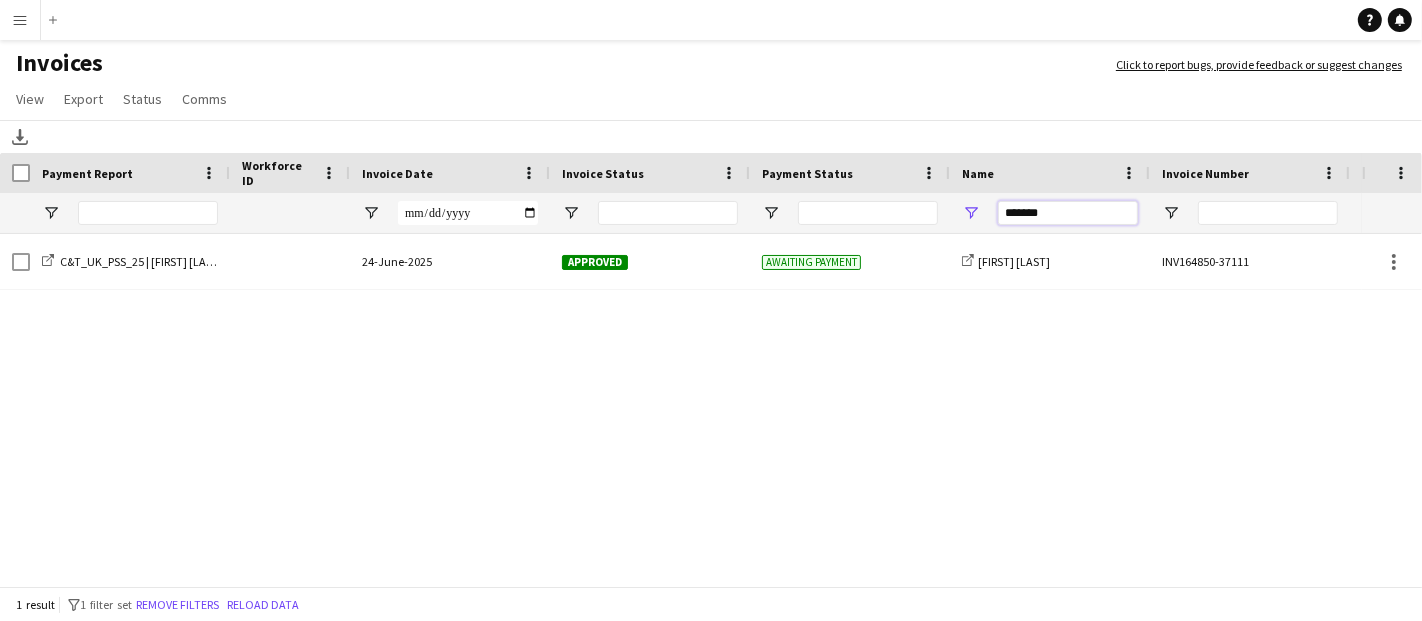 drag, startPoint x: 987, startPoint y: 230, endPoint x: 957, endPoint y: 231, distance: 30.016663 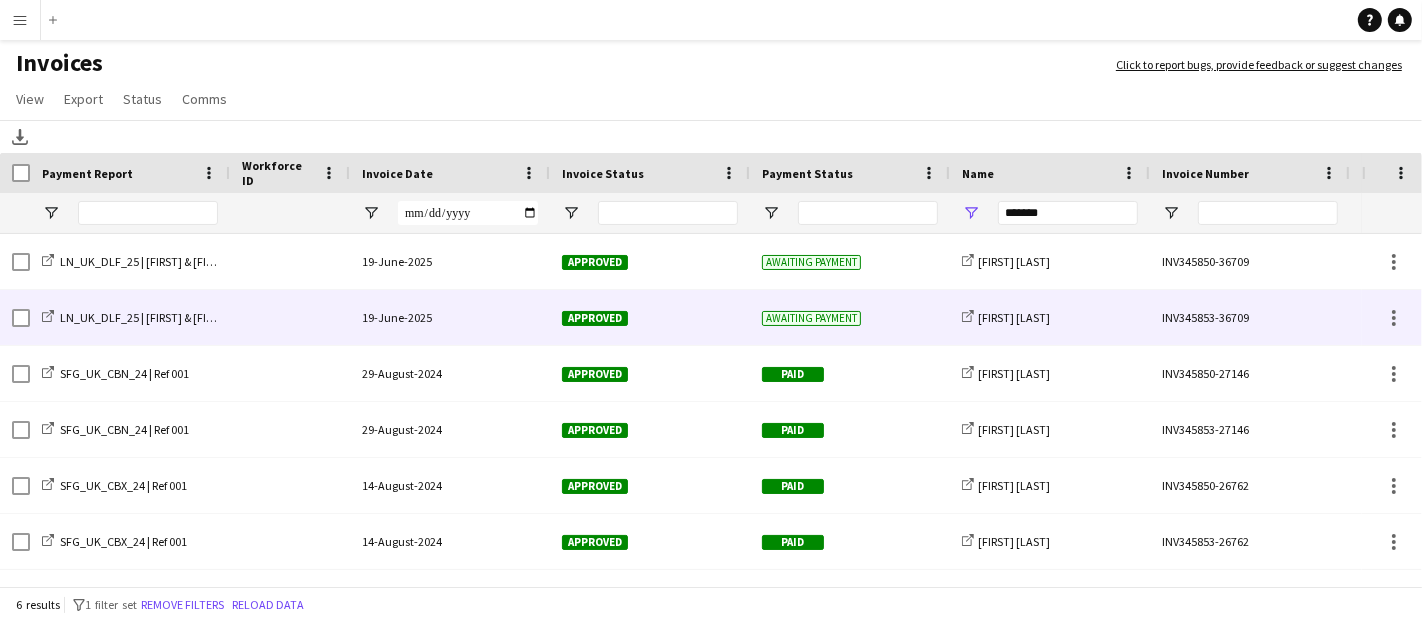 click on "LN_UK_DLF_25 | Glenn & Mandy Ramsden" 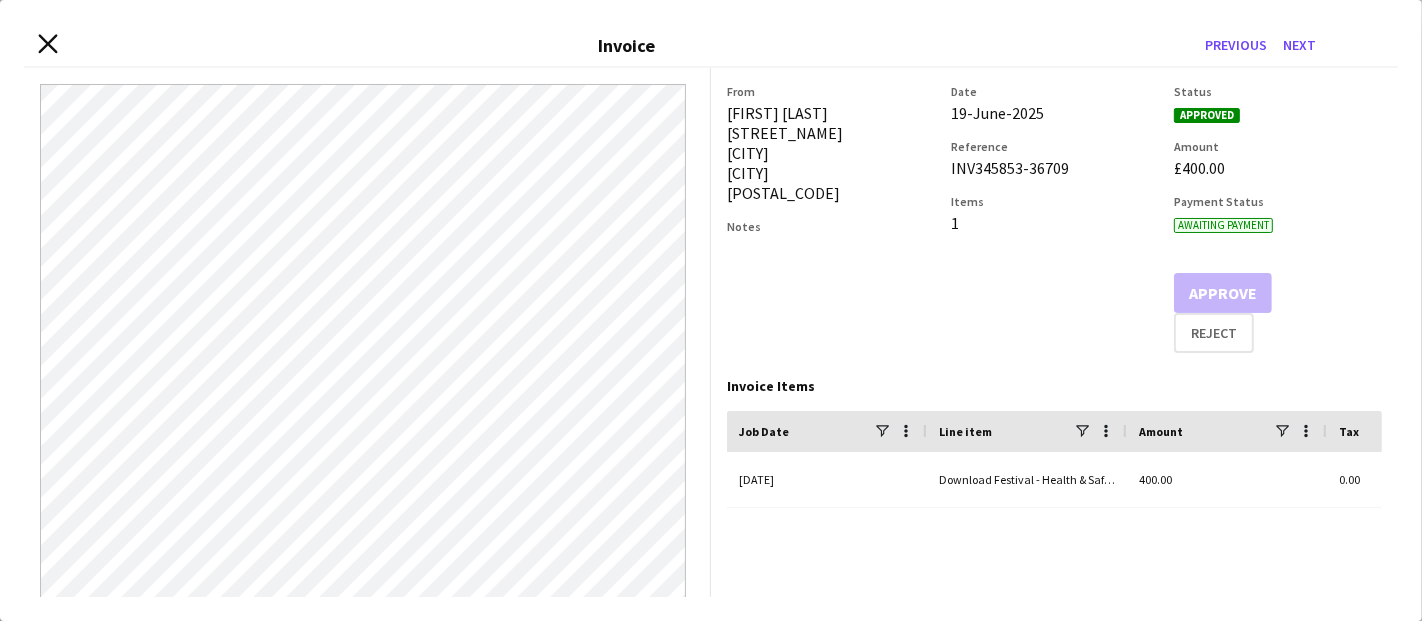 click on "Close invoice dialog" 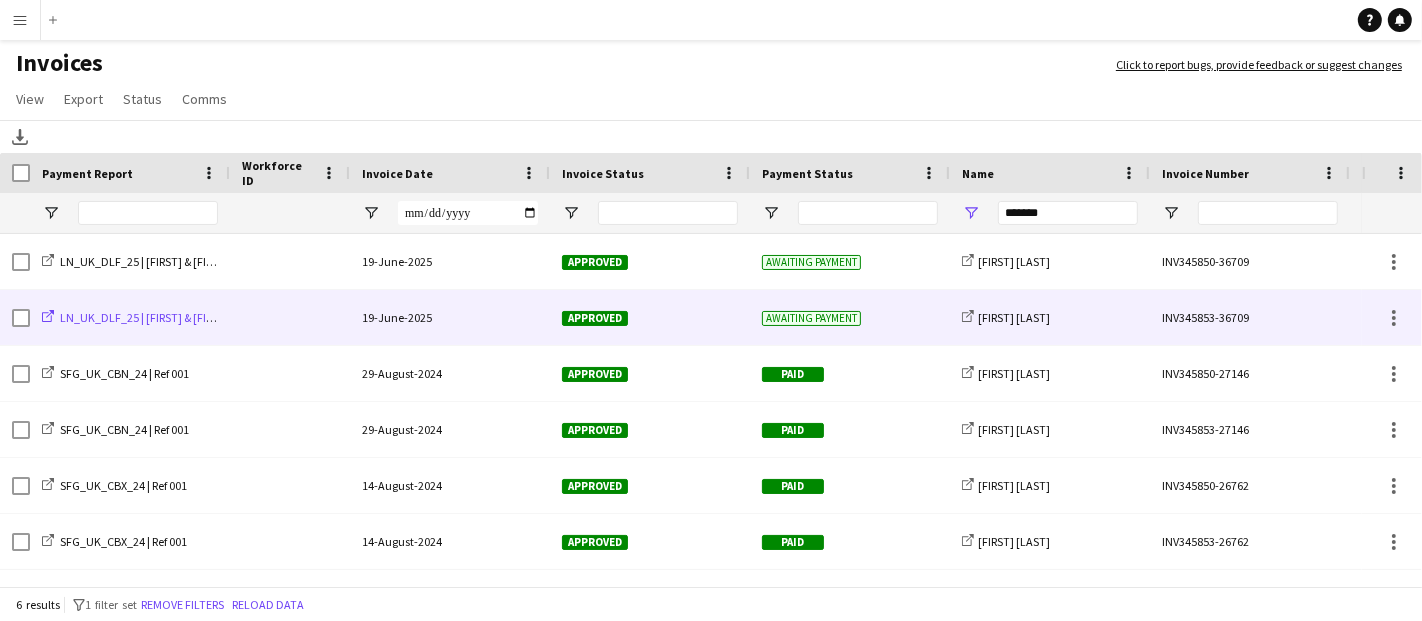 click on "LN_UK_DLF_25 | Glenn & Mandy Ramsden" 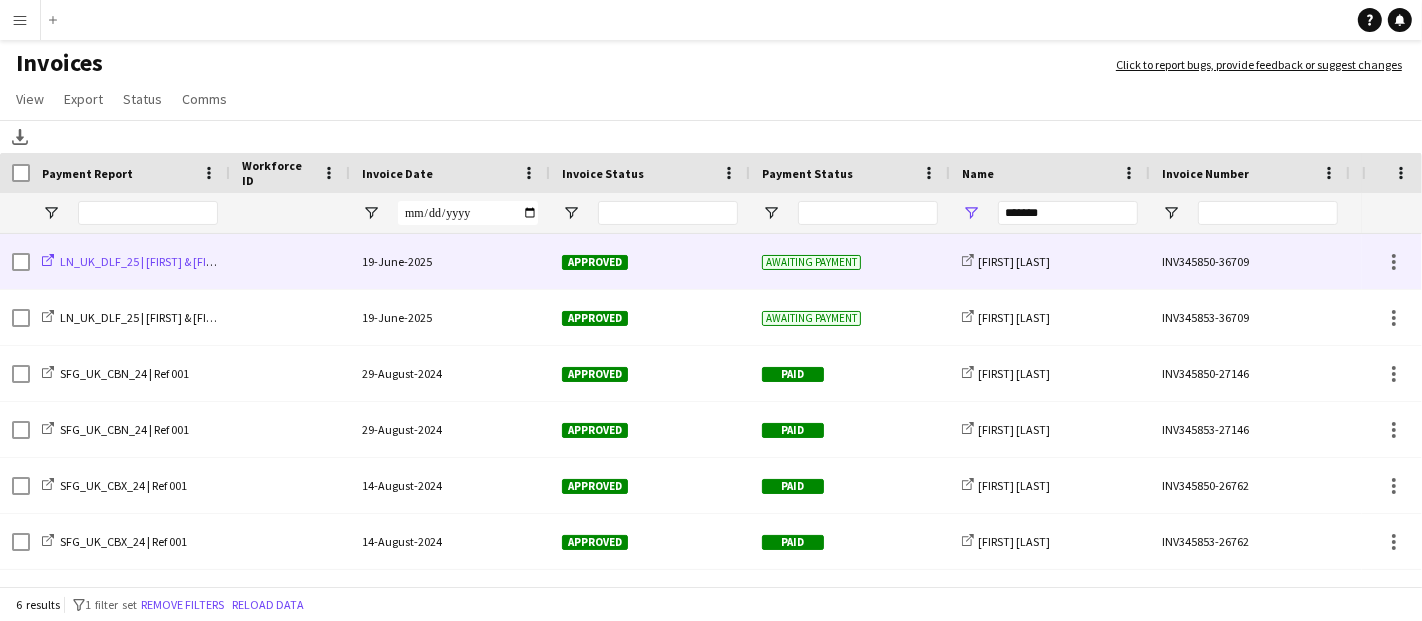 click on "LN_UK_DLF_25 | Glenn & Mandy Ramsden" 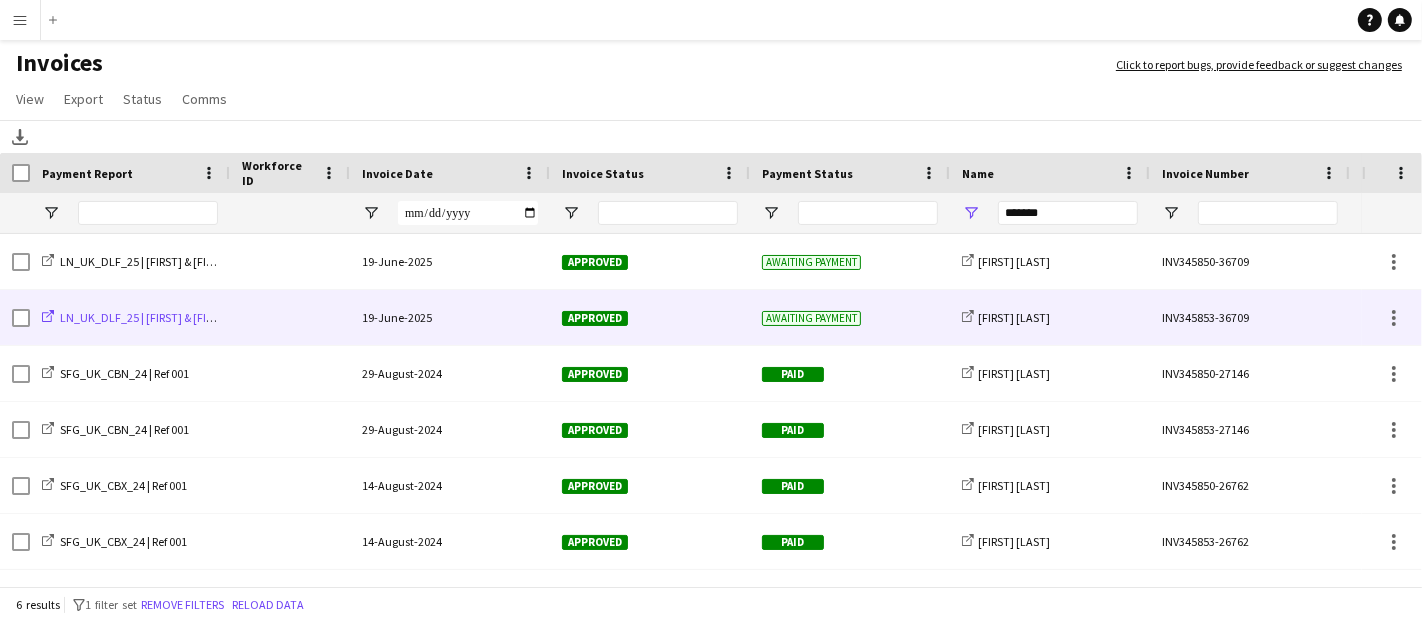 click on "LN_UK_DLF_25 | Glenn & Mandy Ramsden" 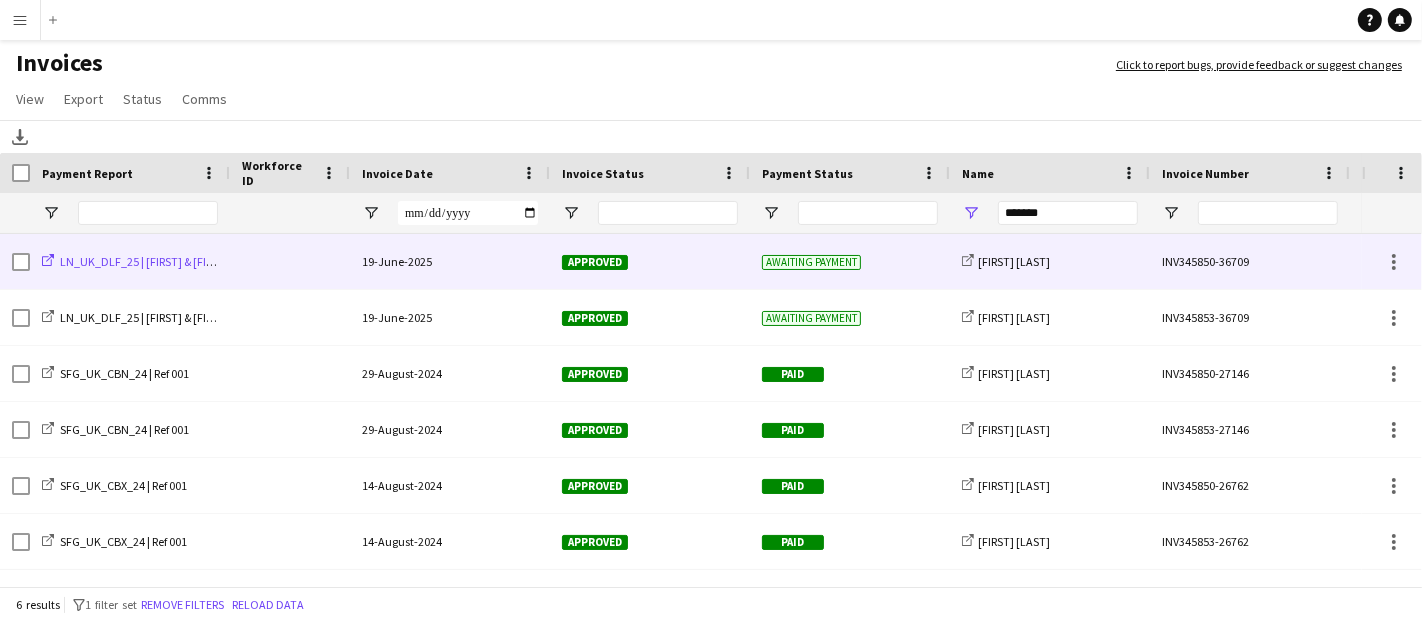 click on "LN_UK_DLF_25 | Glenn & Mandy Ramsden" 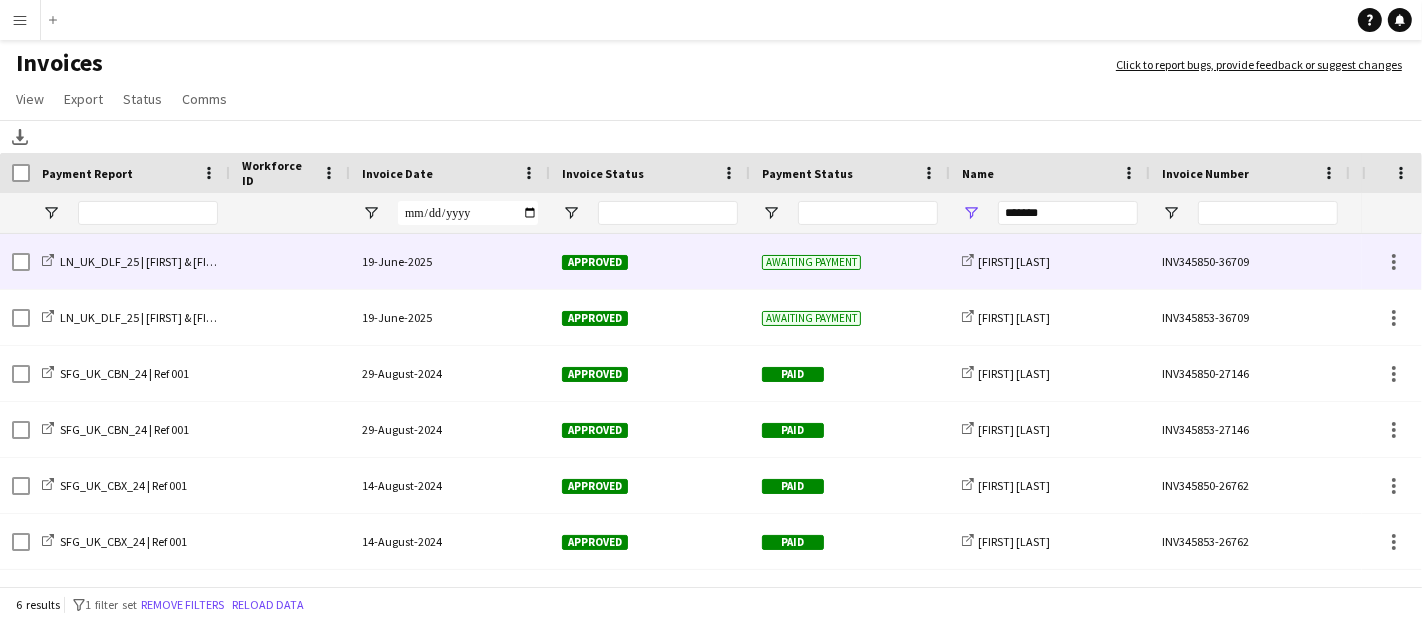 click 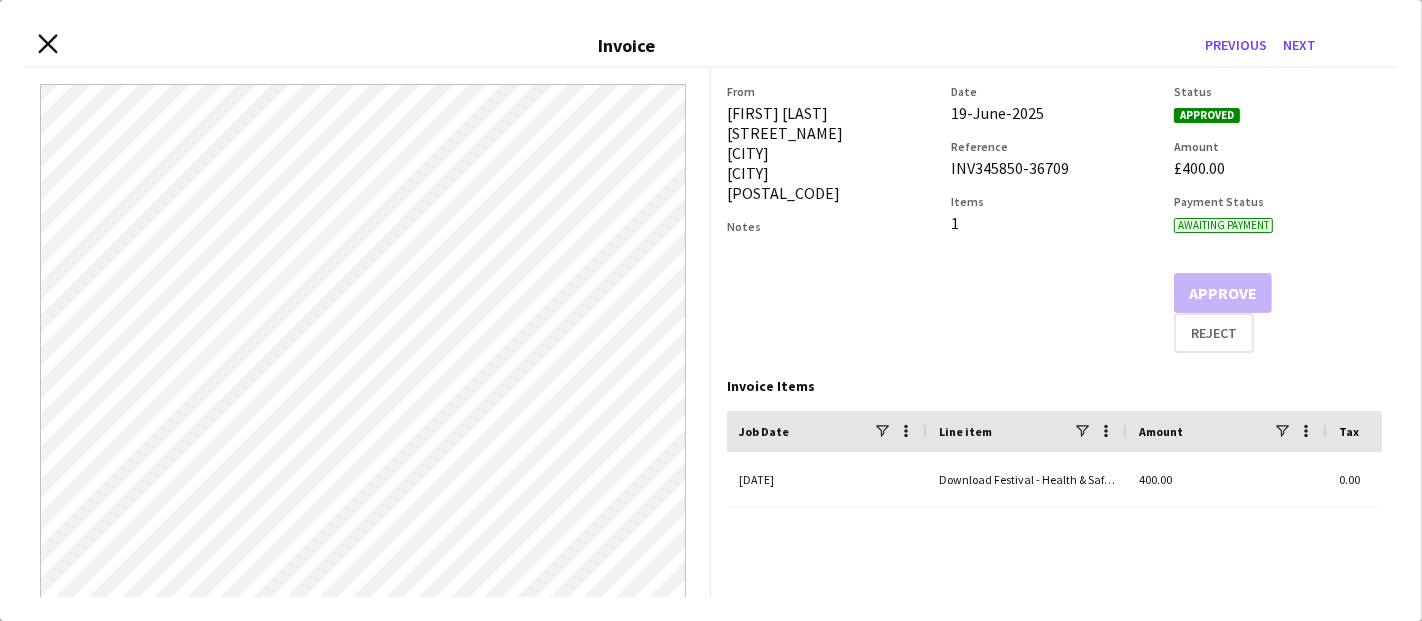 click on "Close invoice dialog" 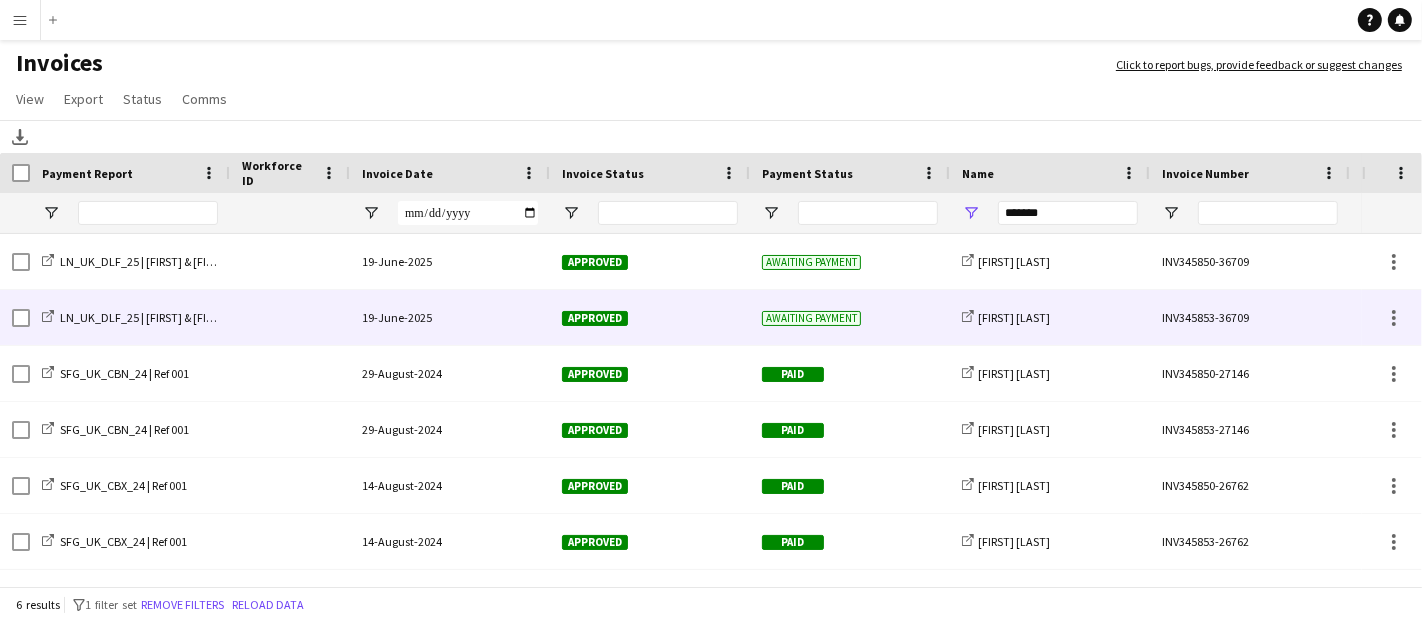 click 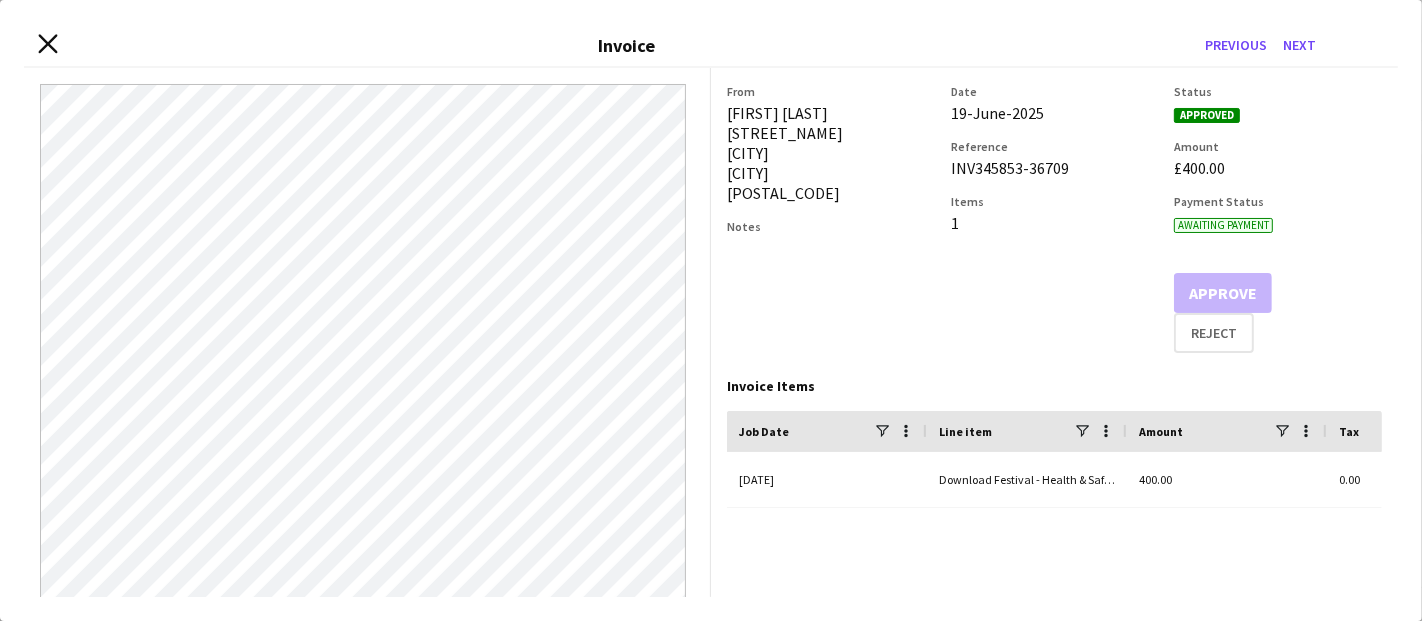 click on "Close invoice dialog" 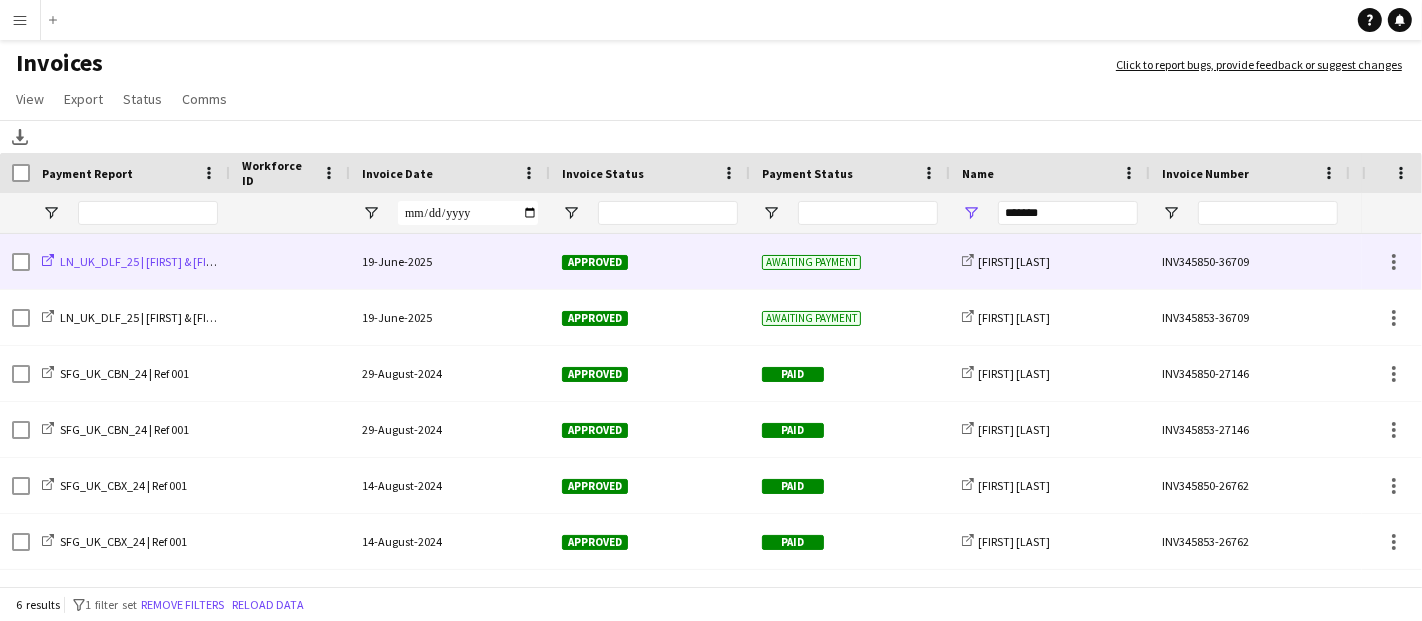 click on "LN_UK_DLF_25 | Glenn & Mandy Ramsden" 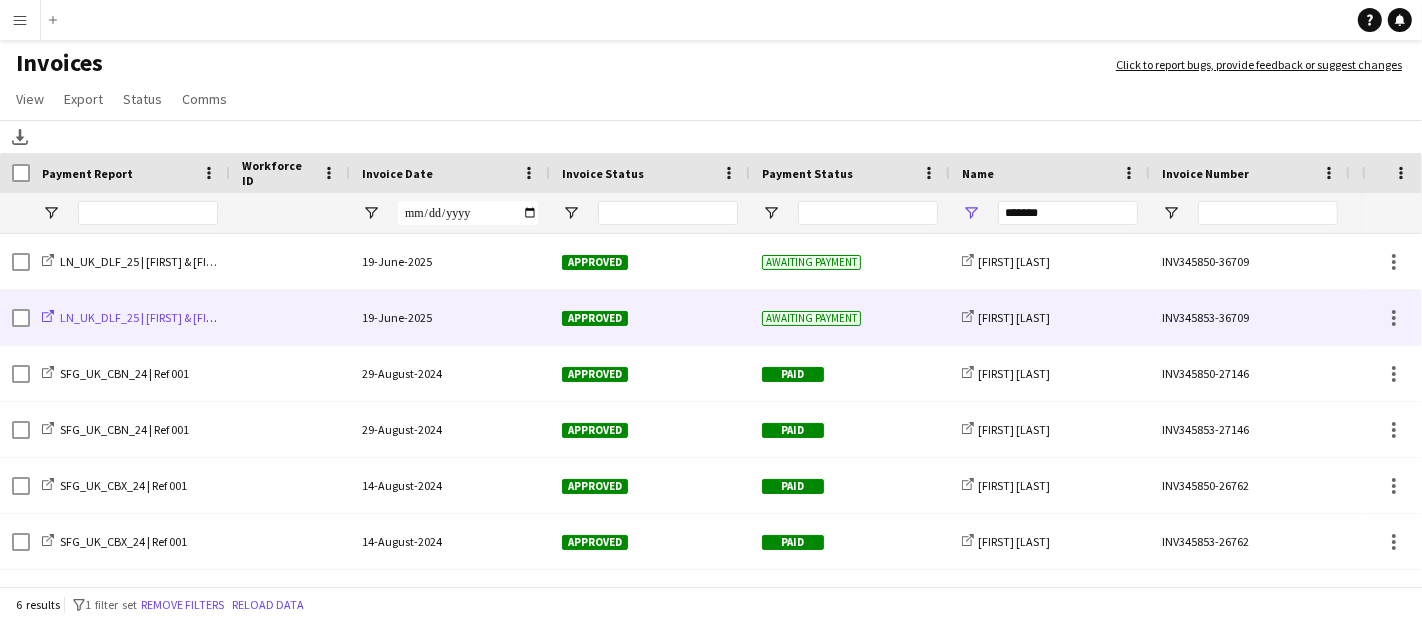 click on "LN_UK_DLF_25 | Glenn & Mandy Ramsden" 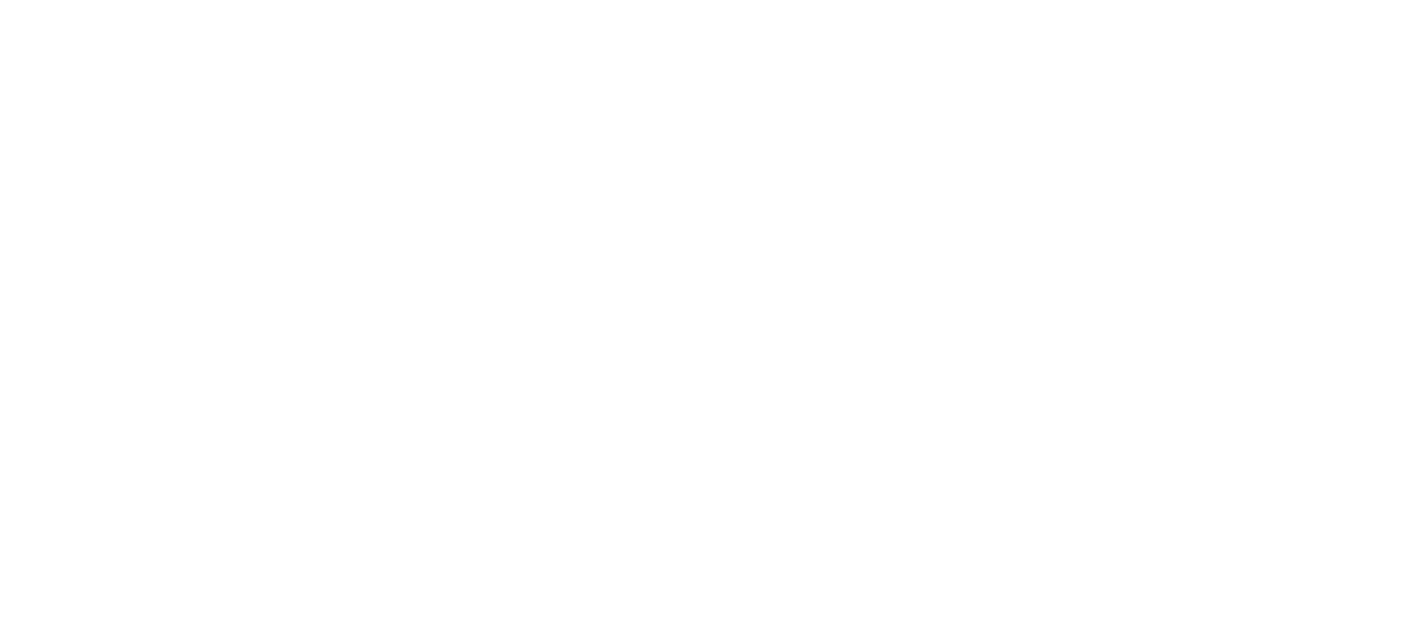 scroll, scrollTop: 0, scrollLeft: 0, axis: both 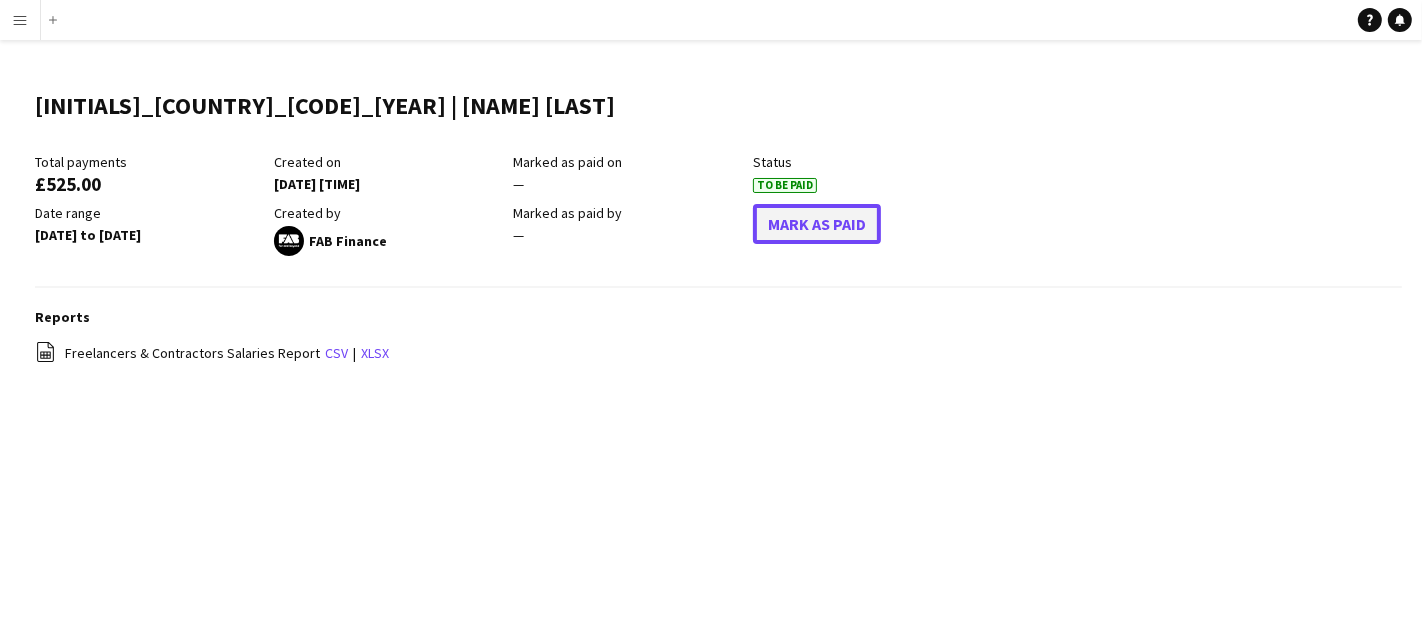 click on "Mark As Paid" 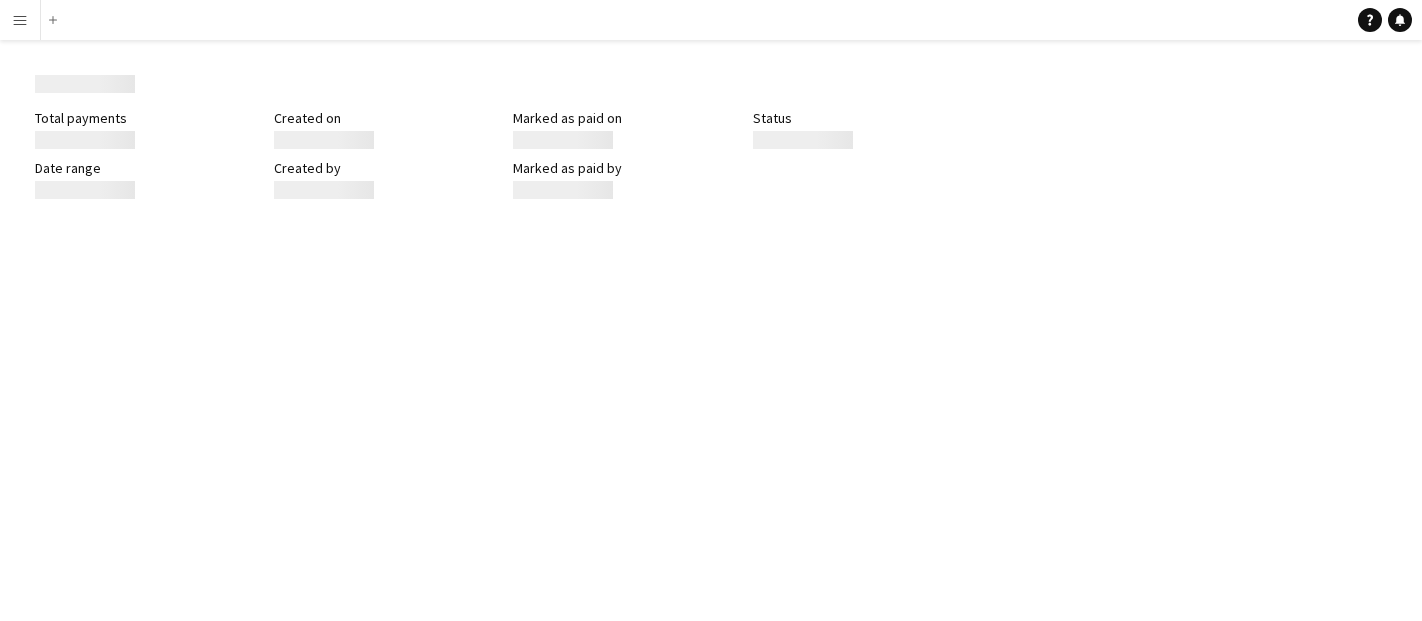 scroll, scrollTop: 0, scrollLeft: 0, axis: both 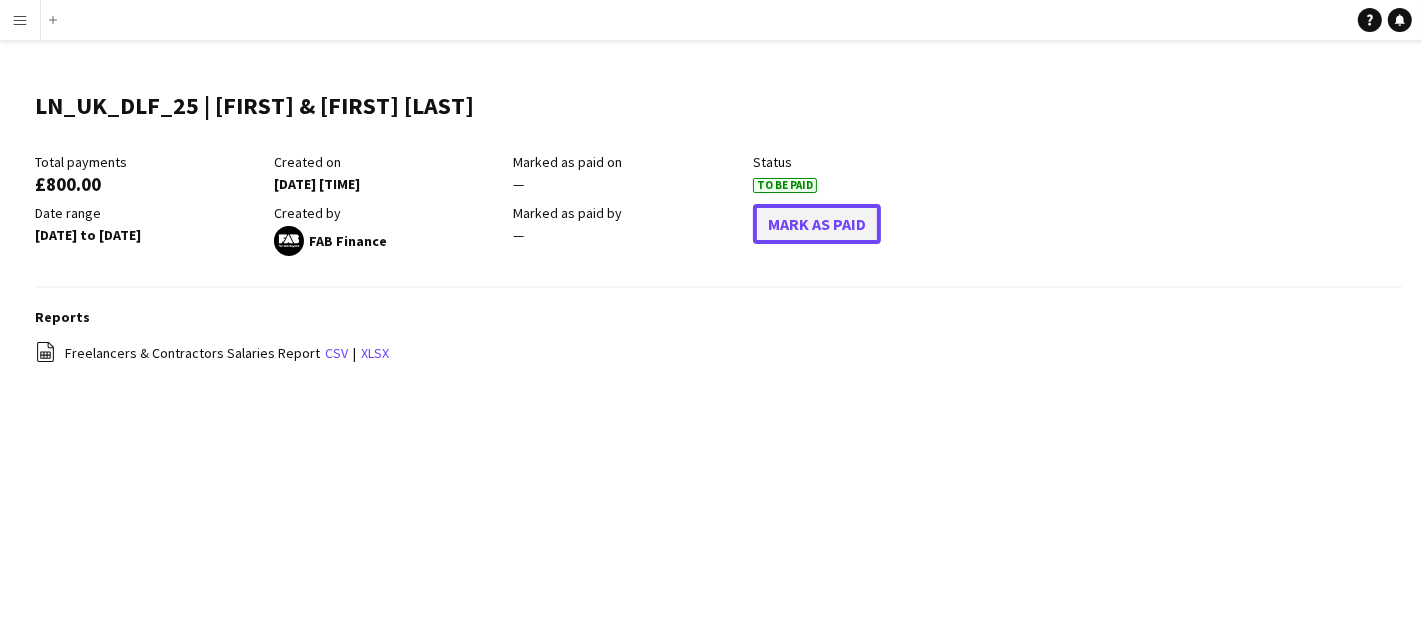 click on "Mark As Paid" 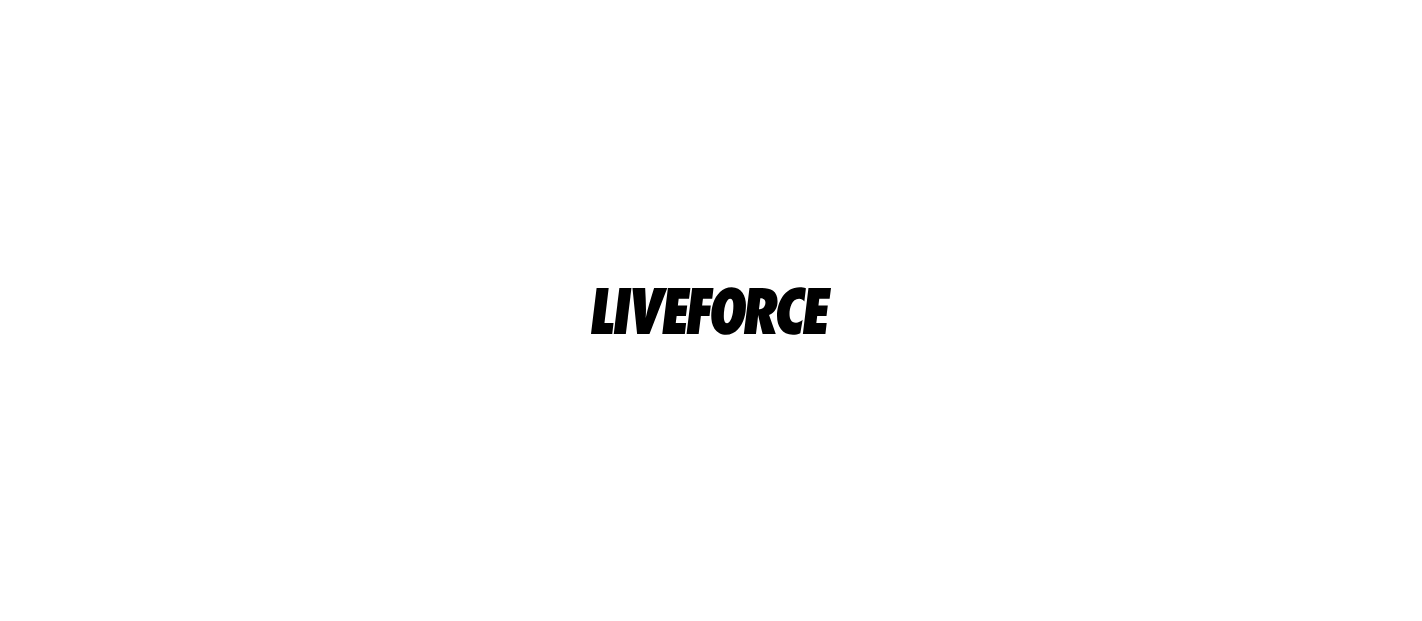 scroll, scrollTop: 0, scrollLeft: 0, axis: both 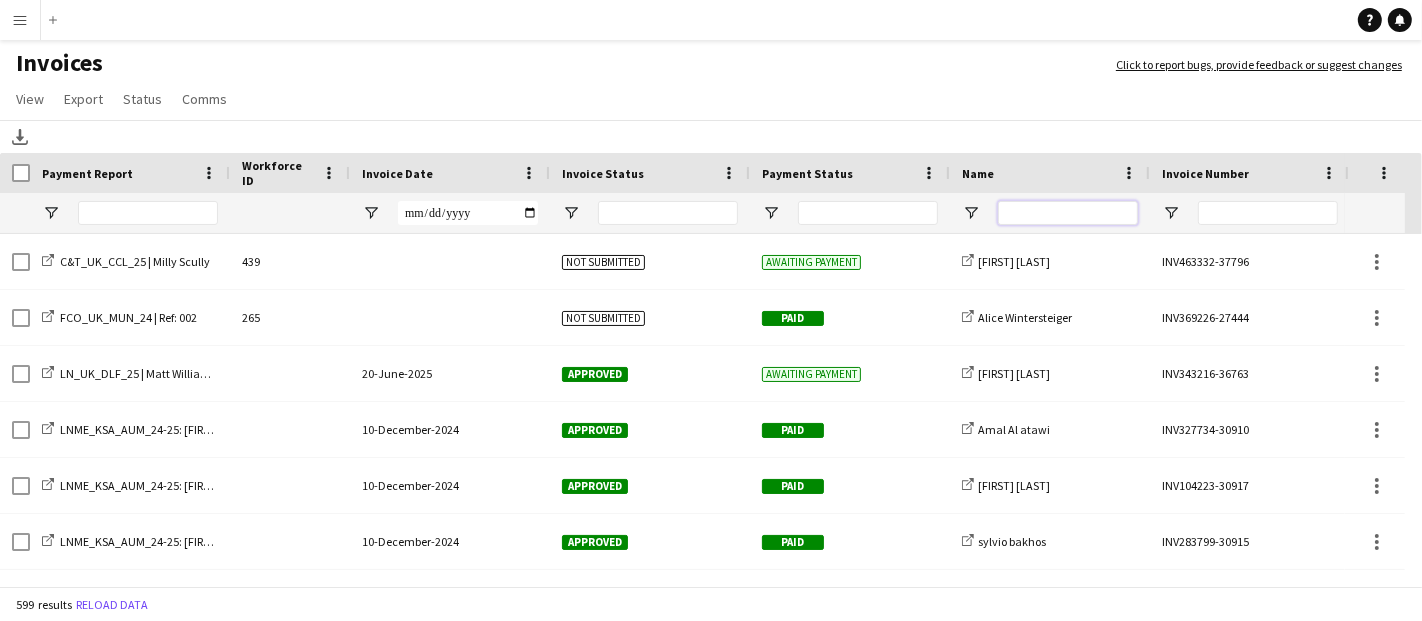 click at bounding box center [1068, 213] 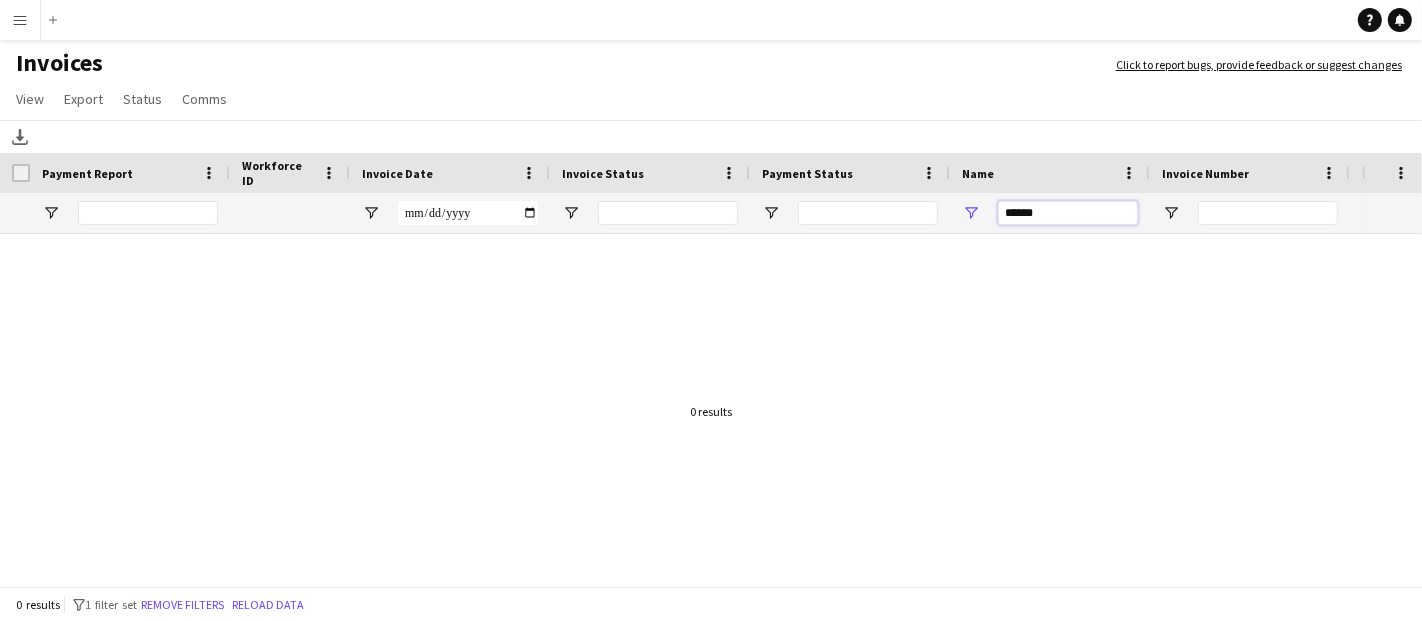 click on "******" at bounding box center [1068, 213] 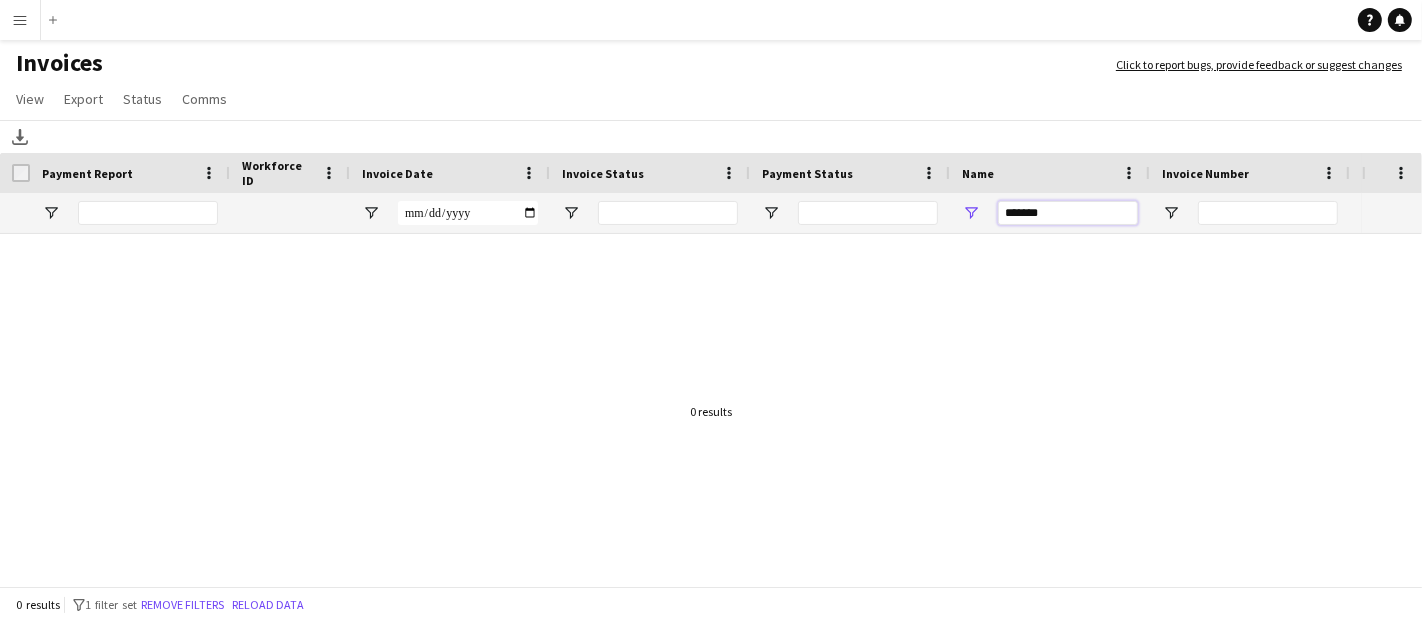 type on "*******" 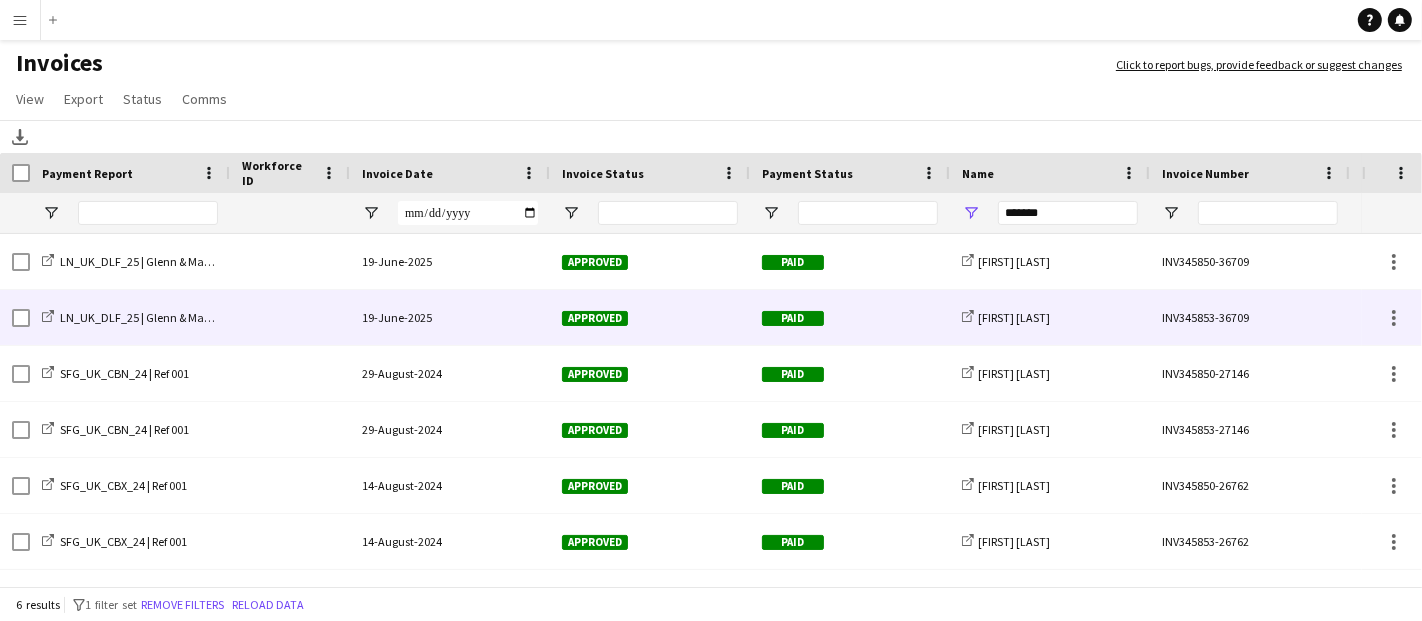 click 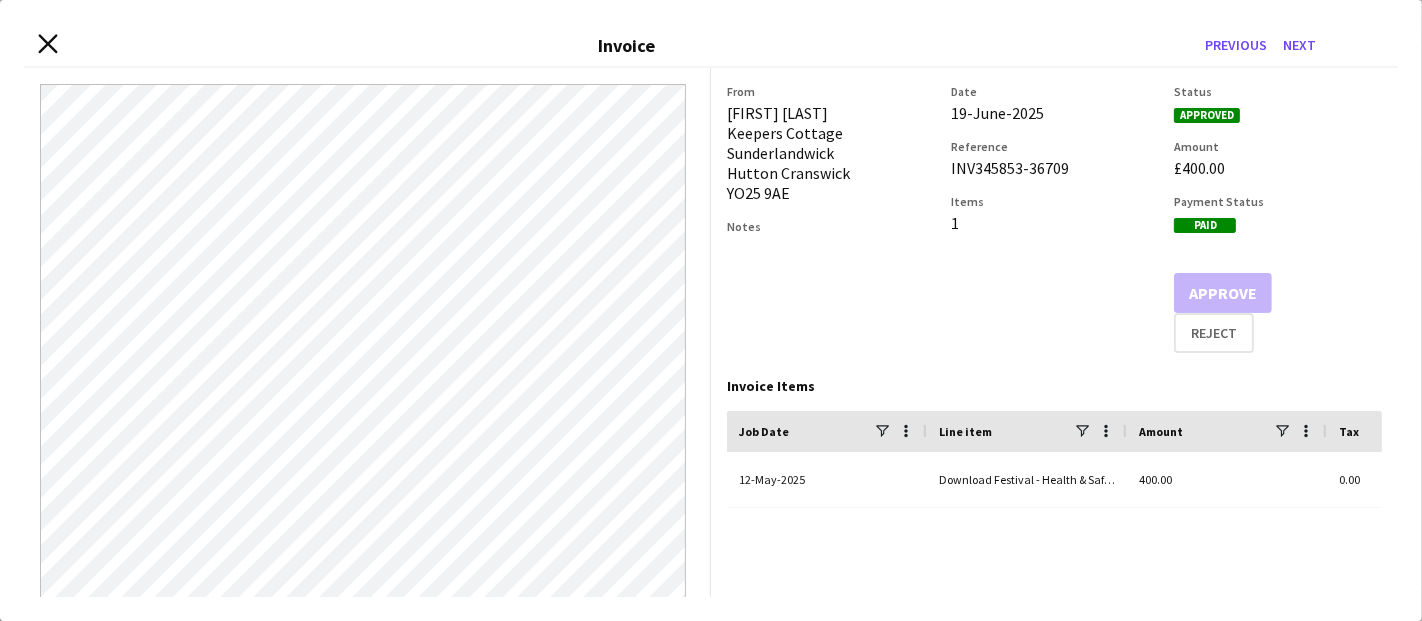 click 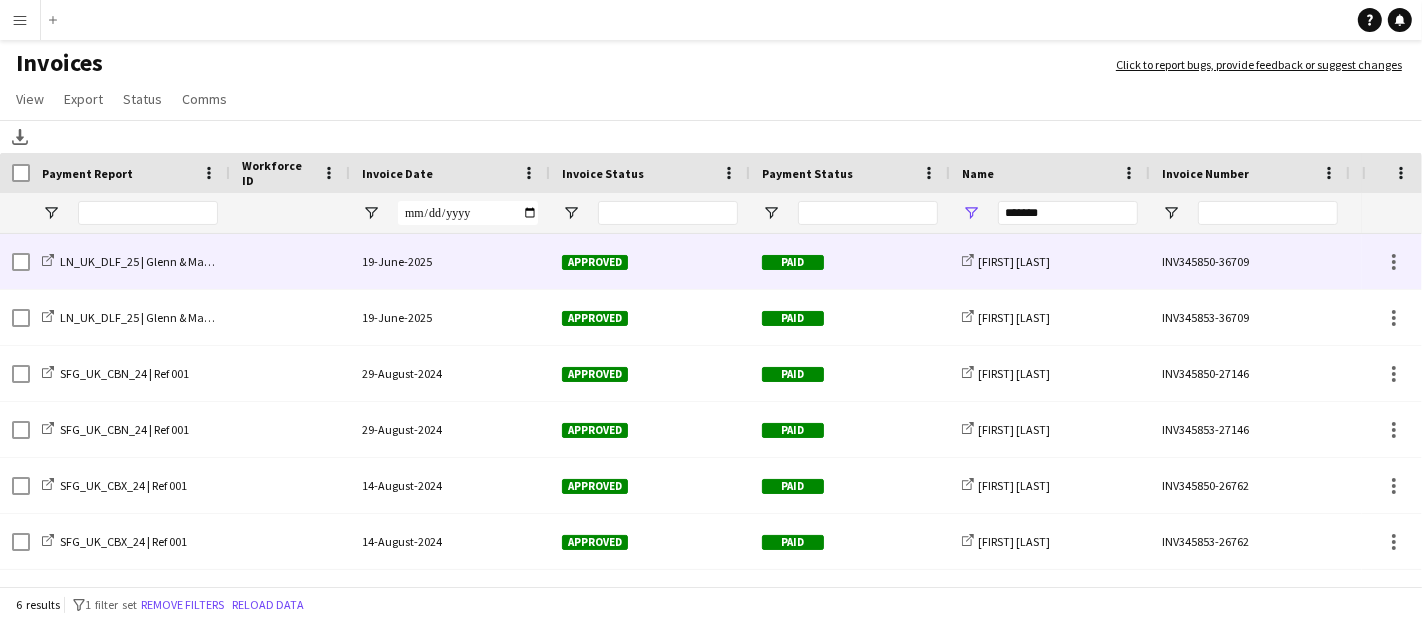 click 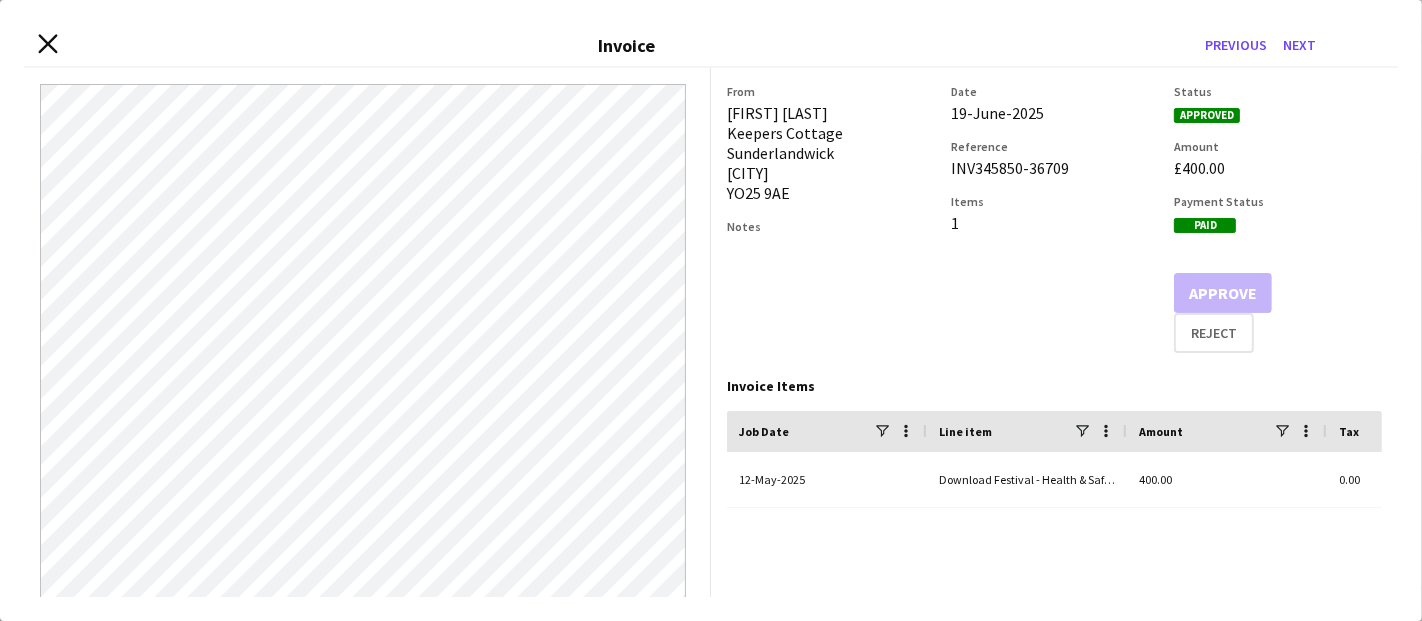 click 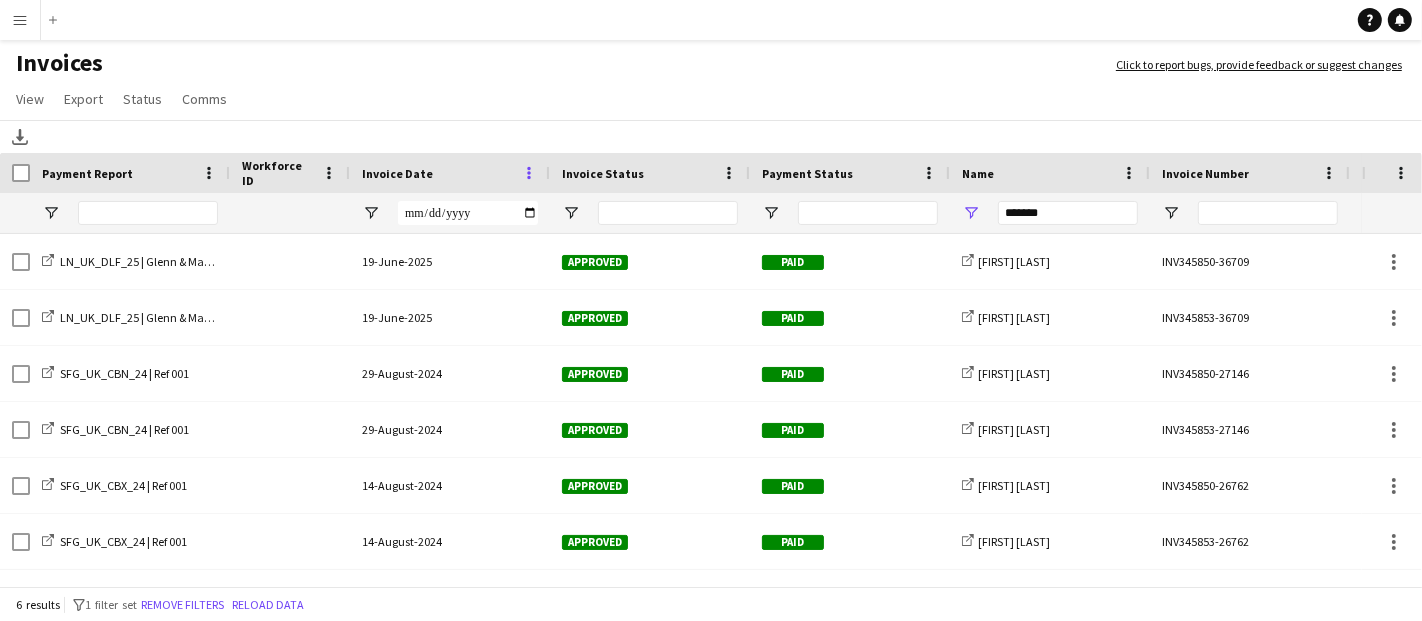 click 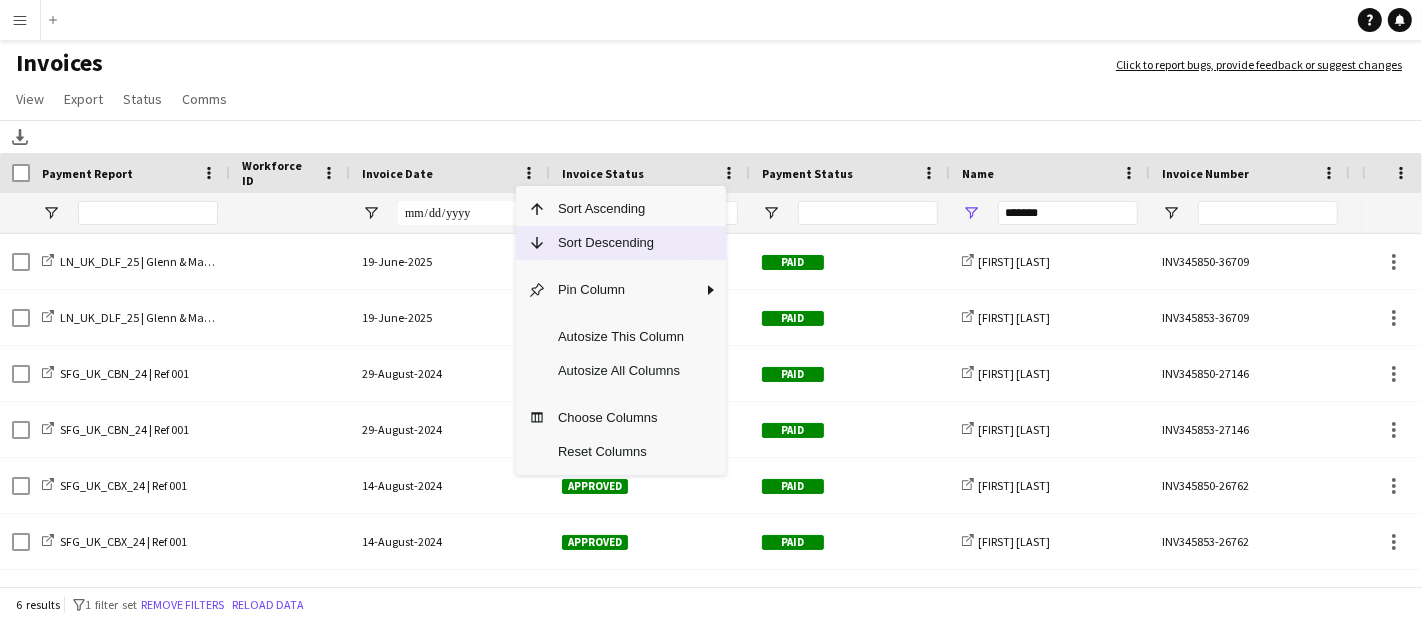 click on "Sort Descending" 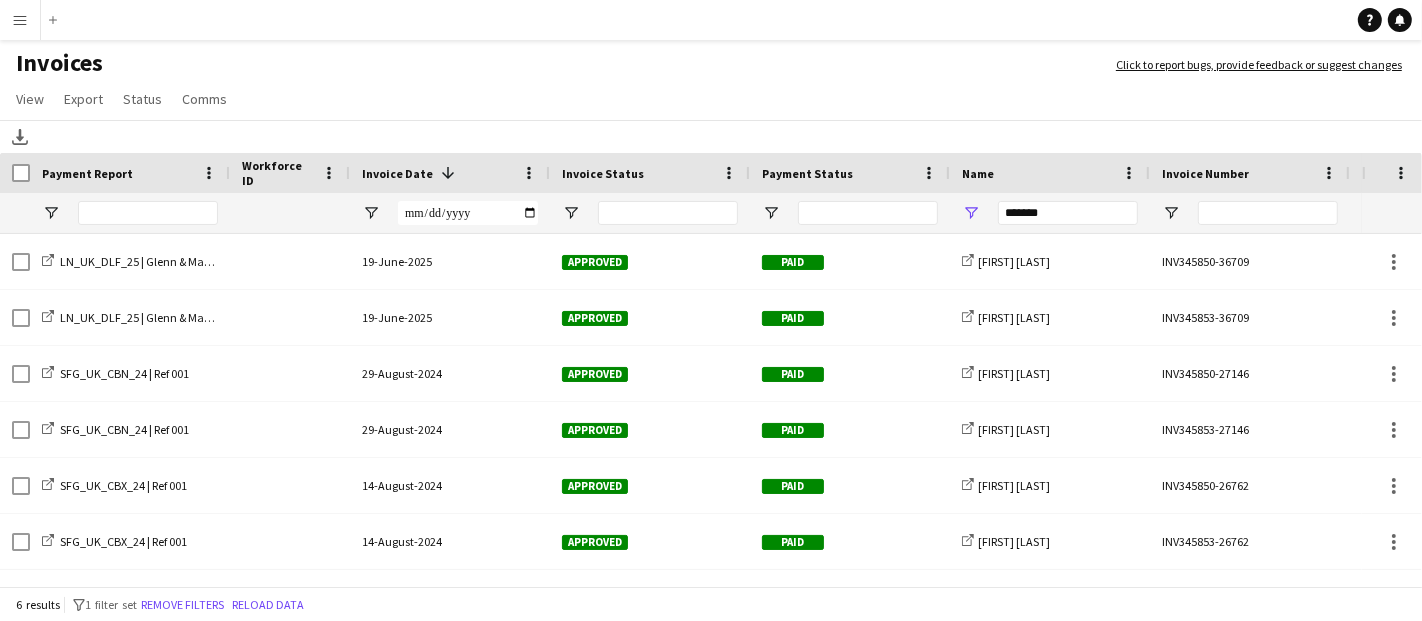 click on "Menu" at bounding box center (20, 20) 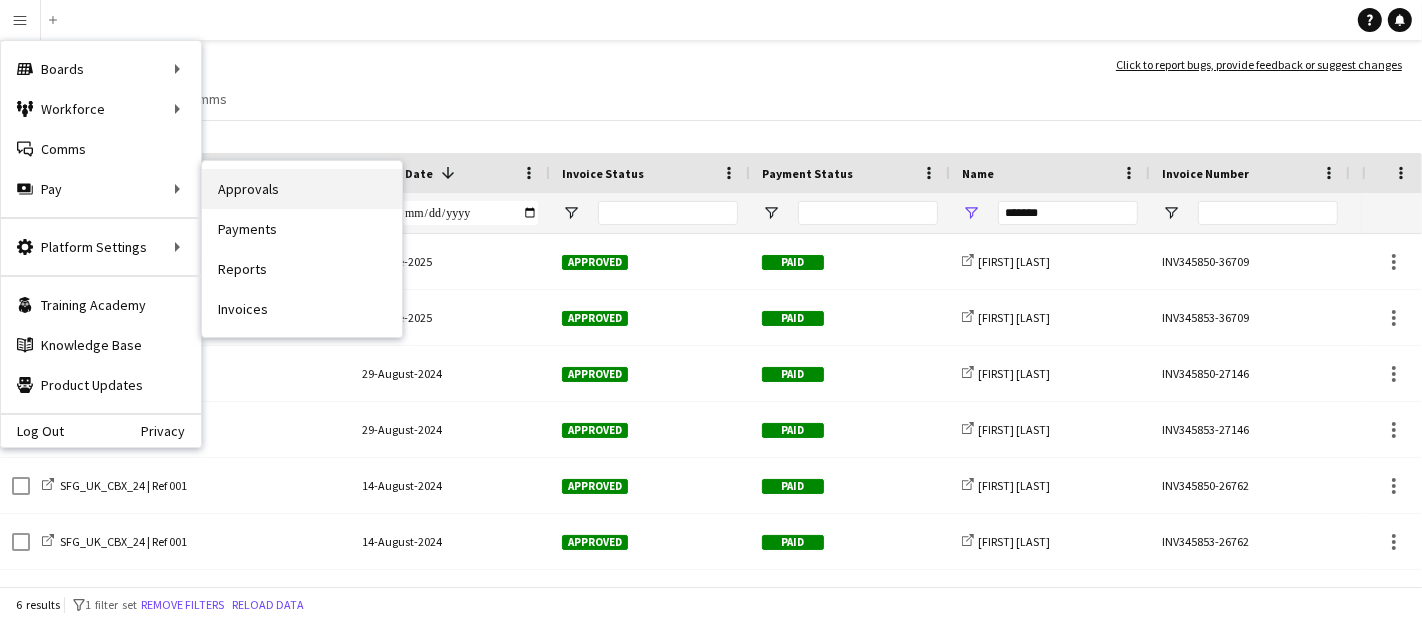 click on "Approvals" at bounding box center [302, 189] 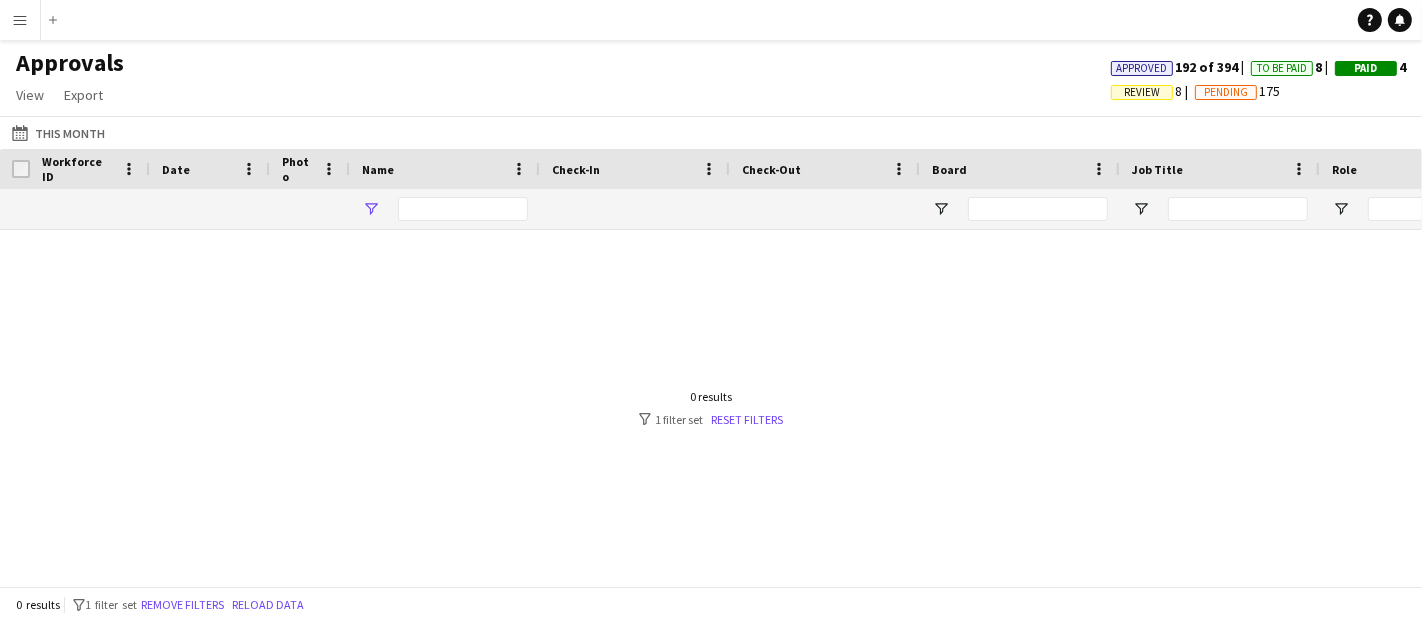 type on "****" 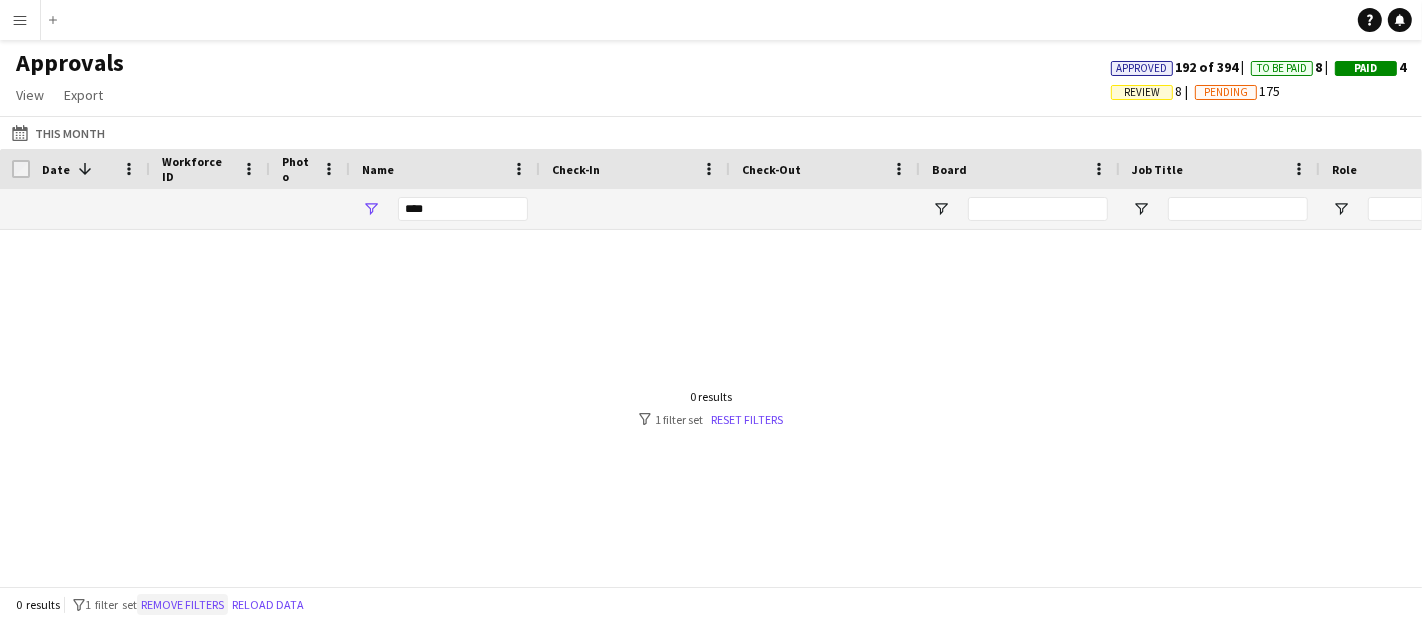 click on "Remove filters" 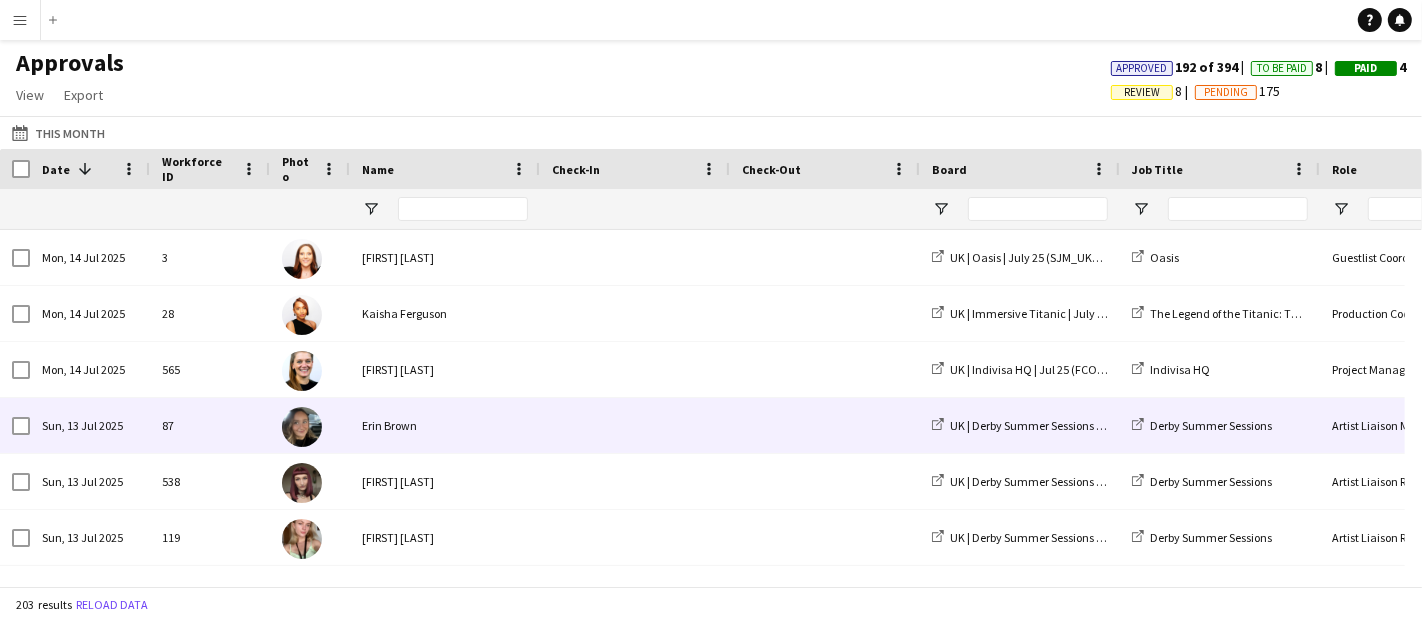 scroll, scrollTop: 221, scrollLeft: 0, axis: vertical 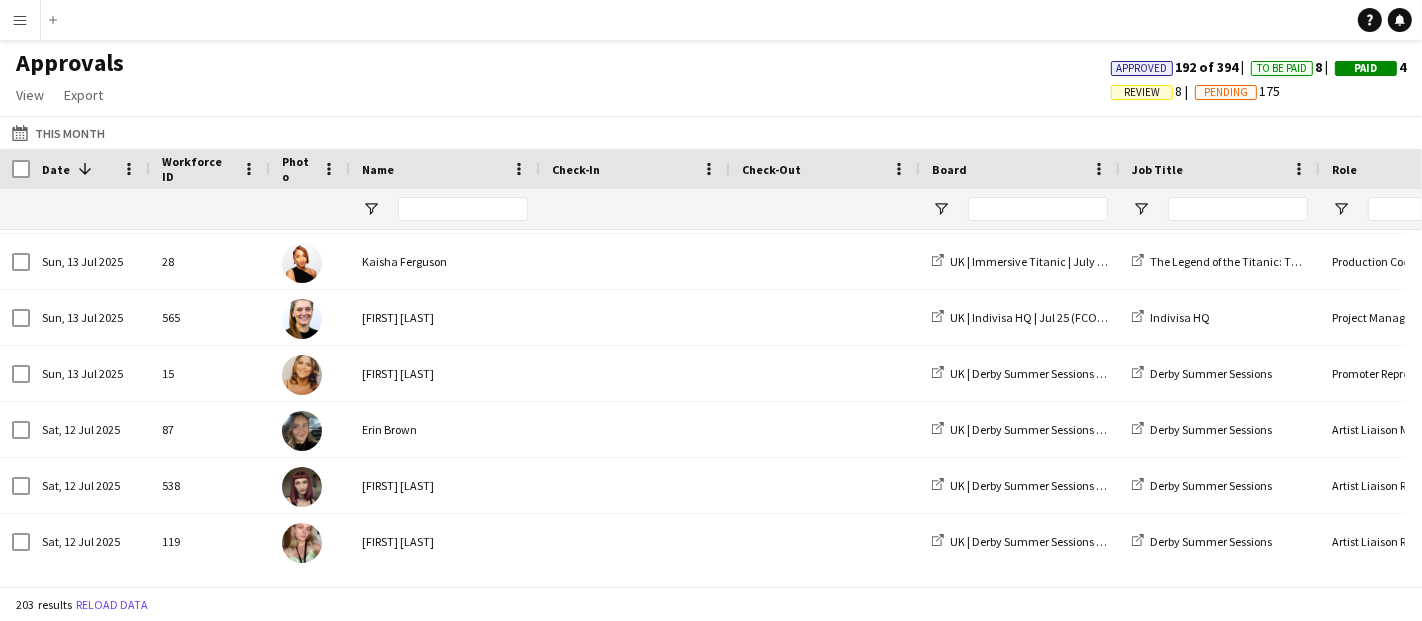 click on "Review" 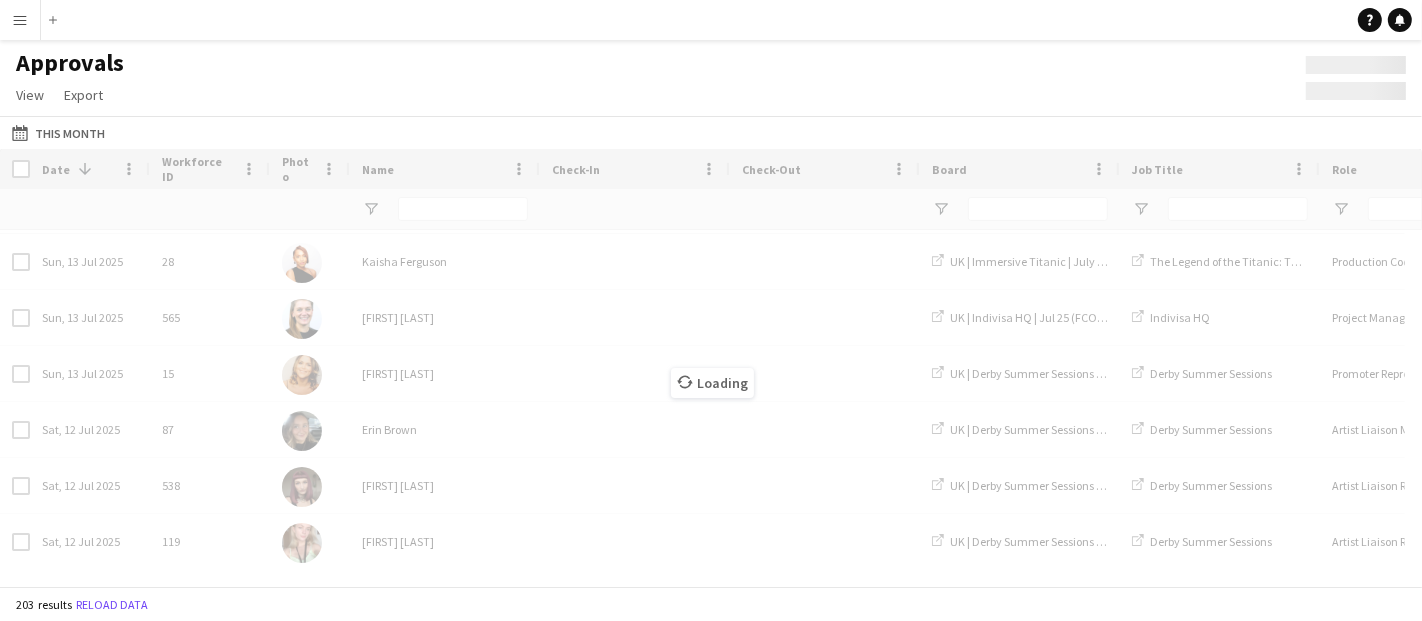 scroll, scrollTop: 108, scrollLeft: 0, axis: vertical 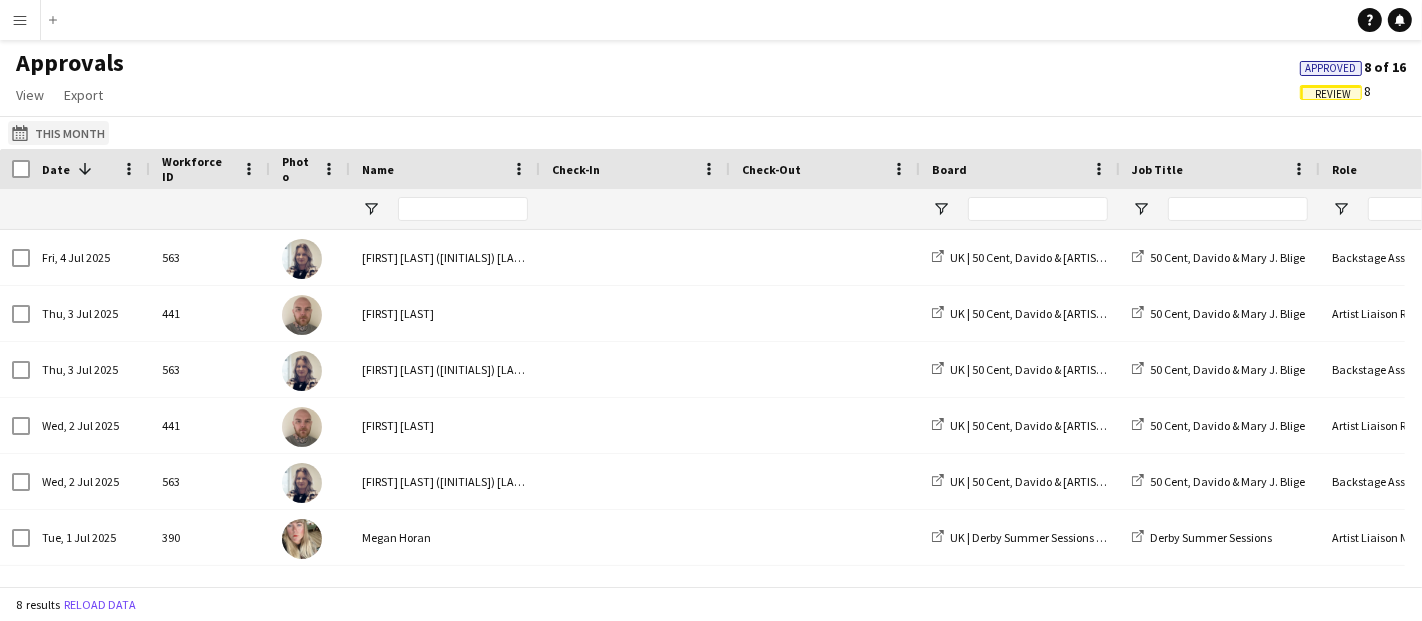 click on "This Month
This Month" 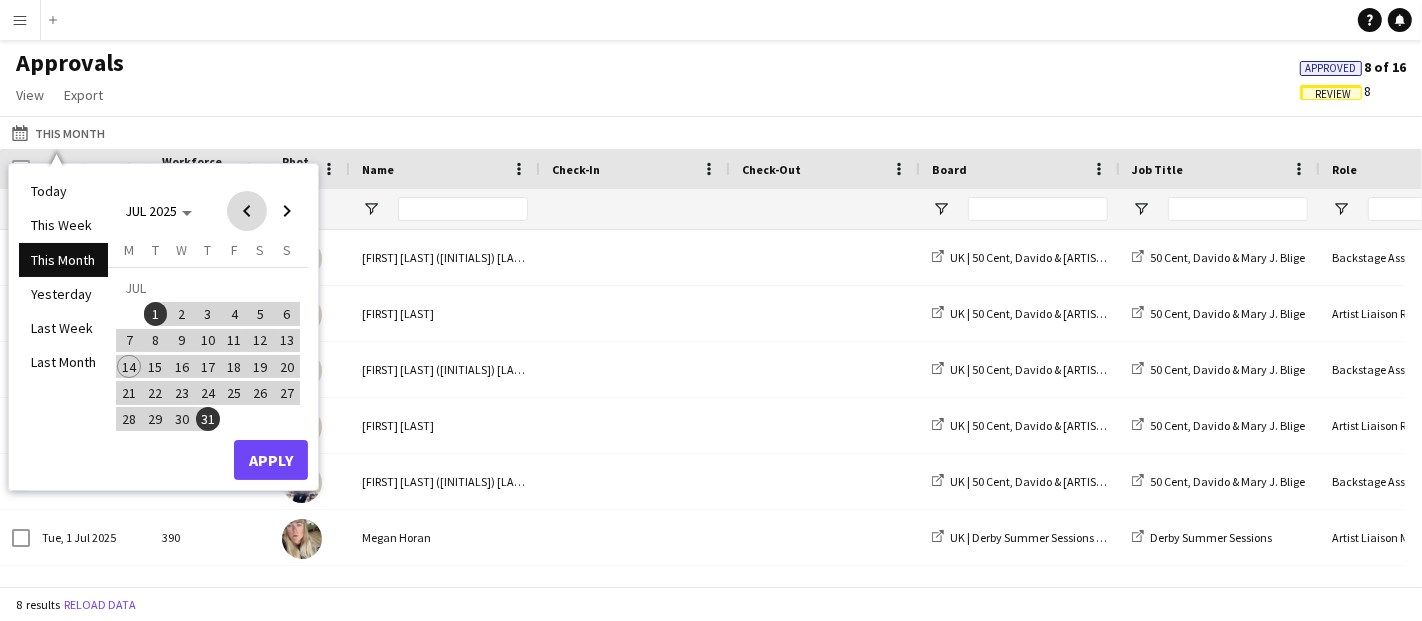 click at bounding box center [247, 211] 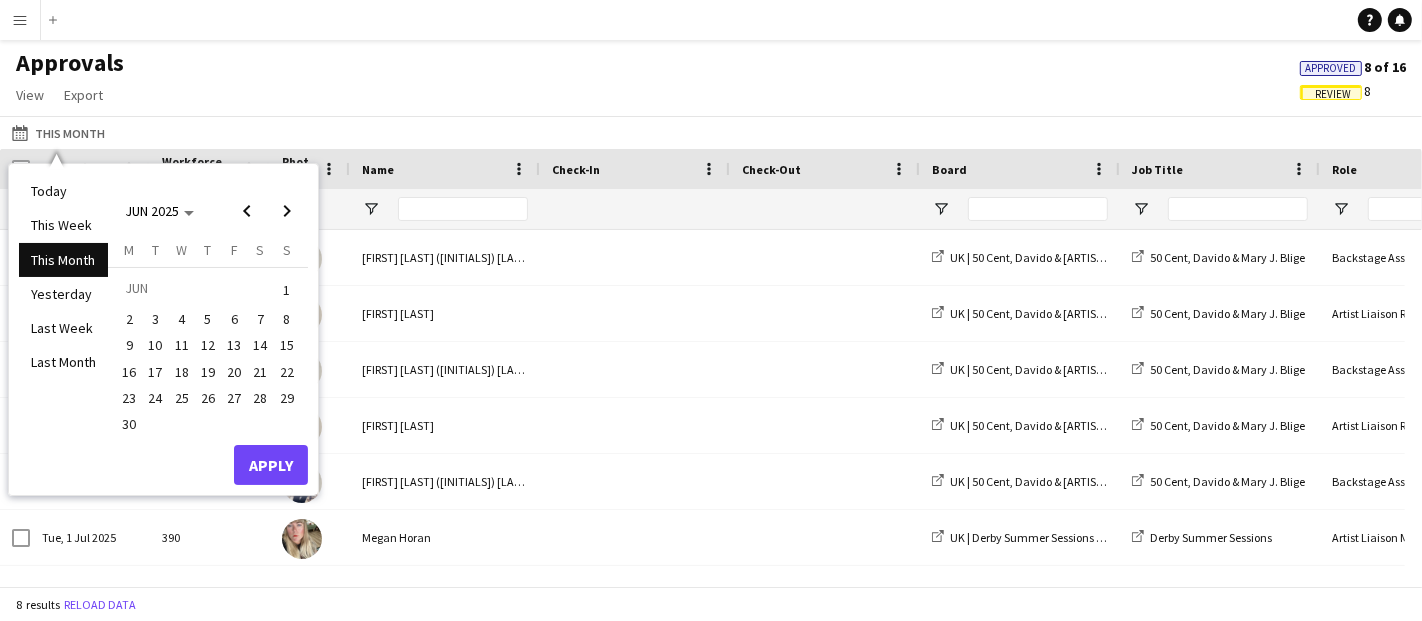 click on "This Month" at bounding box center [63, 260] 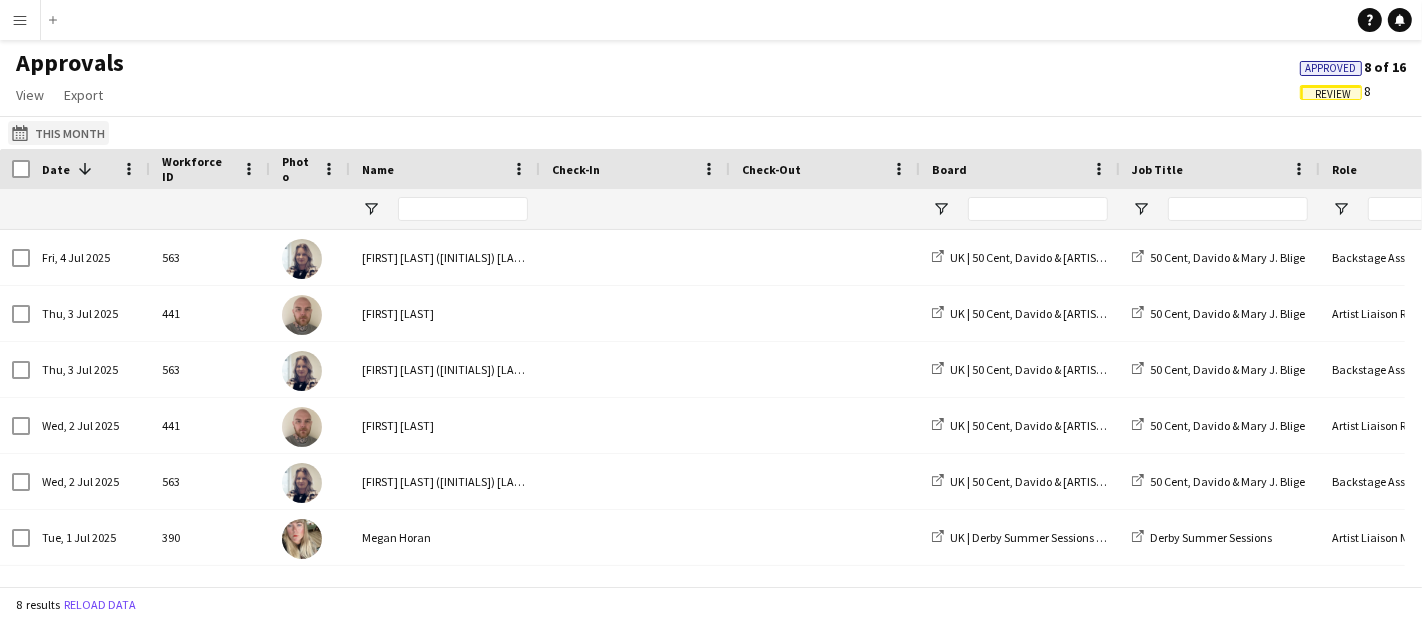 click on "This Month
This Month" 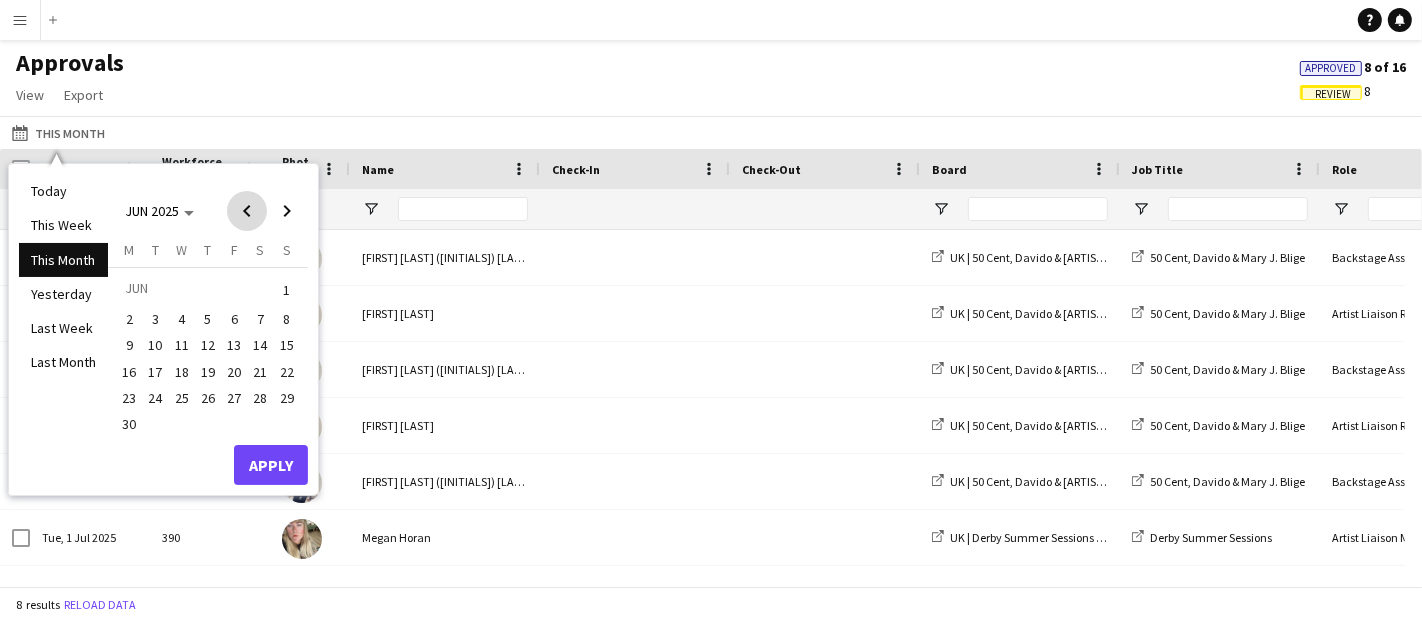 click at bounding box center [247, 211] 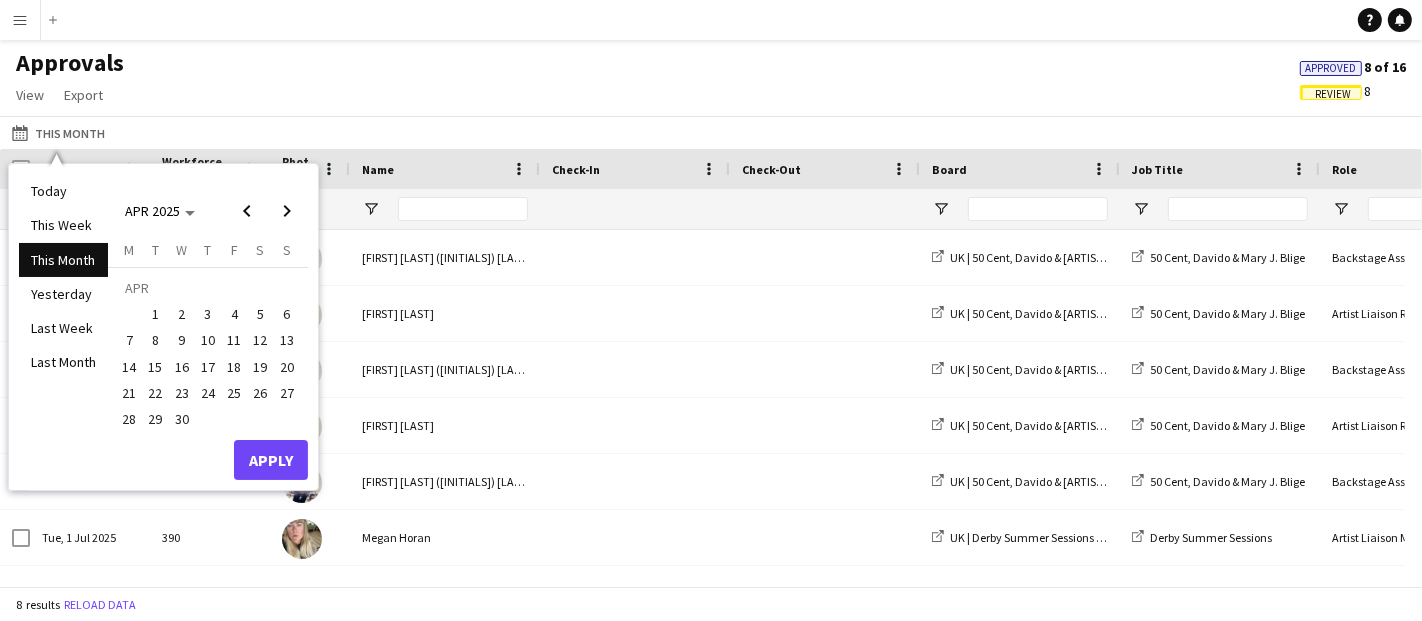 click on "1" at bounding box center (156, 314) 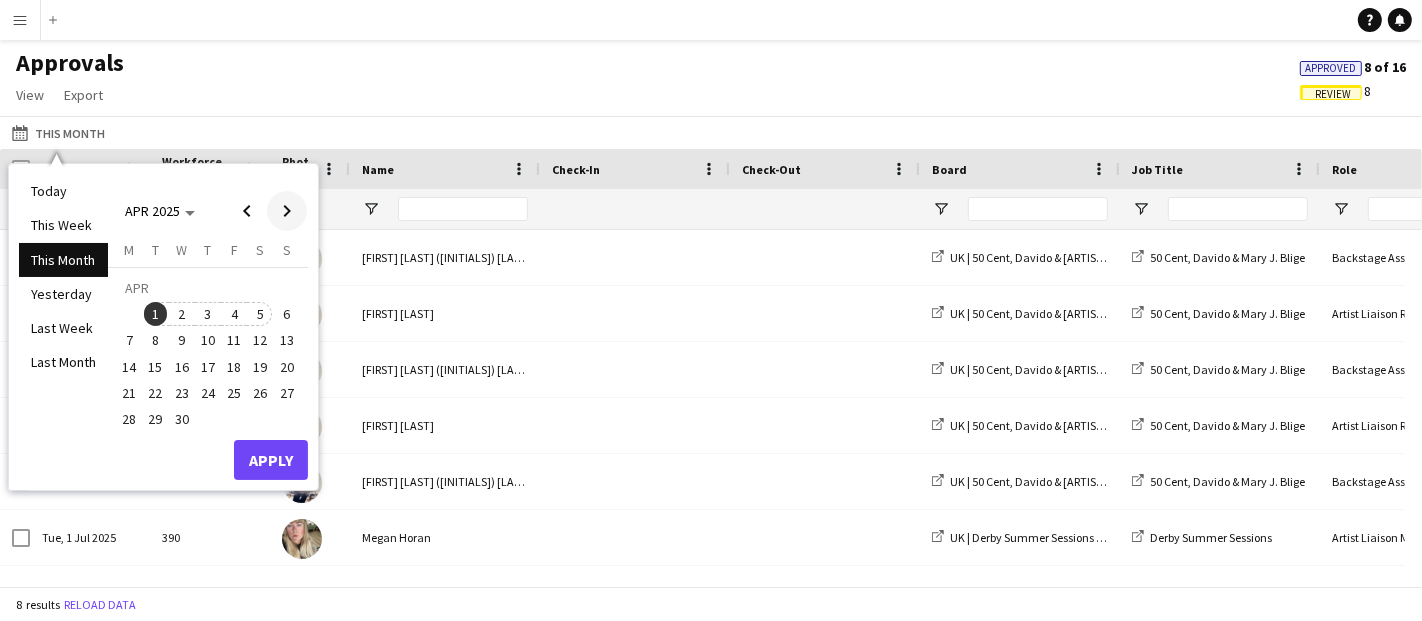 click at bounding box center (287, 211) 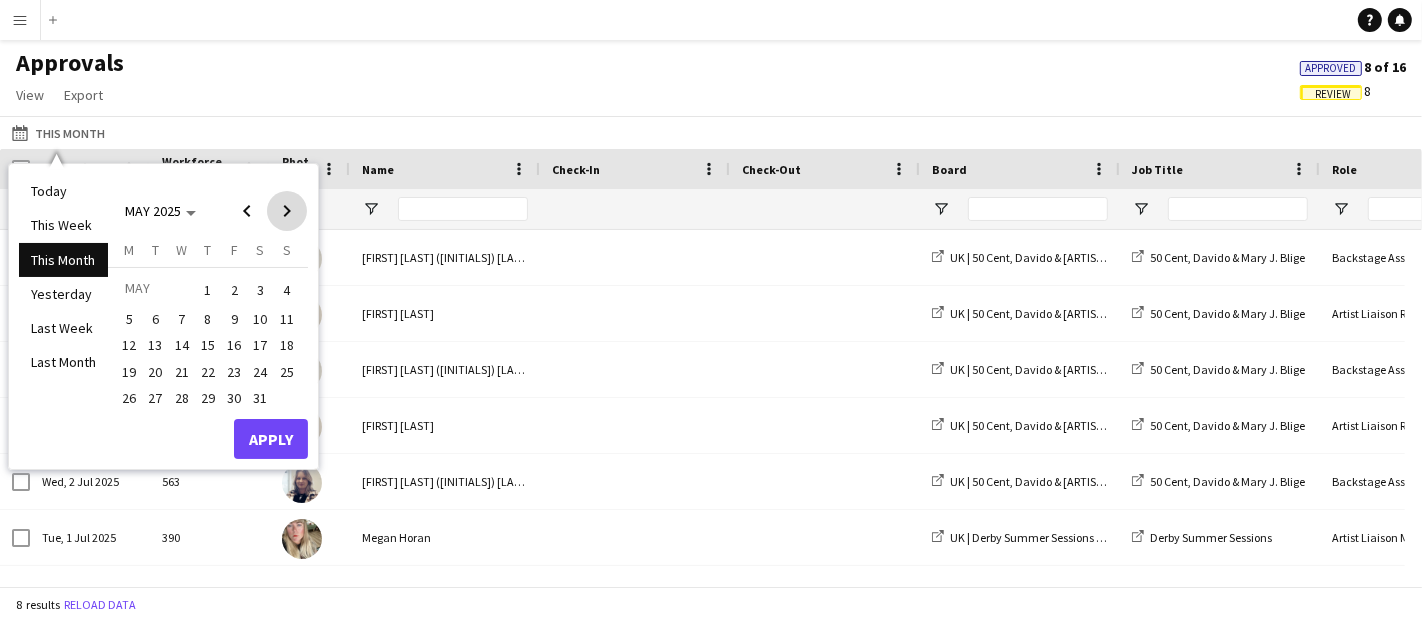 click at bounding box center (287, 211) 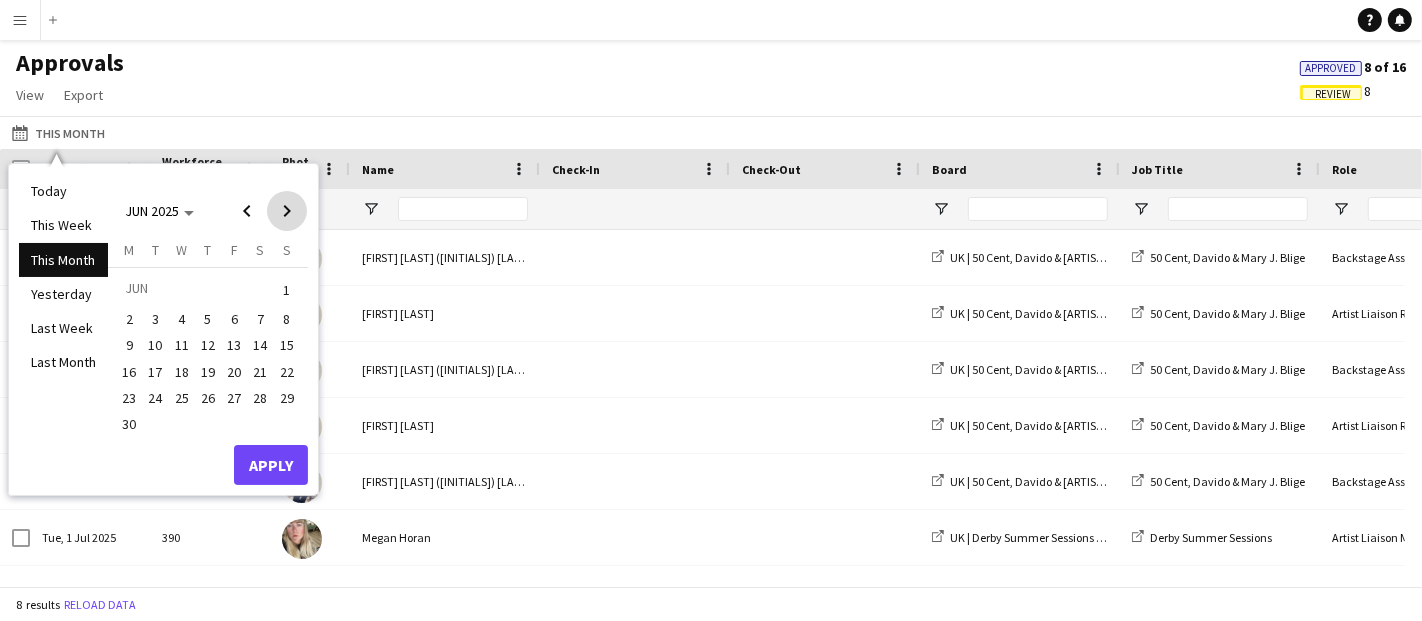 click at bounding box center (287, 211) 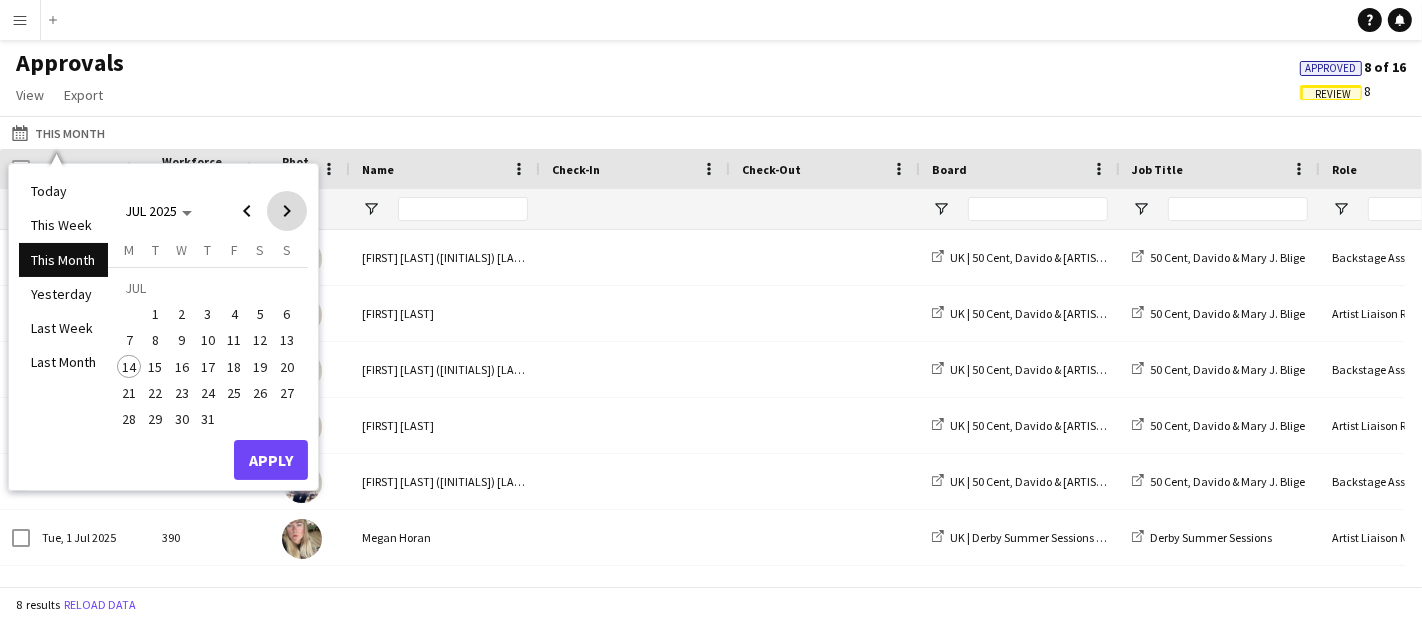 click at bounding box center (287, 211) 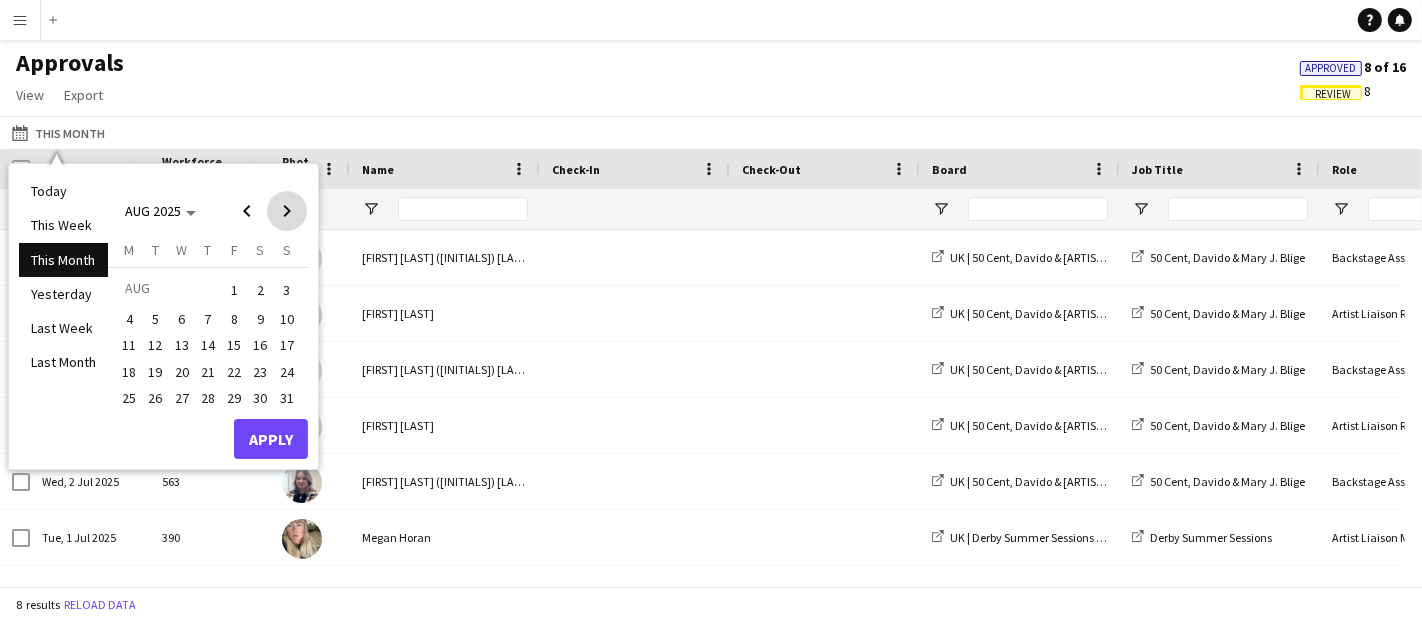 click at bounding box center (287, 211) 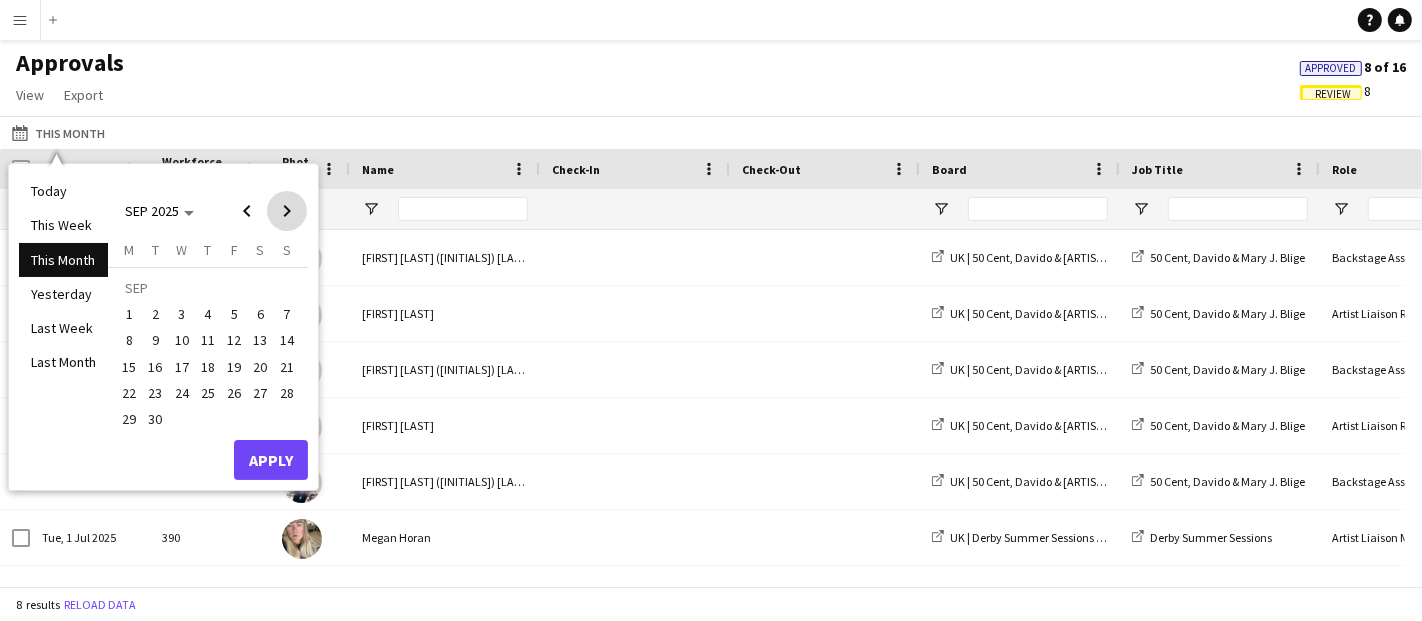 click at bounding box center [287, 211] 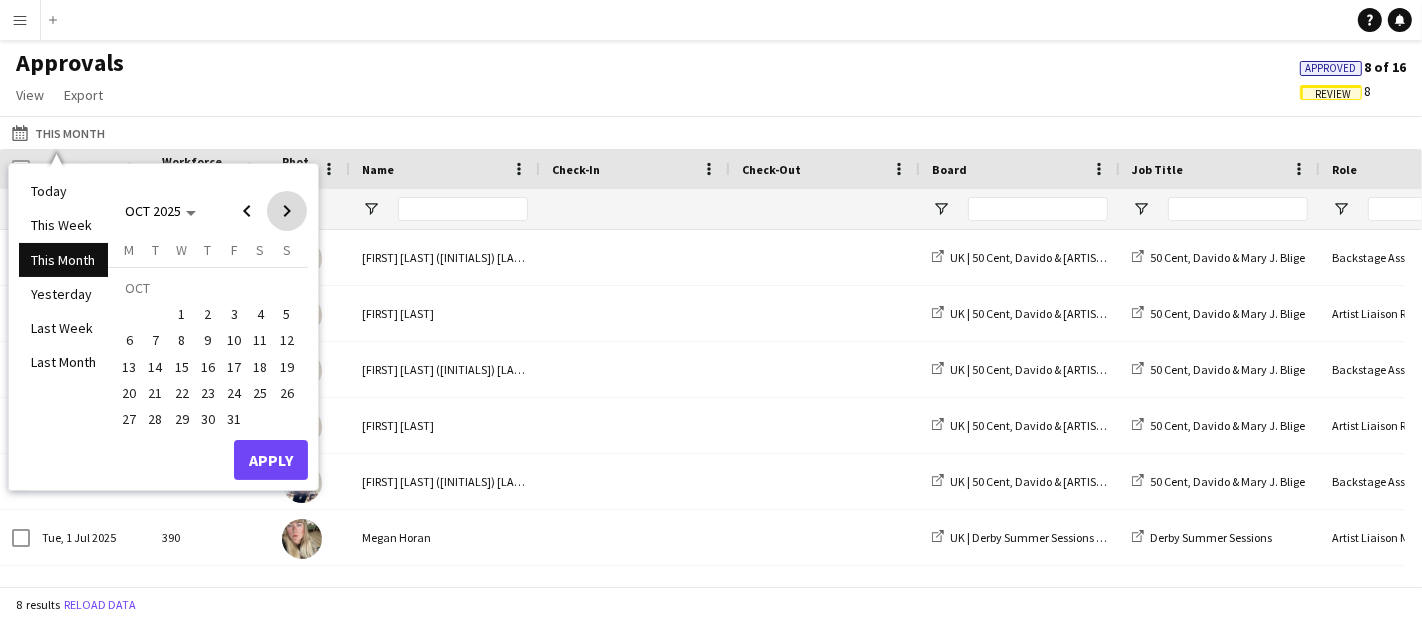 click at bounding box center (287, 211) 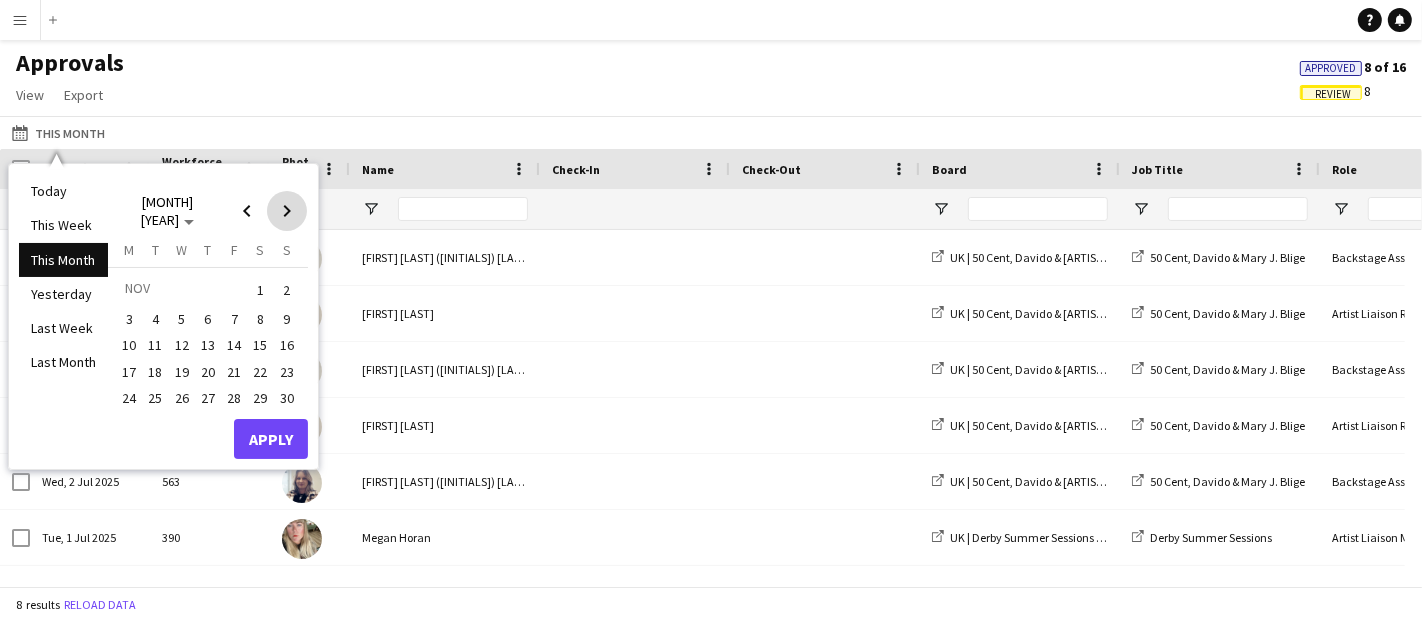 click at bounding box center [287, 211] 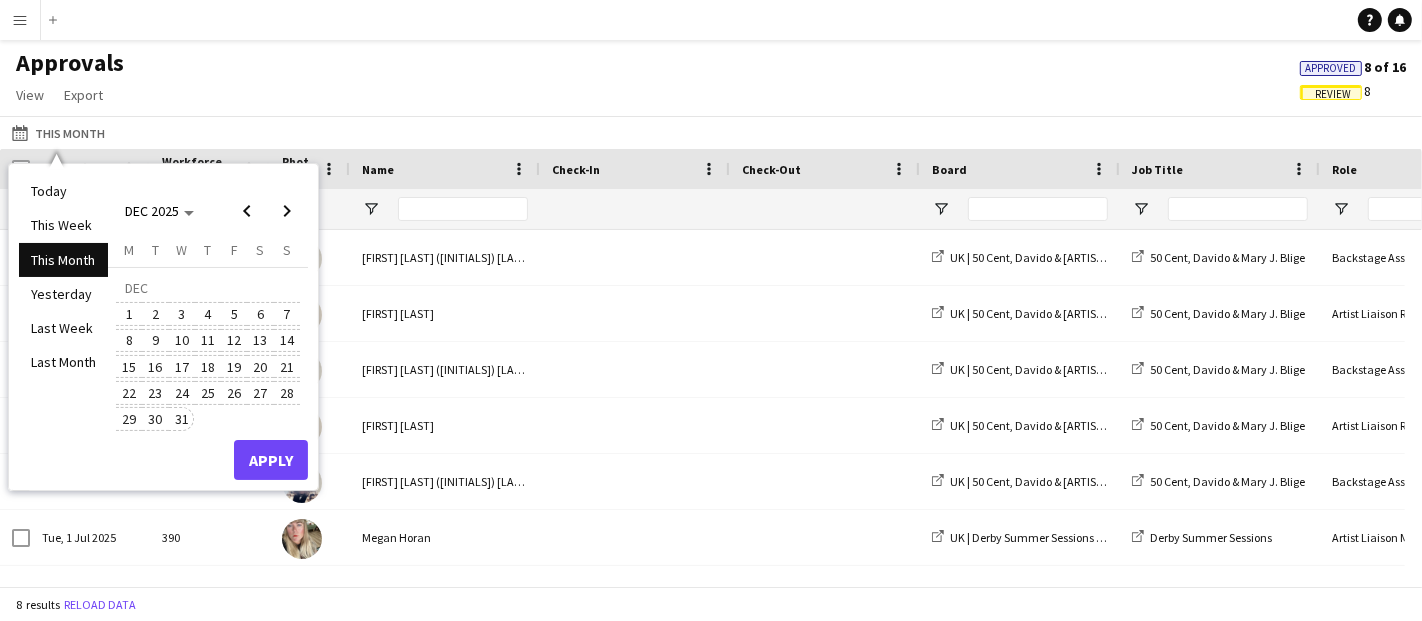 click on "31" at bounding box center [182, 419] 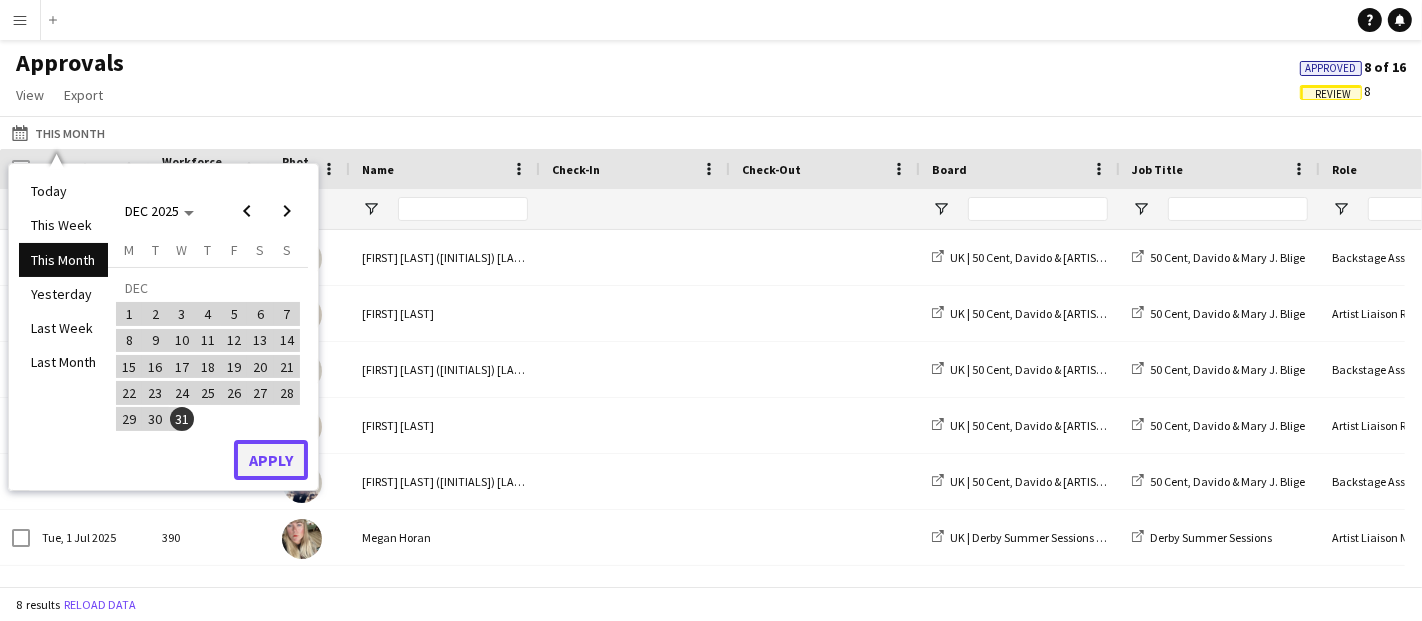 click on "Apply" at bounding box center (271, 460) 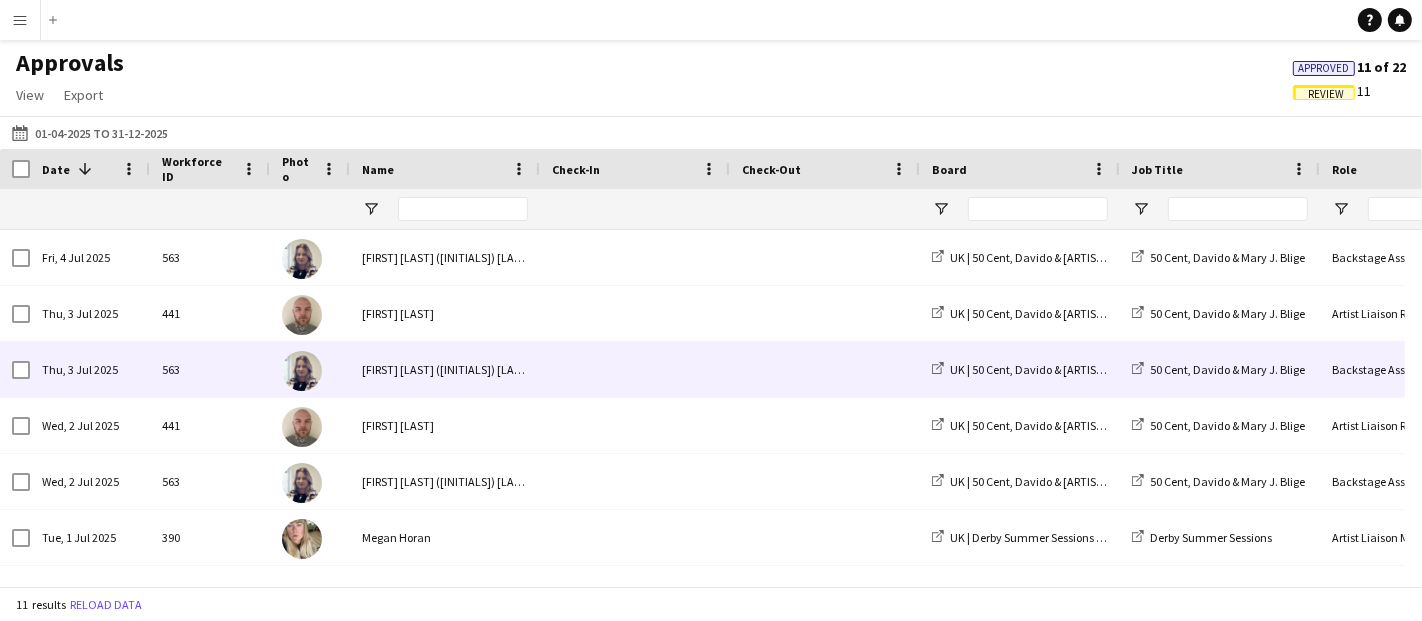 scroll, scrollTop: 129, scrollLeft: 0, axis: vertical 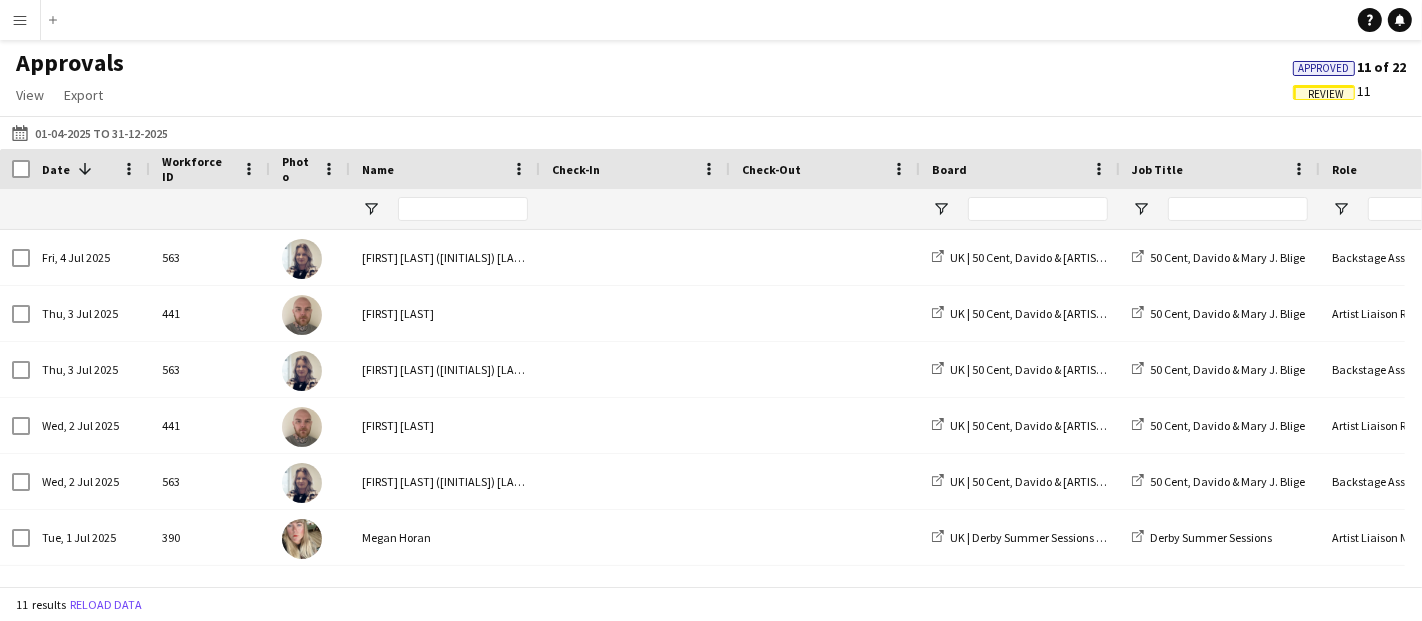 click on "Menu" at bounding box center [20, 20] 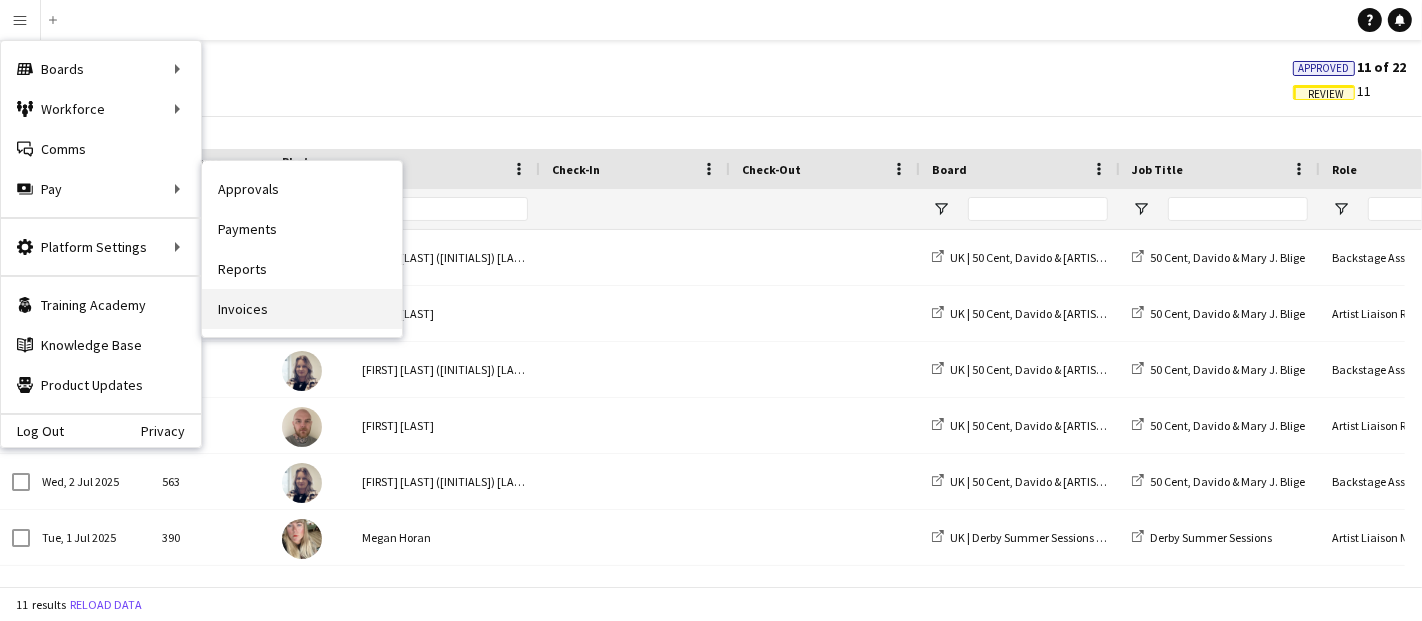 click on "Invoices" at bounding box center (302, 309) 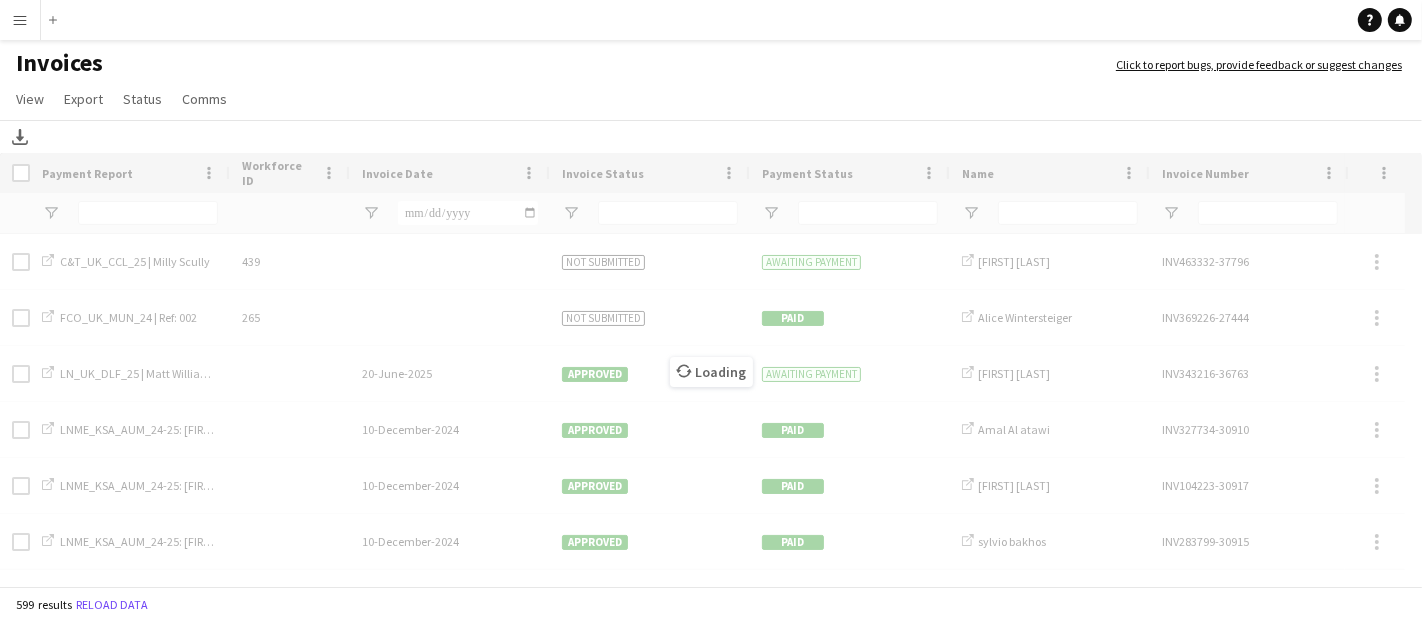 click on "Loading" 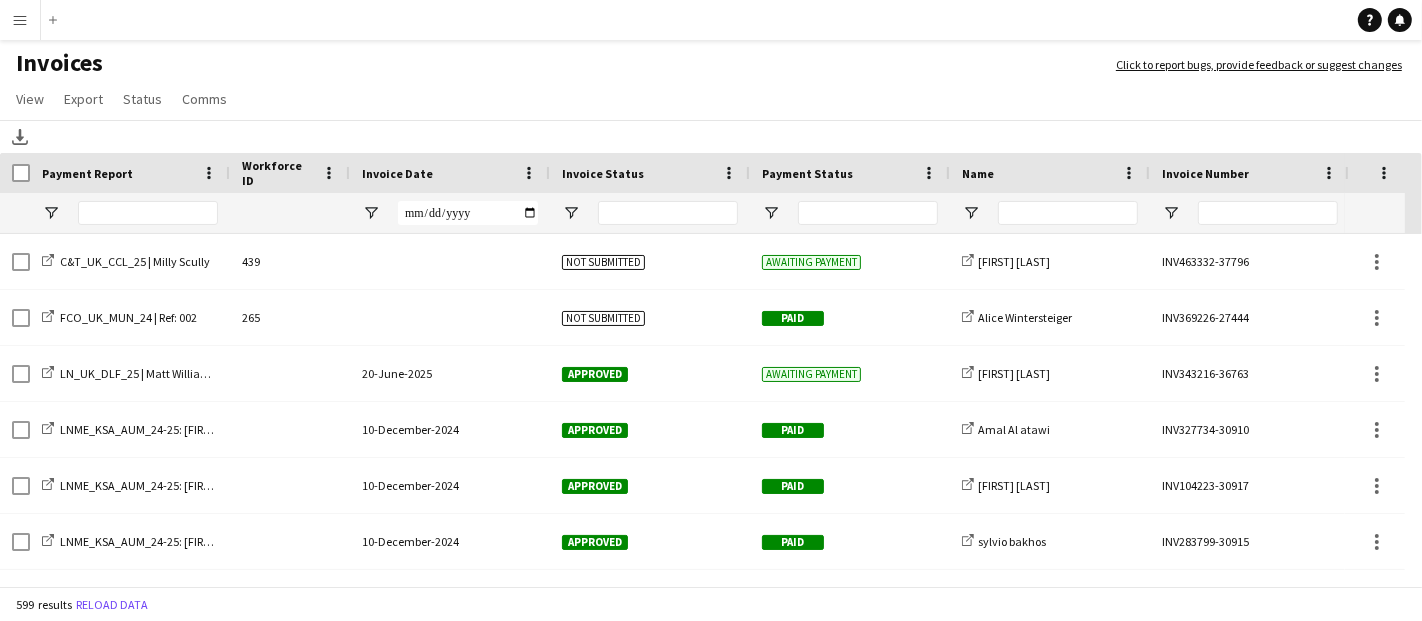 click 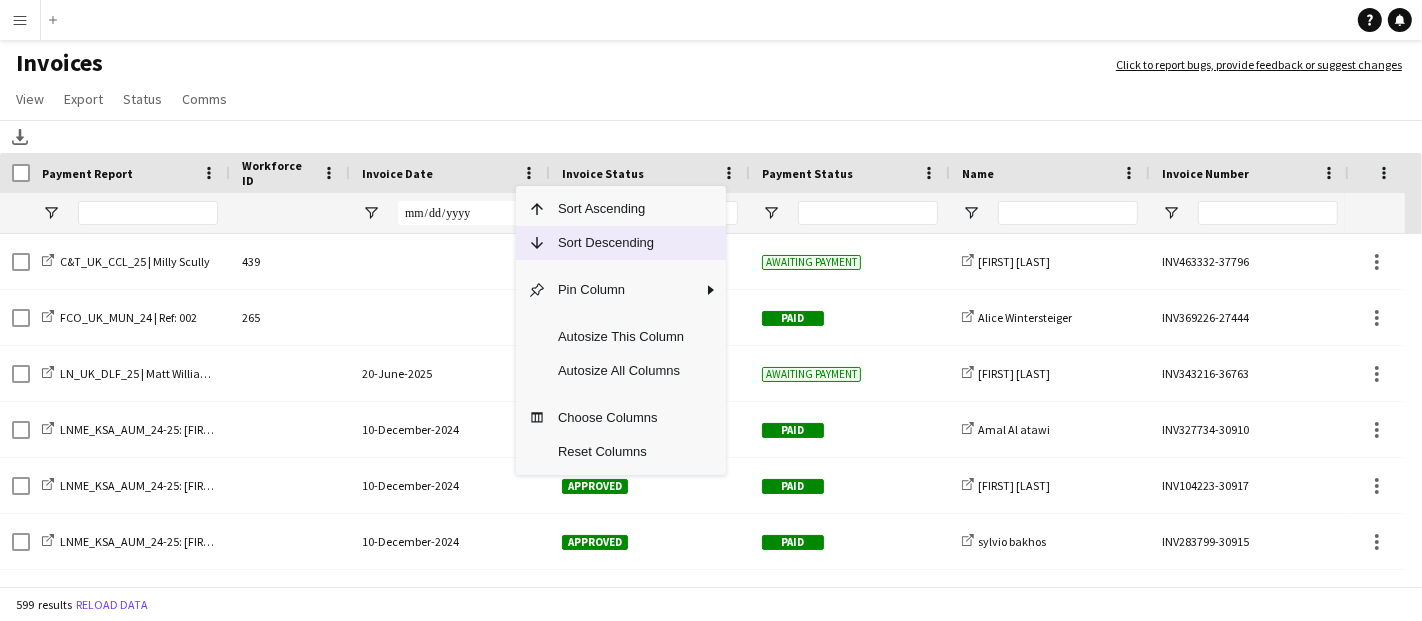 click on "Sort Descending" 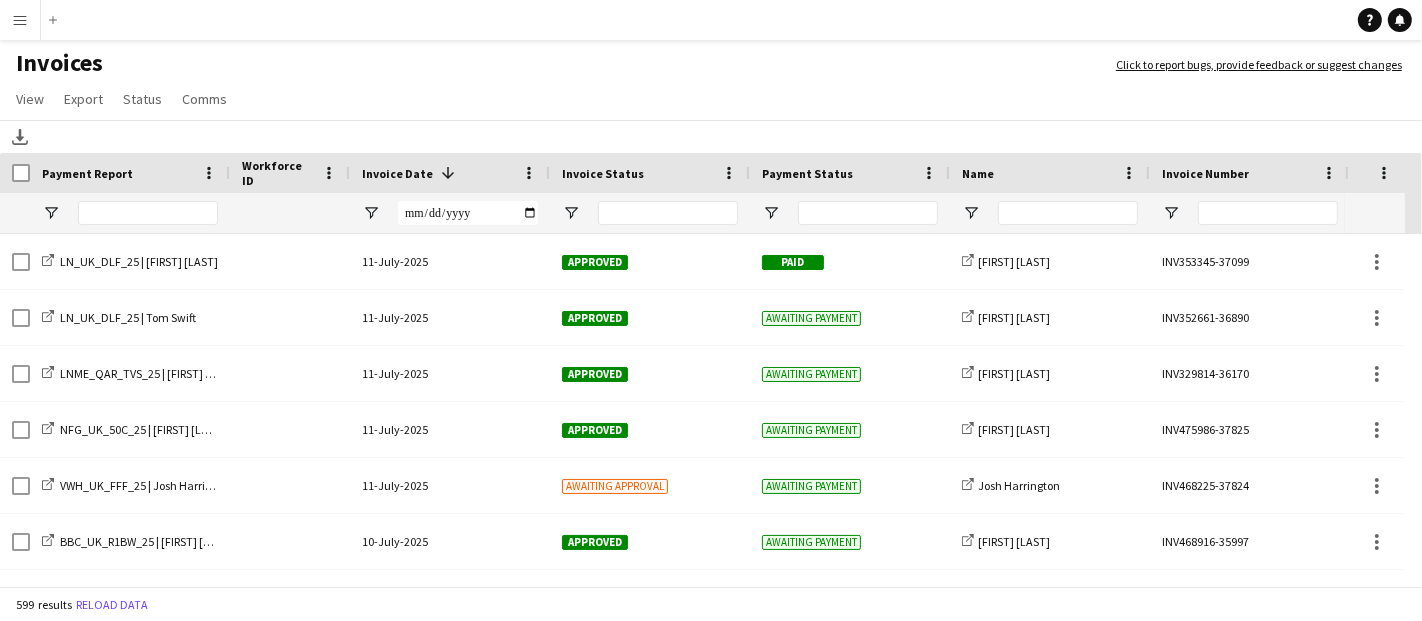 click on "Menu" at bounding box center [20, 20] 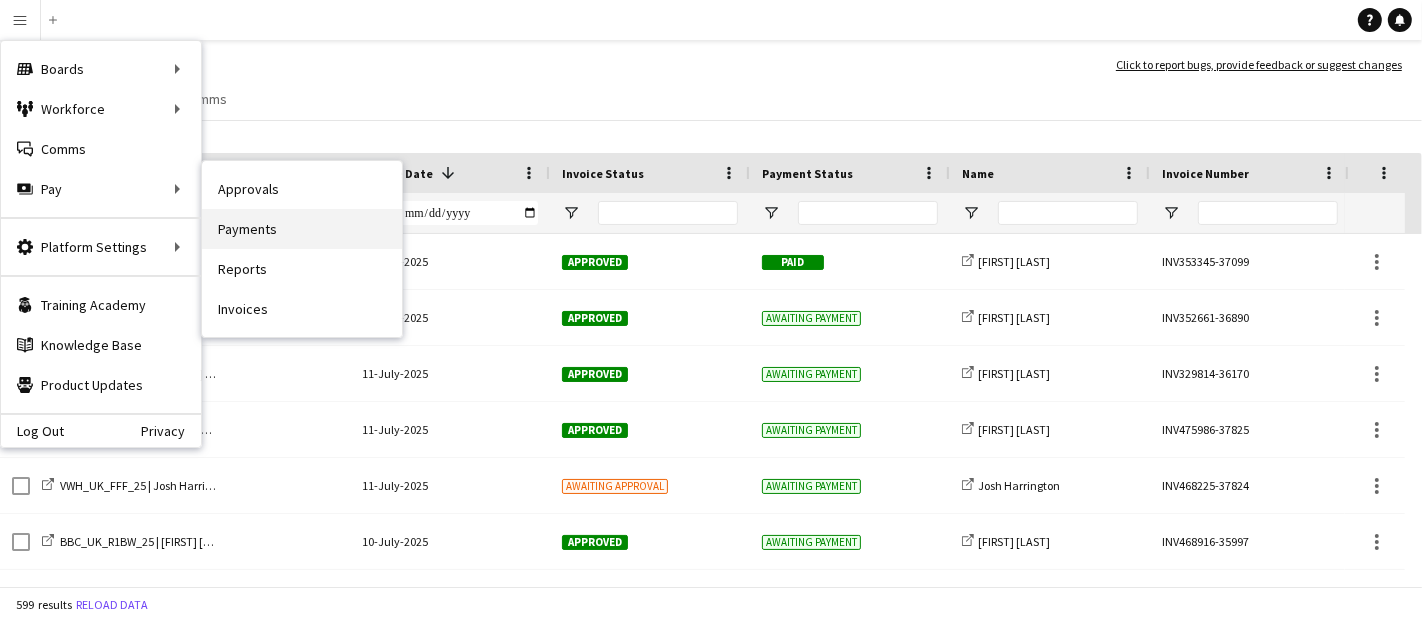 click on "Payments" at bounding box center [302, 229] 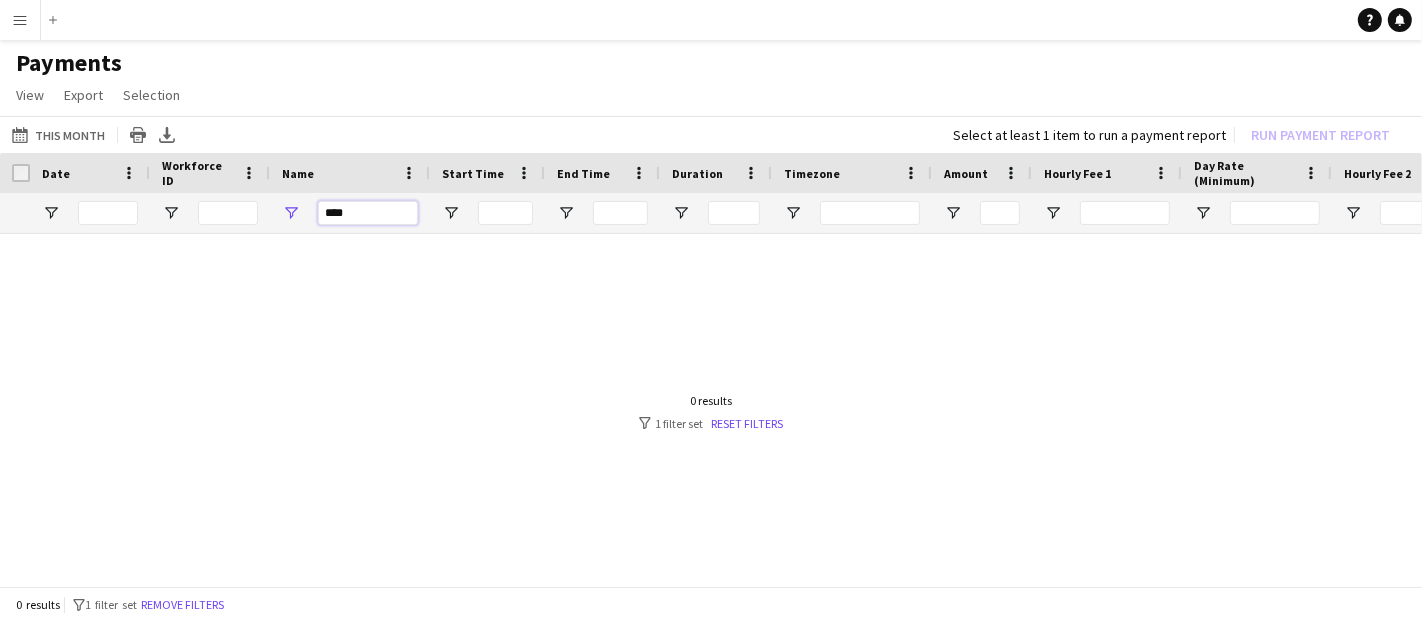click on "****" at bounding box center [368, 213] 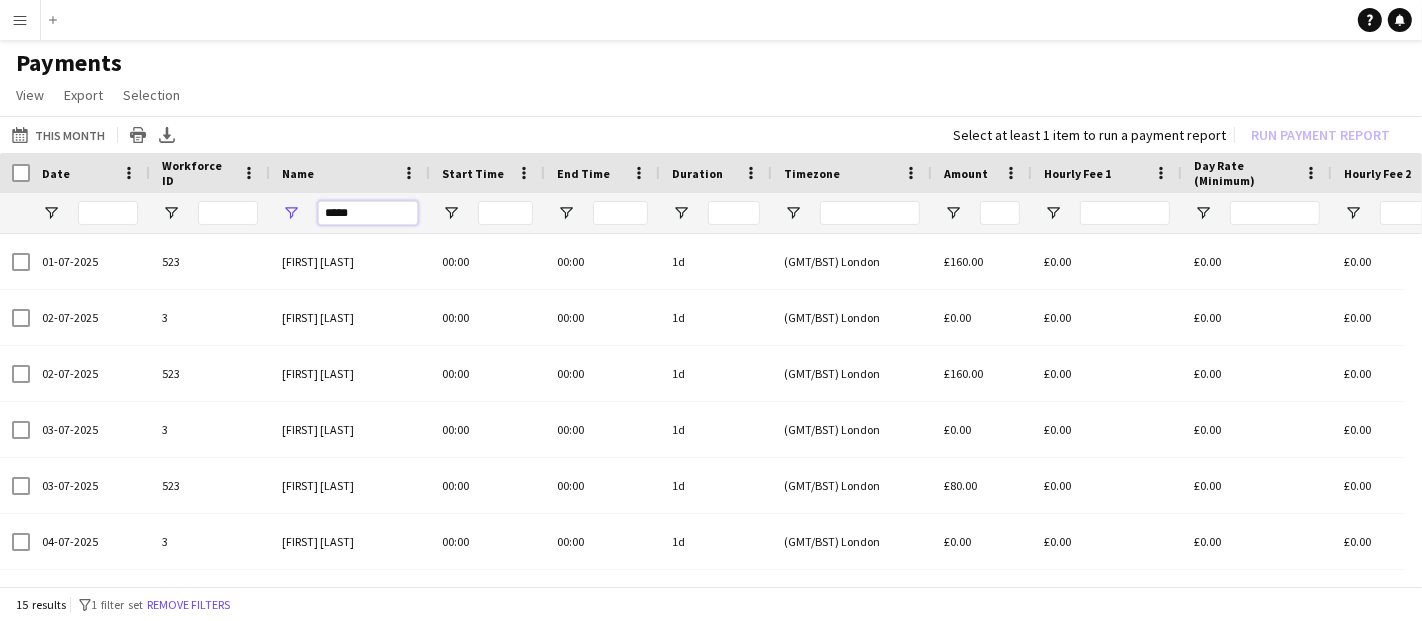 drag, startPoint x: 371, startPoint y: 215, endPoint x: 253, endPoint y: 209, distance: 118.15244 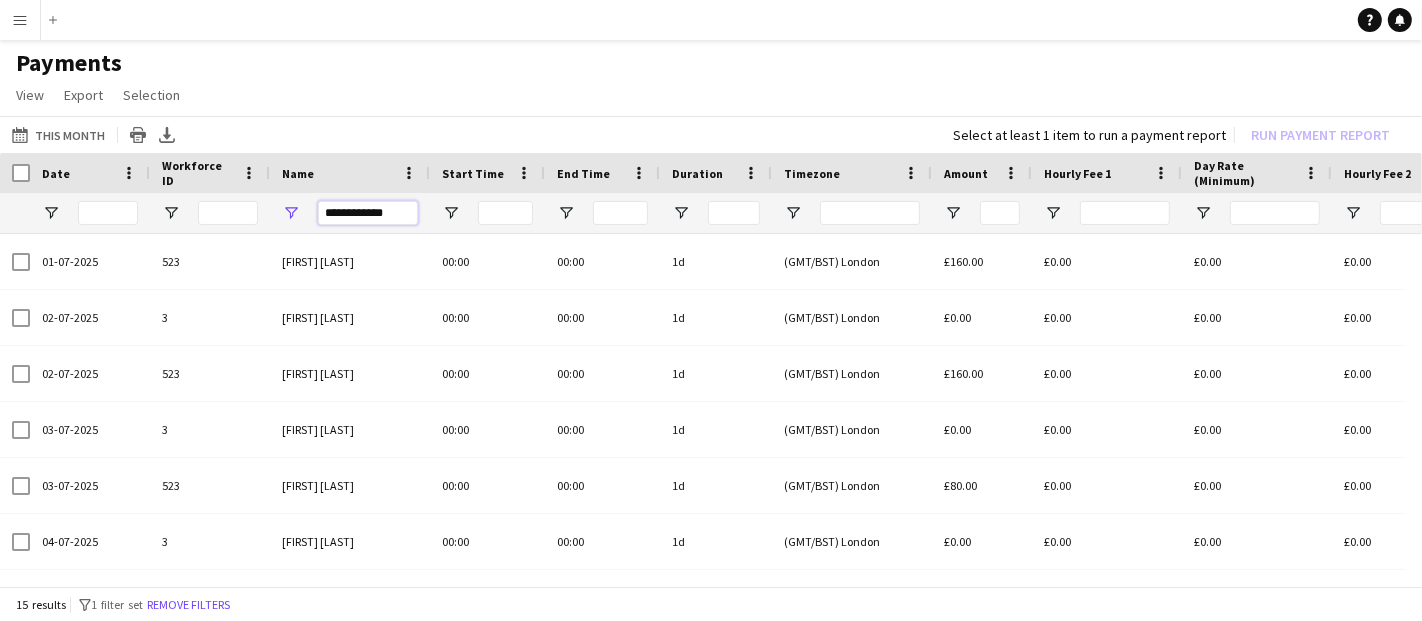 type on "**********" 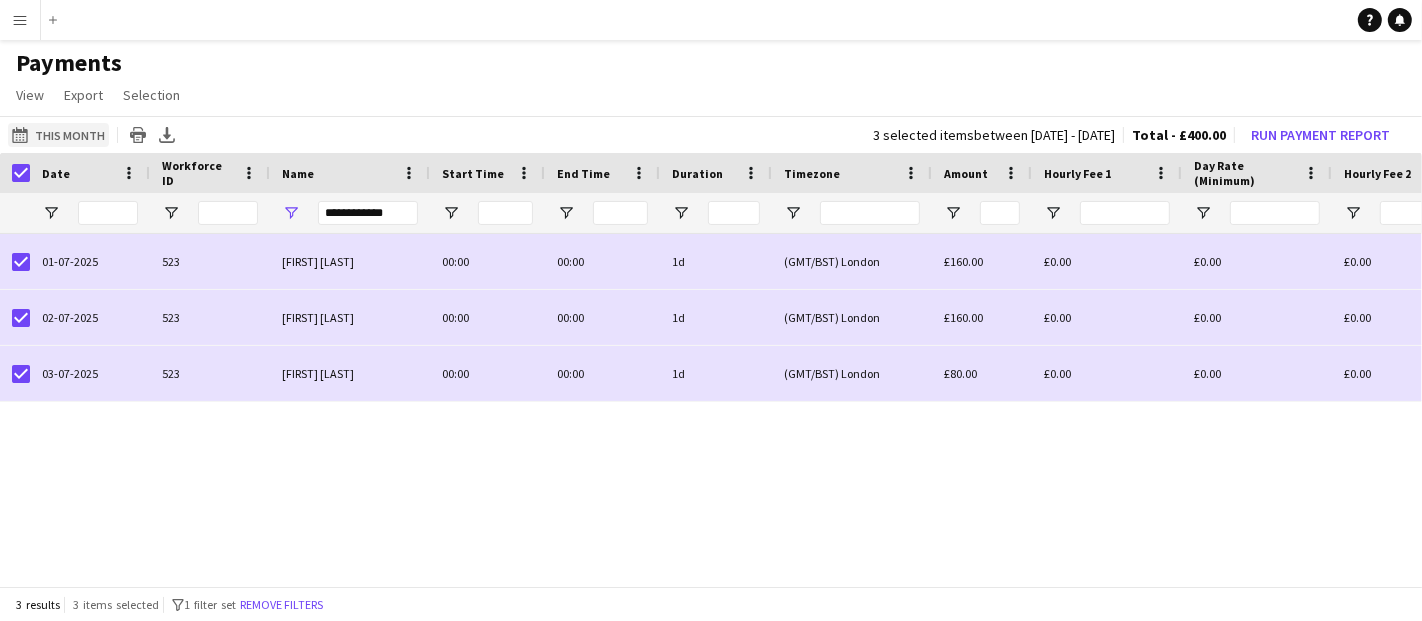 click on "This Month
This Month" 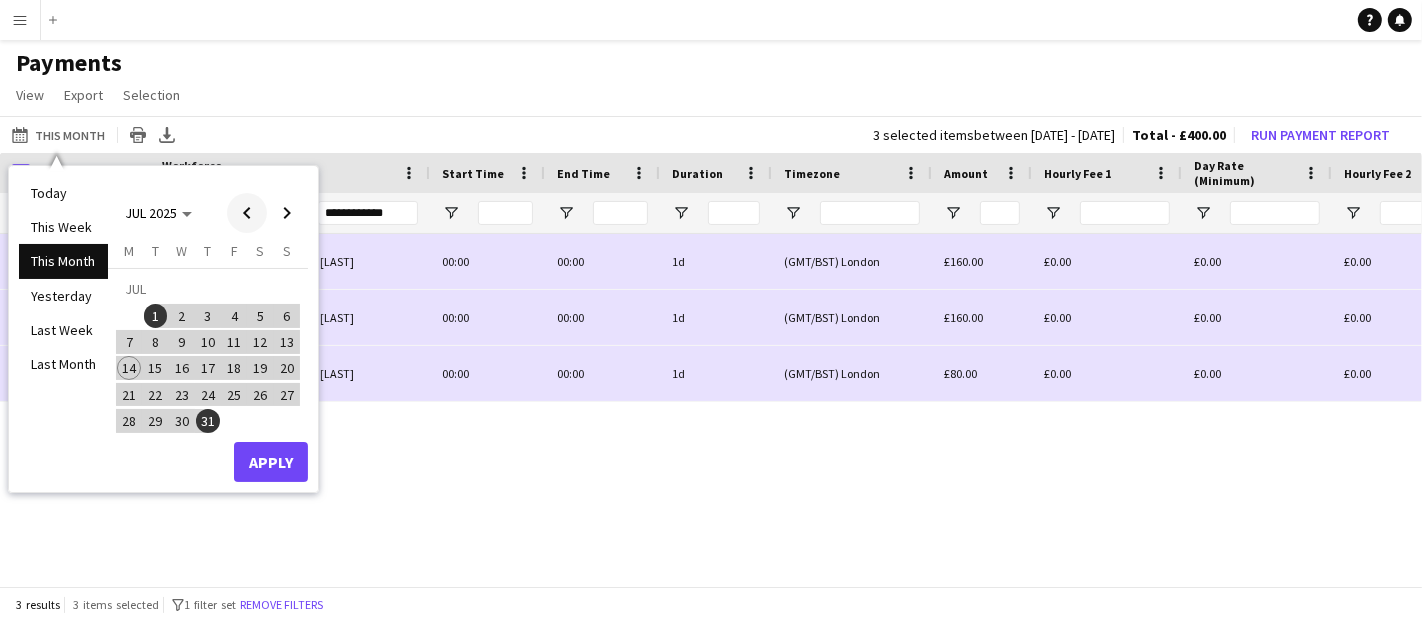 click at bounding box center [247, 213] 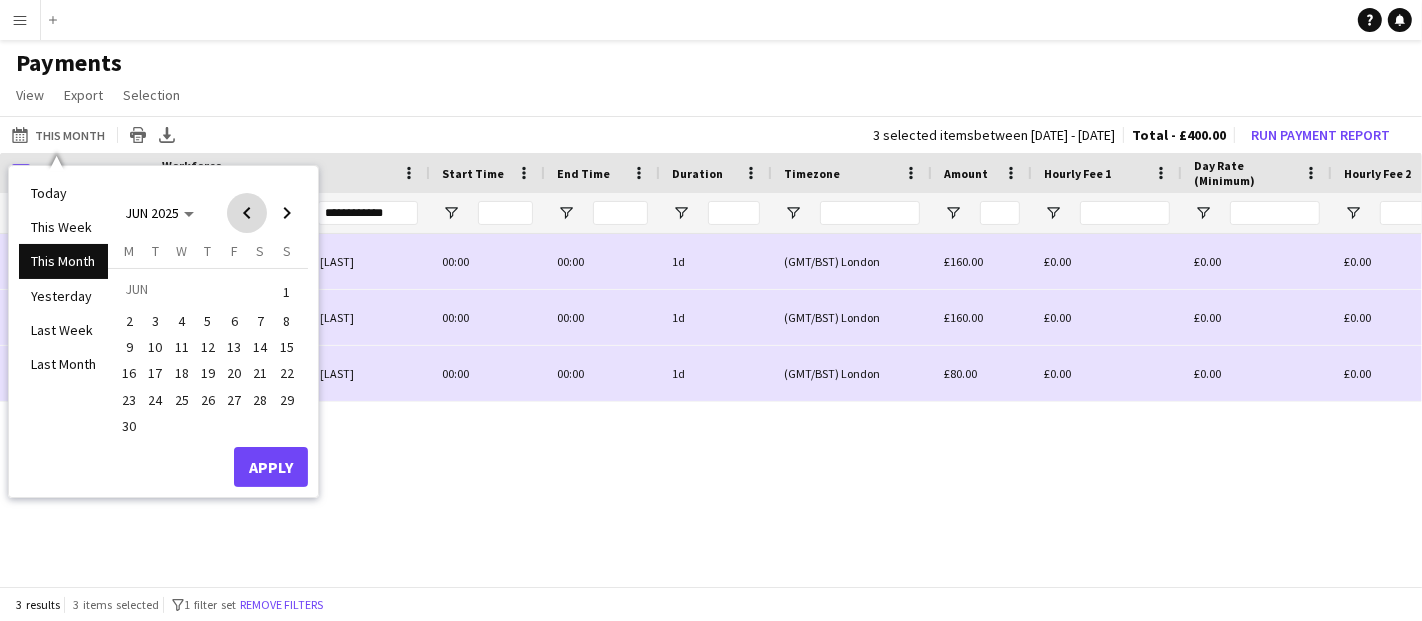 click at bounding box center (247, 213) 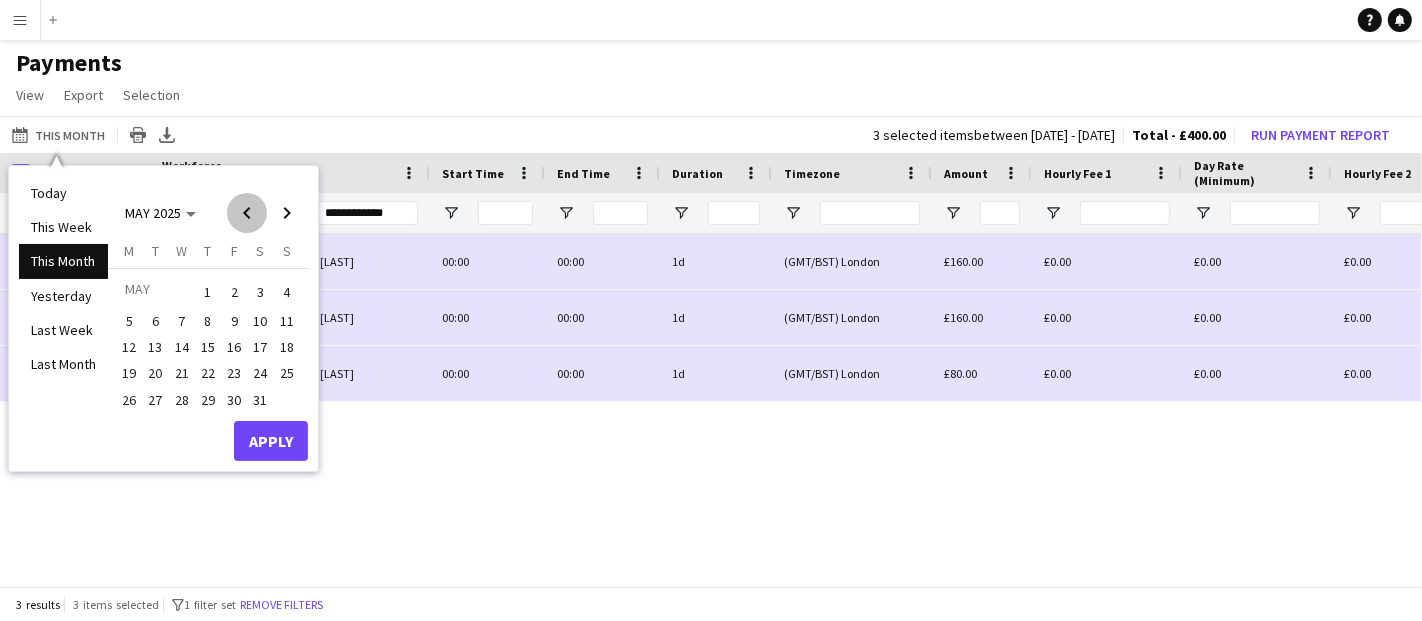 click at bounding box center [247, 213] 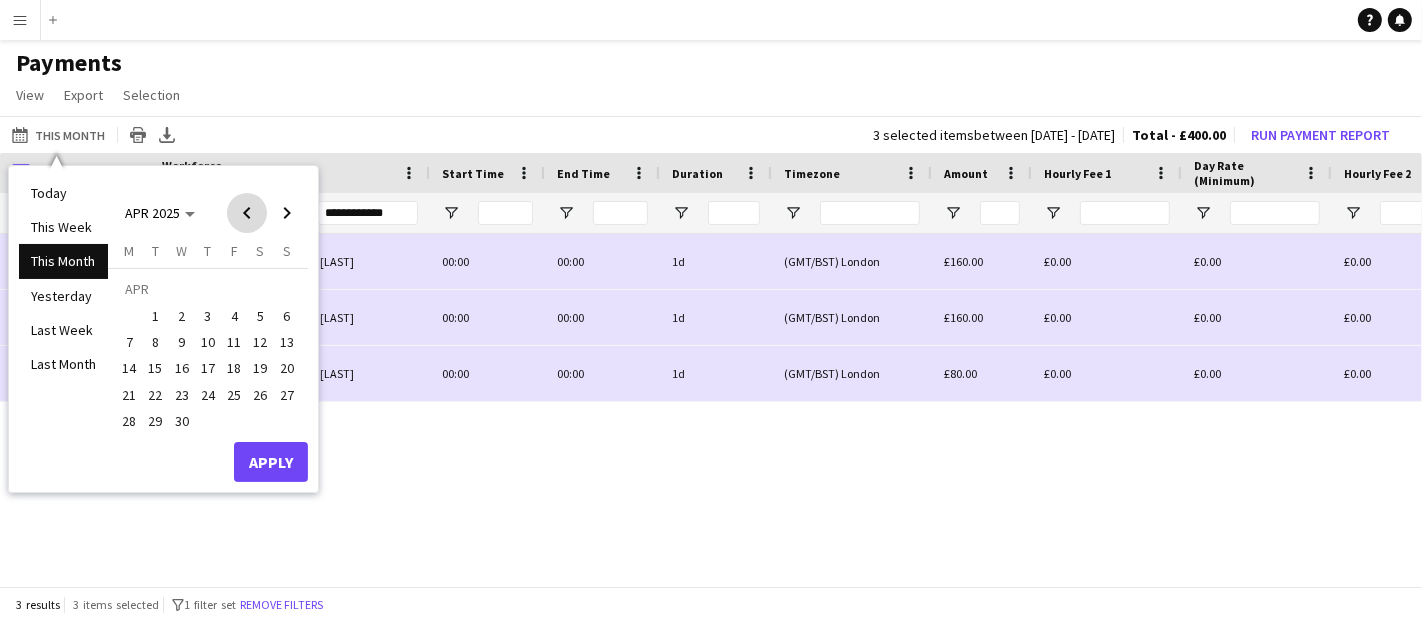 click at bounding box center (247, 213) 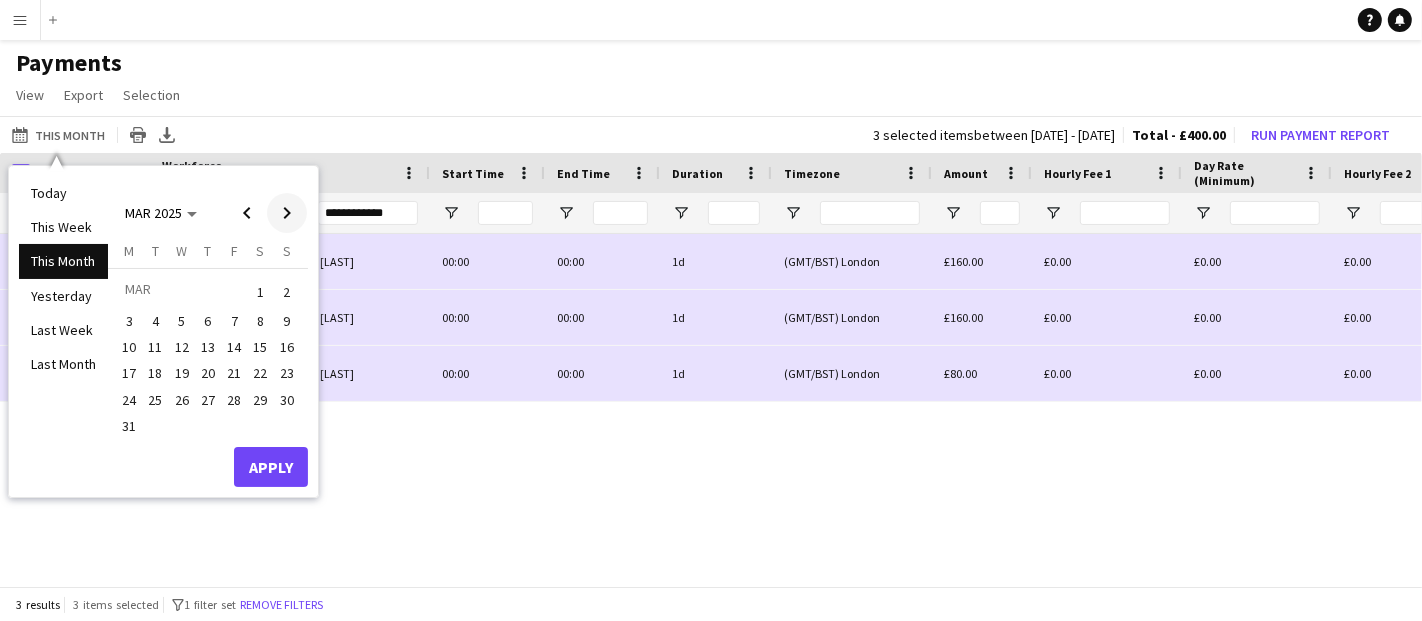 click at bounding box center (287, 213) 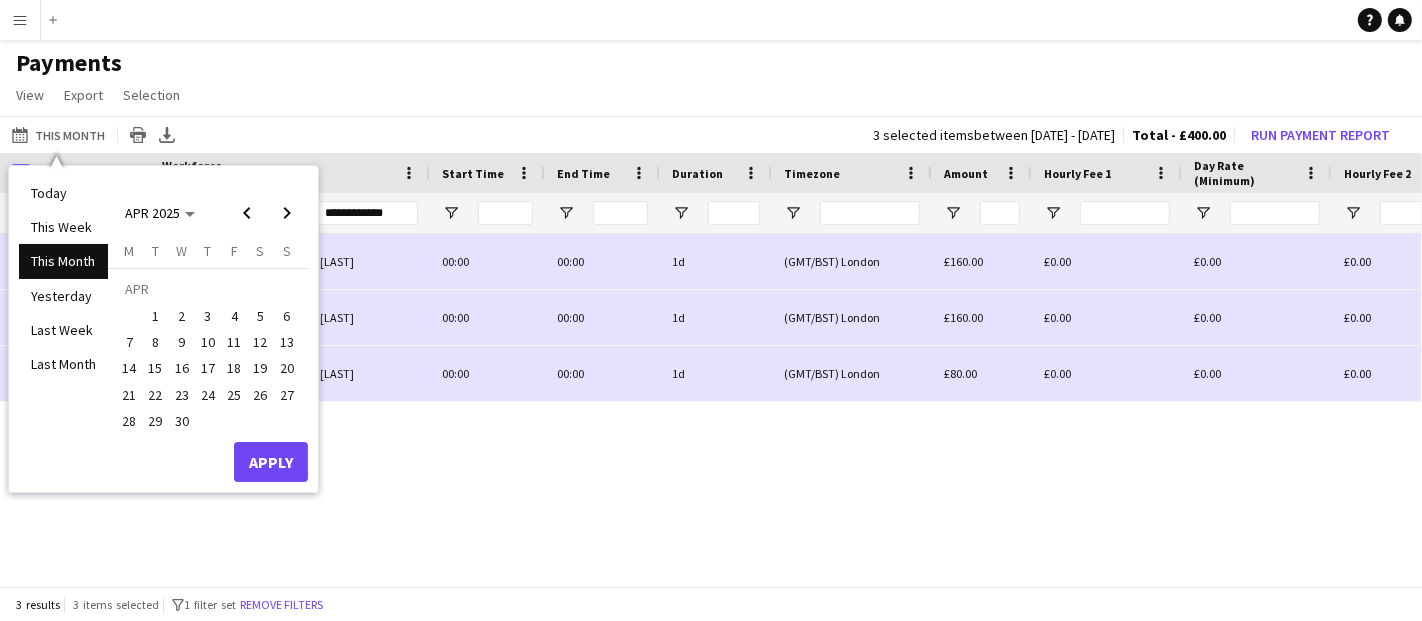 click on "1" at bounding box center (155, 316) 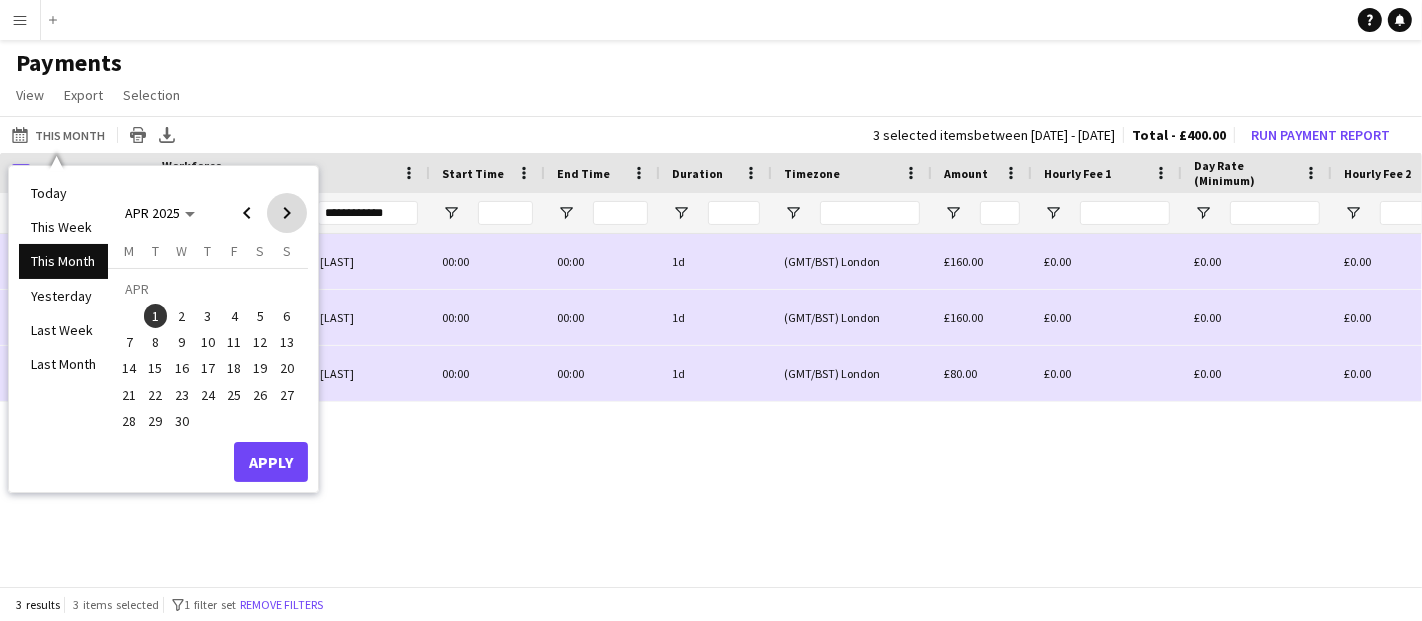 click at bounding box center (287, 213) 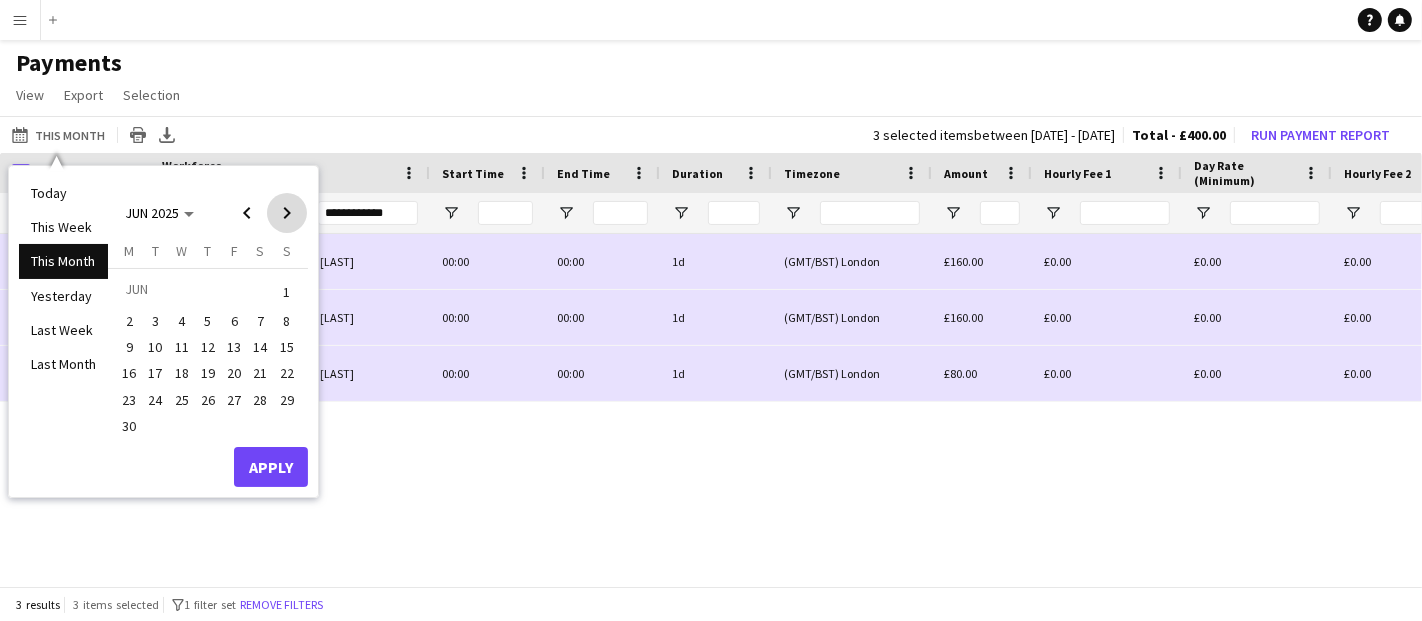 click at bounding box center (287, 213) 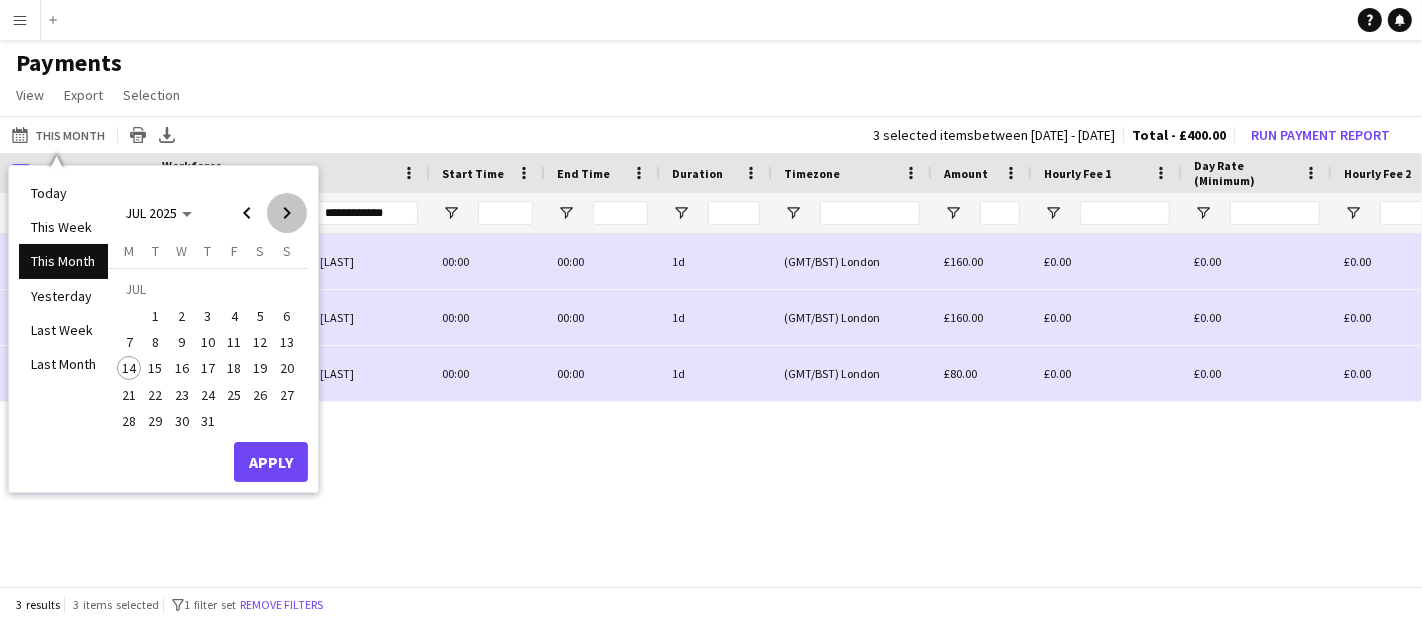 click at bounding box center (287, 213) 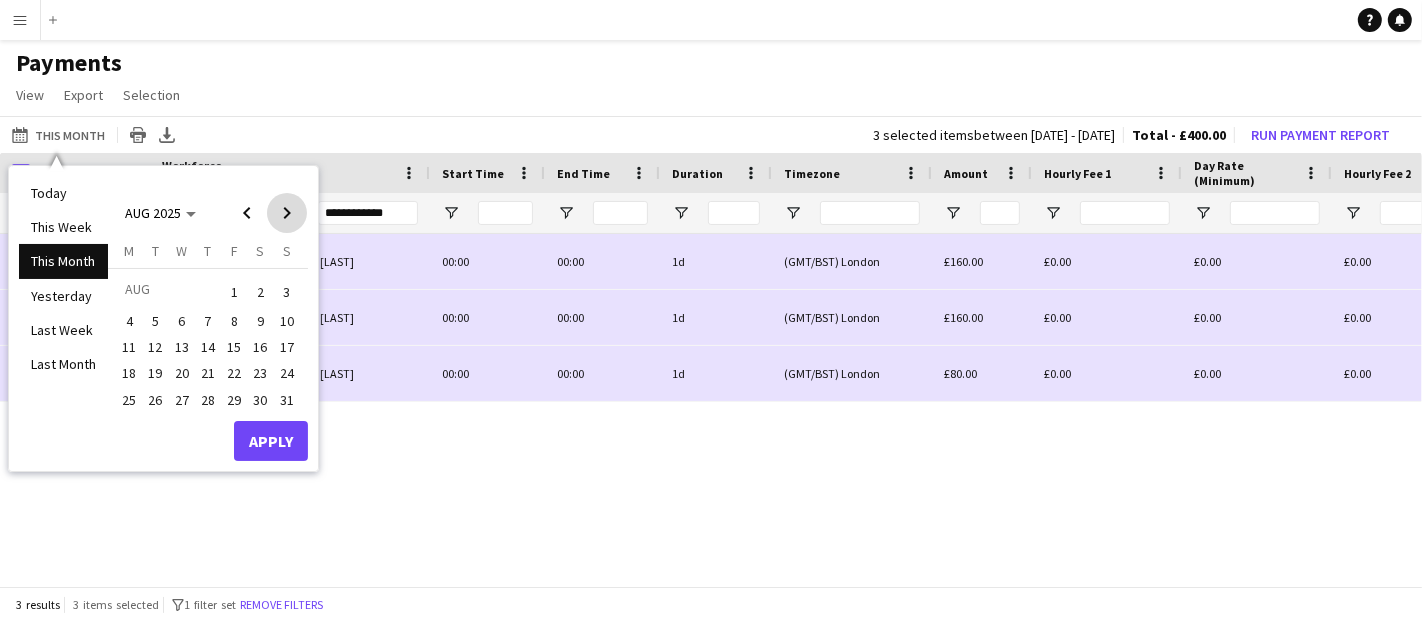click at bounding box center [287, 213] 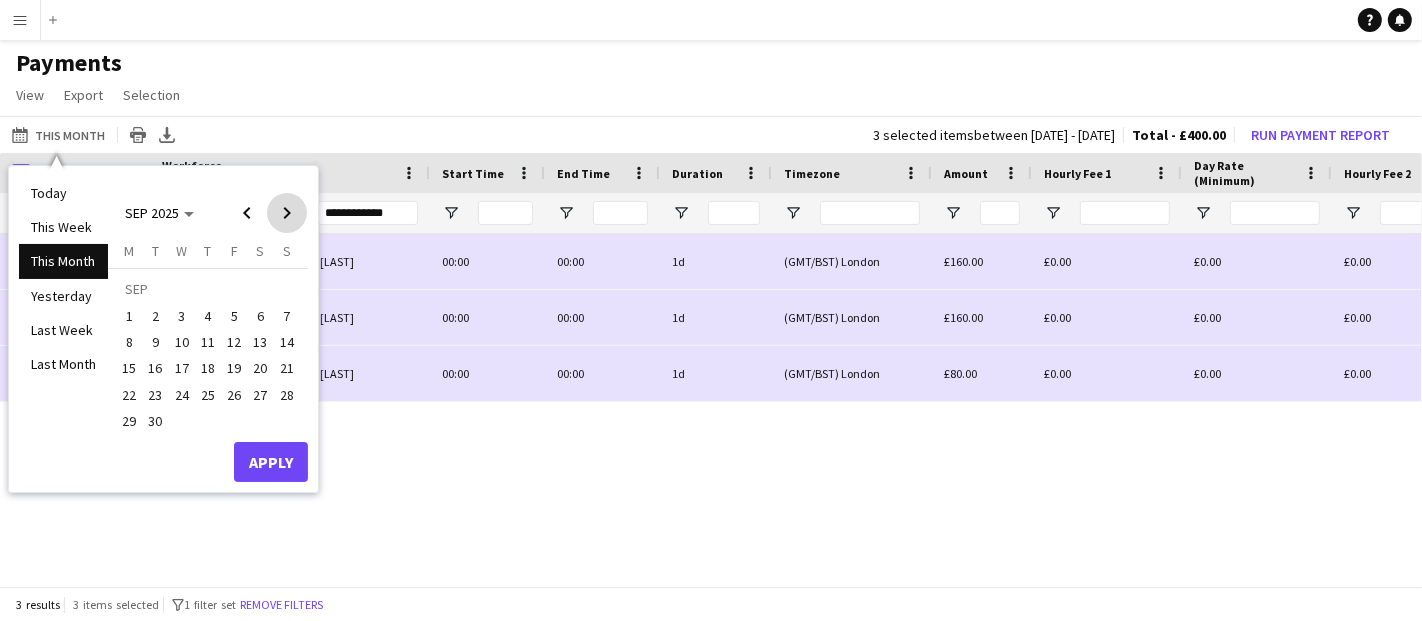 click at bounding box center [287, 213] 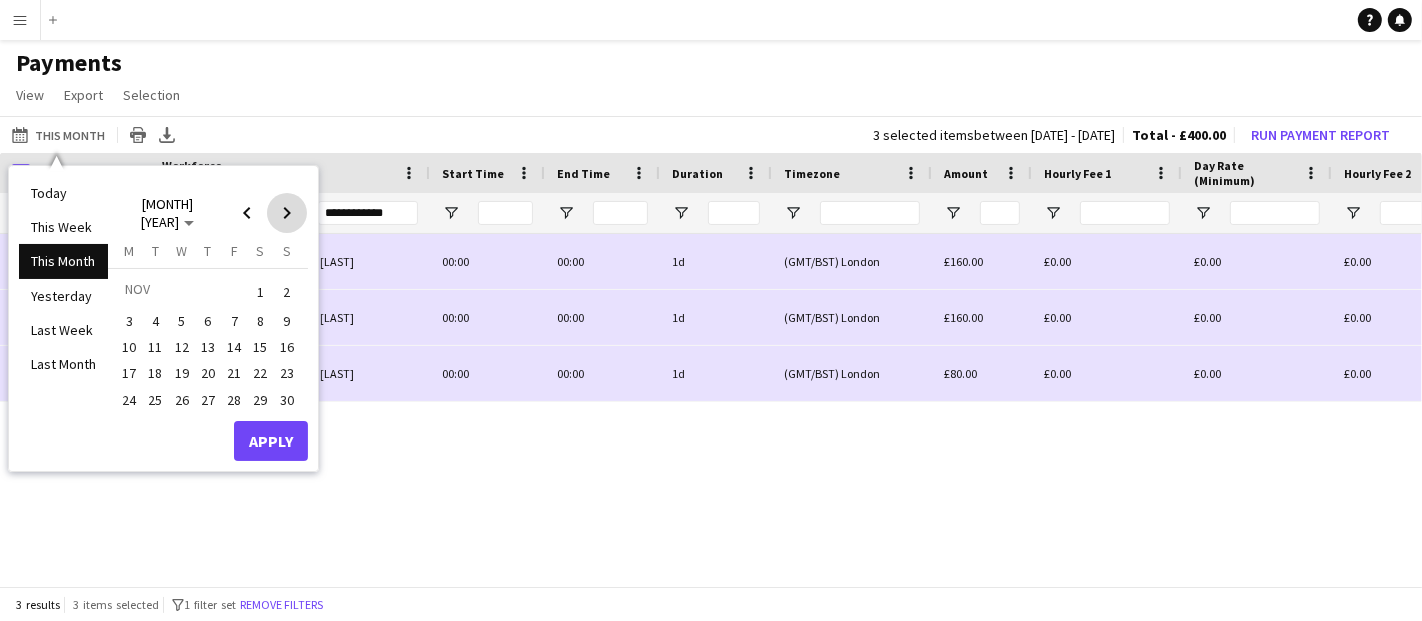click at bounding box center [287, 213] 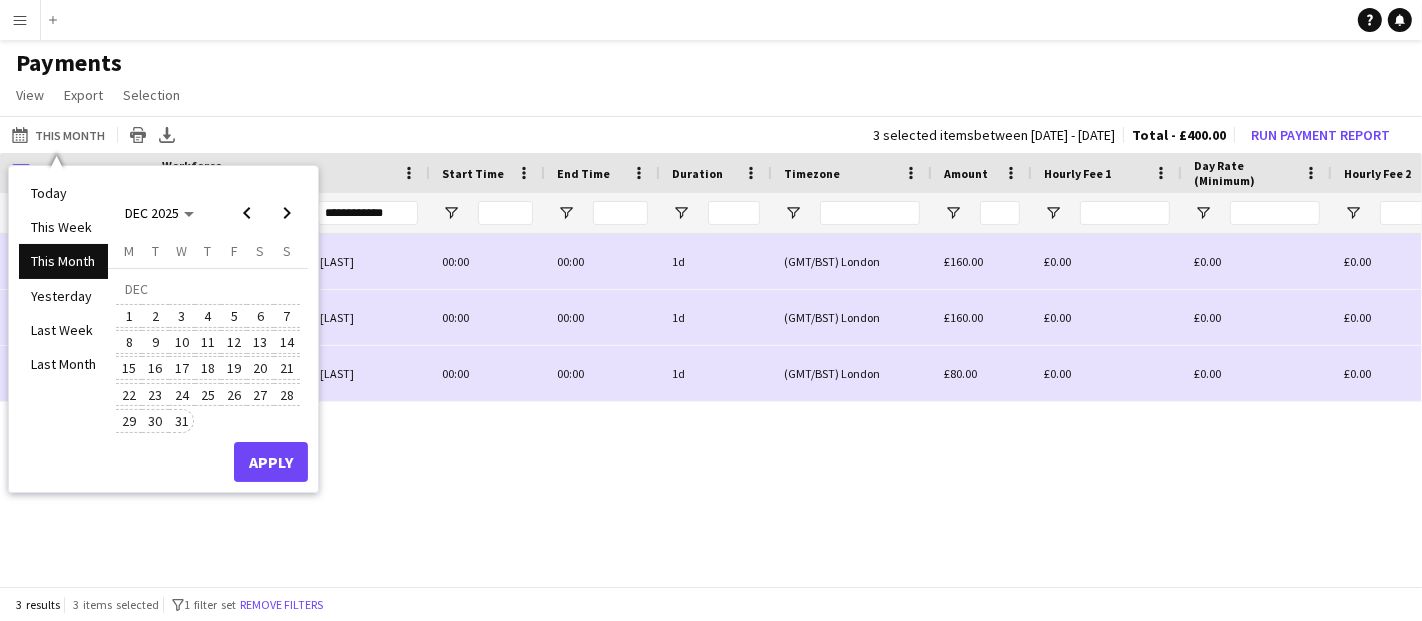 click on "31" at bounding box center [182, 421] 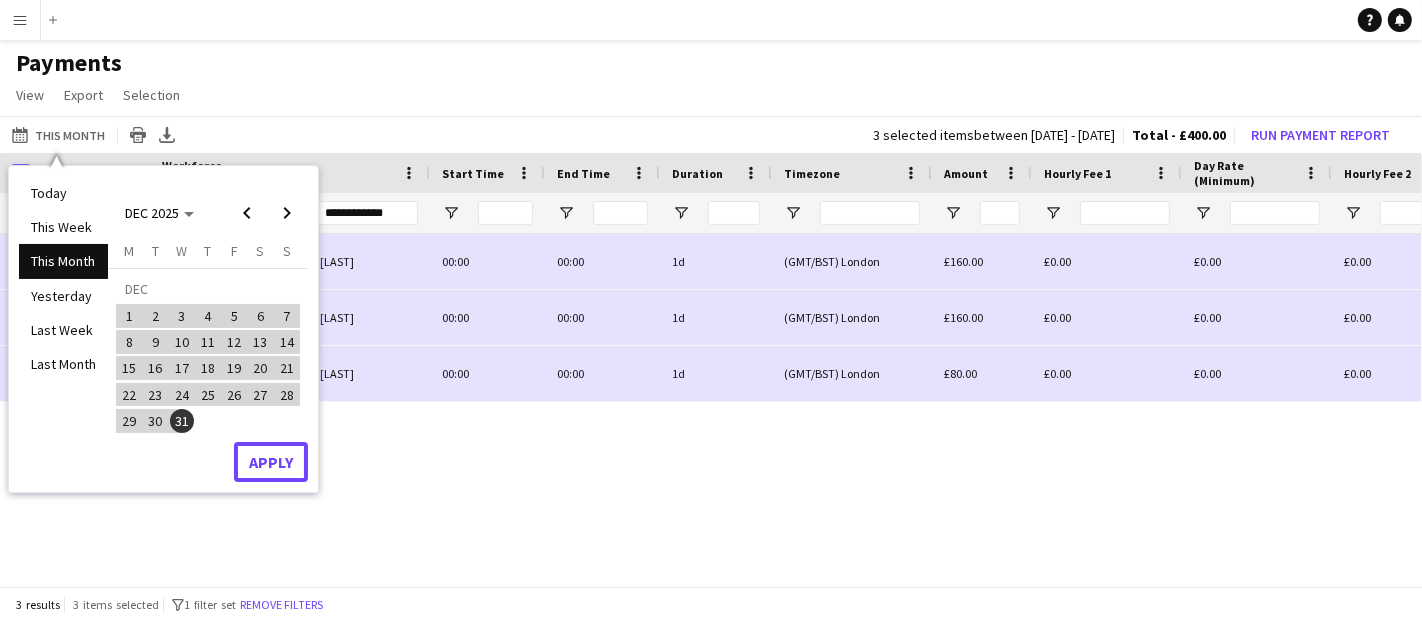 click on "Apply" at bounding box center [271, 462] 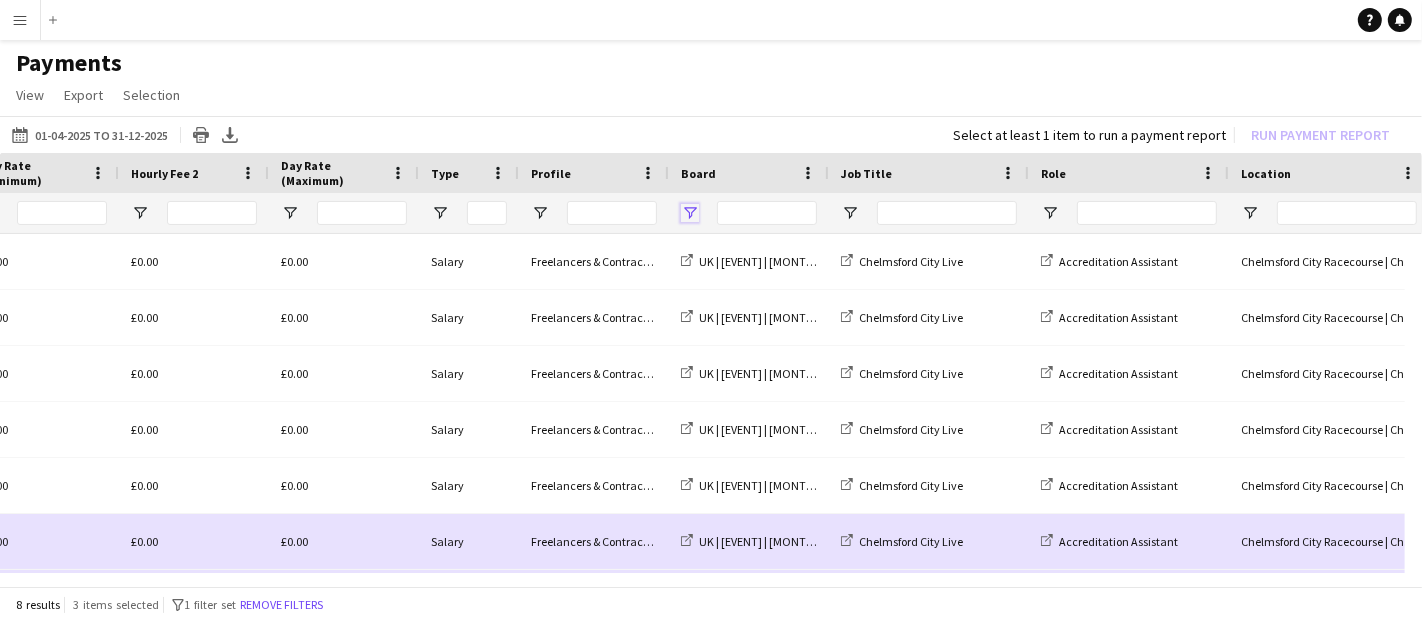 click at bounding box center (690, 213) 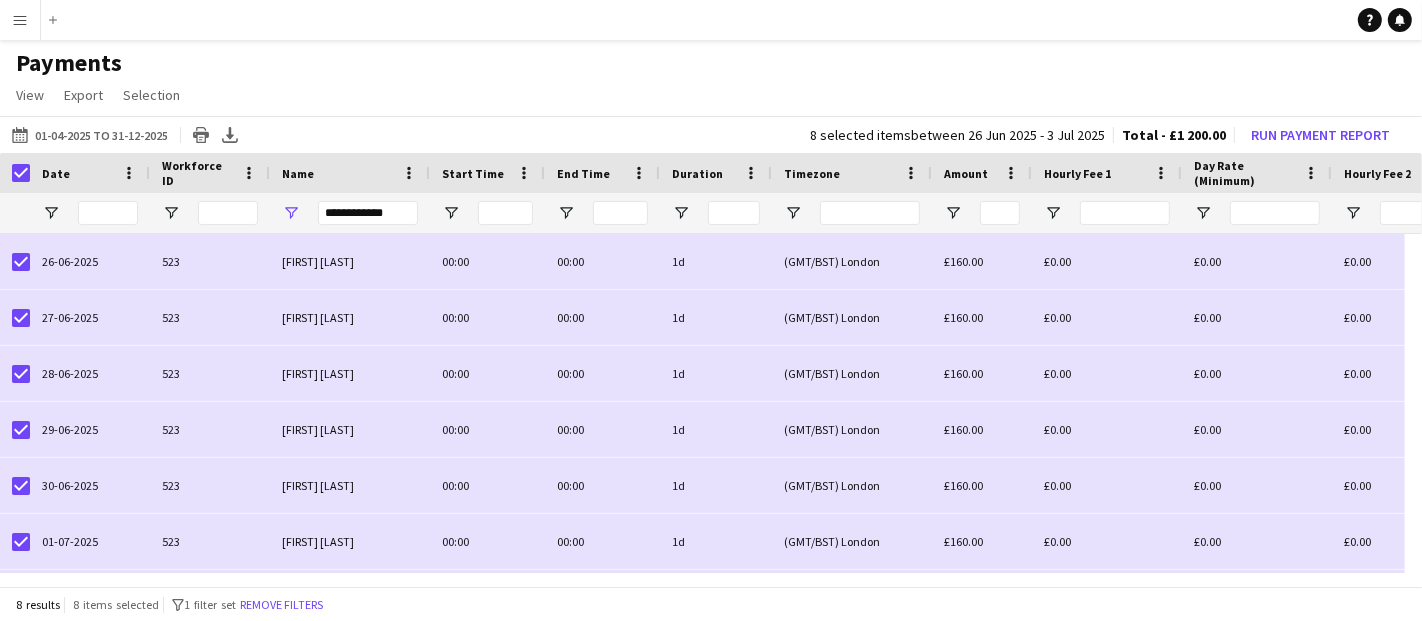 click on "Menu" at bounding box center [20, 20] 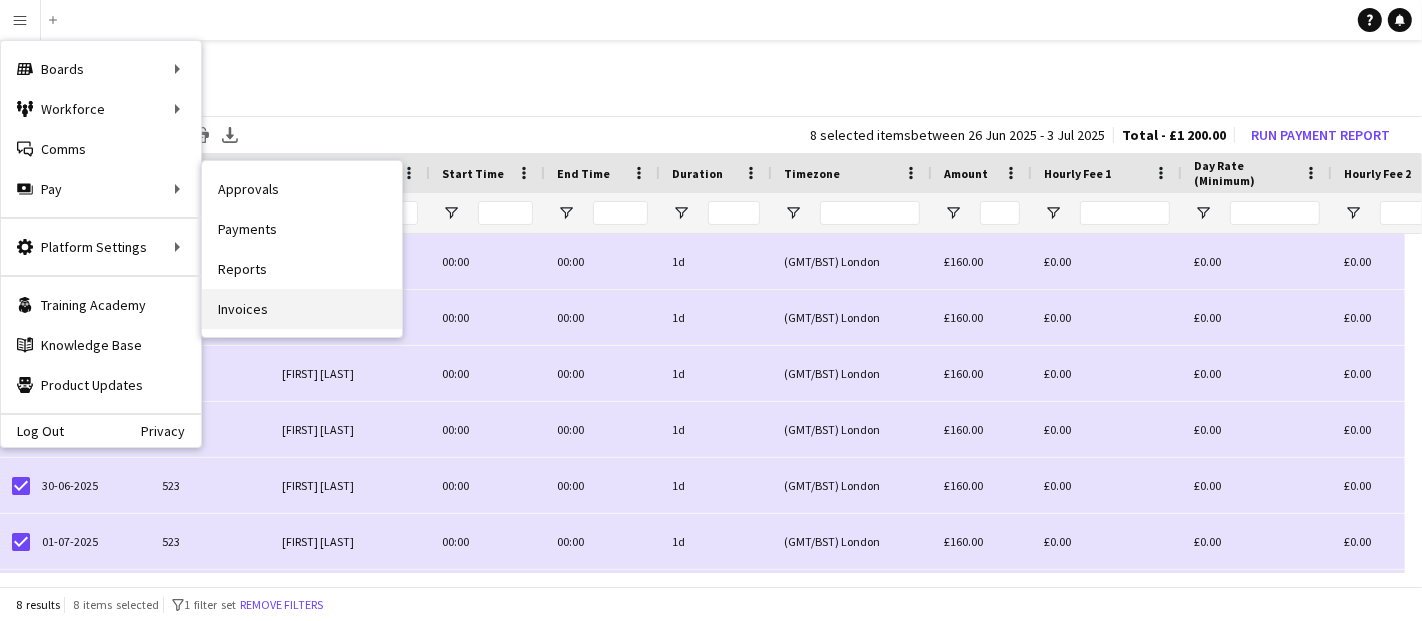 click on "Invoices" at bounding box center [302, 309] 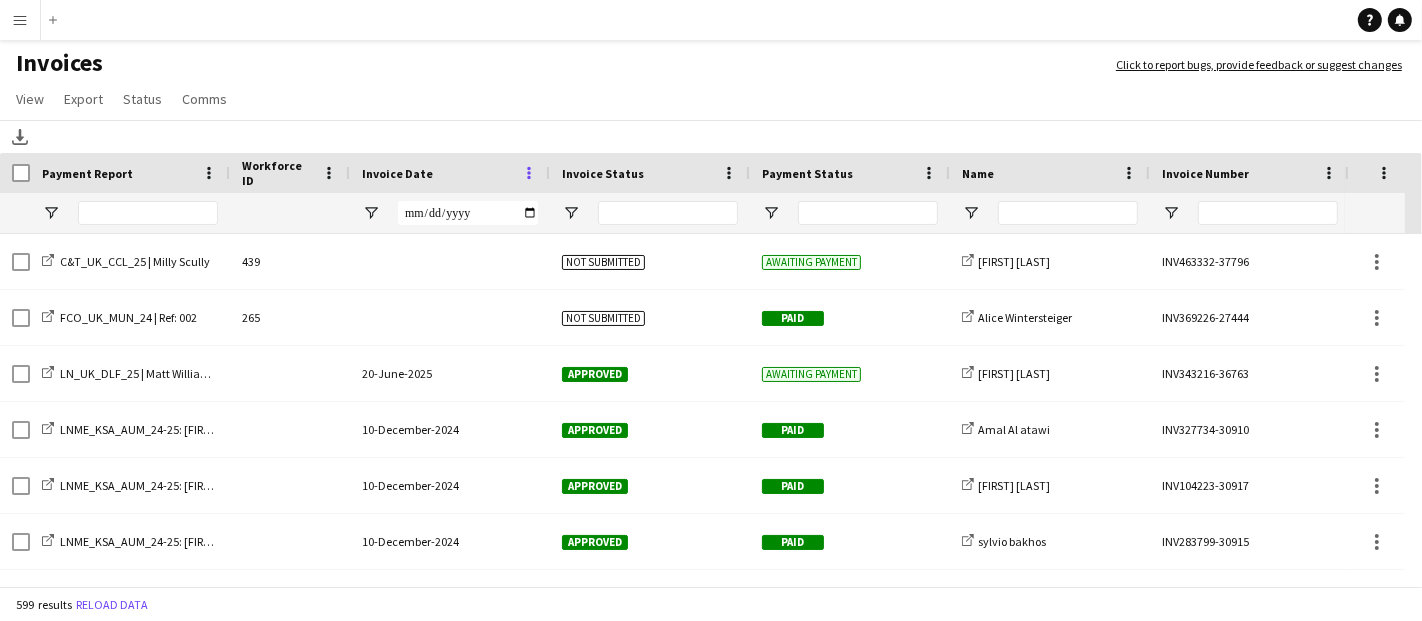 click 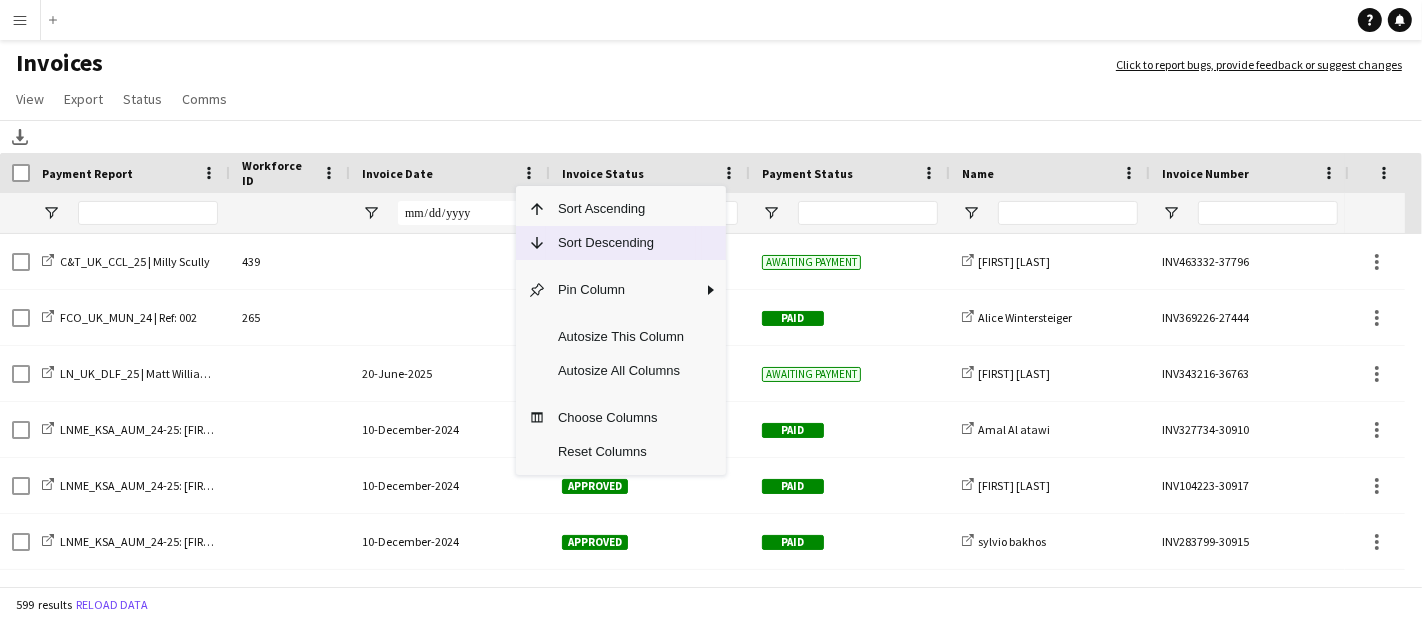 click 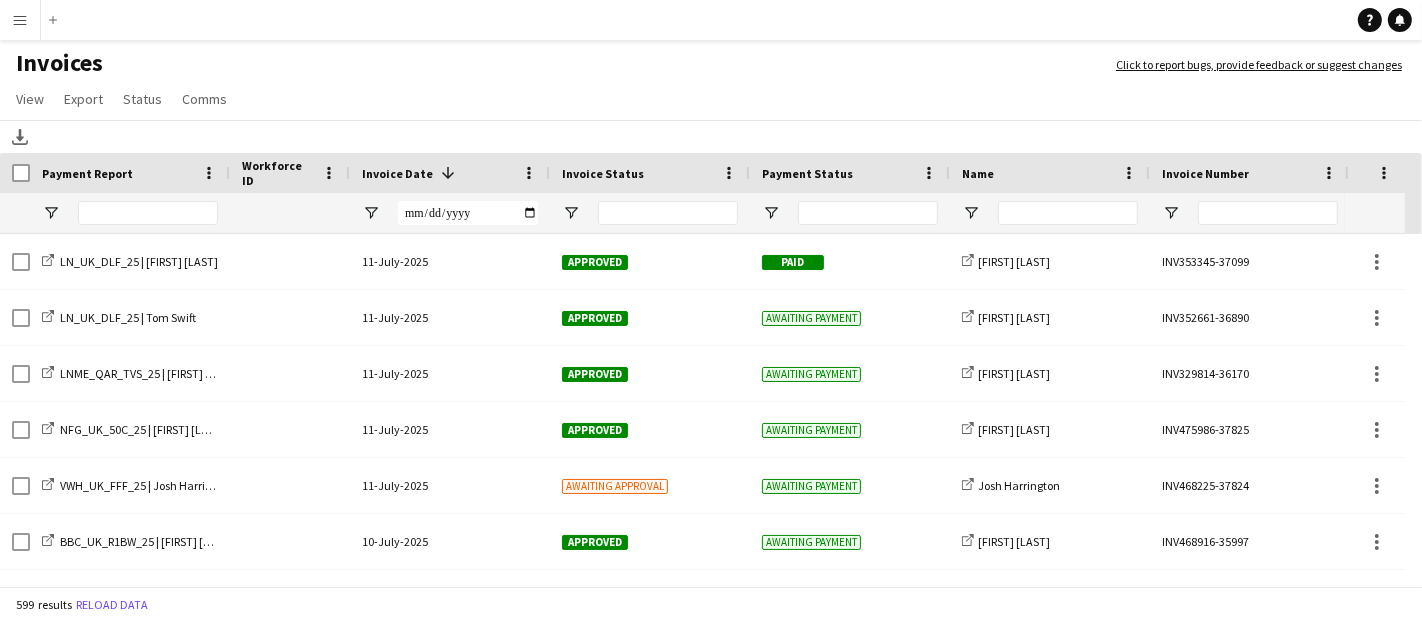 click on "Menu" at bounding box center (20, 20) 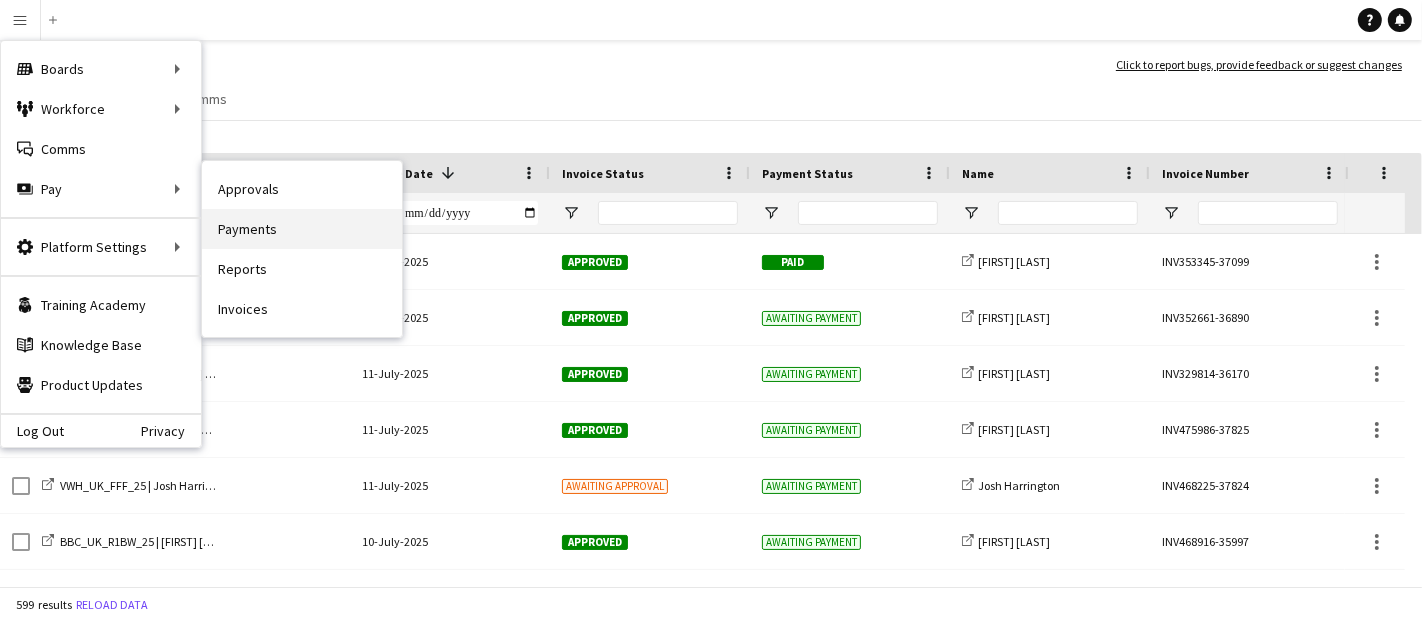 click on "Payments" at bounding box center [302, 229] 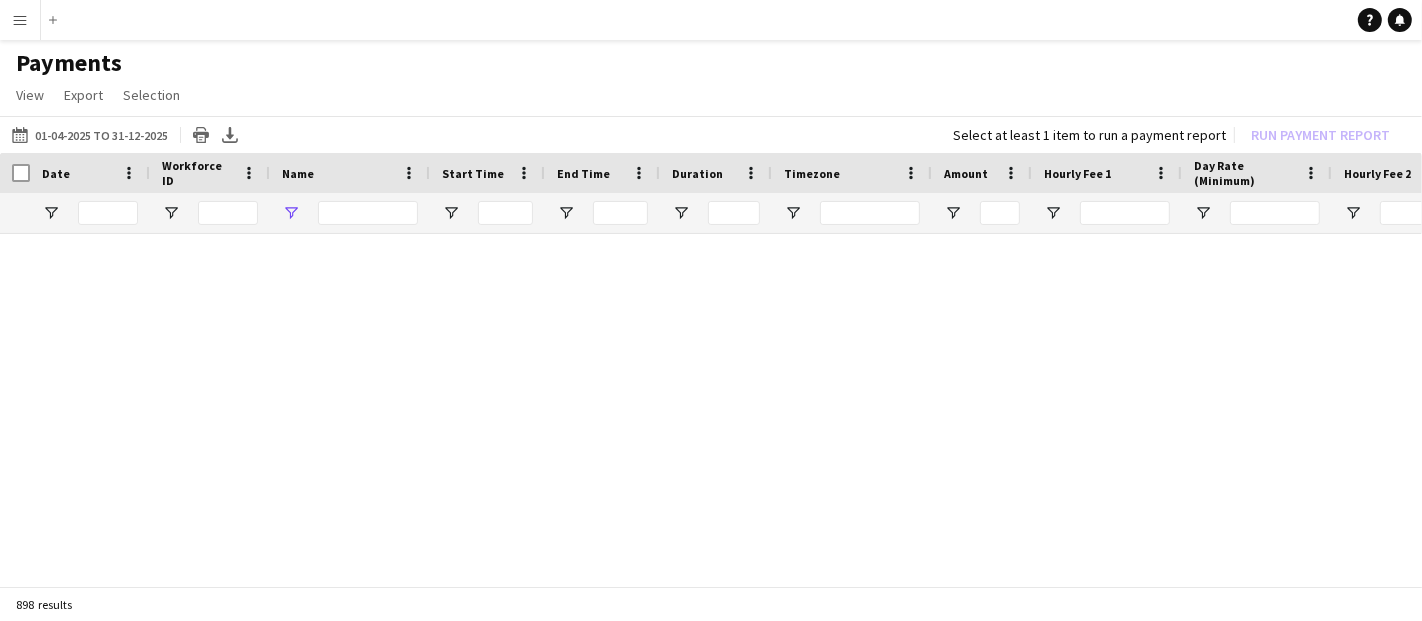 type on "**********" 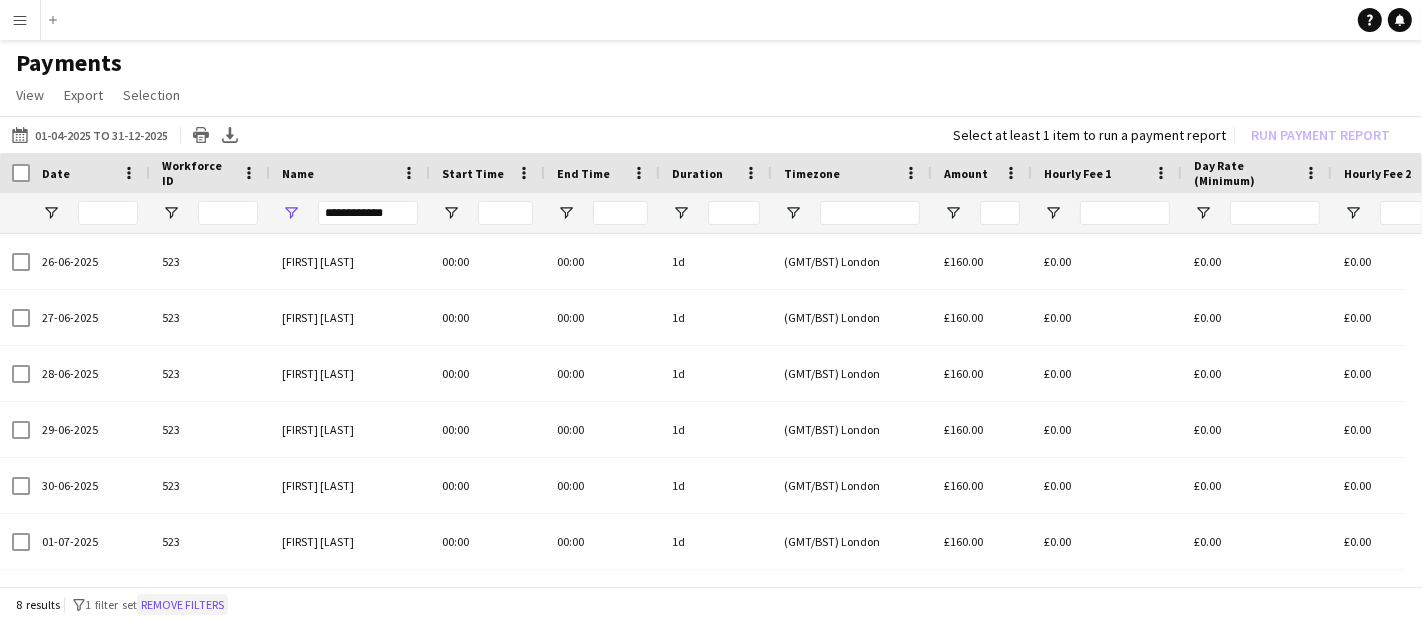 click on "Remove filters" 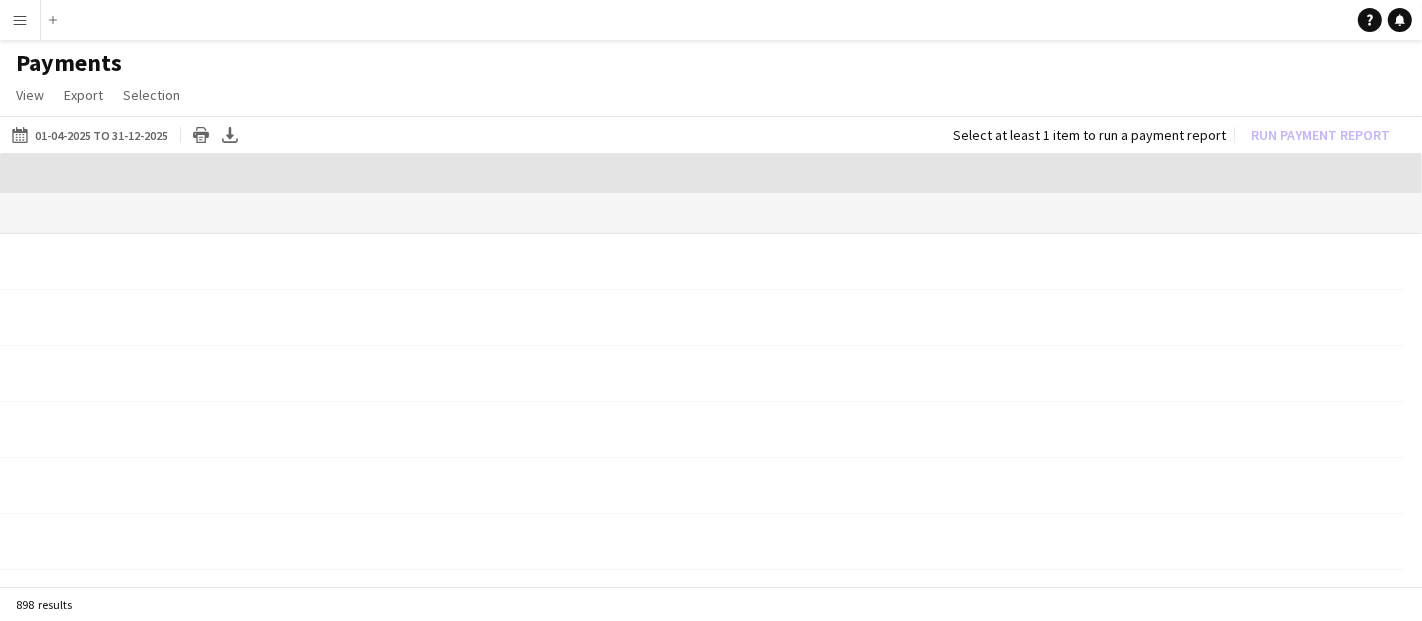 scroll, scrollTop: 0, scrollLeft: 1937, axis: horizontal 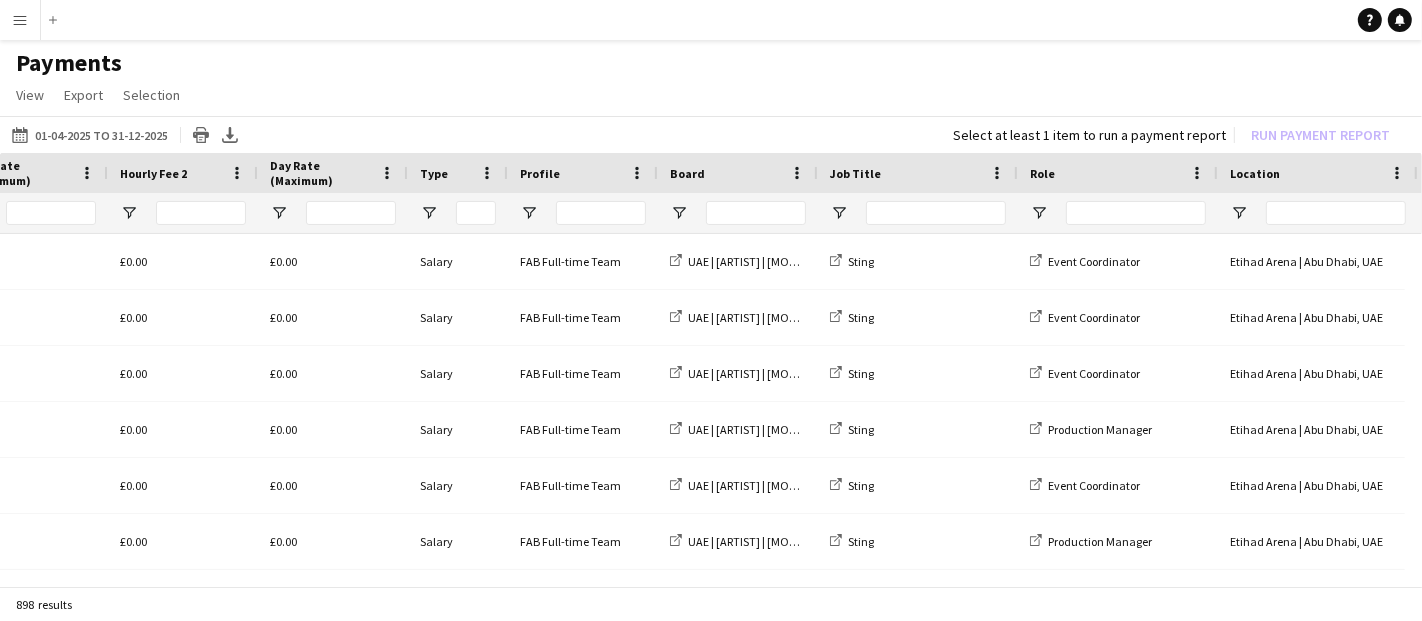 click at bounding box center [738, 213] 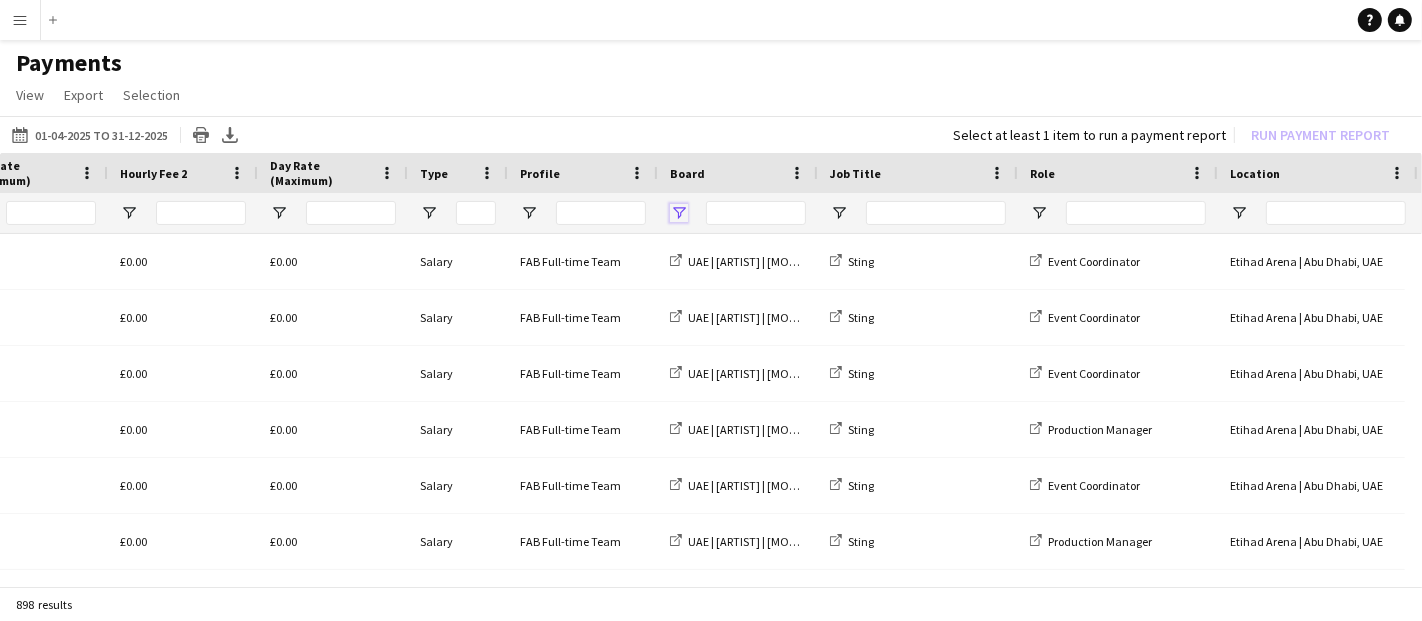 click at bounding box center (679, 213) 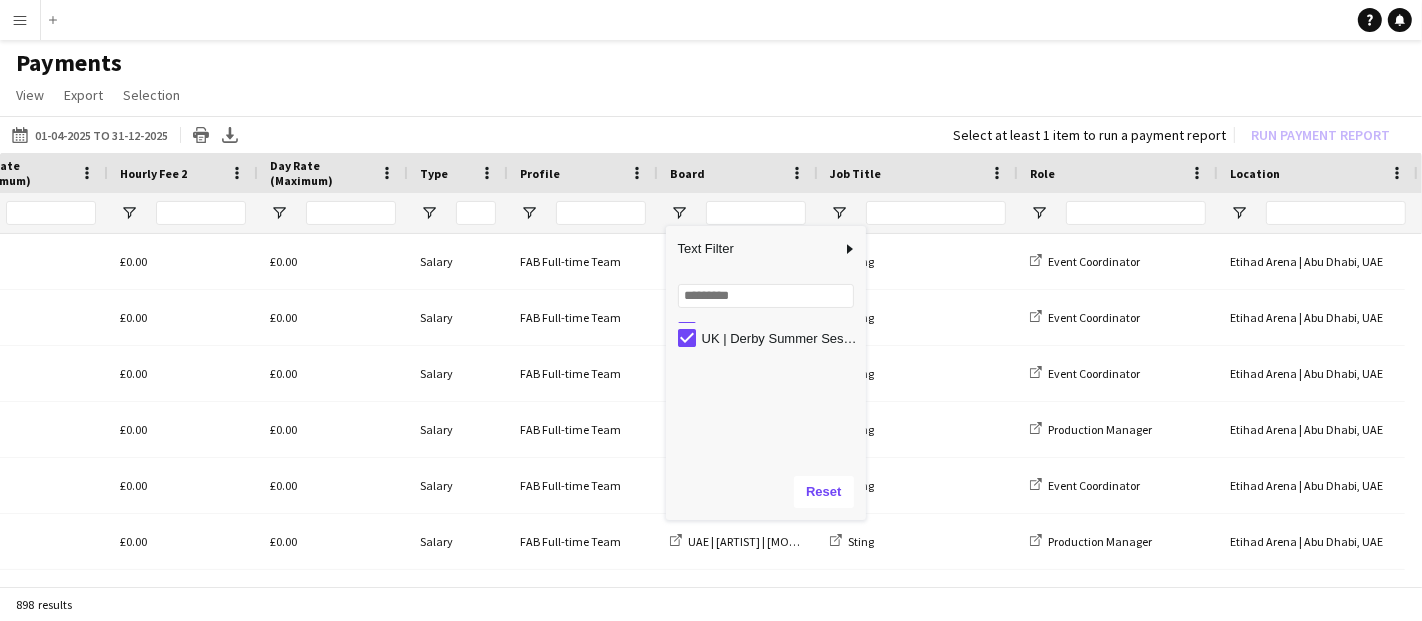 scroll, scrollTop: 270, scrollLeft: 0, axis: vertical 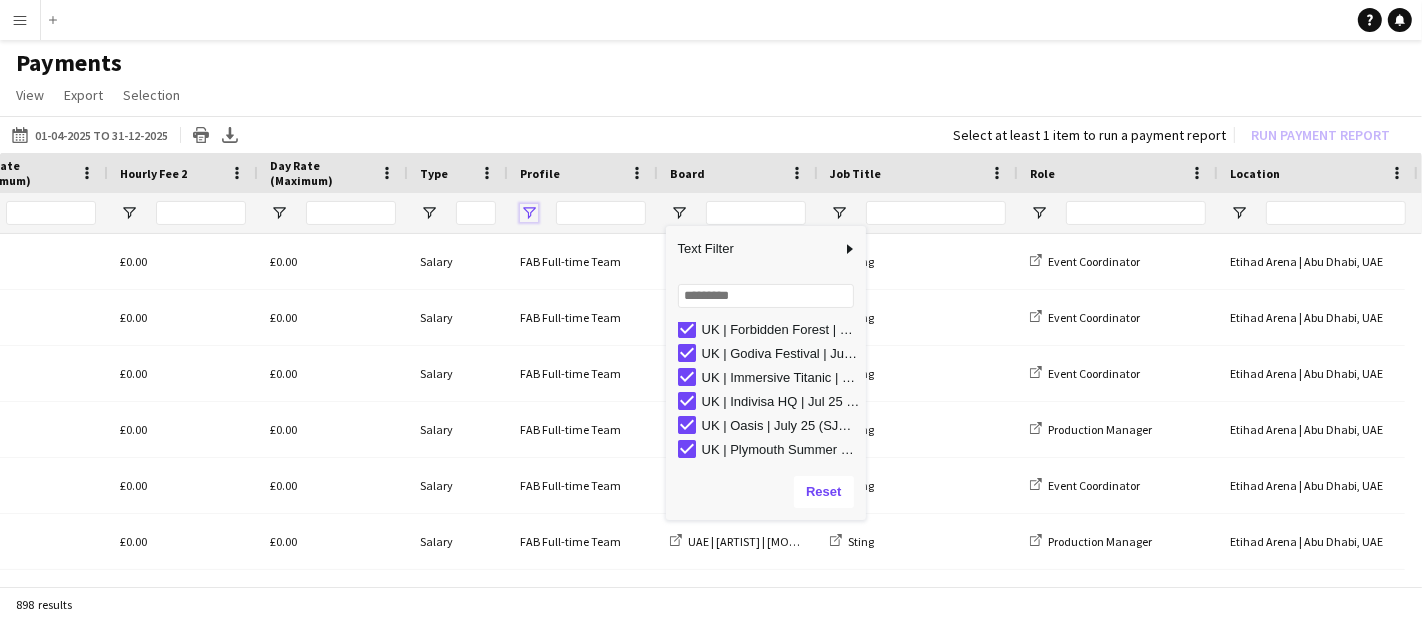 click at bounding box center (529, 213) 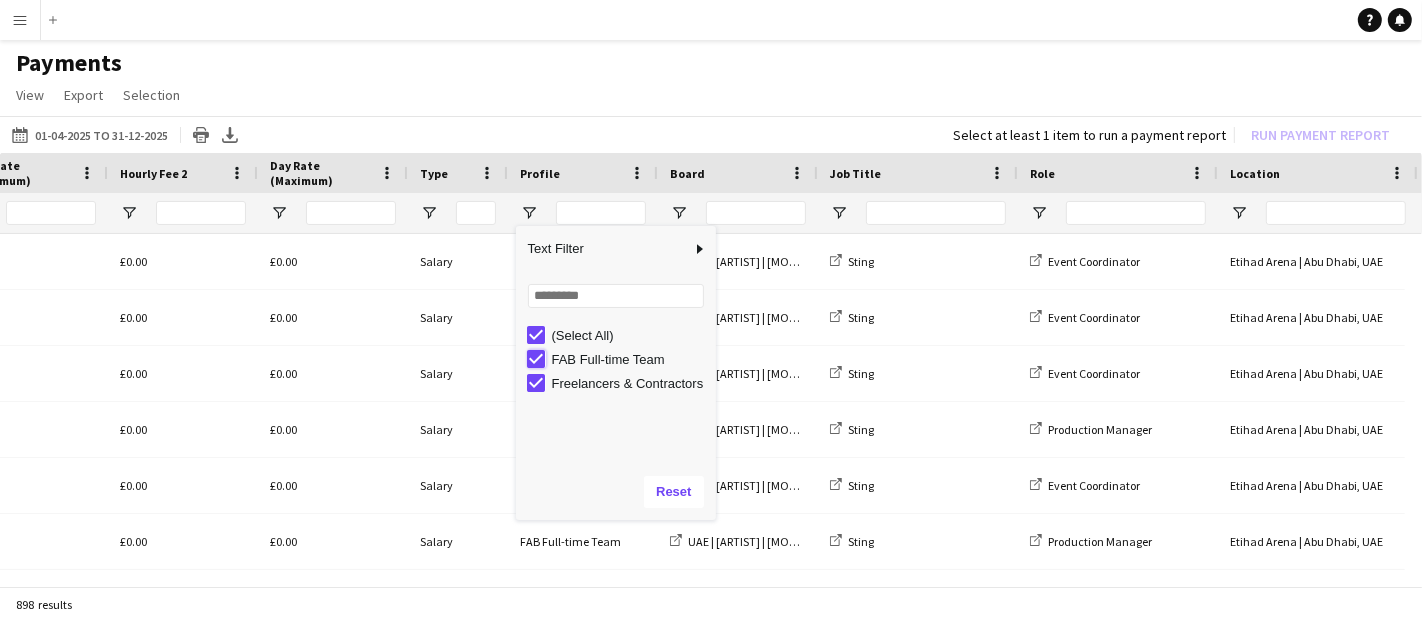 type on "**********" 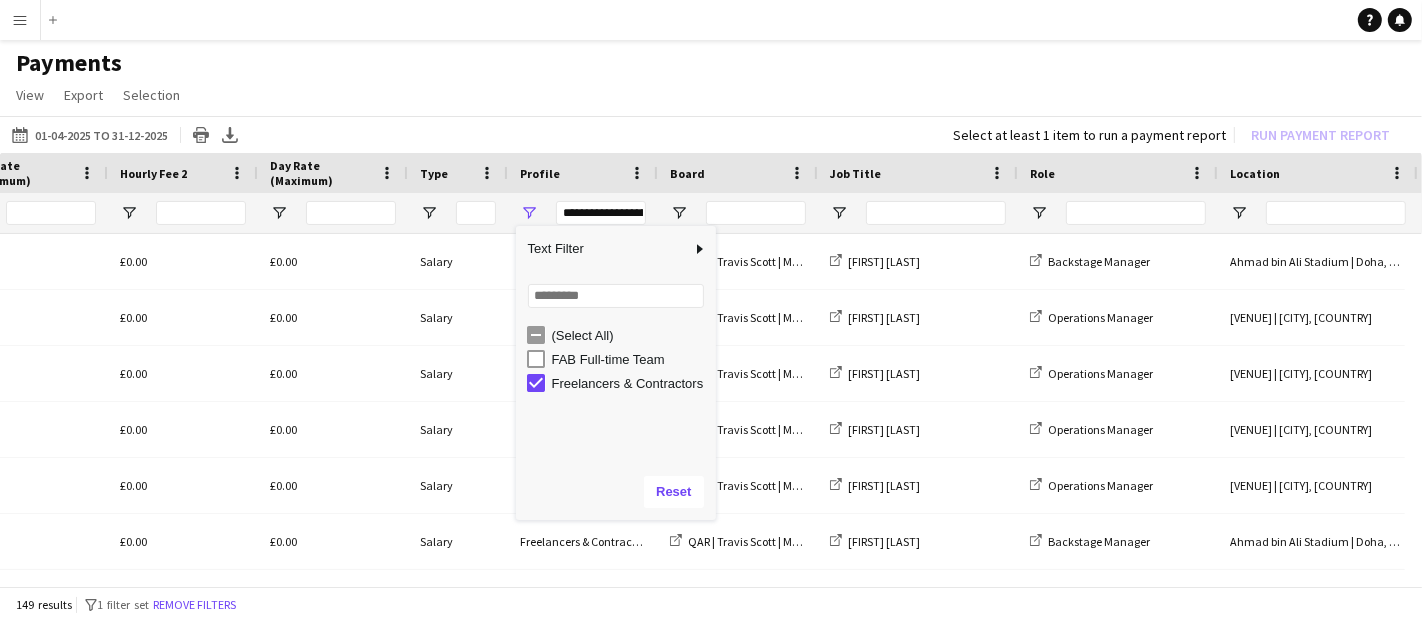 click at bounding box center (738, 213) 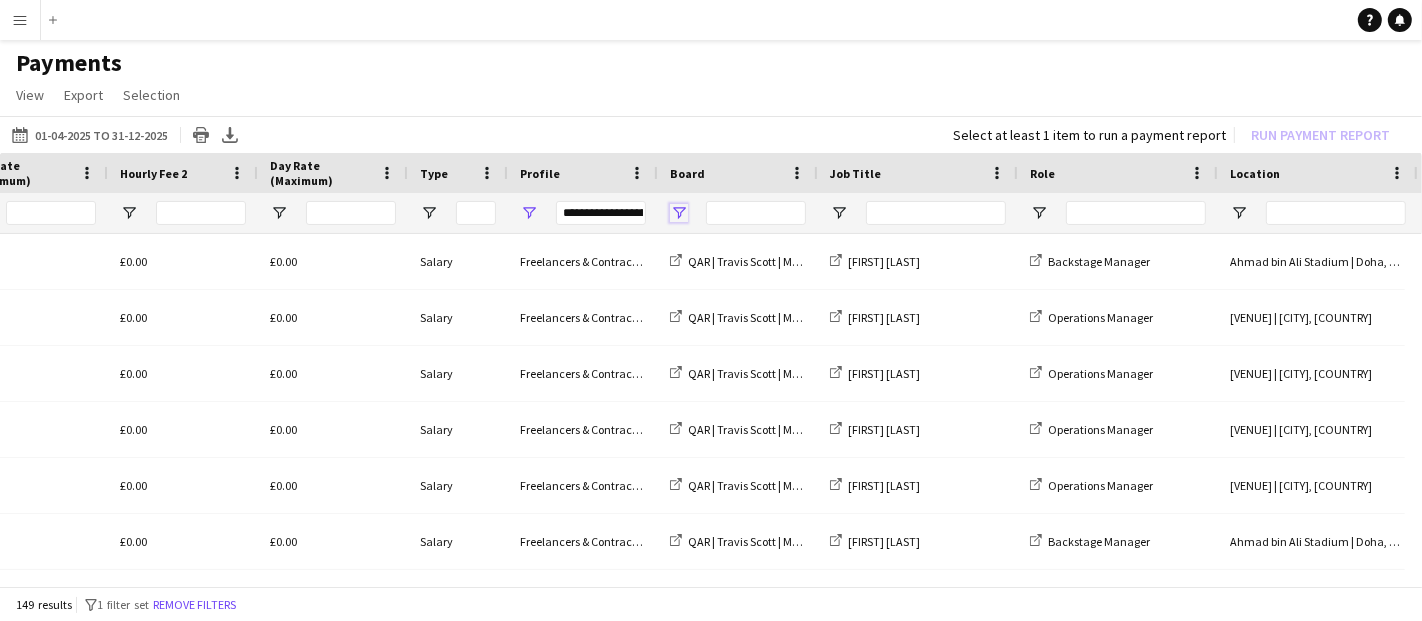click at bounding box center [679, 213] 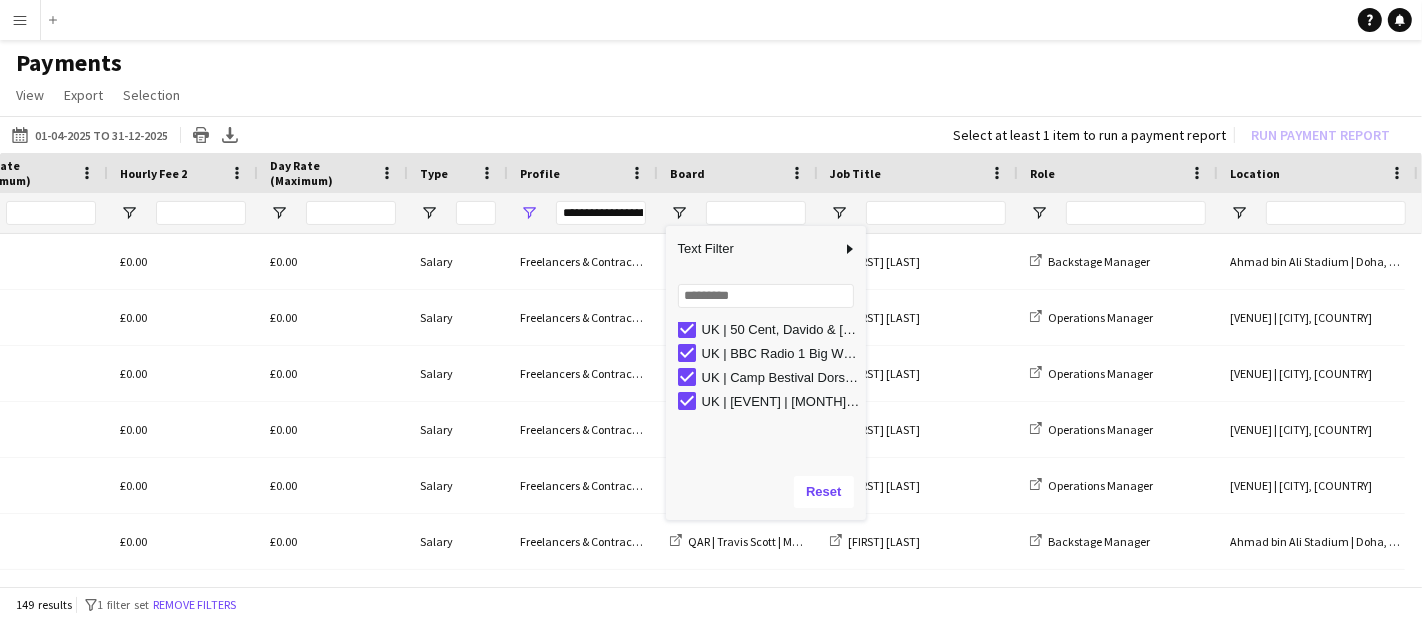 scroll, scrollTop: 0, scrollLeft: 0, axis: both 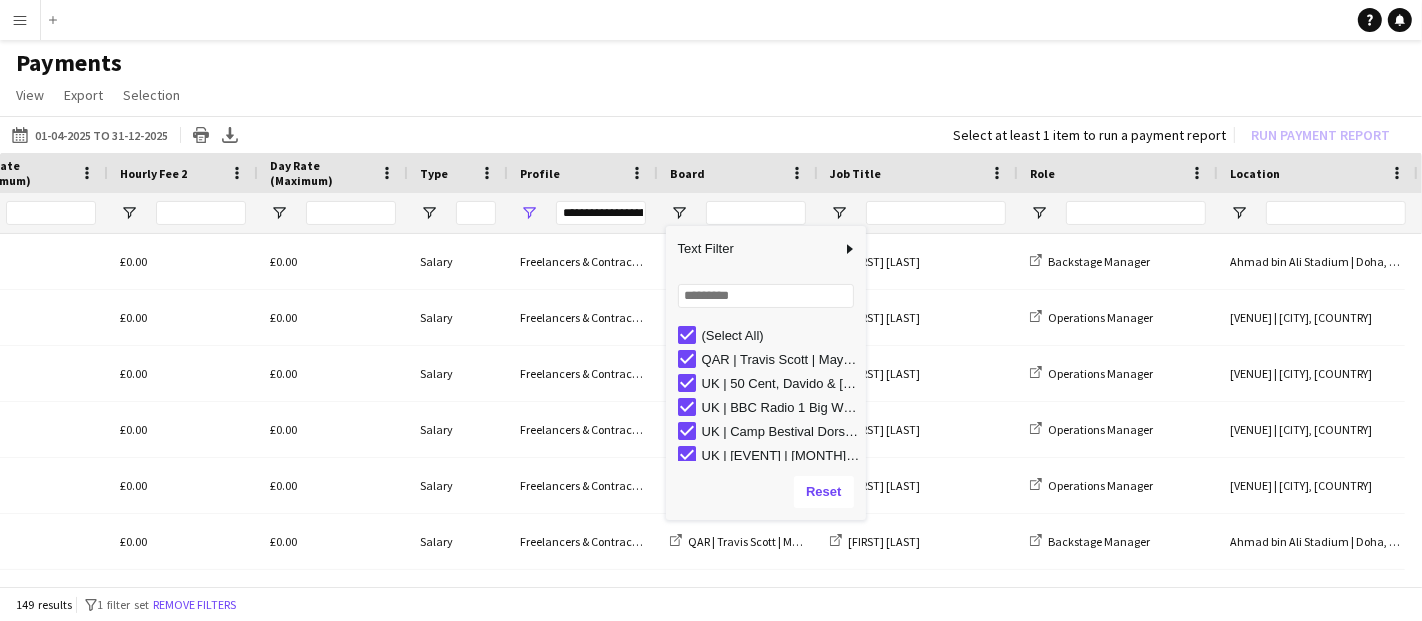 click on "(Select All)" at bounding box center [781, 335] 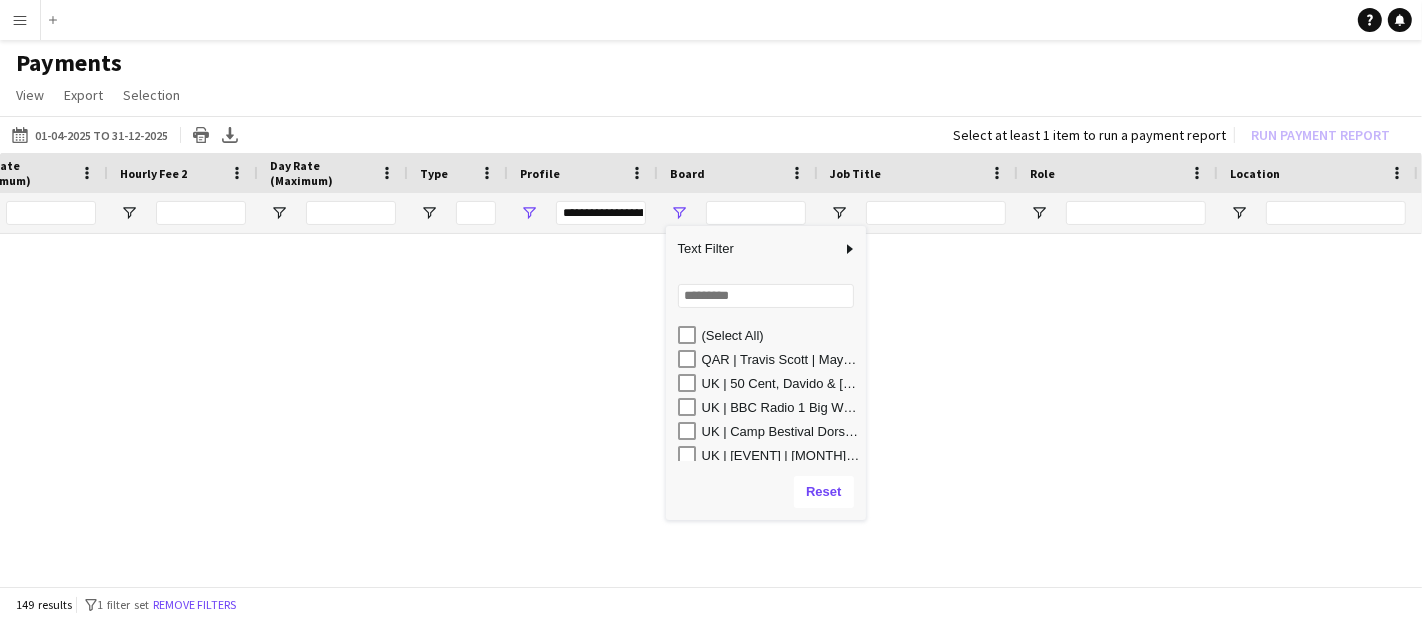 type on "***" 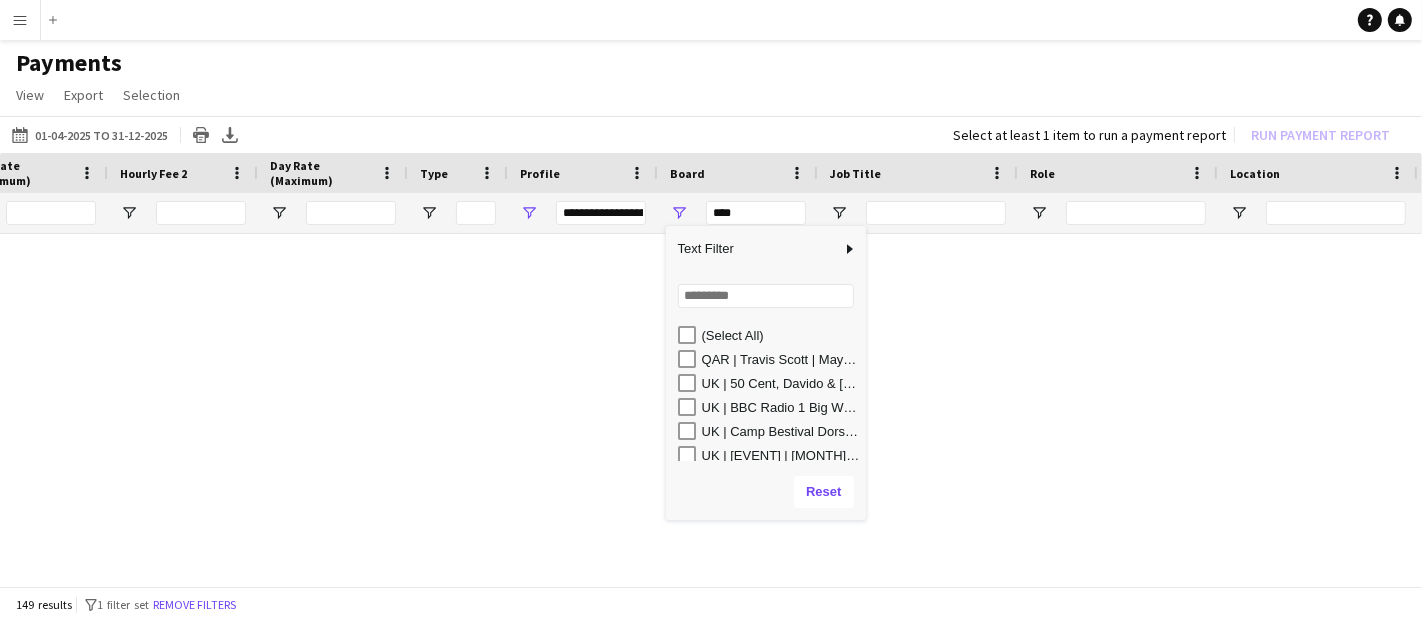 type on "***" 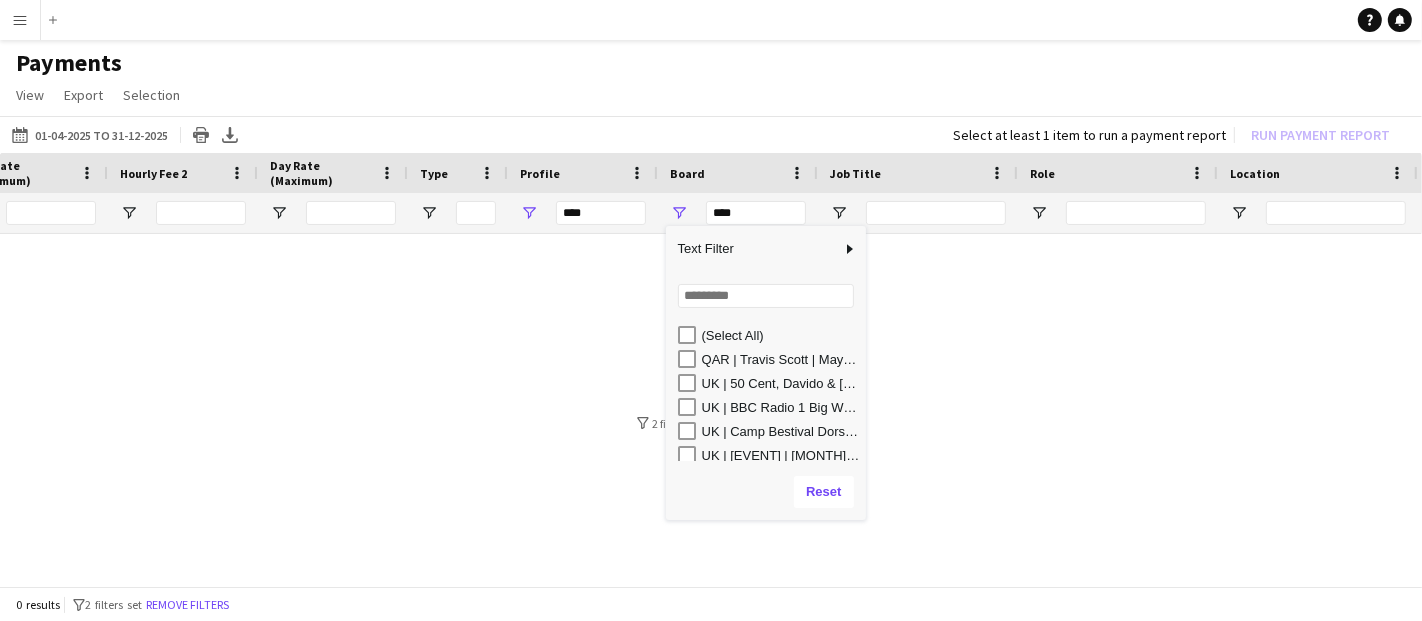 click on "QAR | Travis Scott | May 25 (LNME_QAR_TVS_25)" at bounding box center [781, 359] 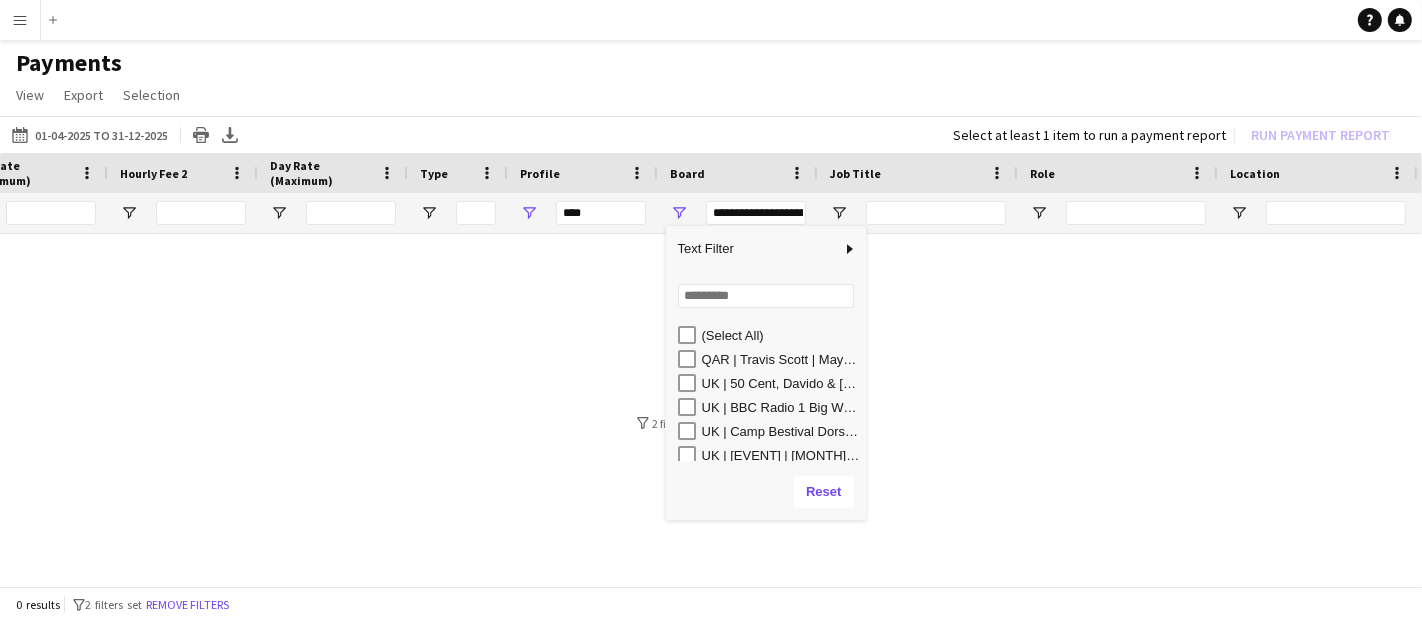 type on "**********" 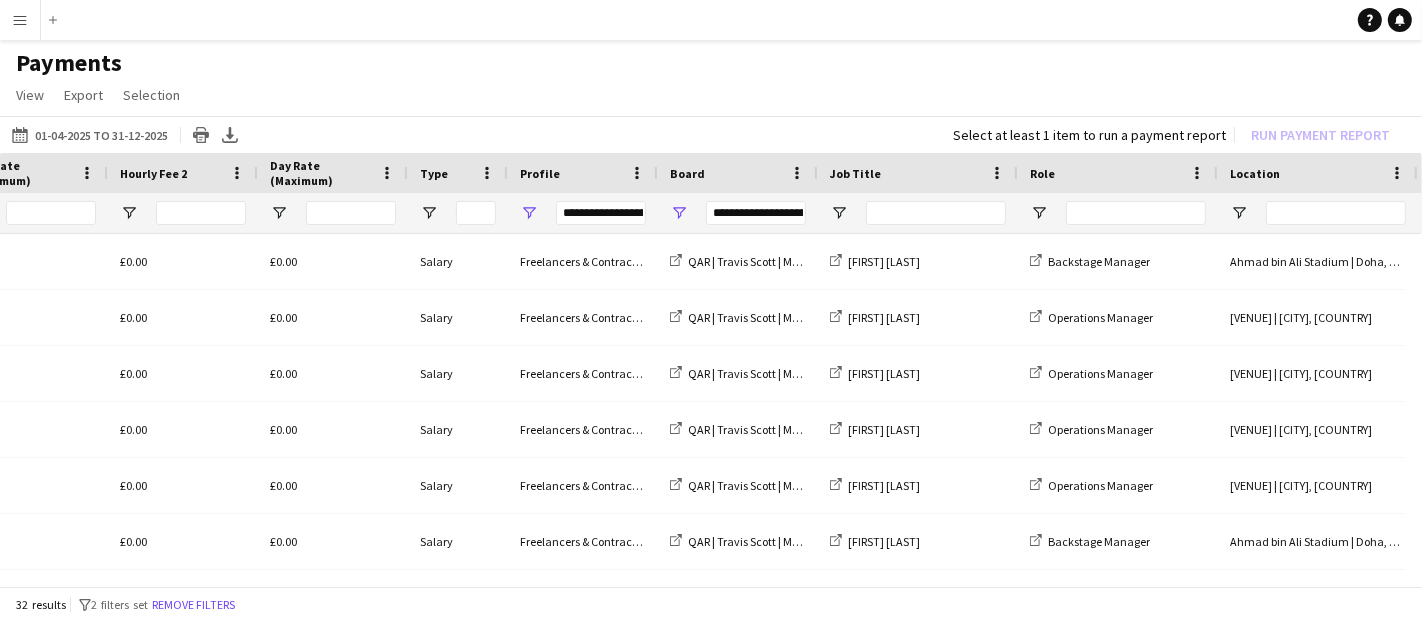 scroll, scrollTop: 0, scrollLeft: 1139, axis: horizontal 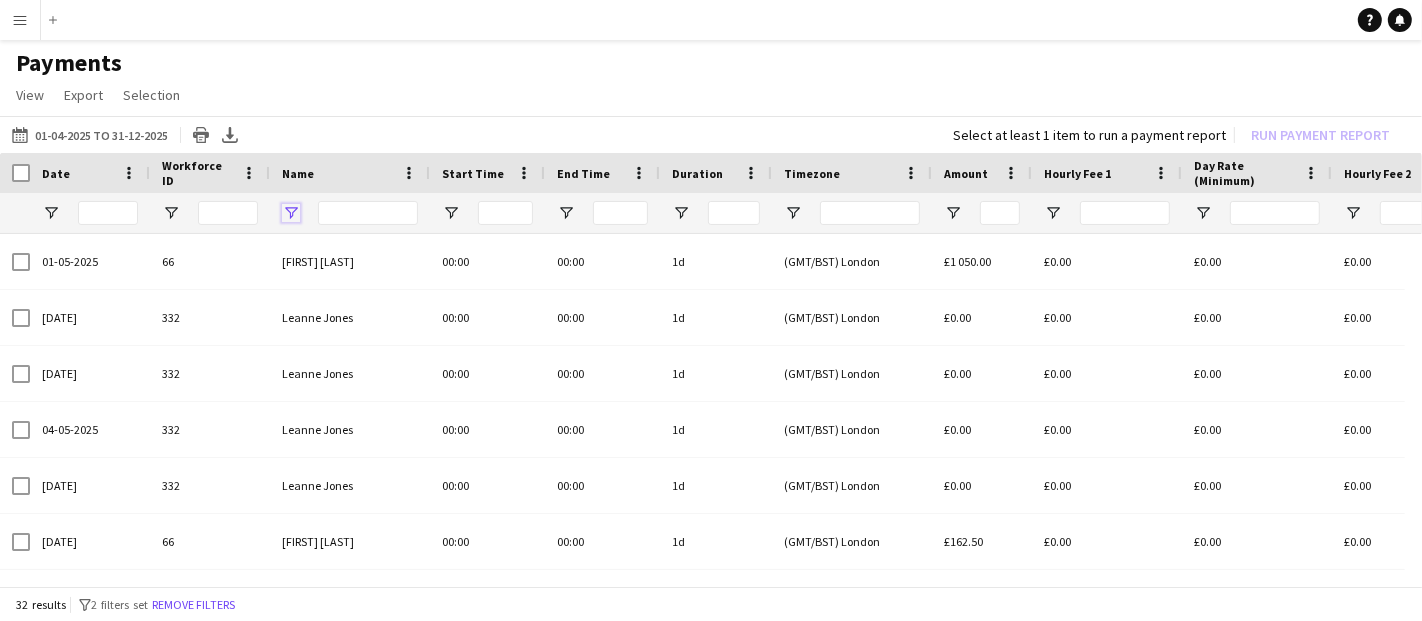 click at bounding box center (291, 213) 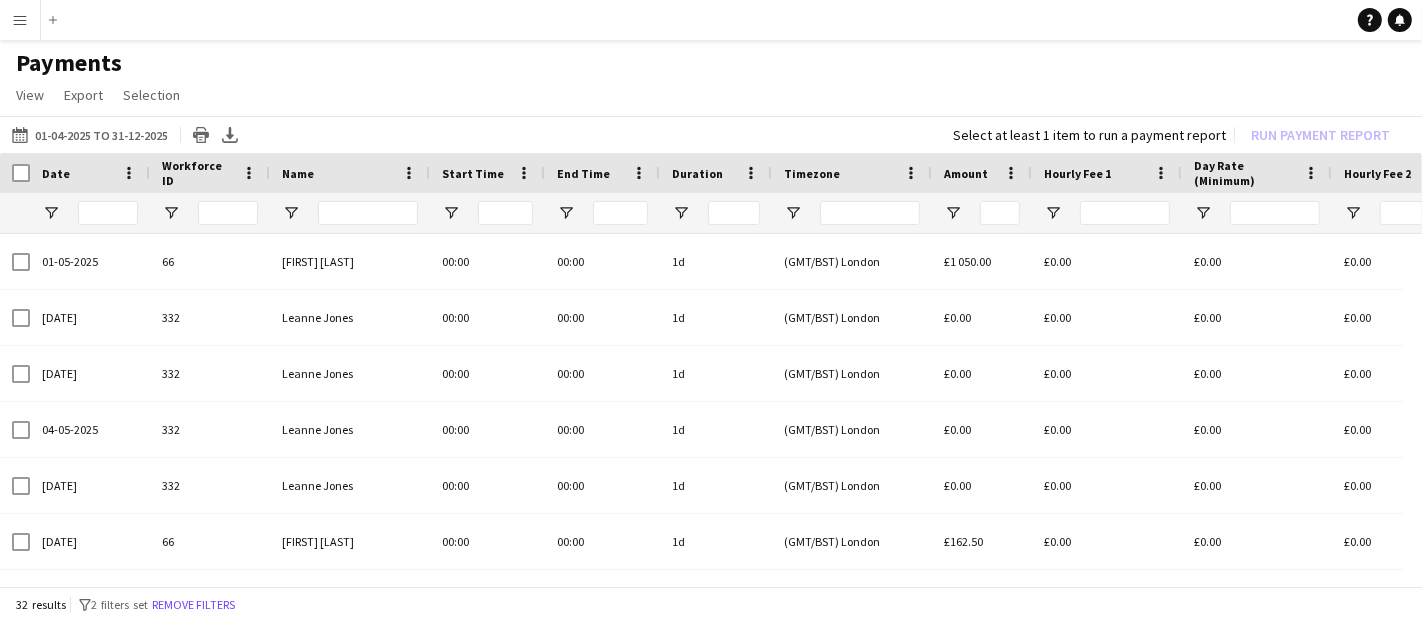 scroll, scrollTop: 0, scrollLeft: 558, axis: horizontal 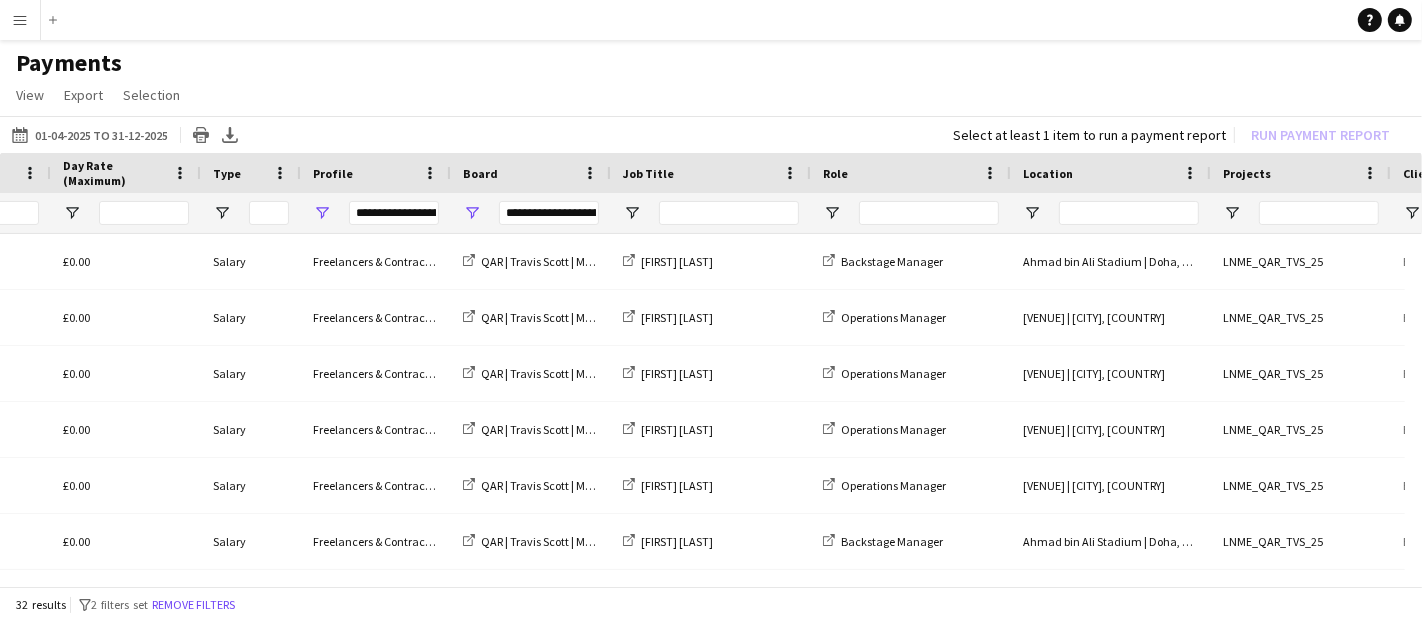 drag, startPoint x: 450, startPoint y: 207, endPoint x: 460, endPoint y: 204, distance: 10.440307 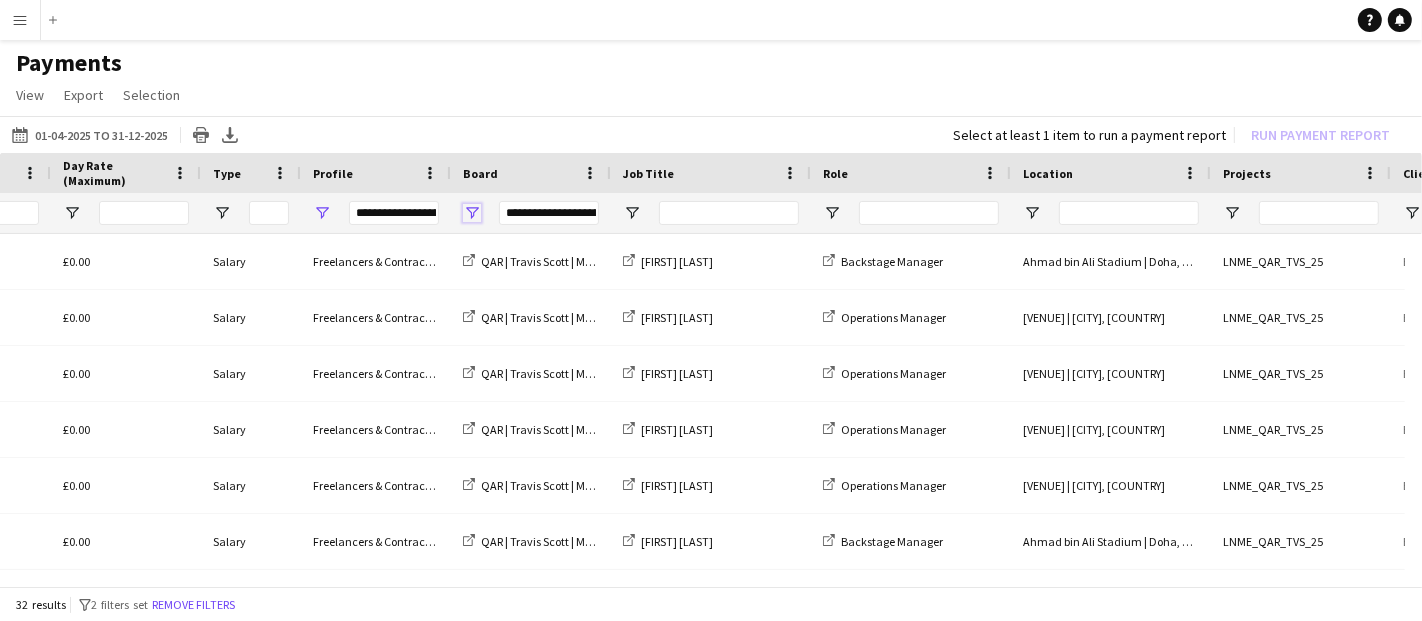 click at bounding box center (472, 213) 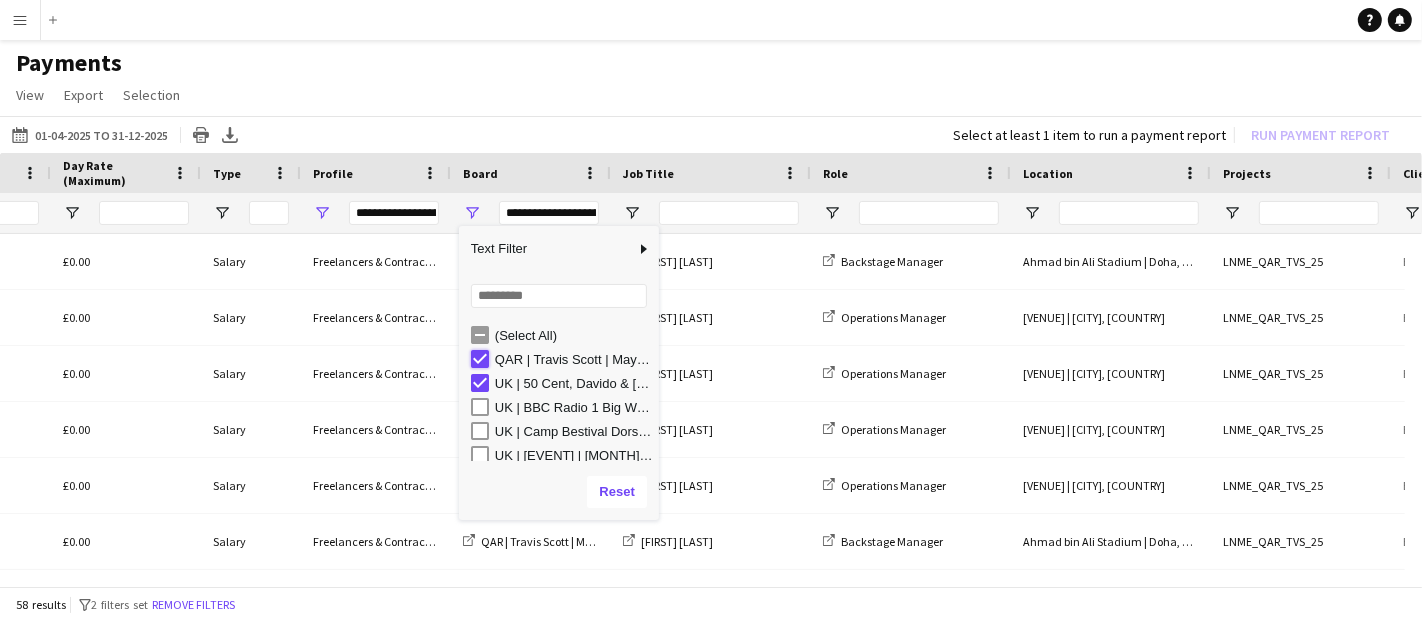 type on "**********" 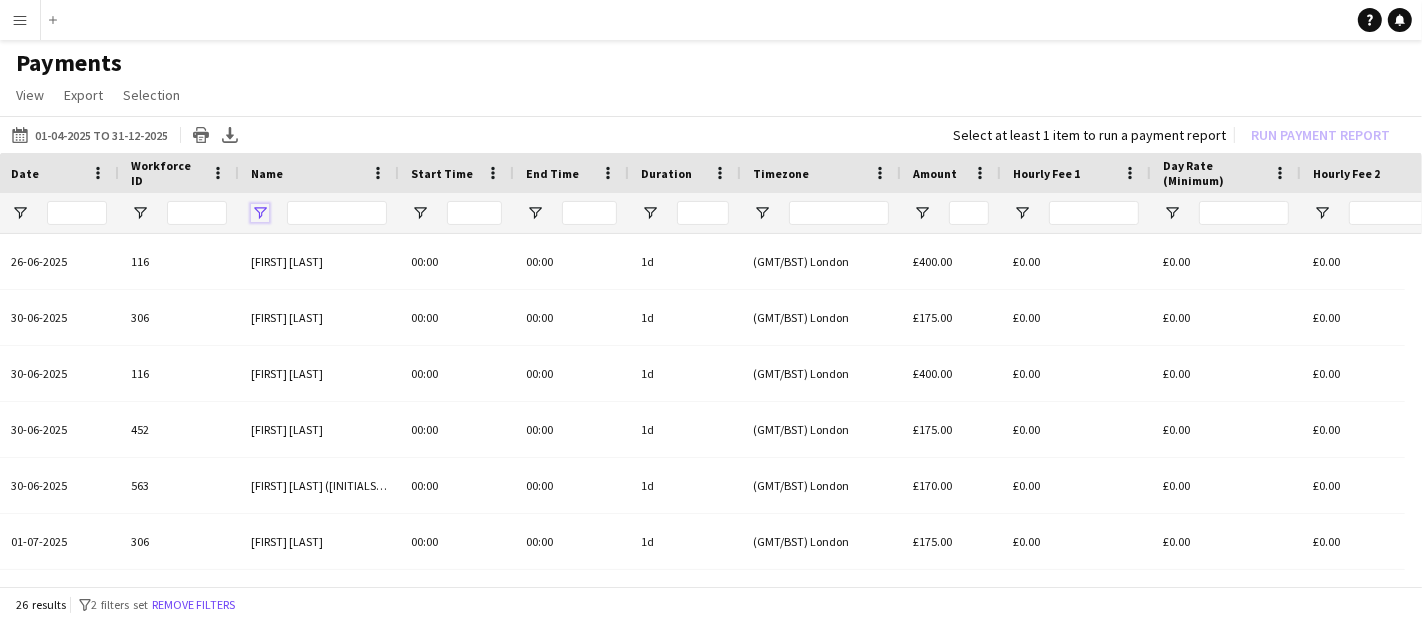 click at bounding box center [260, 213] 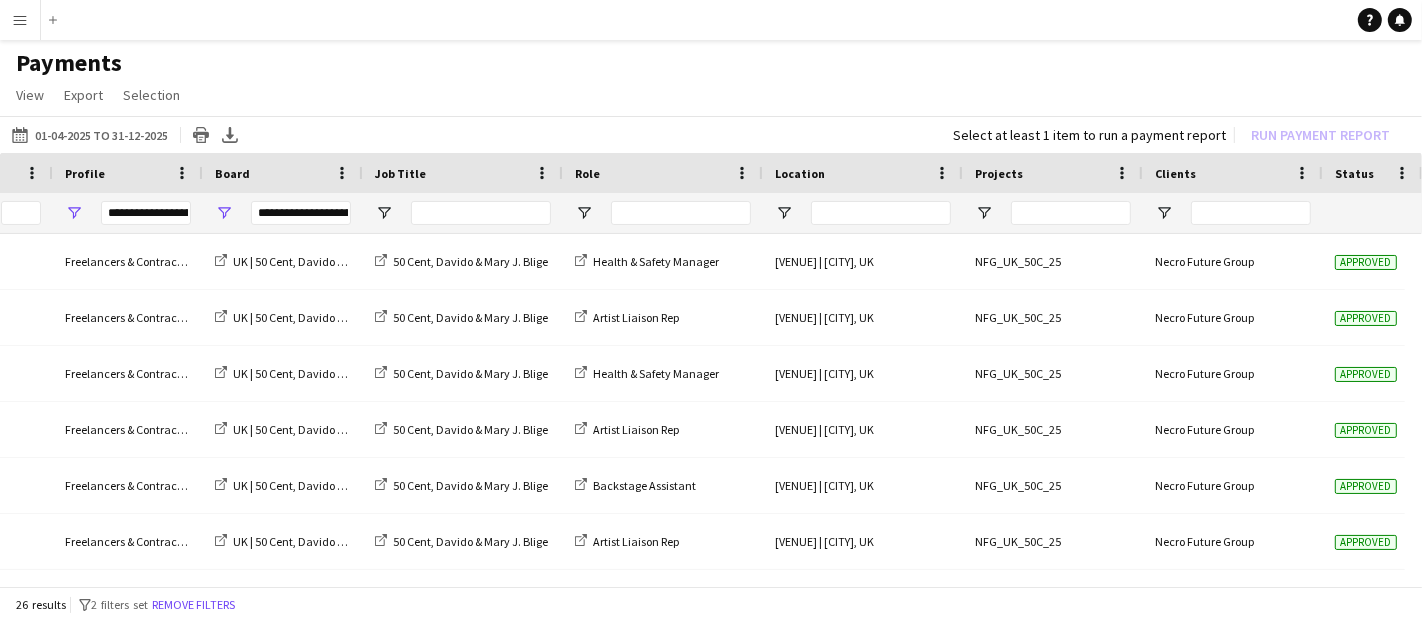 drag, startPoint x: 564, startPoint y: 587, endPoint x: 1237, endPoint y: 584, distance: 673.0067 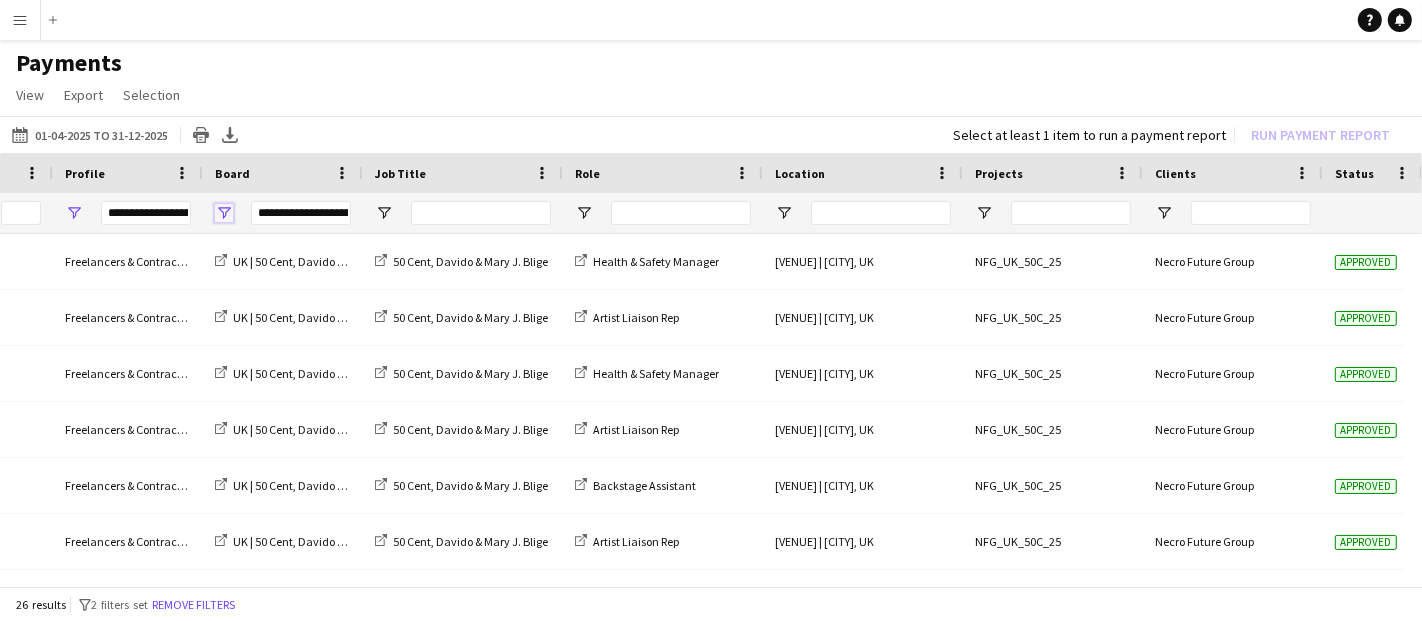 click at bounding box center (224, 213) 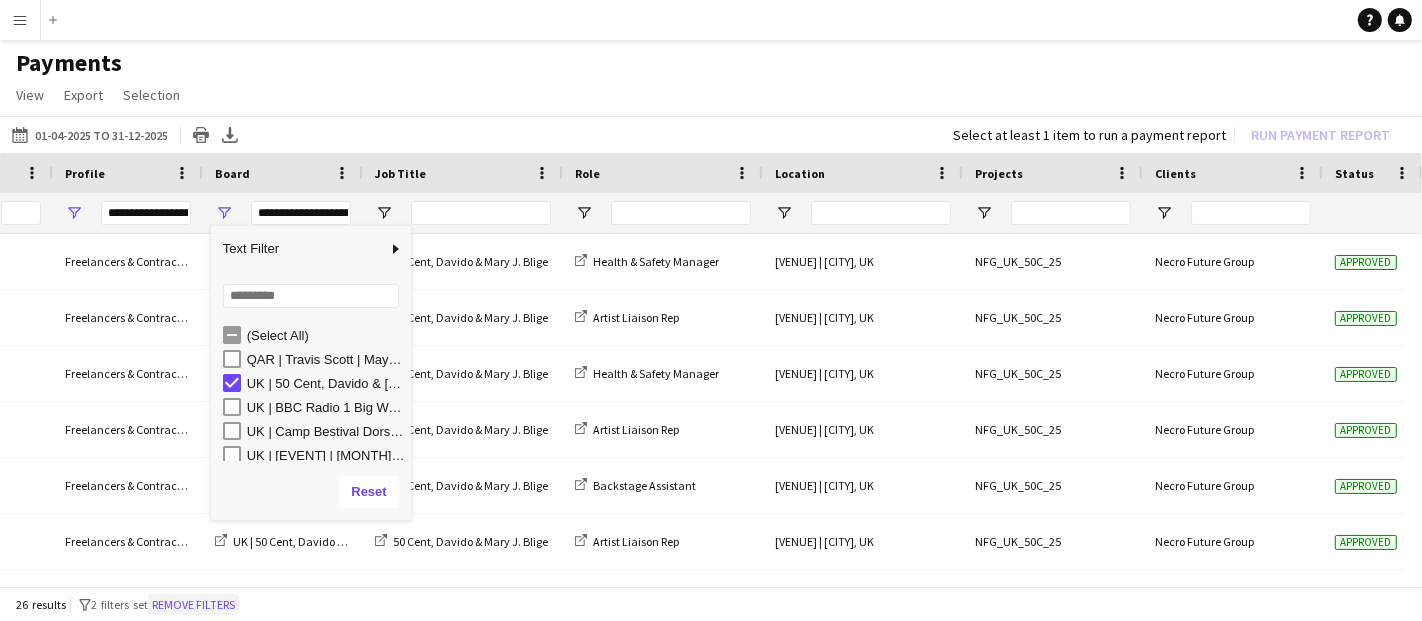 click on "Remove filters" 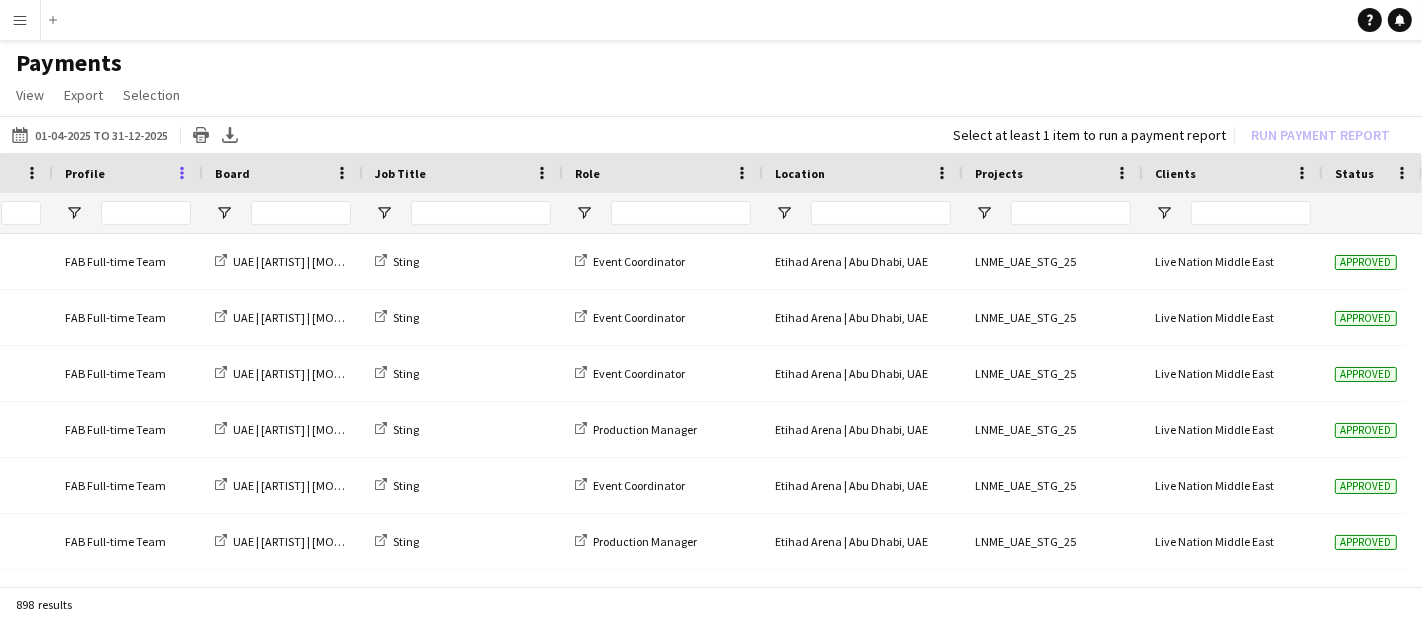 click at bounding box center [182, 173] 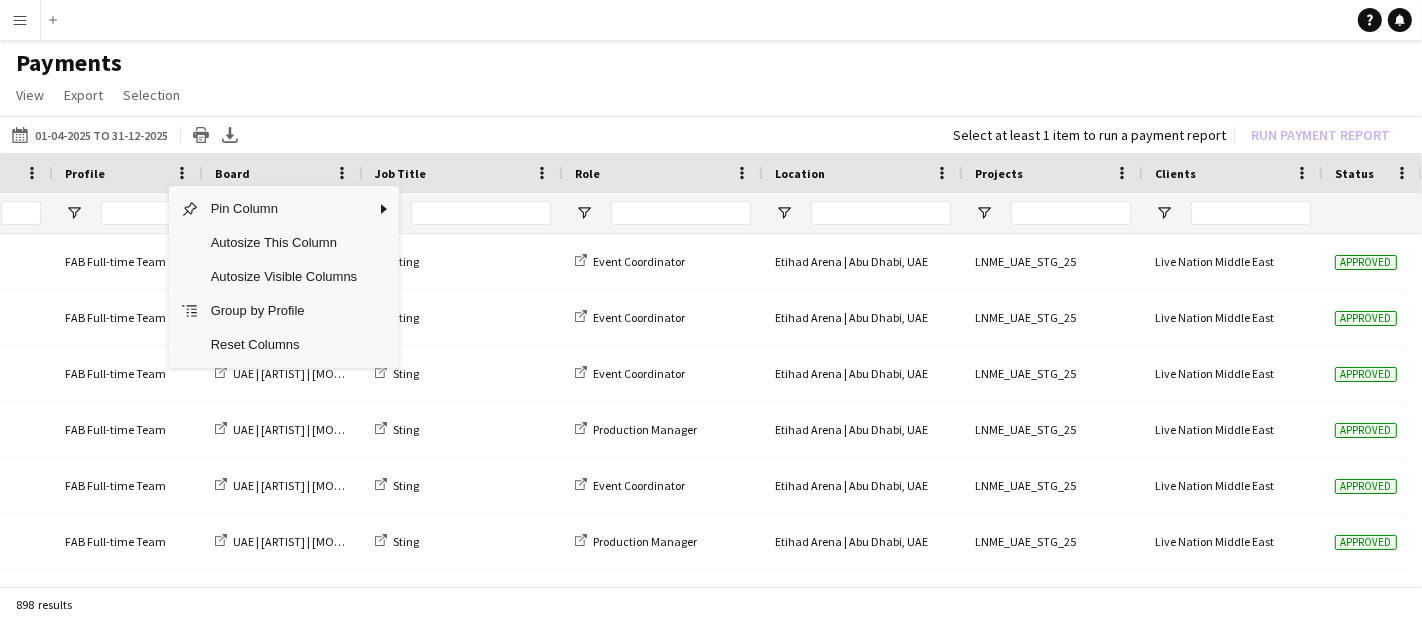 click on "Profile" at bounding box center (116, 173) 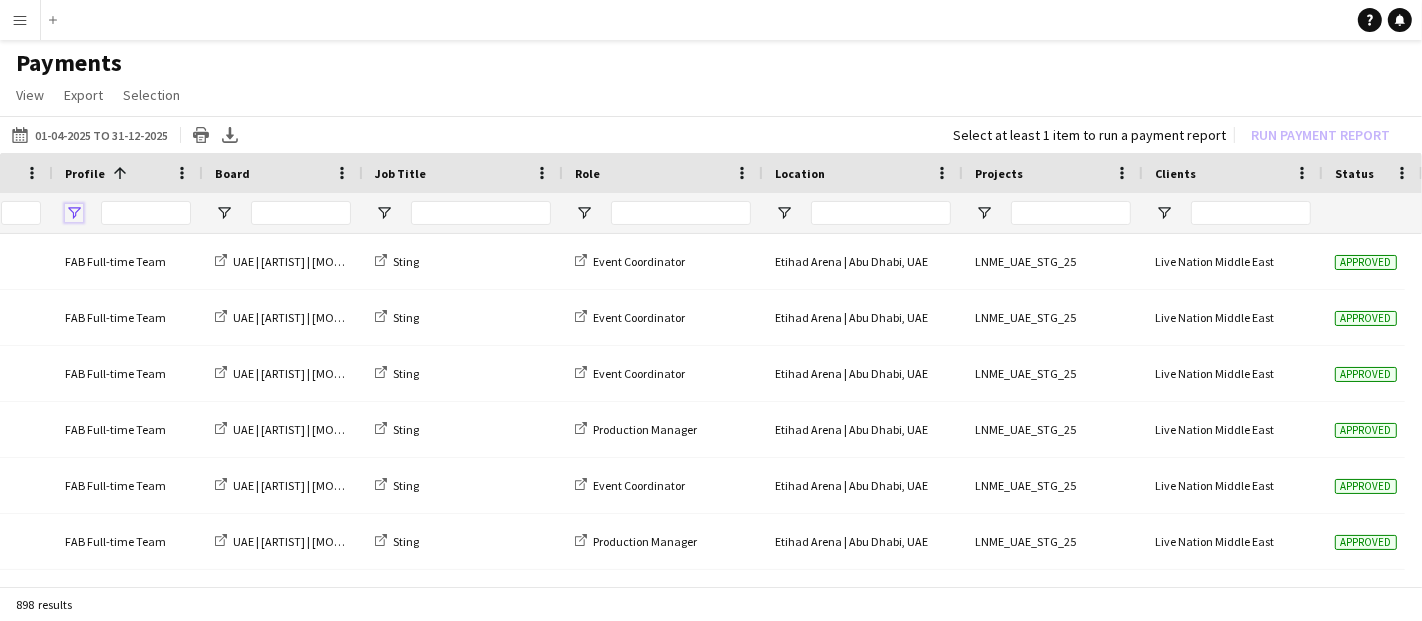 click at bounding box center [74, 213] 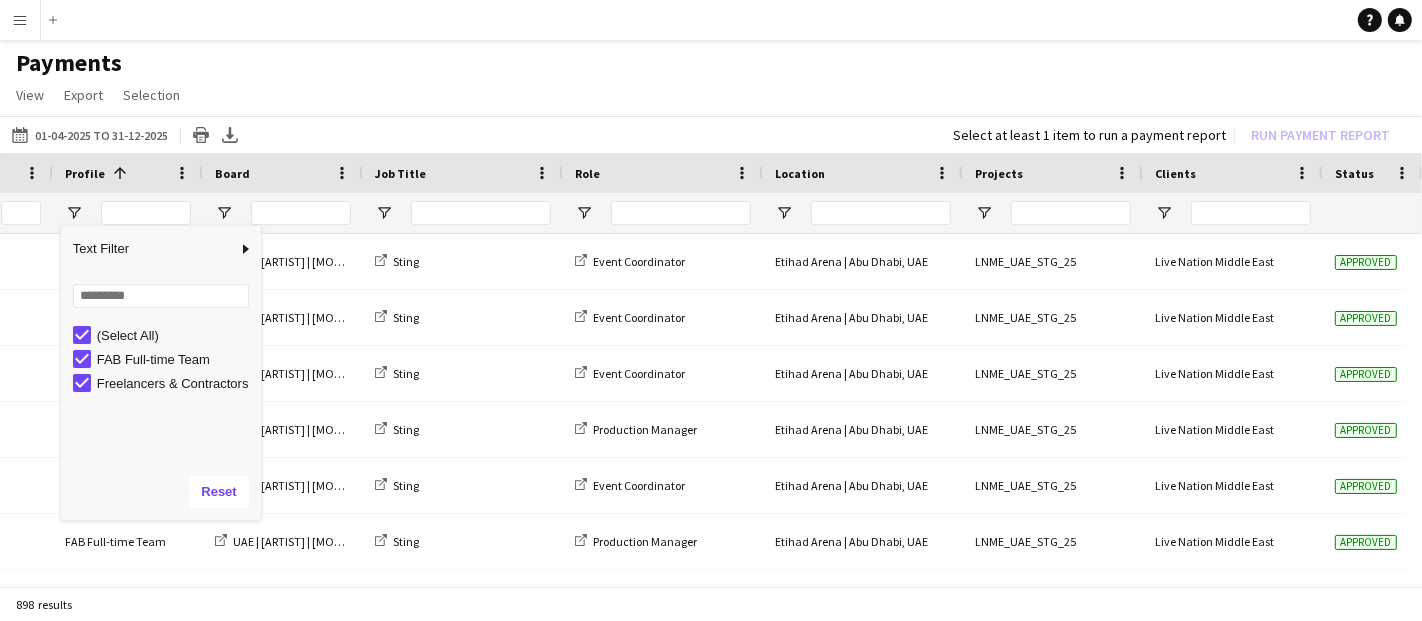 click on "FAB Full-time Team" at bounding box center [167, 359] 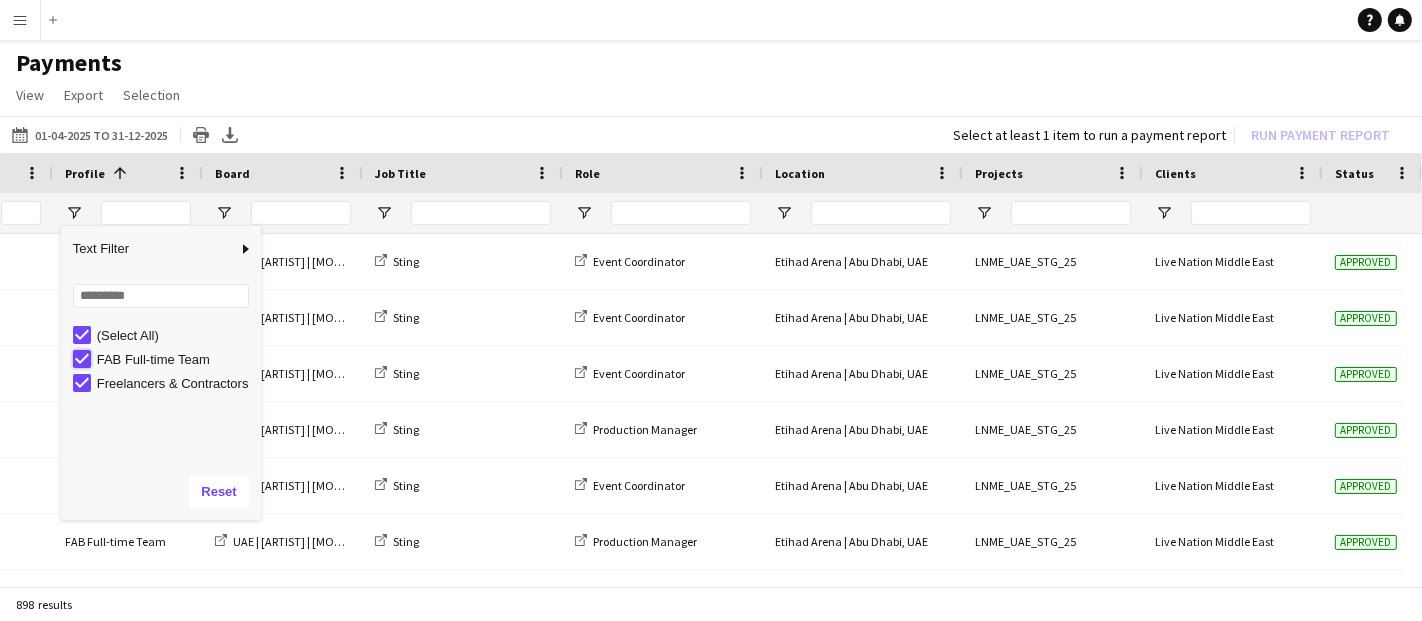 type on "**********" 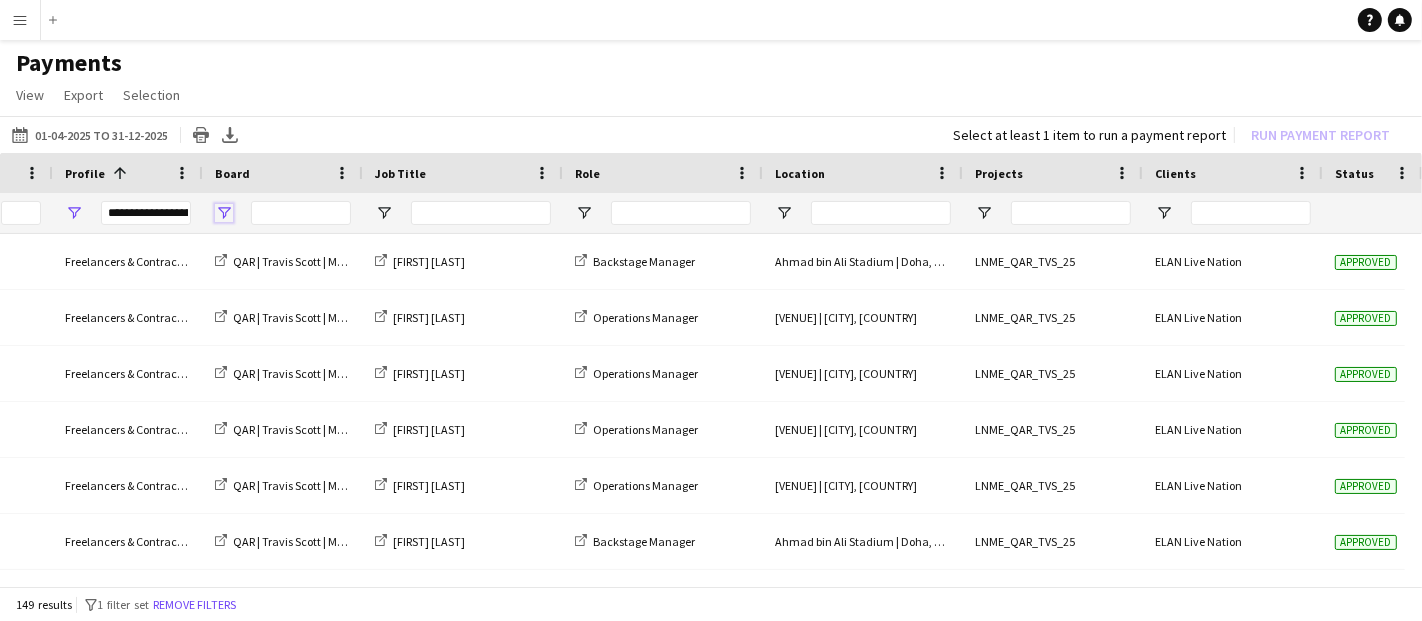 click at bounding box center (224, 213) 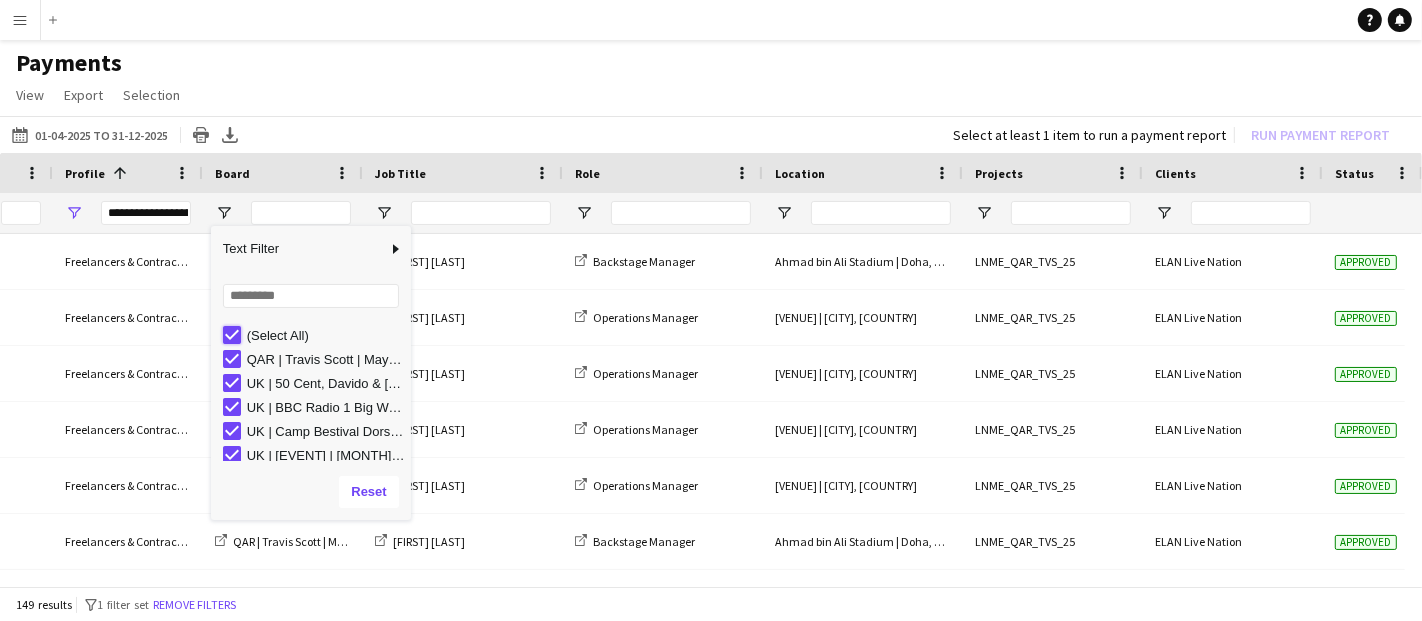 type on "***" 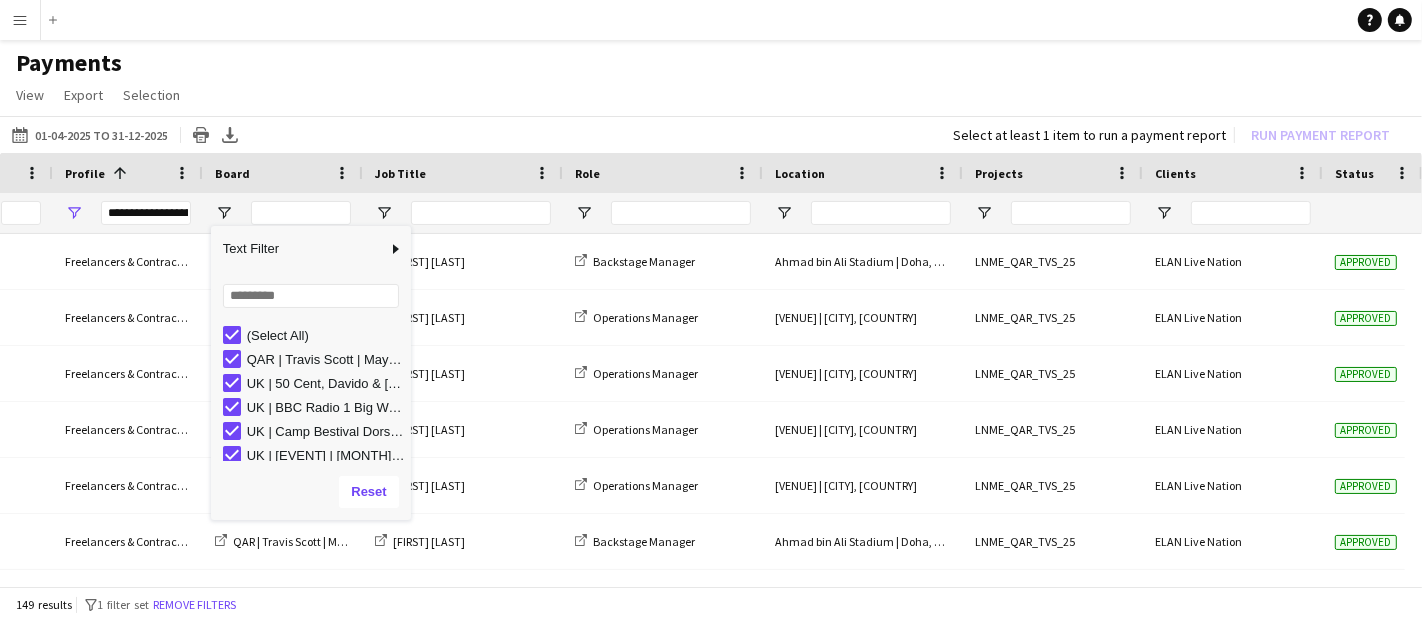 type on "***" 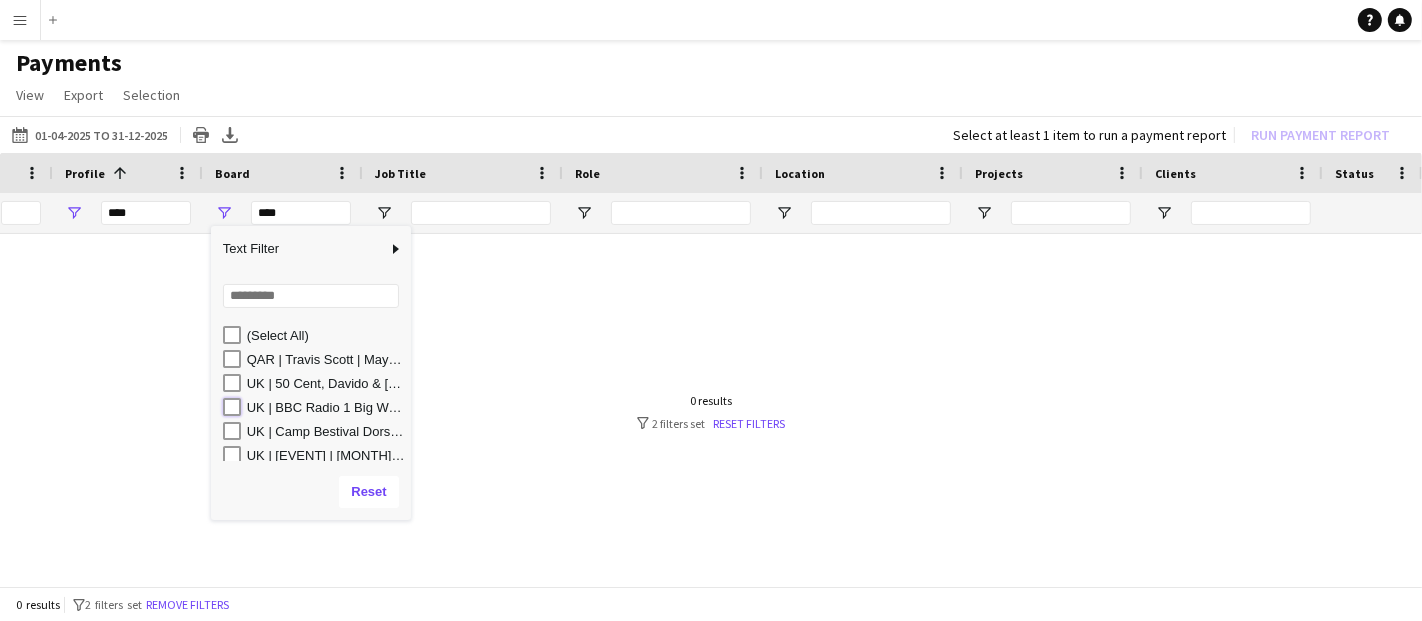 type on "**********" 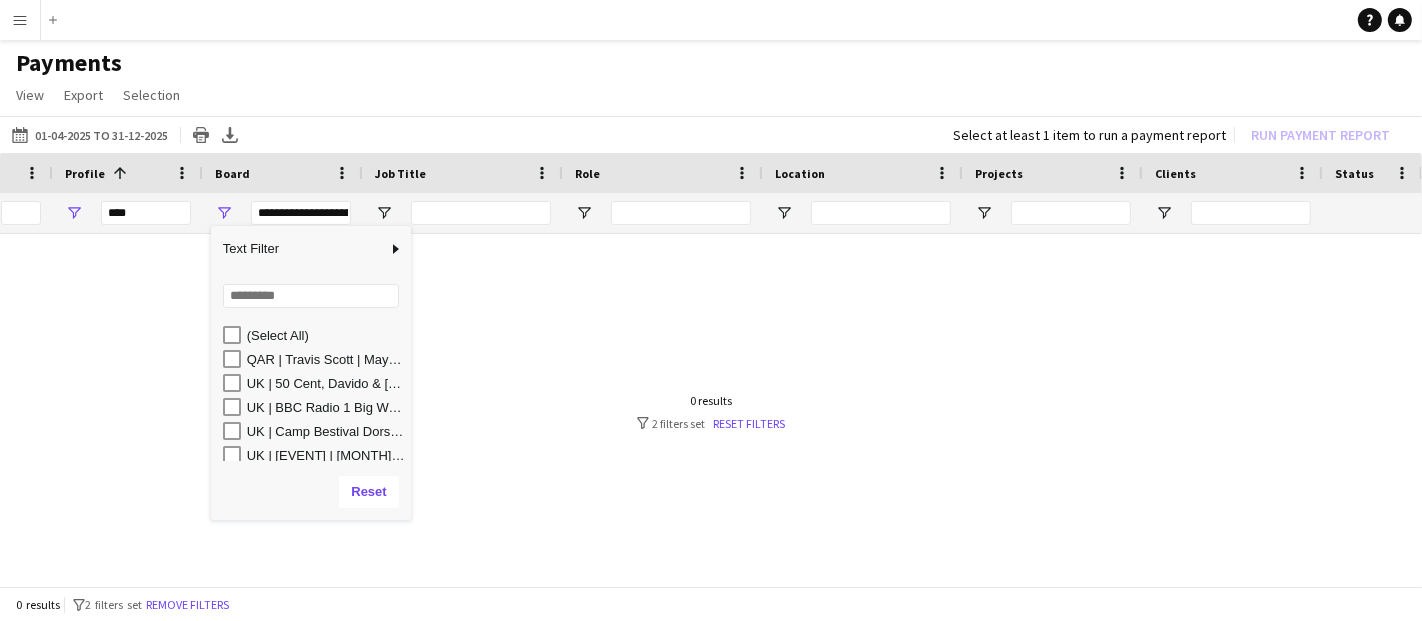 type on "**********" 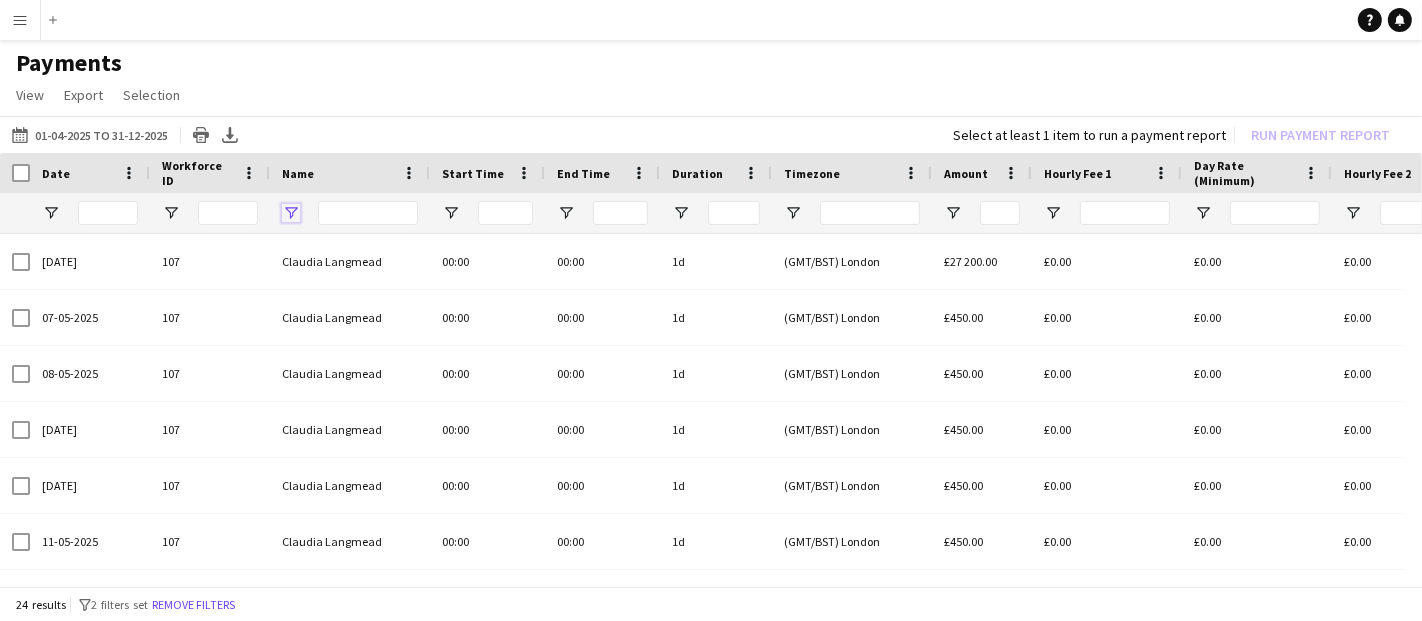 click at bounding box center (291, 213) 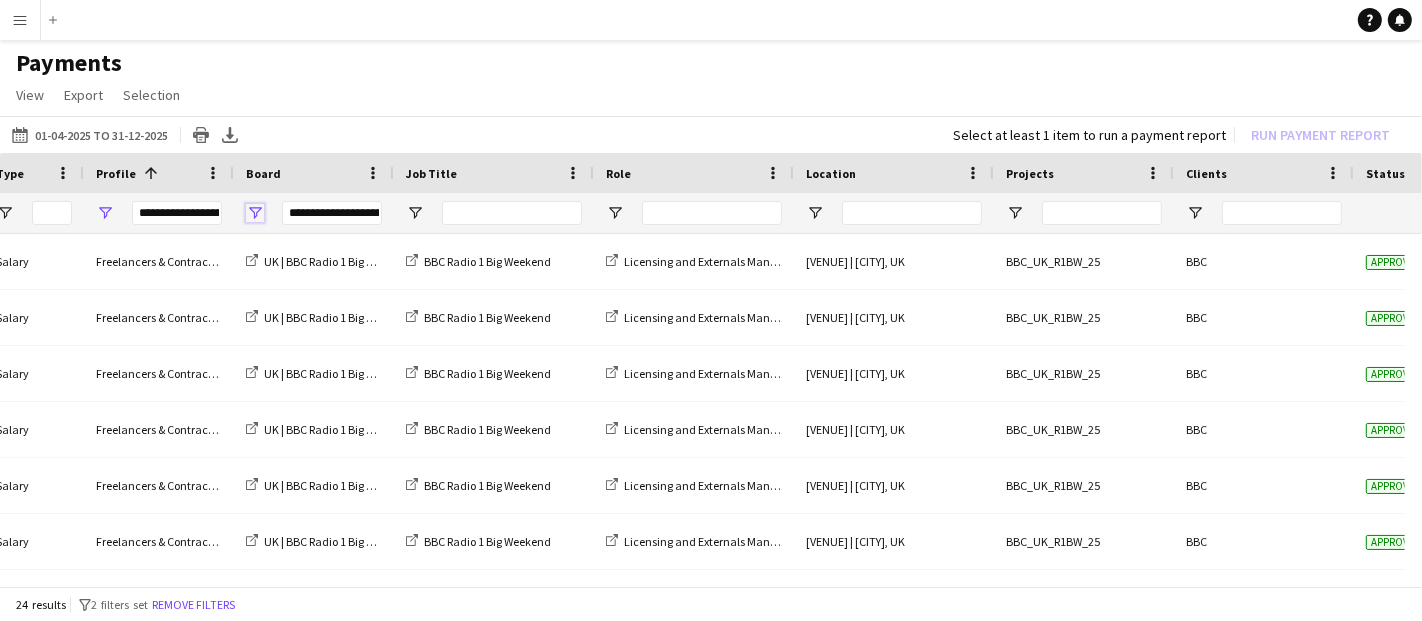 click at bounding box center (255, 213) 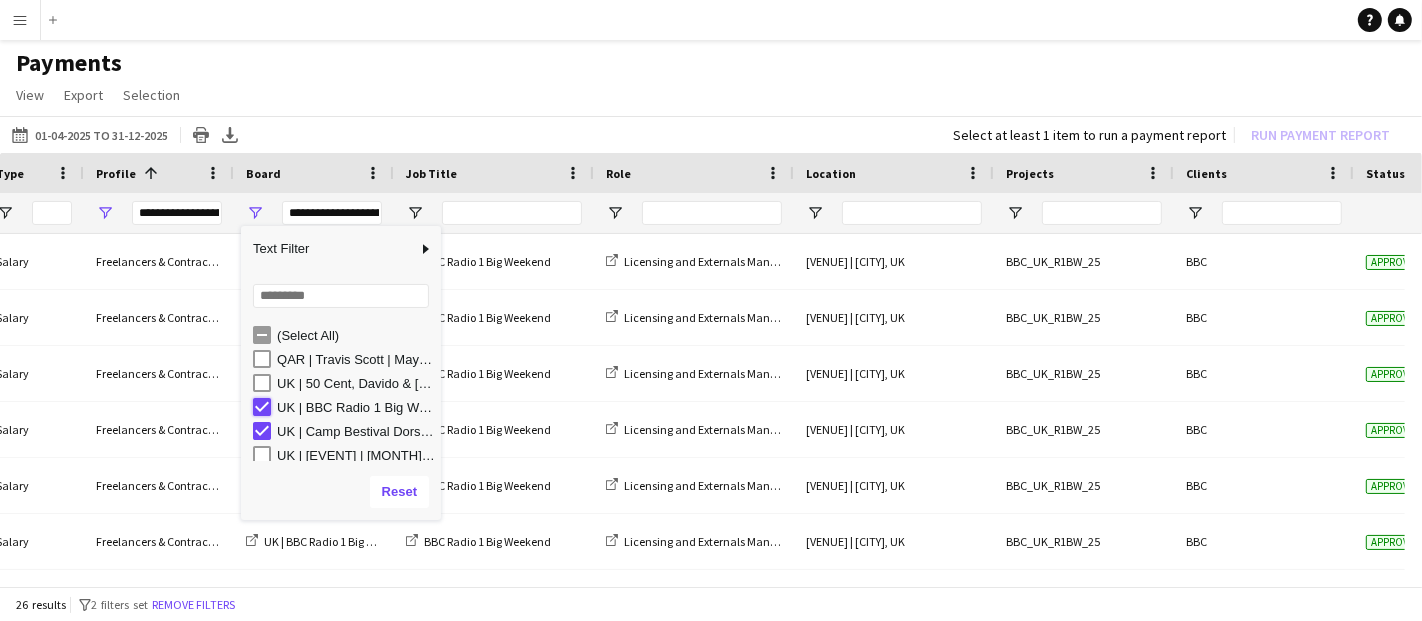 type on "**********" 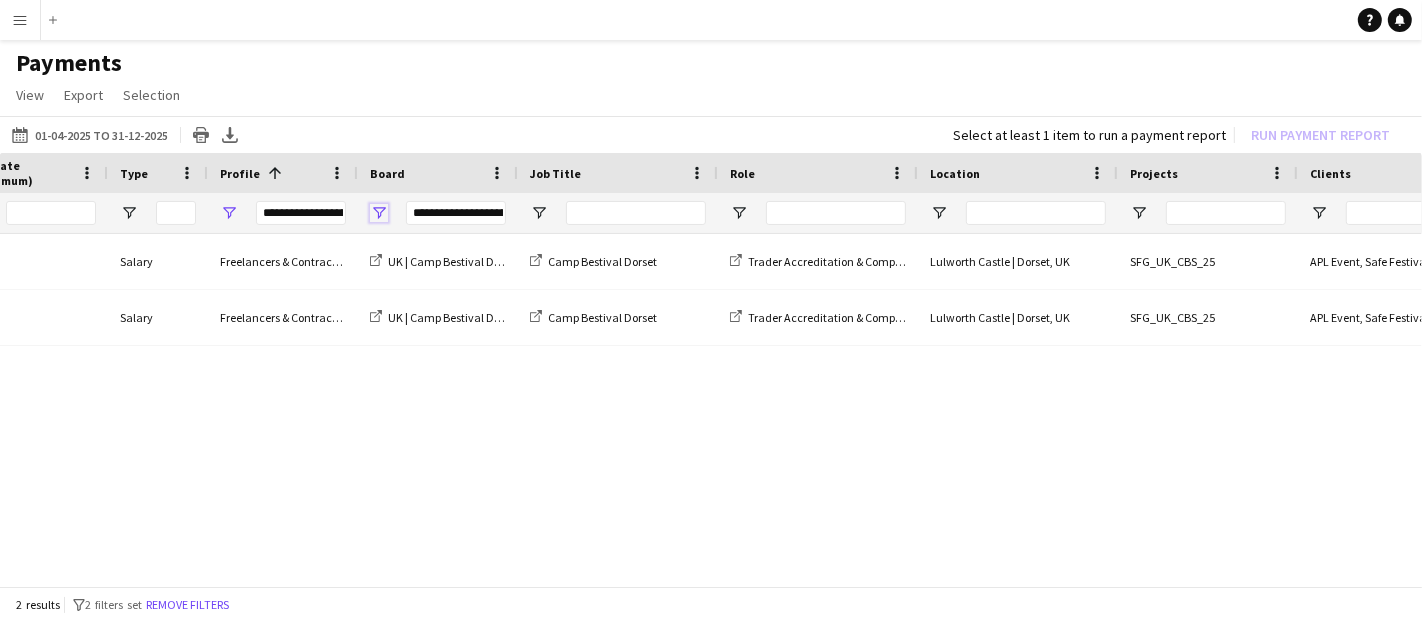 click at bounding box center (379, 213) 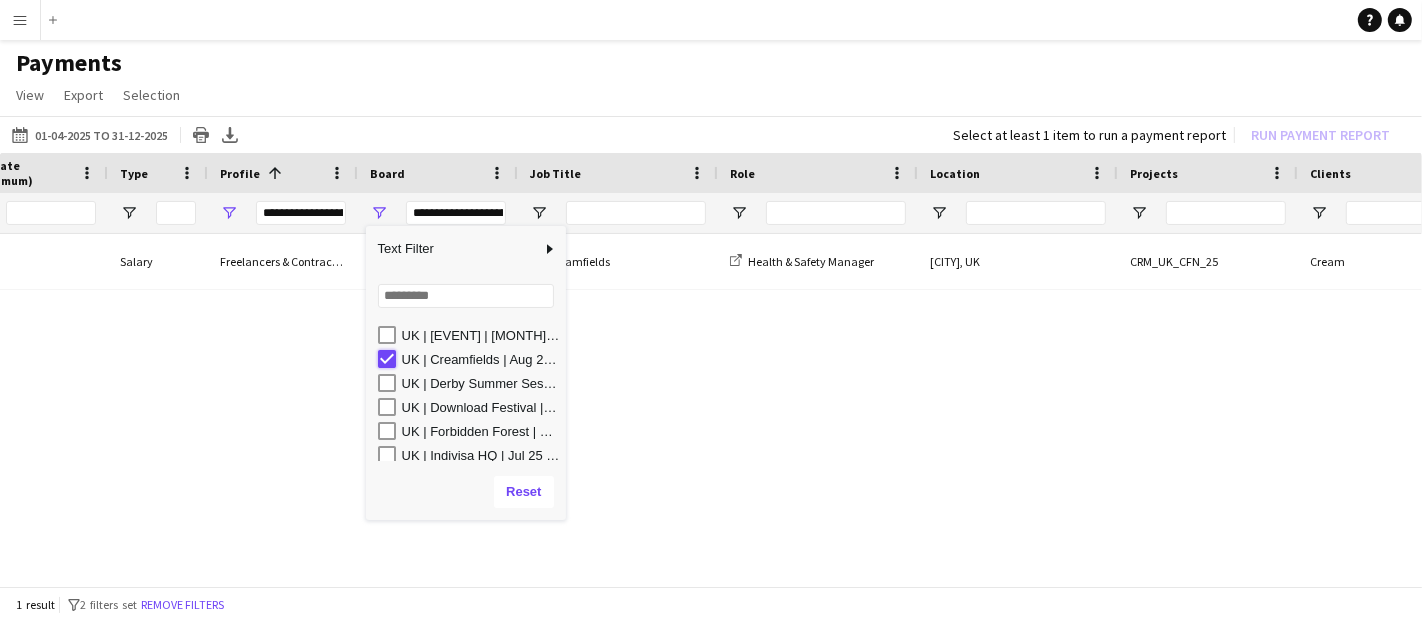 type on "***" 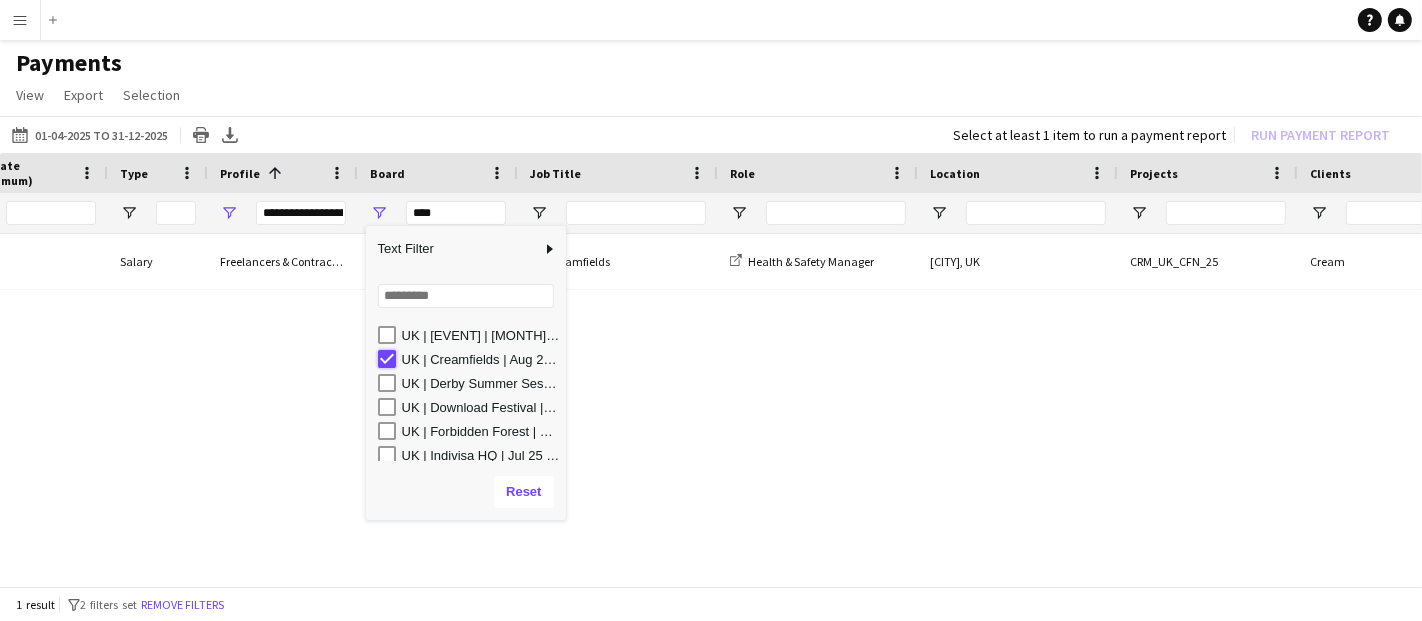 type on "***" 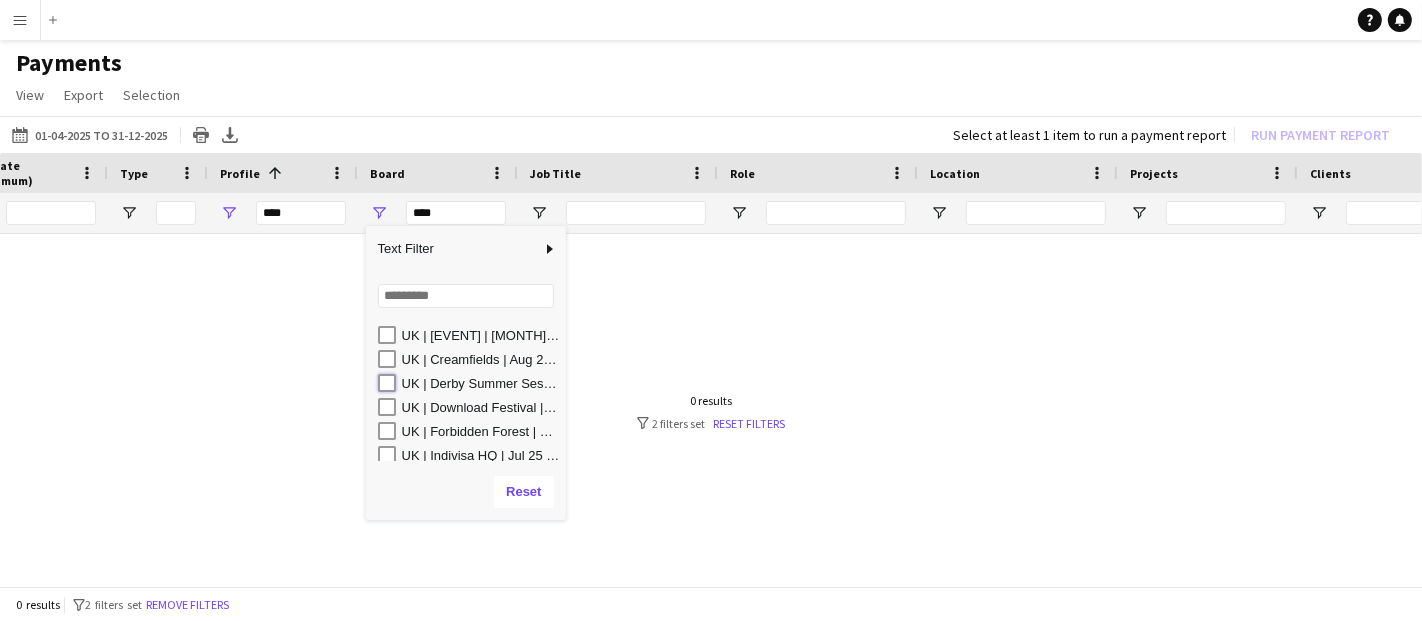 type on "**********" 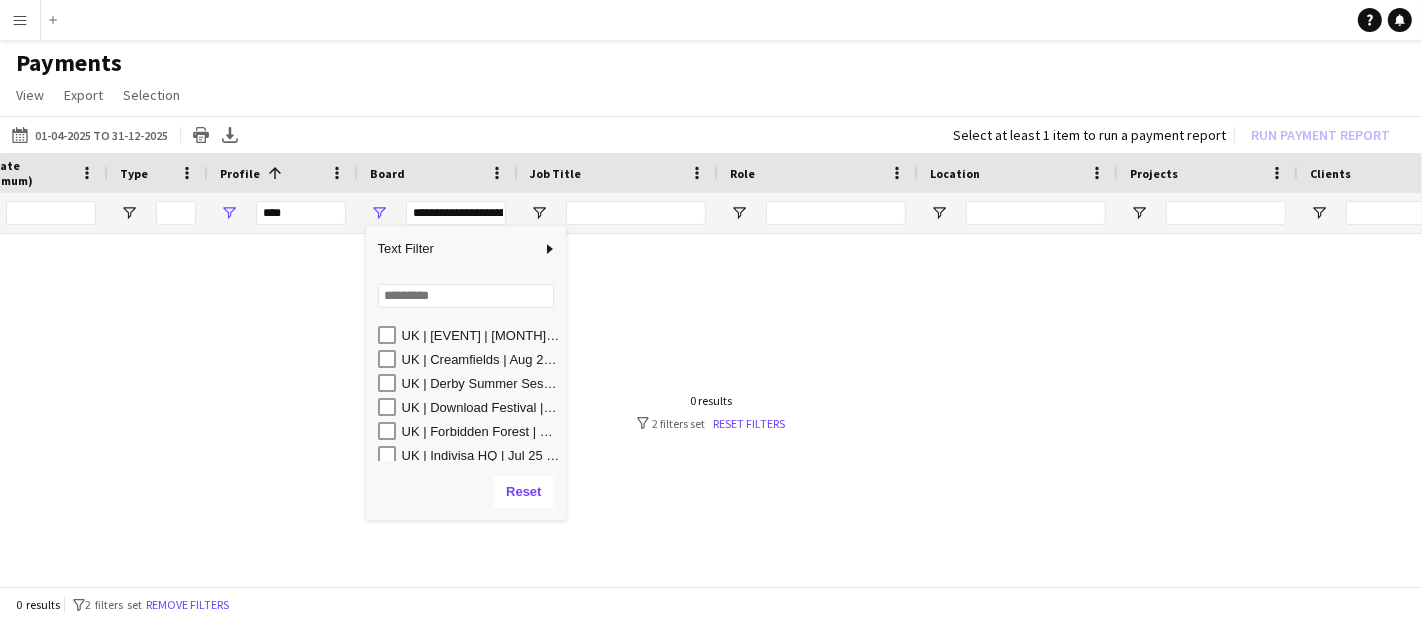 type on "**********" 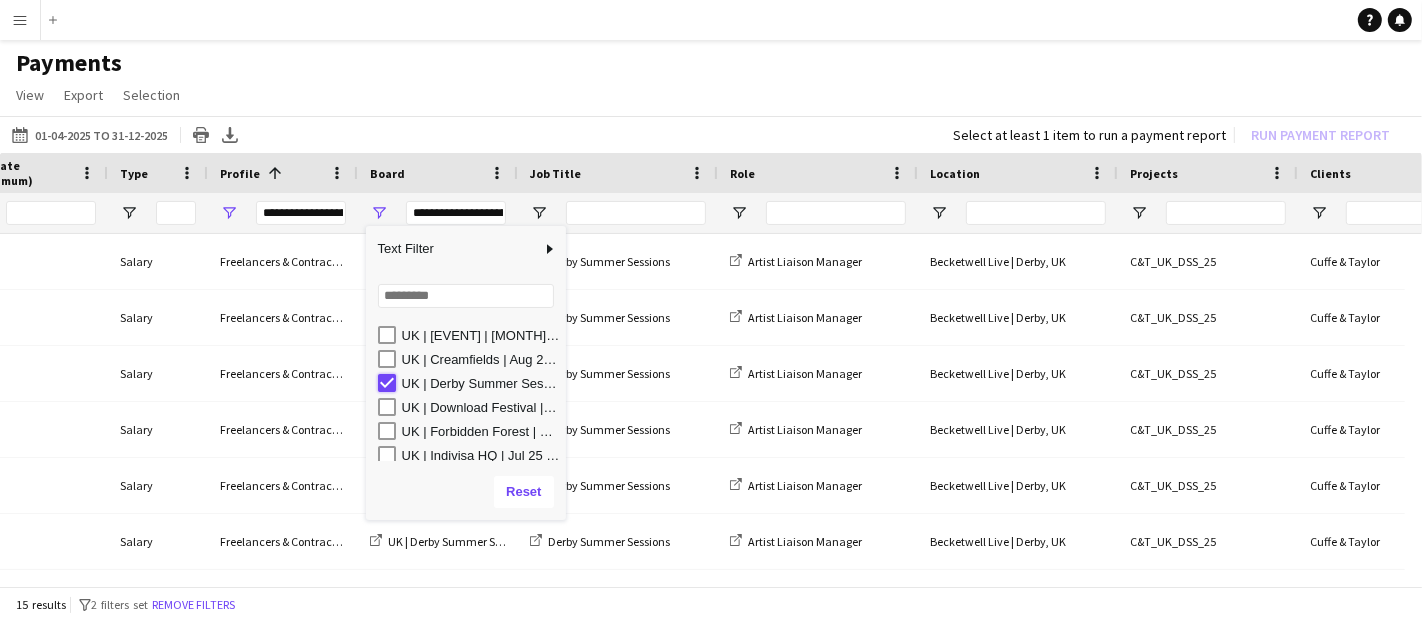 type on "***" 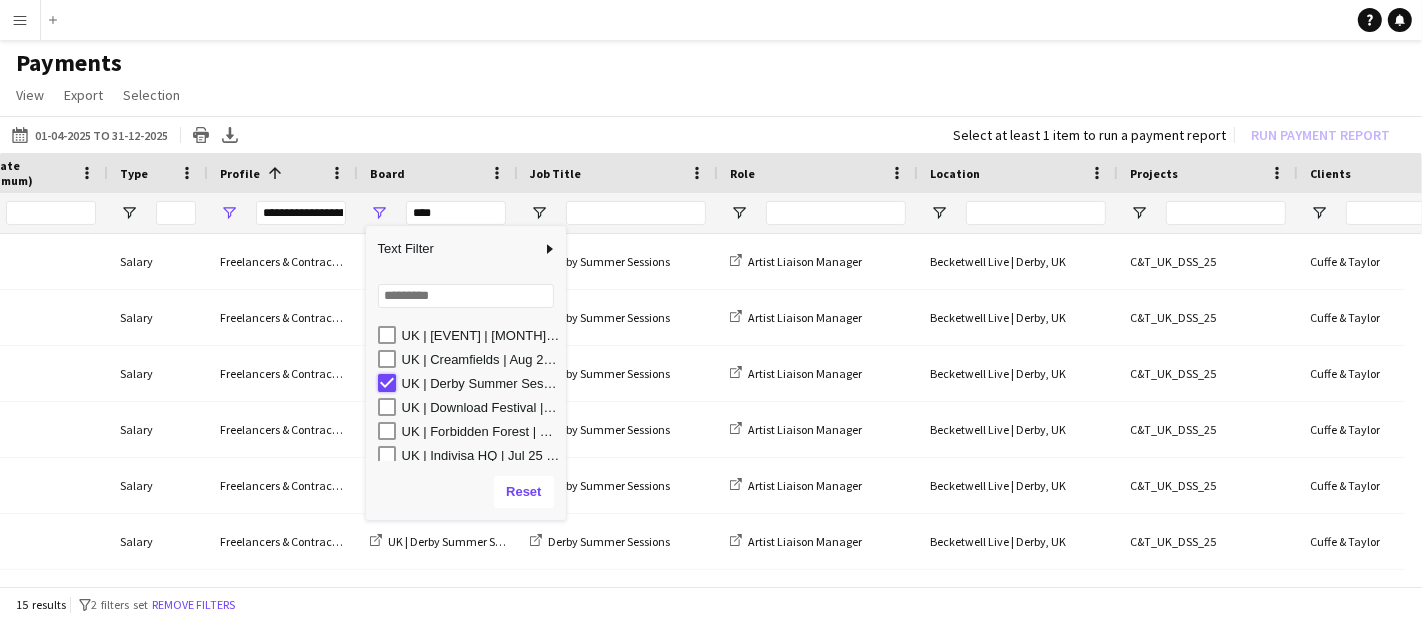 type on "***" 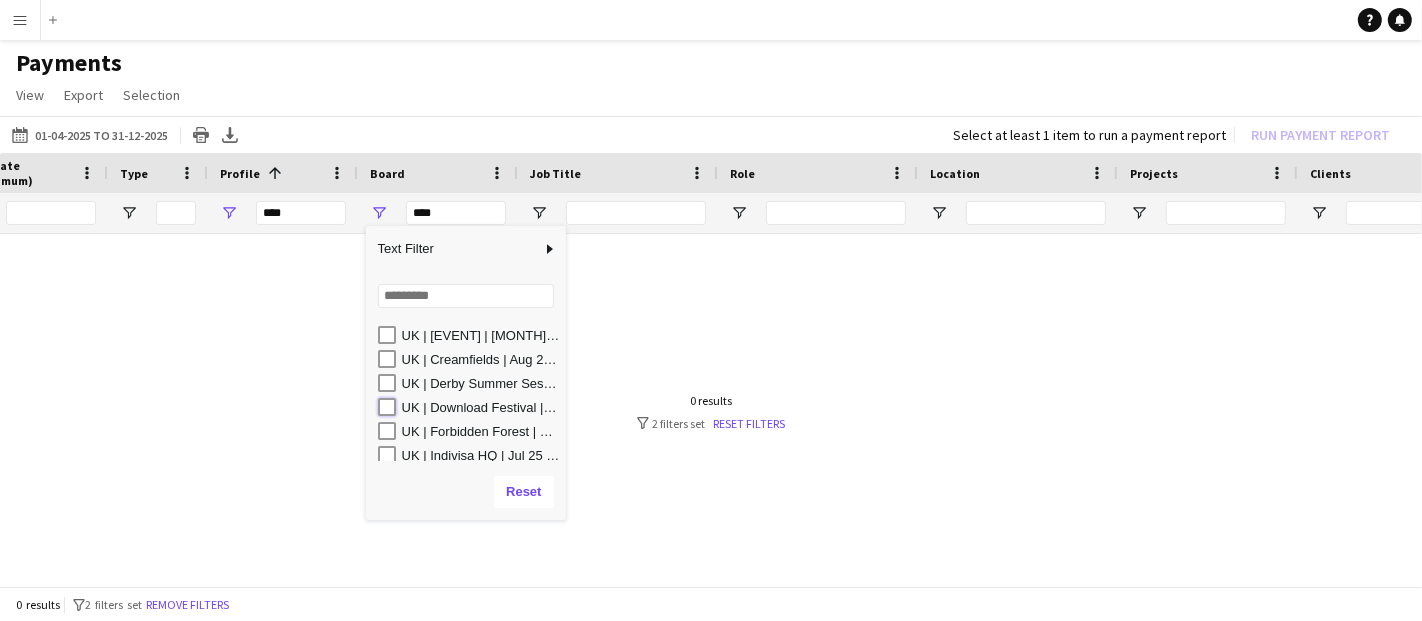 type on "**********" 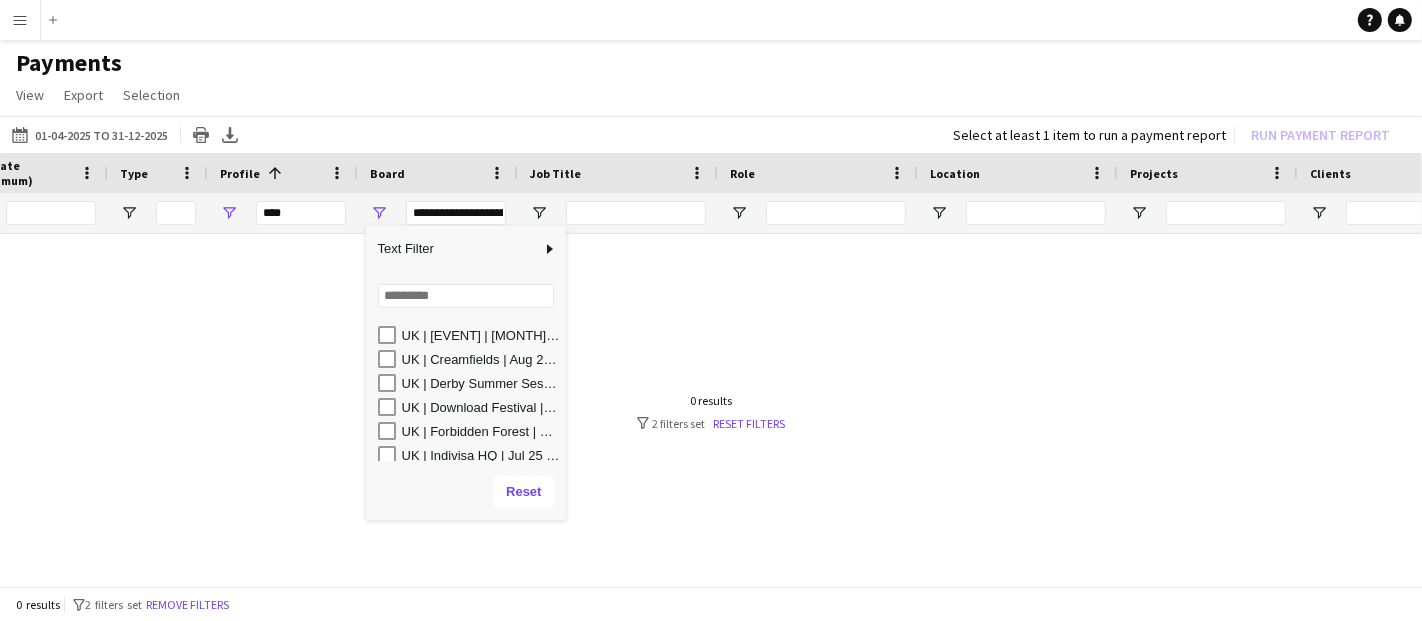 type on "**********" 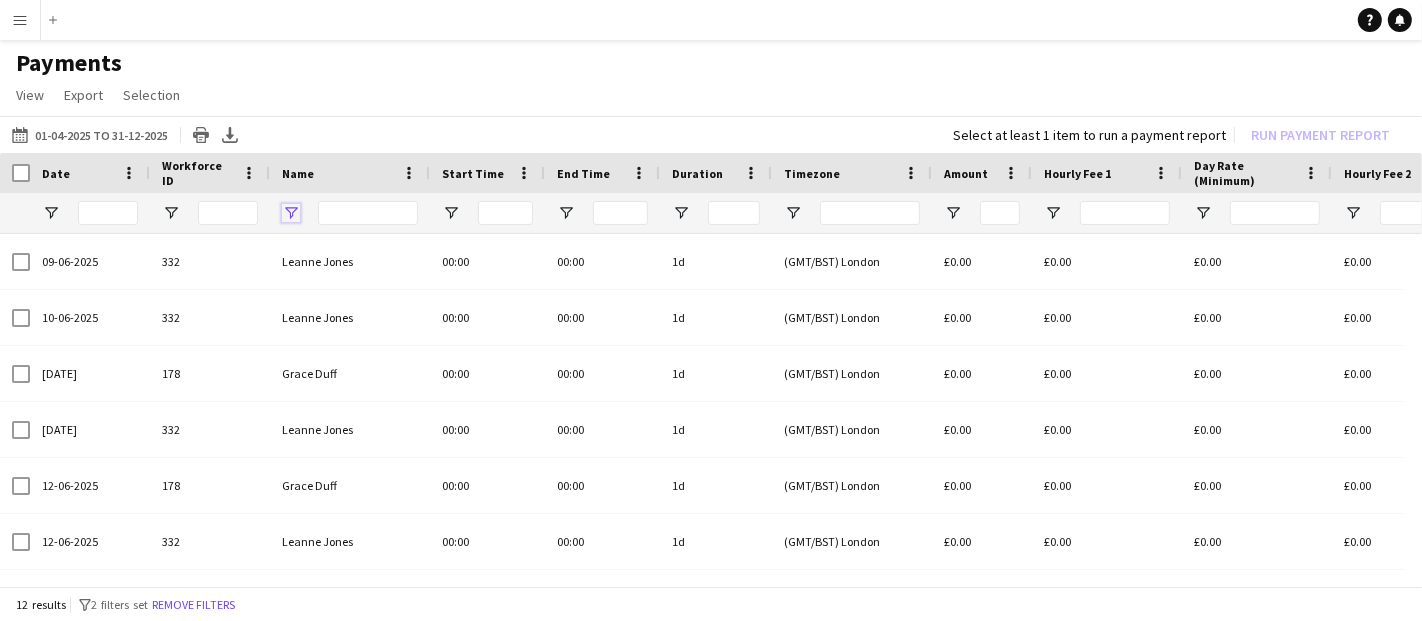 click at bounding box center [291, 213] 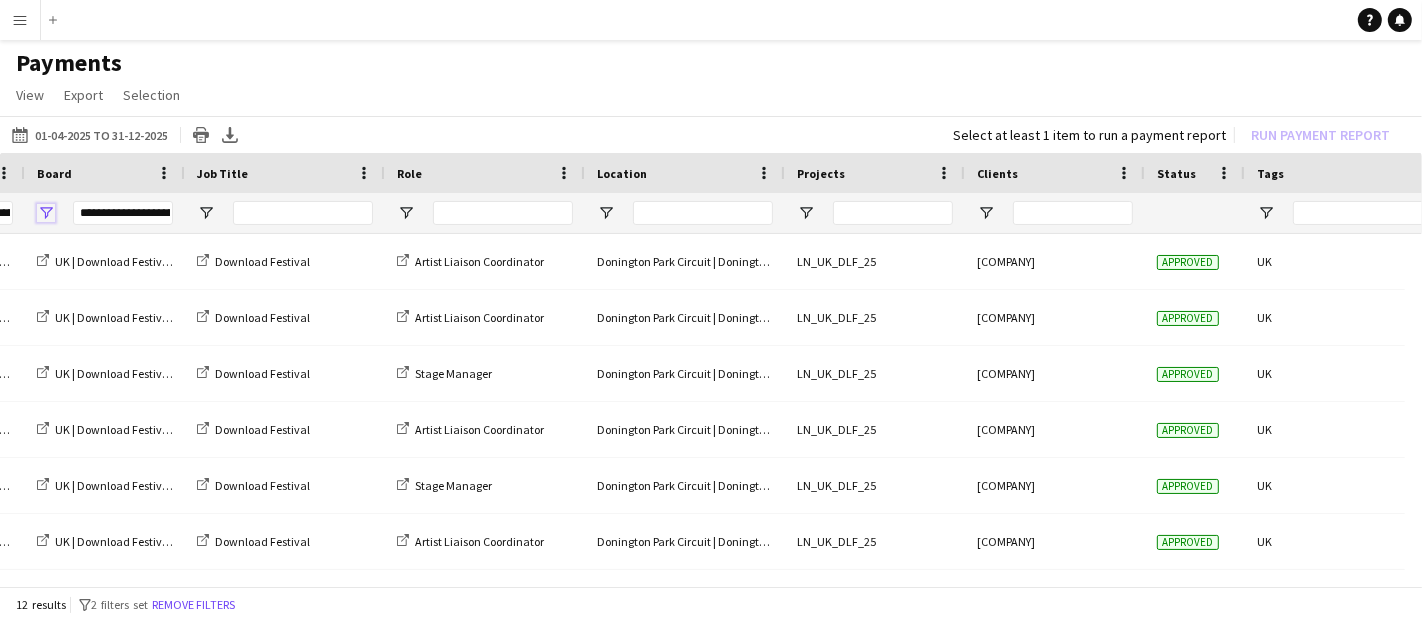 click at bounding box center [46, 213] 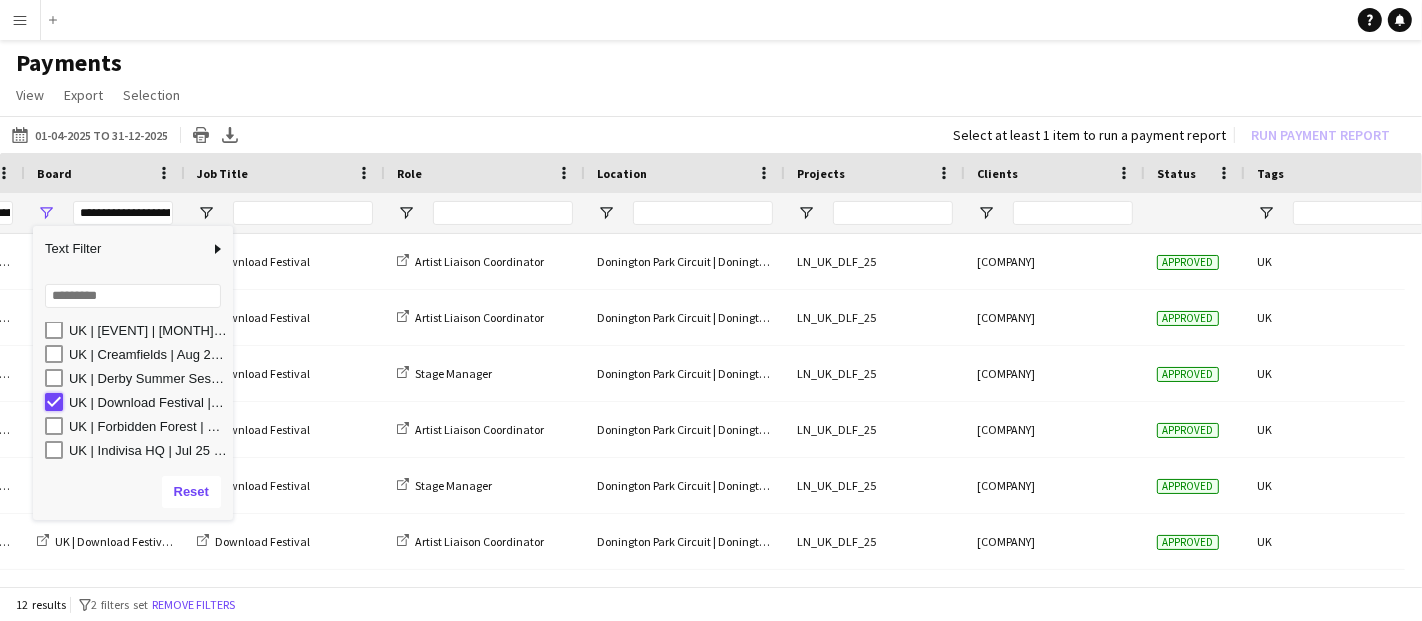 type on "***" 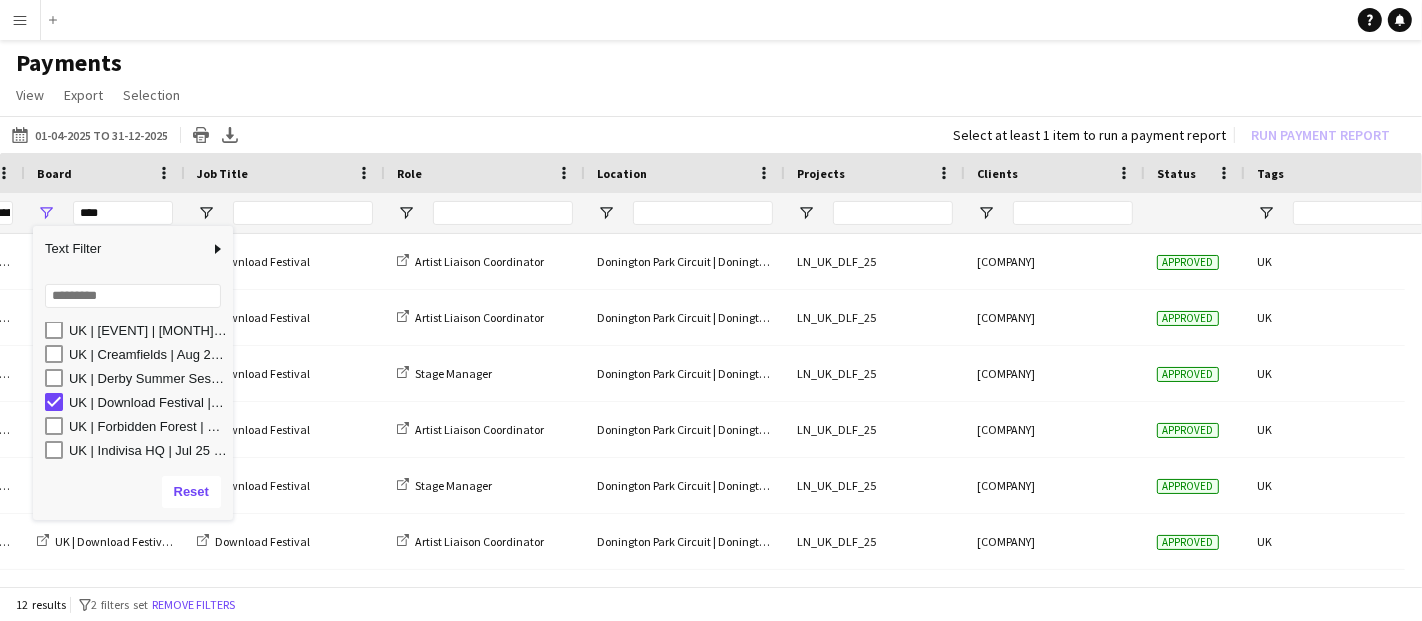 type on "***" 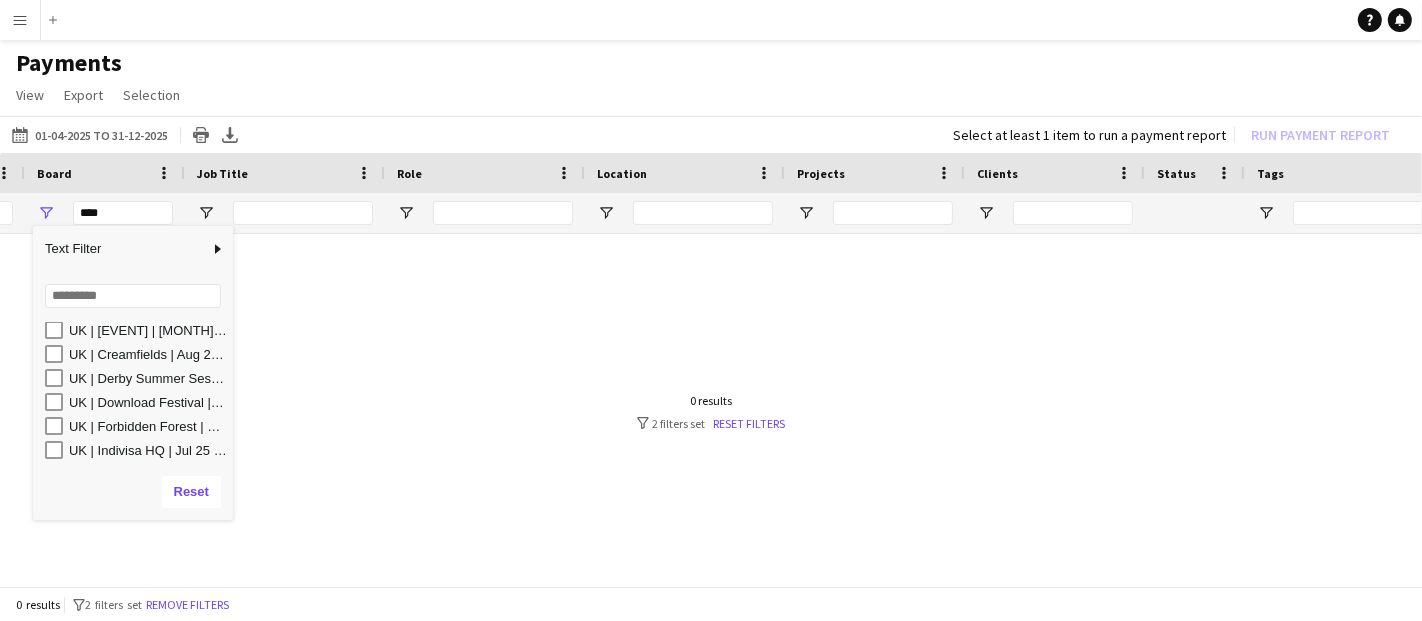 type on "**********" 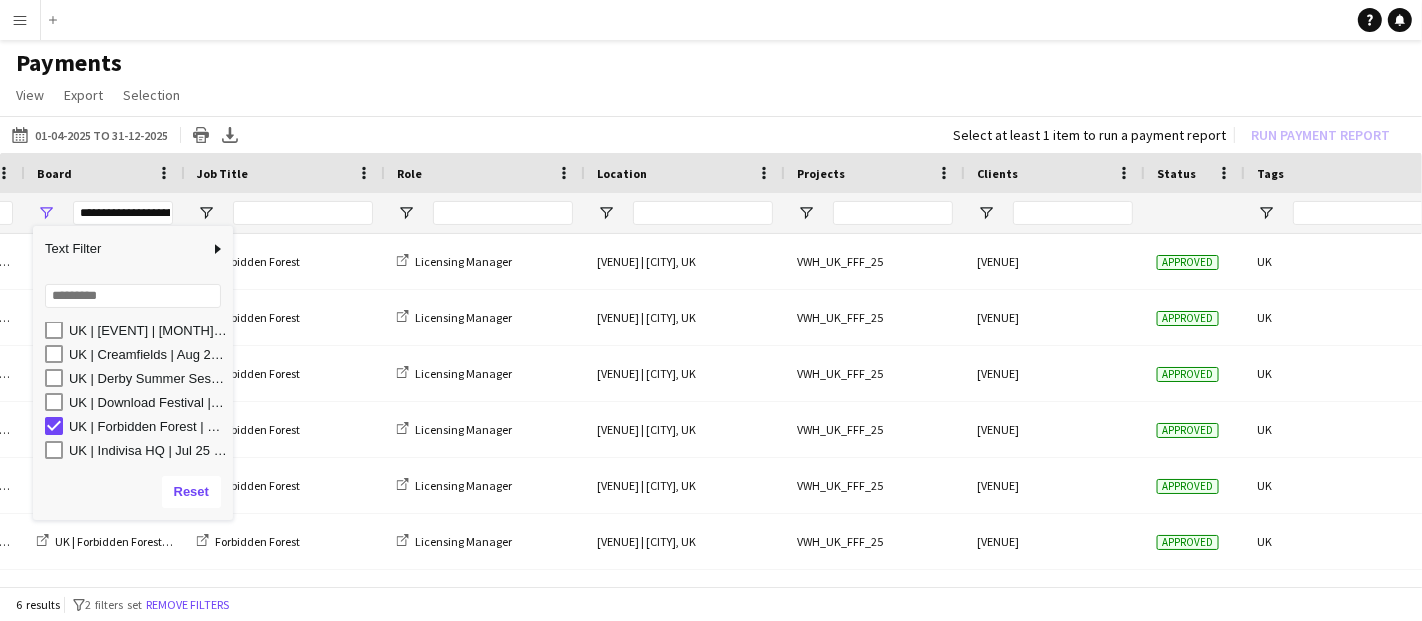 type on "**********" 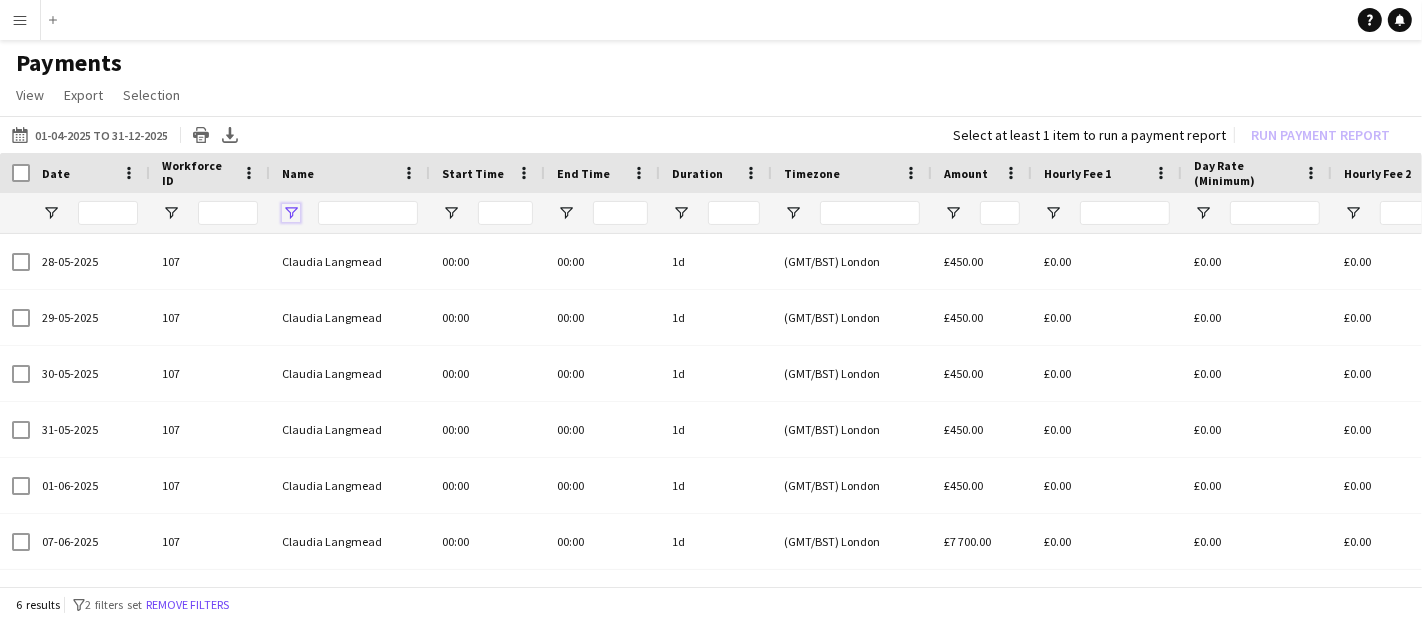 click at bounding box center (291, 213) 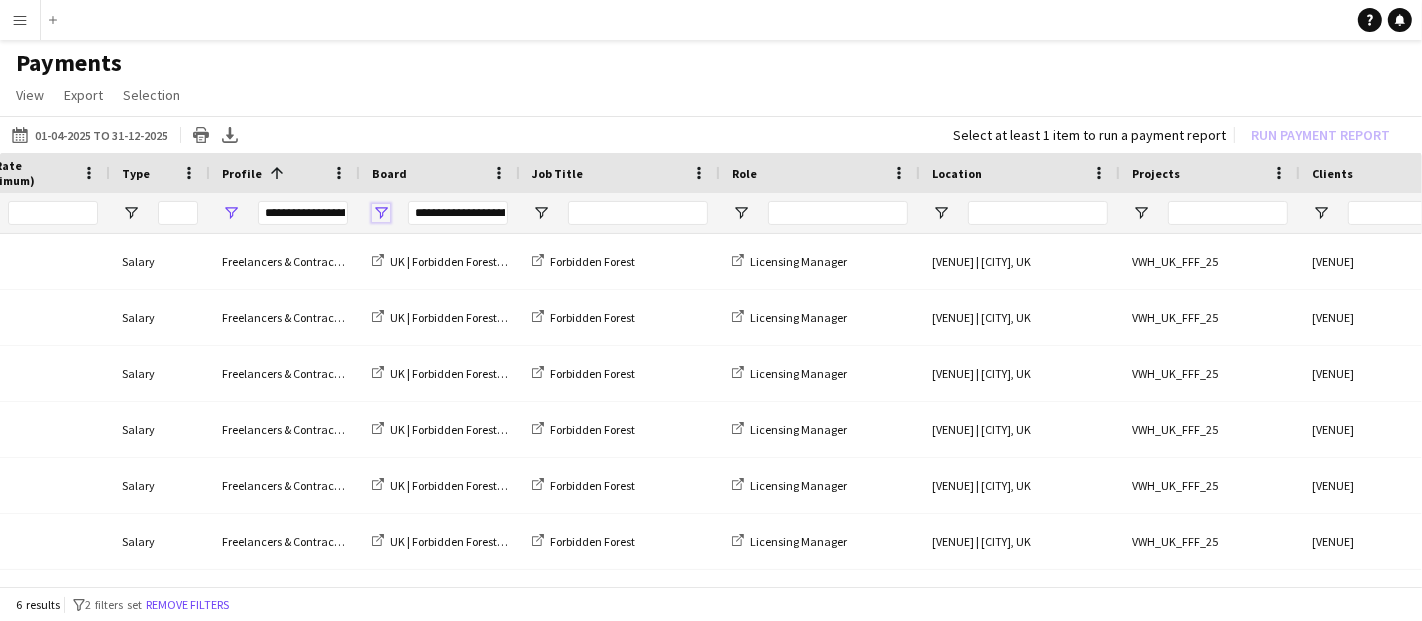 click at bounding box center [381, 213] 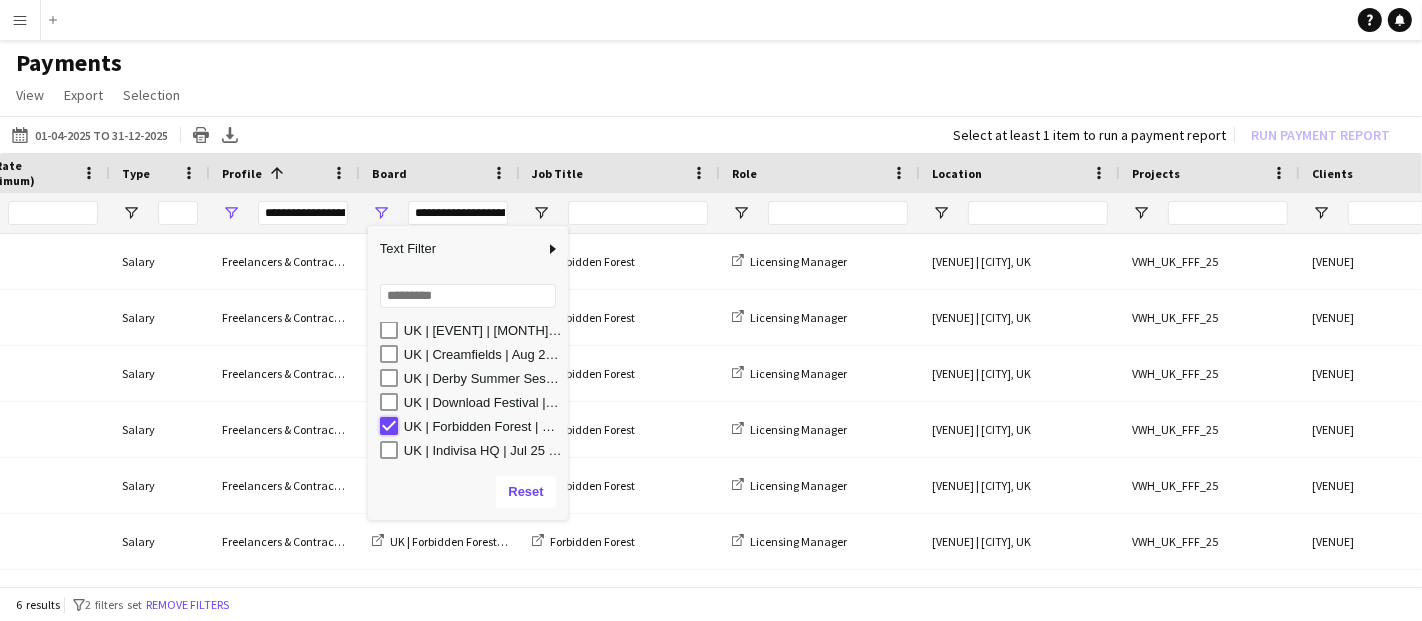 type on "***" 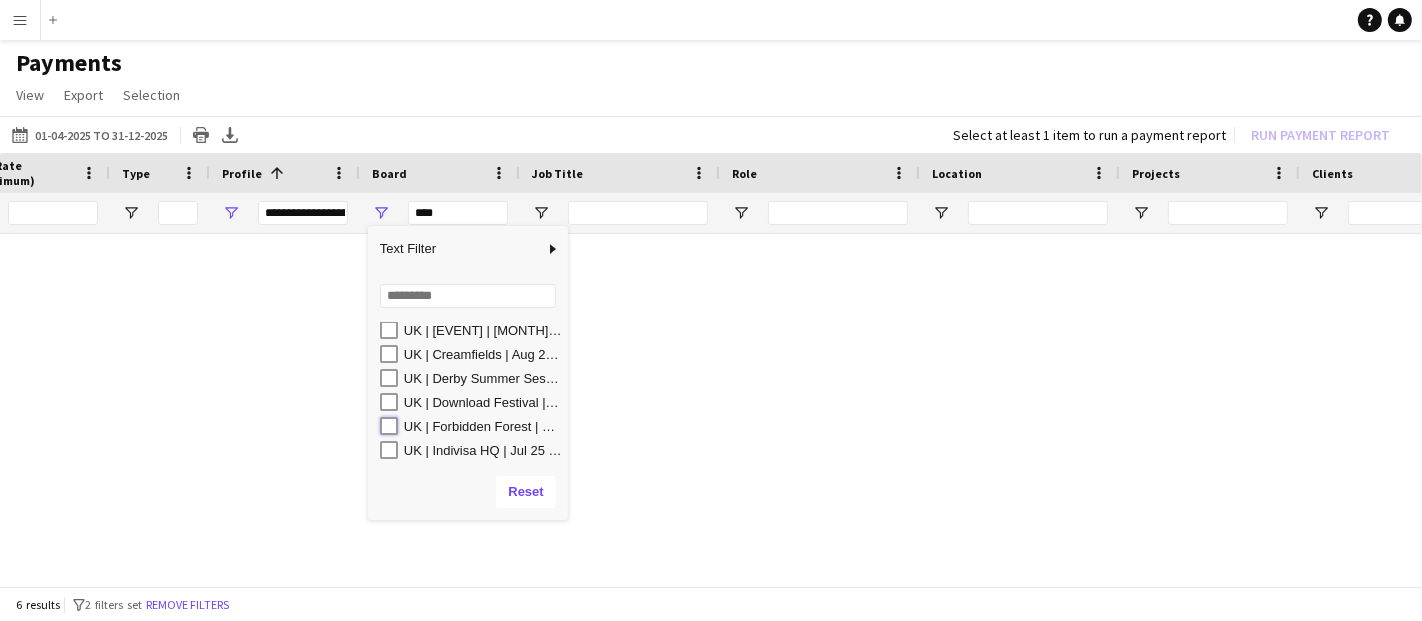 type on "***" 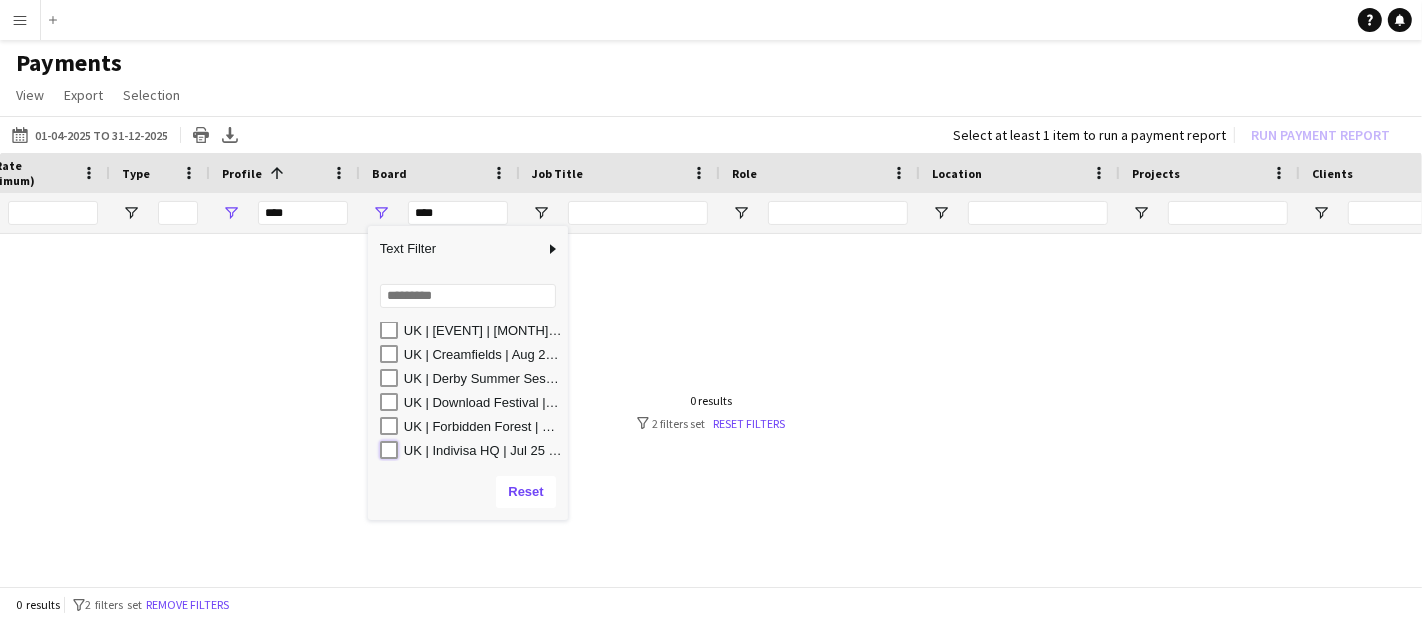 type on "**********" 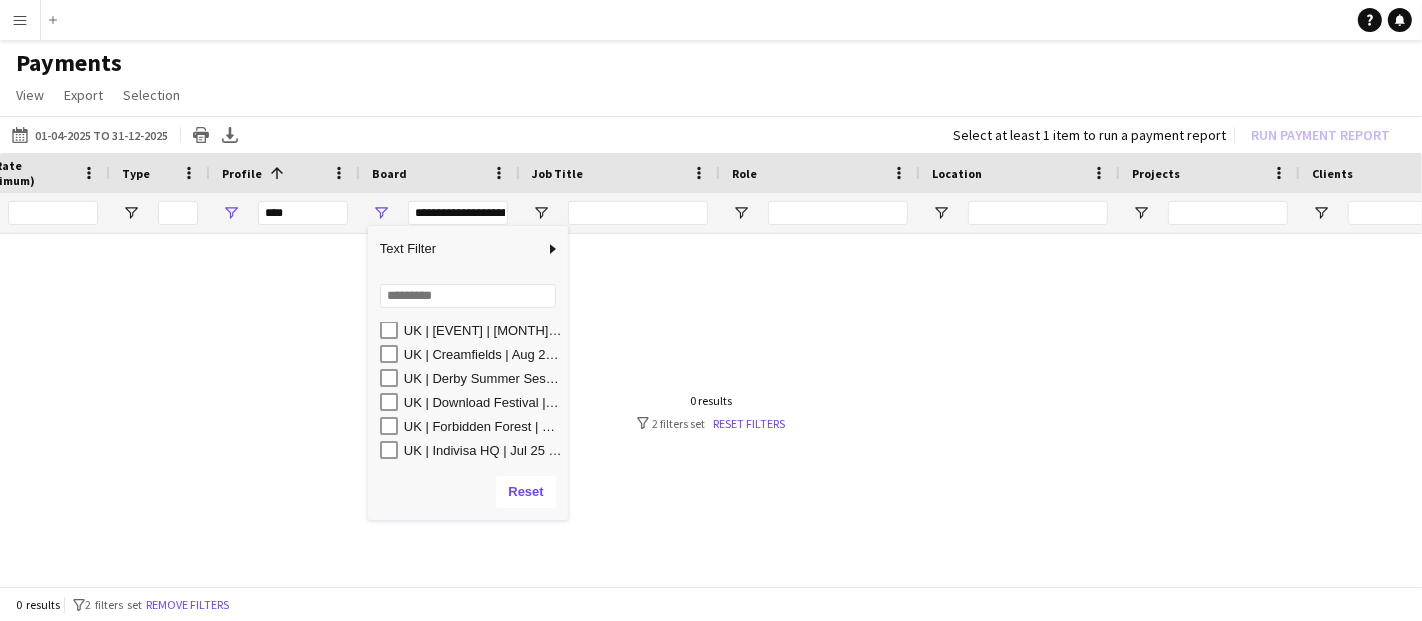 type on "**********" 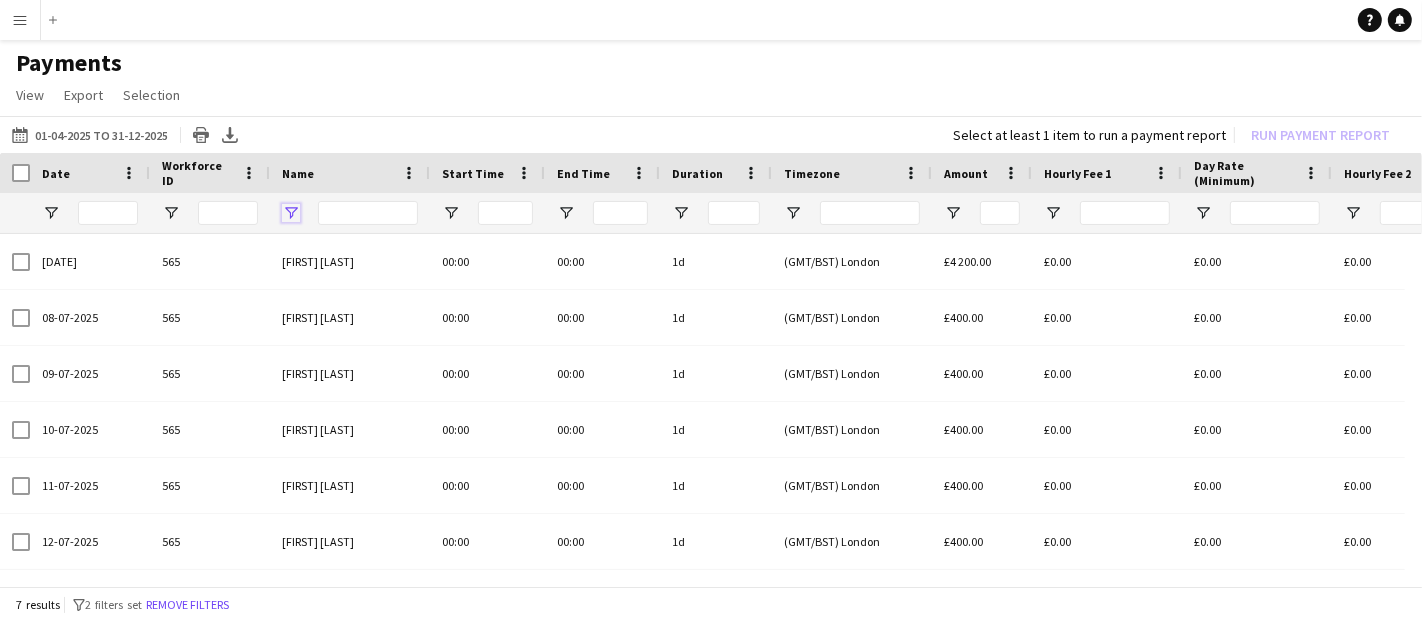 click at bounding box center (291, 213) 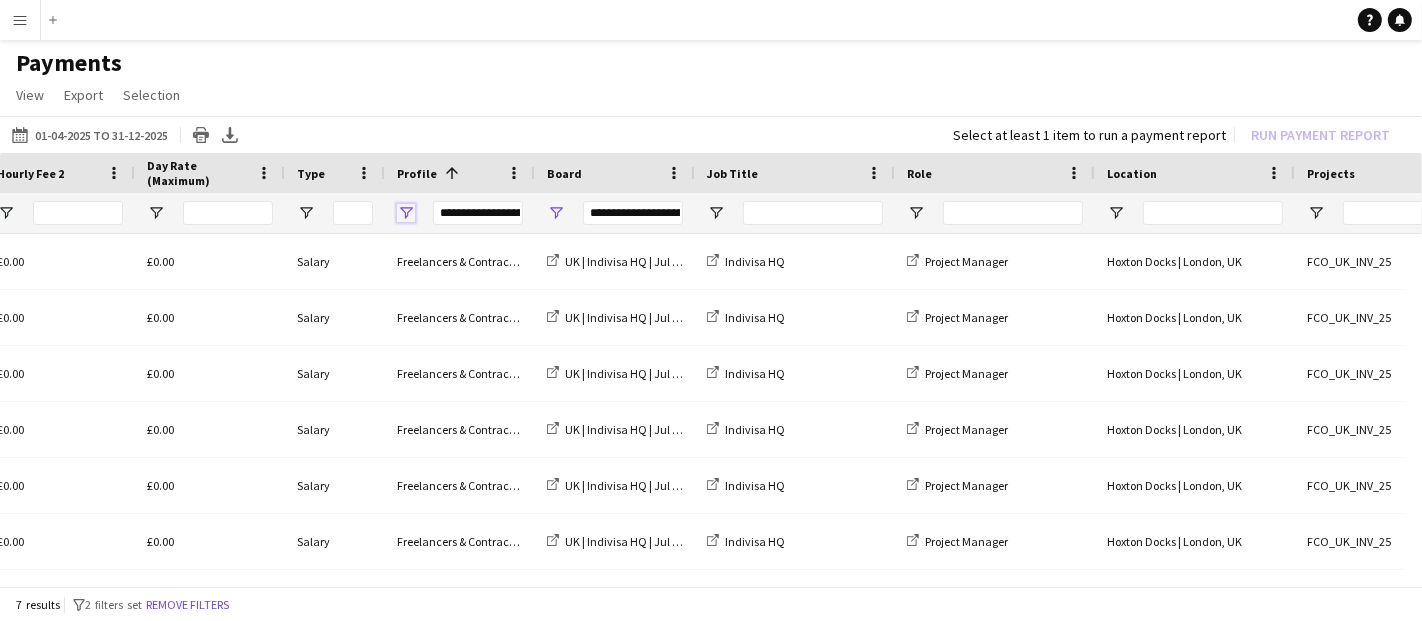 click at bounding box center [406, 213] 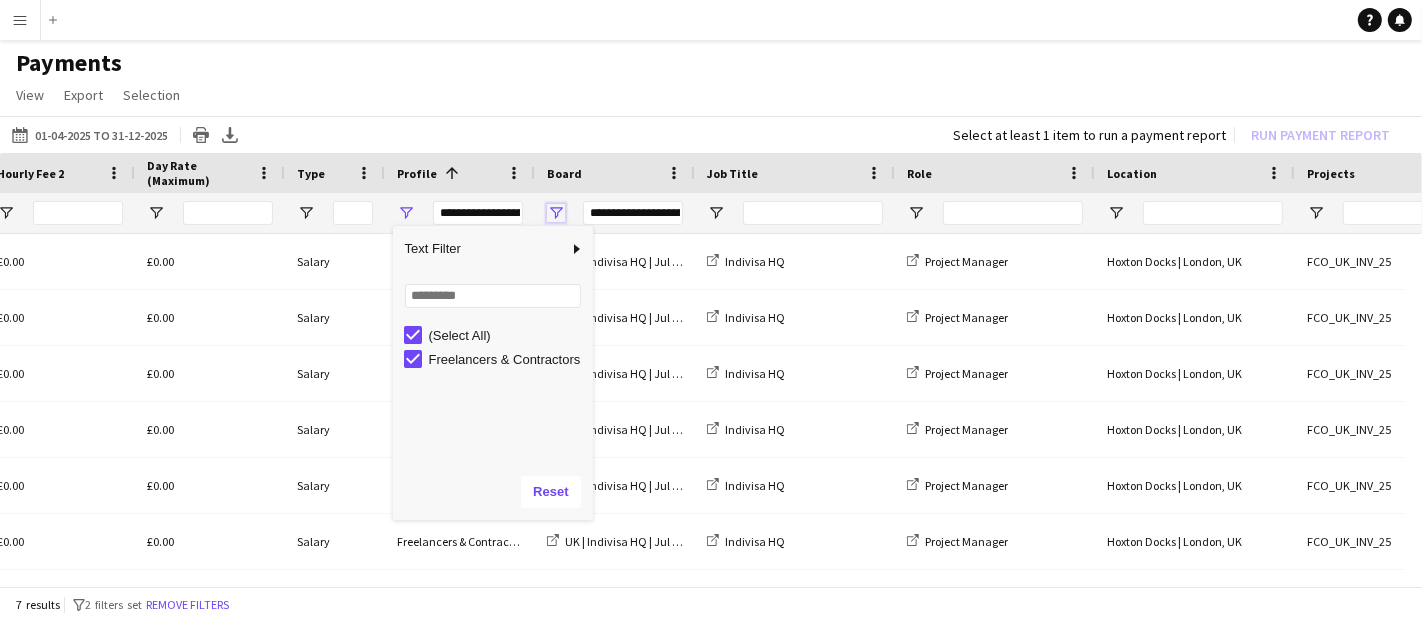 click at bounding box center (556, 213) 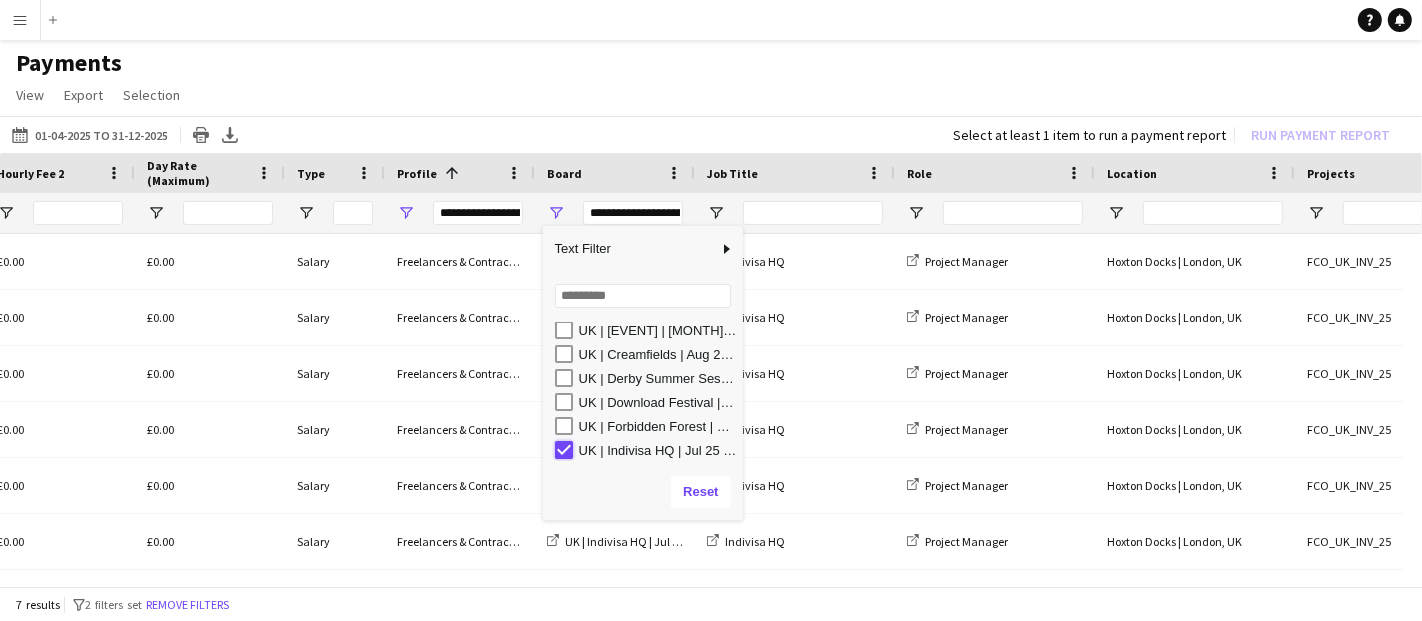 type on "***" 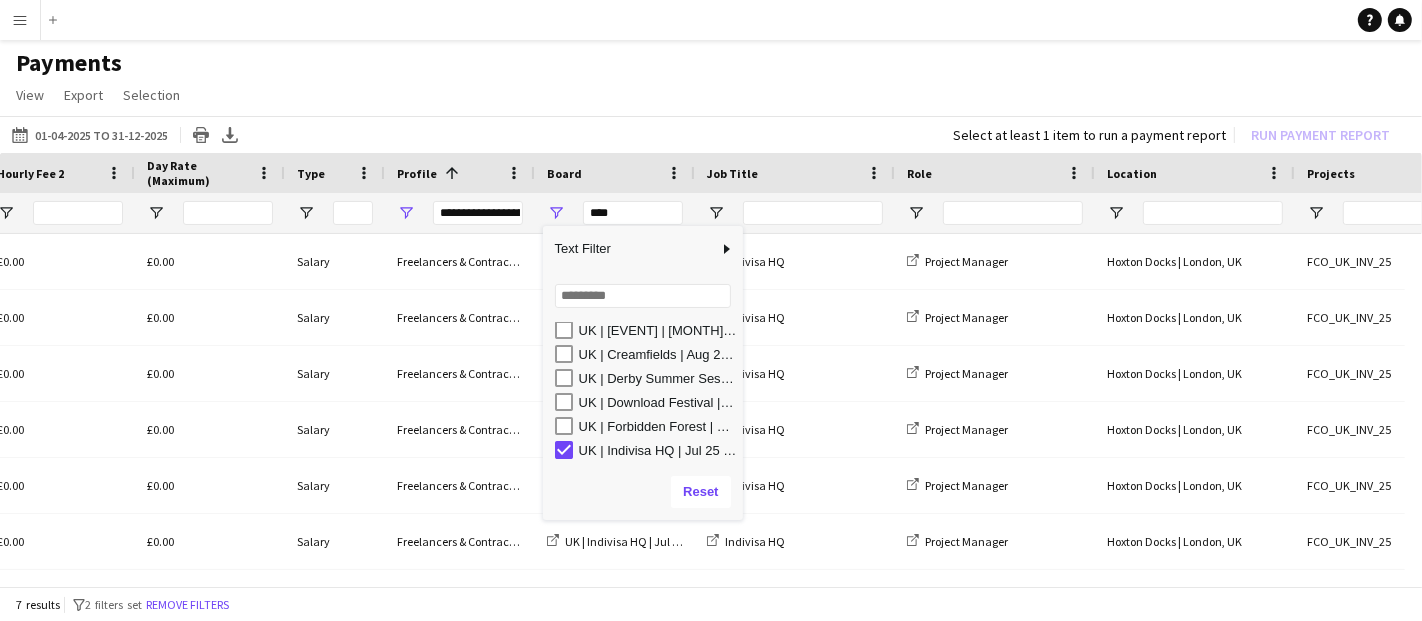 type on "***" 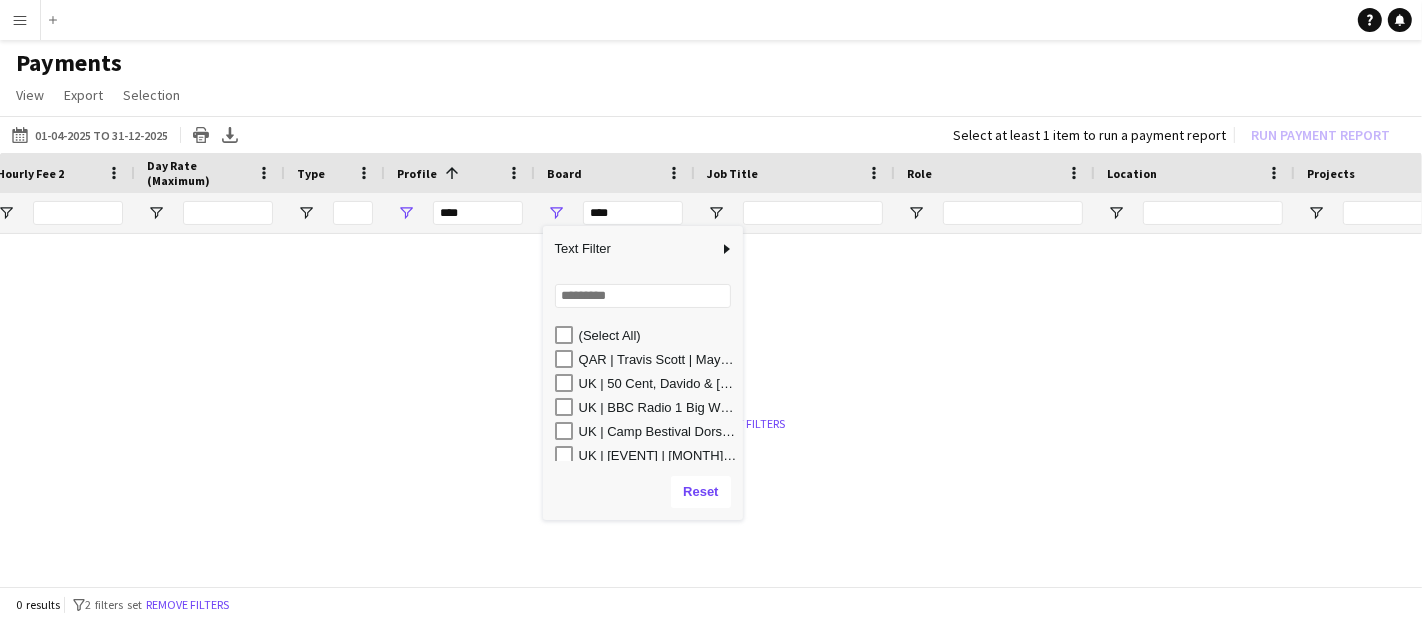 click on "QAR | Travis Scott | May 25 (LNME_QAR_TVS_25)" at bounding box center (658, 359) 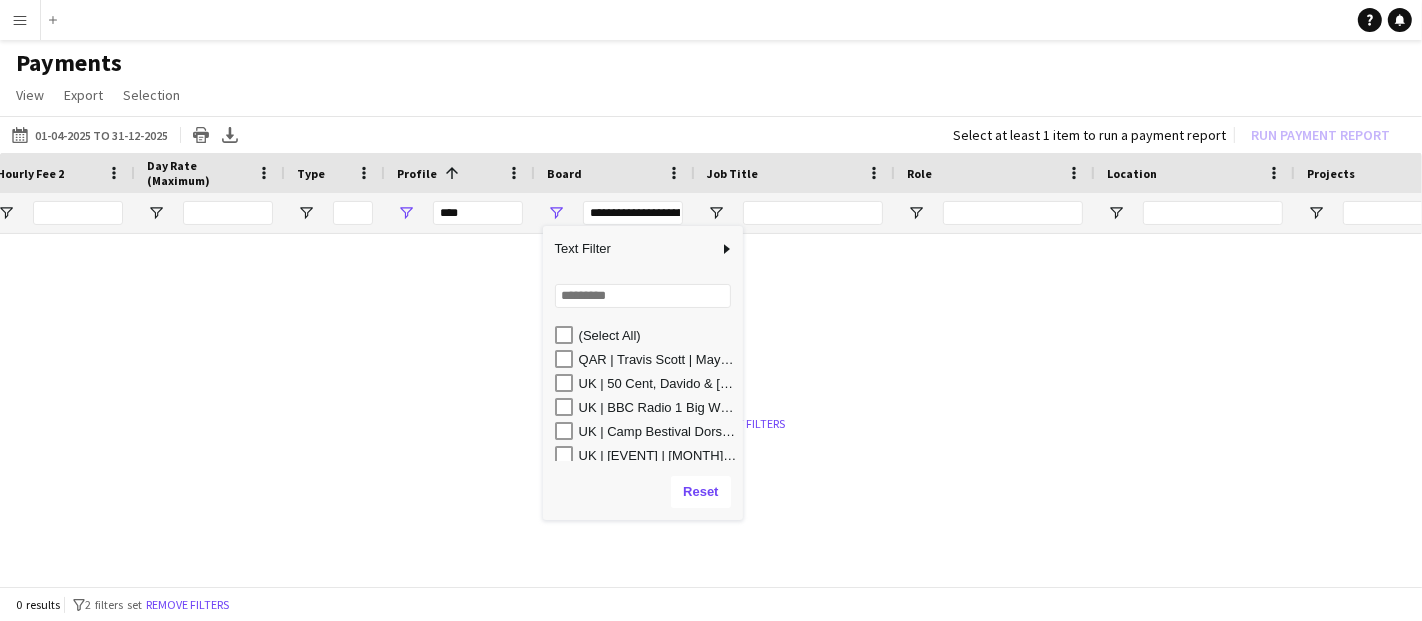 type on "**********" 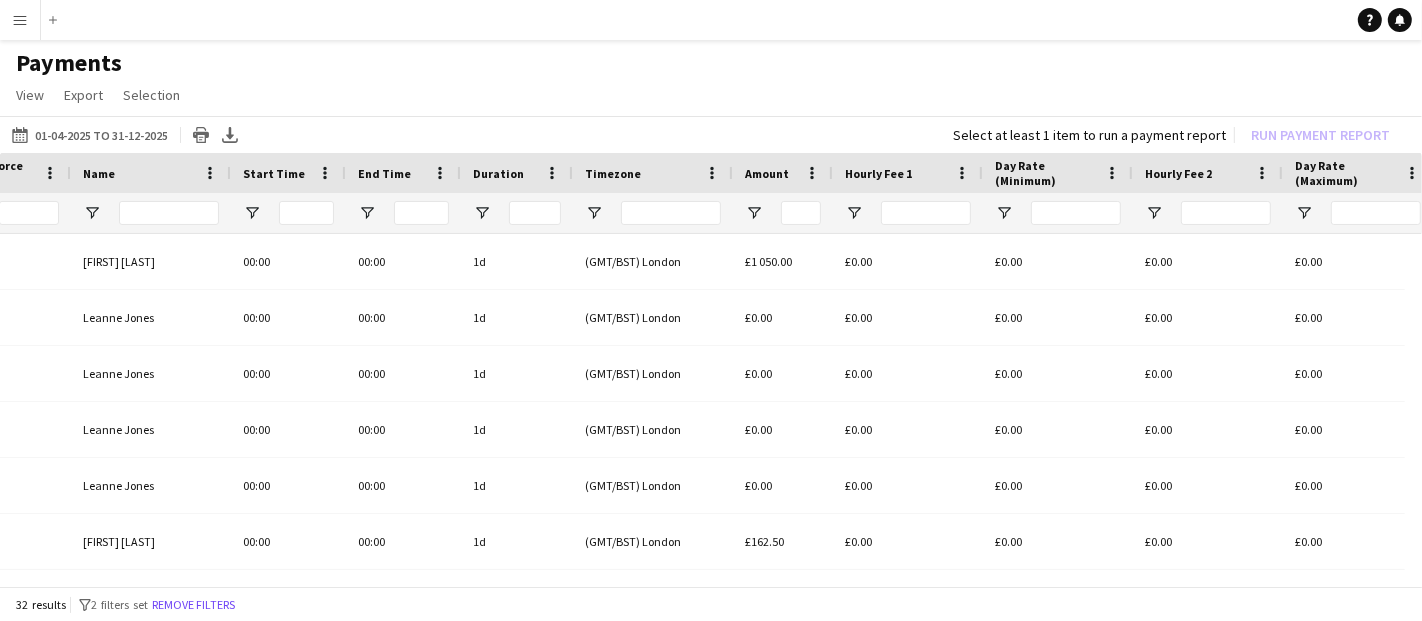 drag, startPoint x: 615, startPoint y: 587, endPoint x: 131, endPoint y: 573, distance: 484.20242 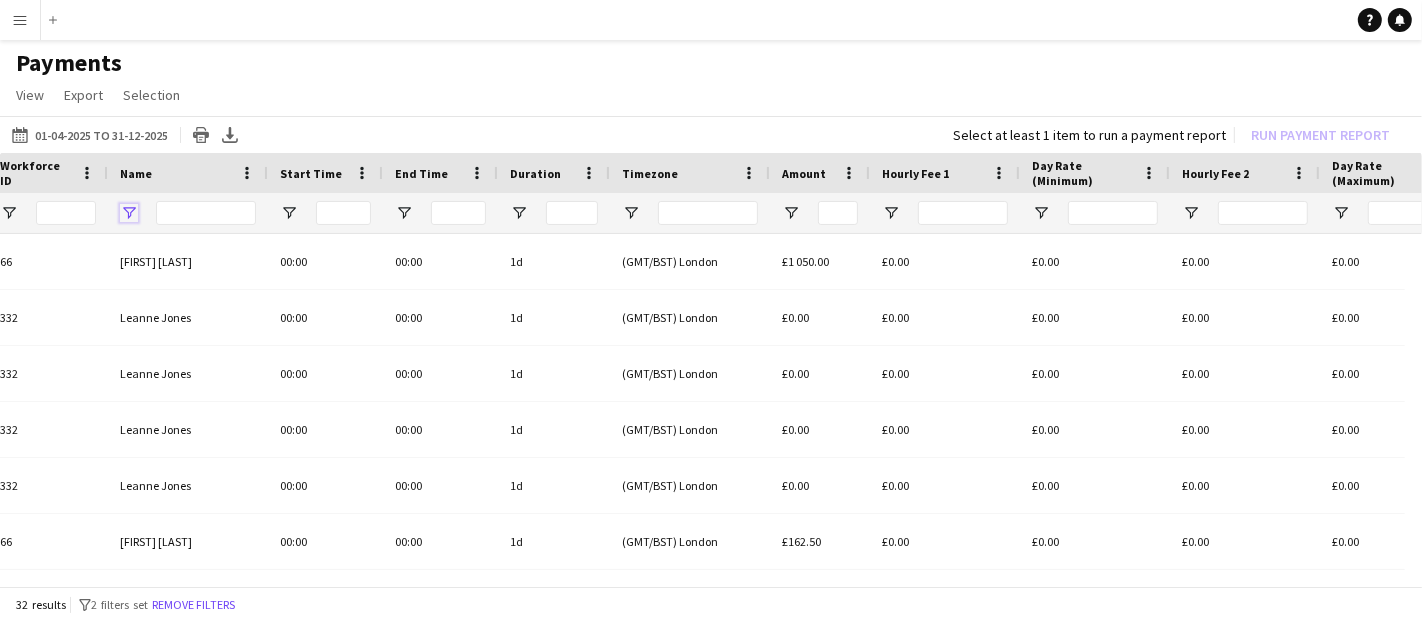 click at bounding box center (129, 213) 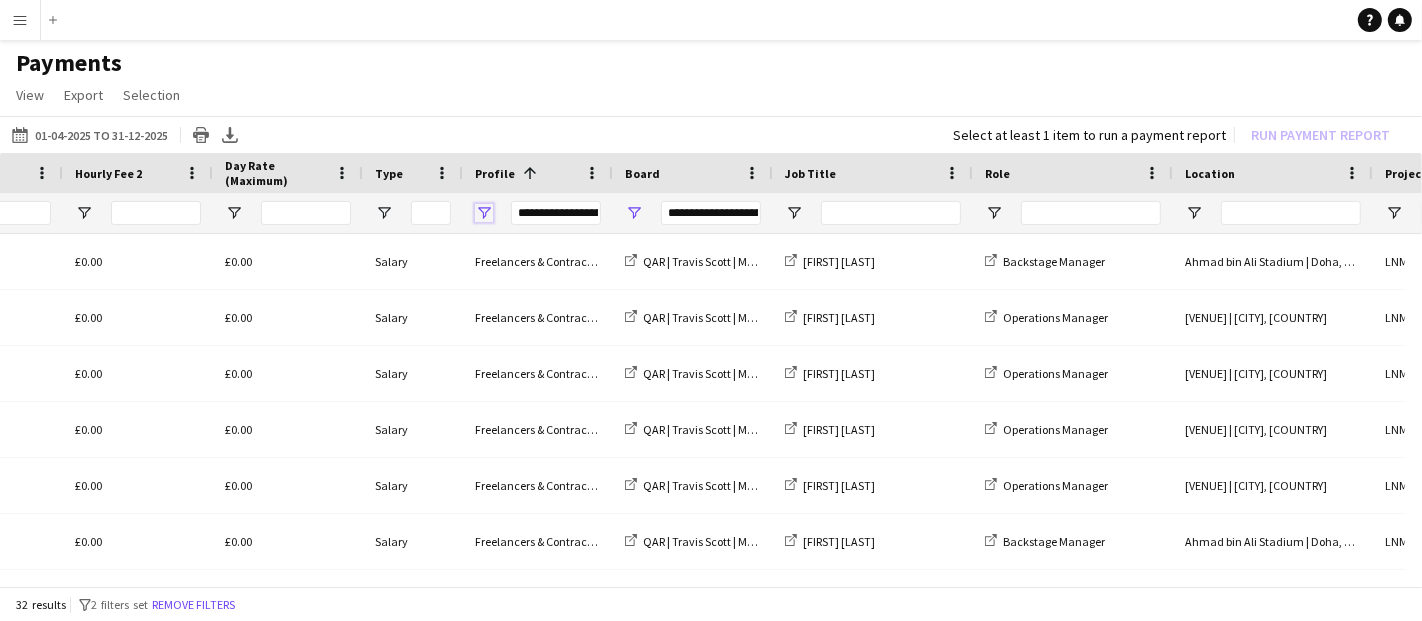 click at bounding box center (484, 213) 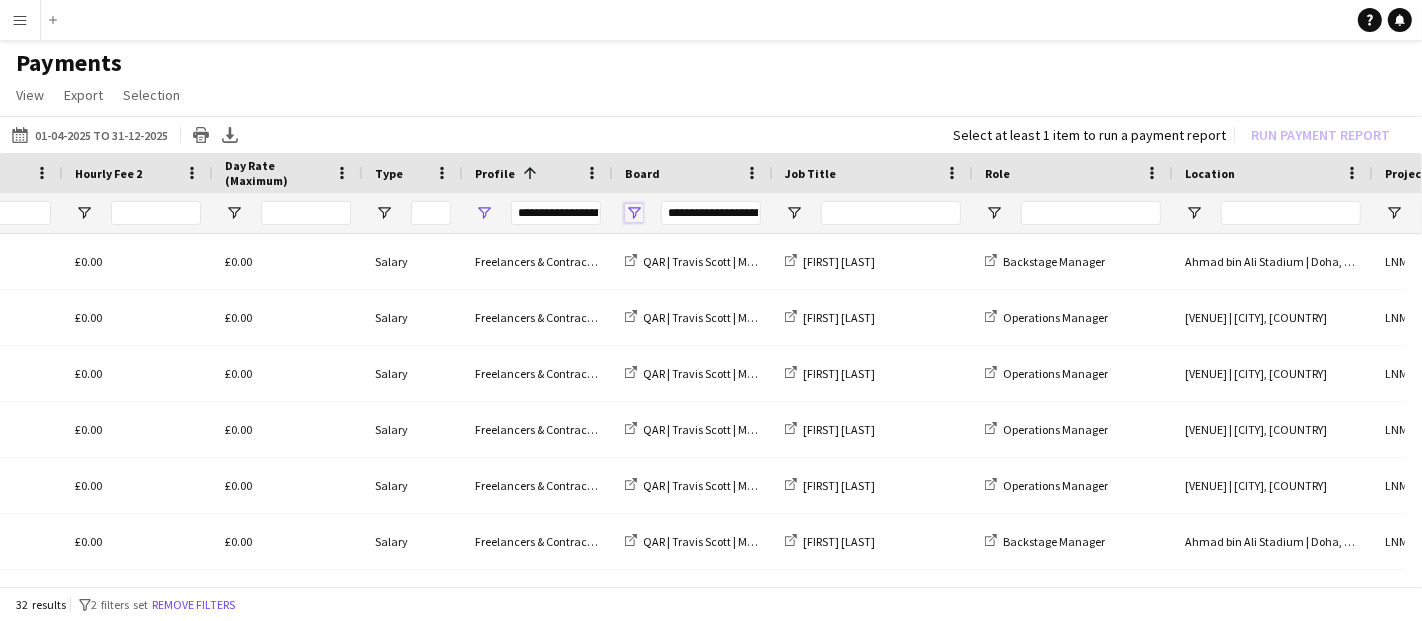 click at bounding box center [634, 213] 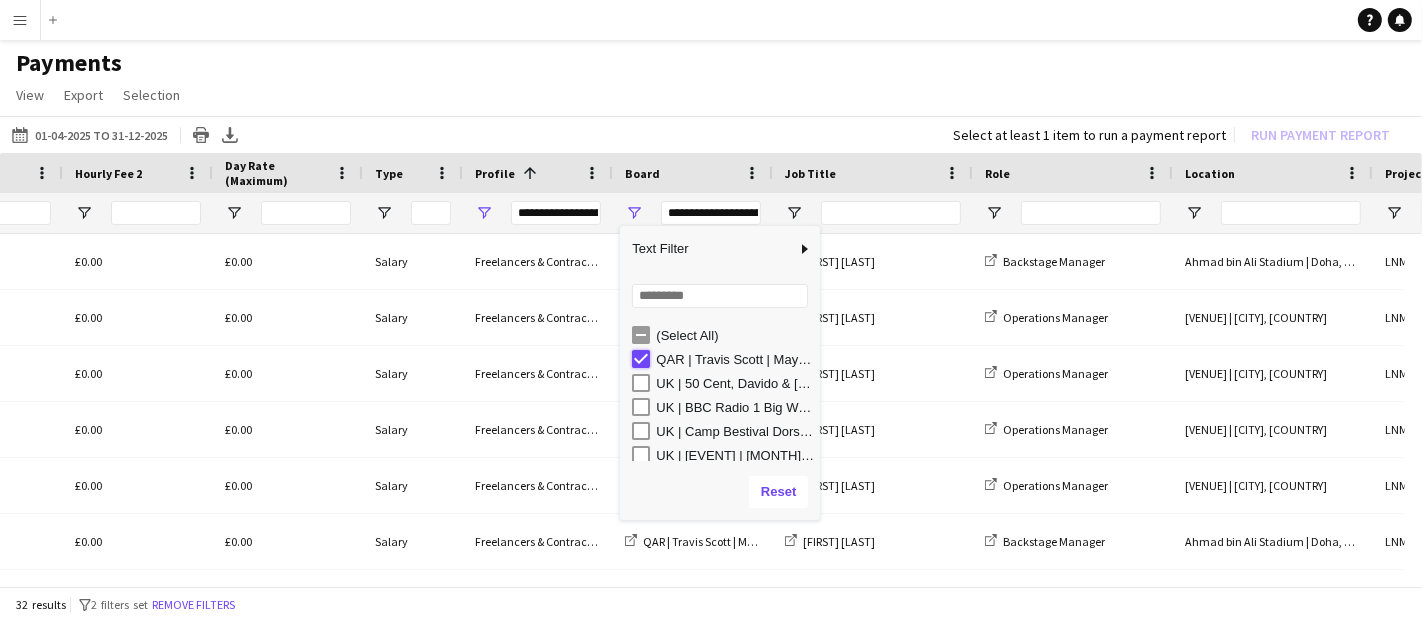 type on "***" 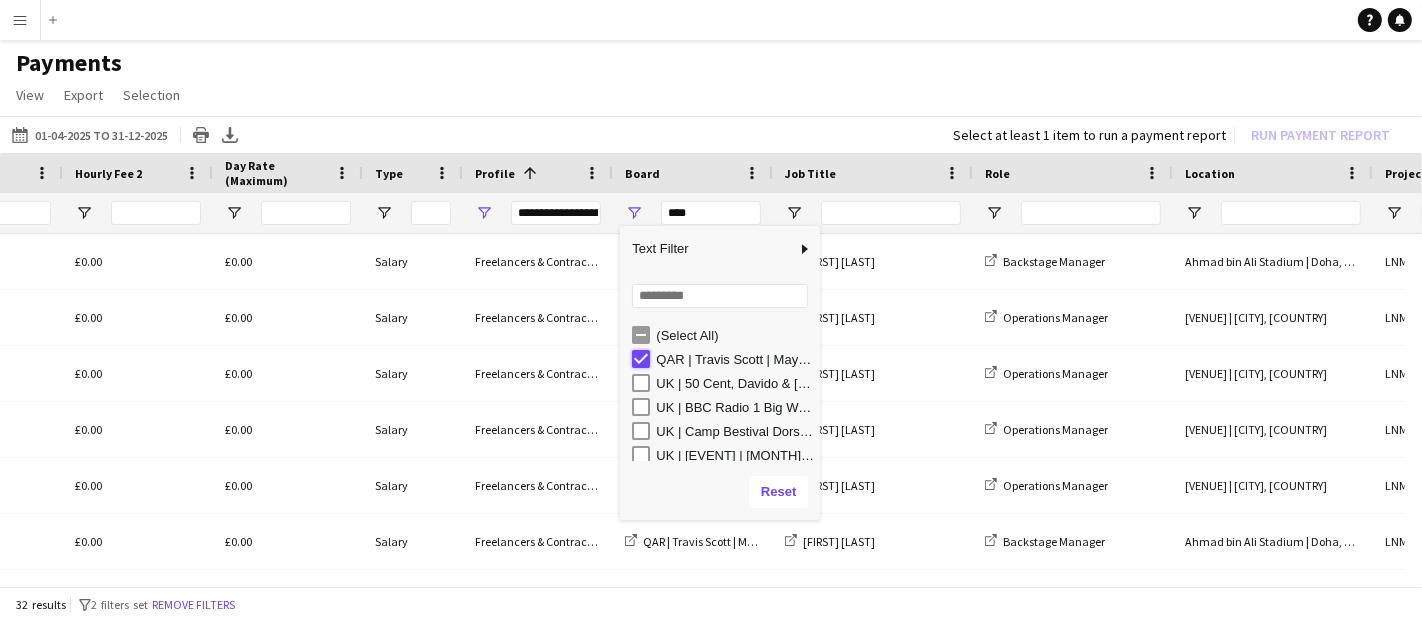 type on "***" 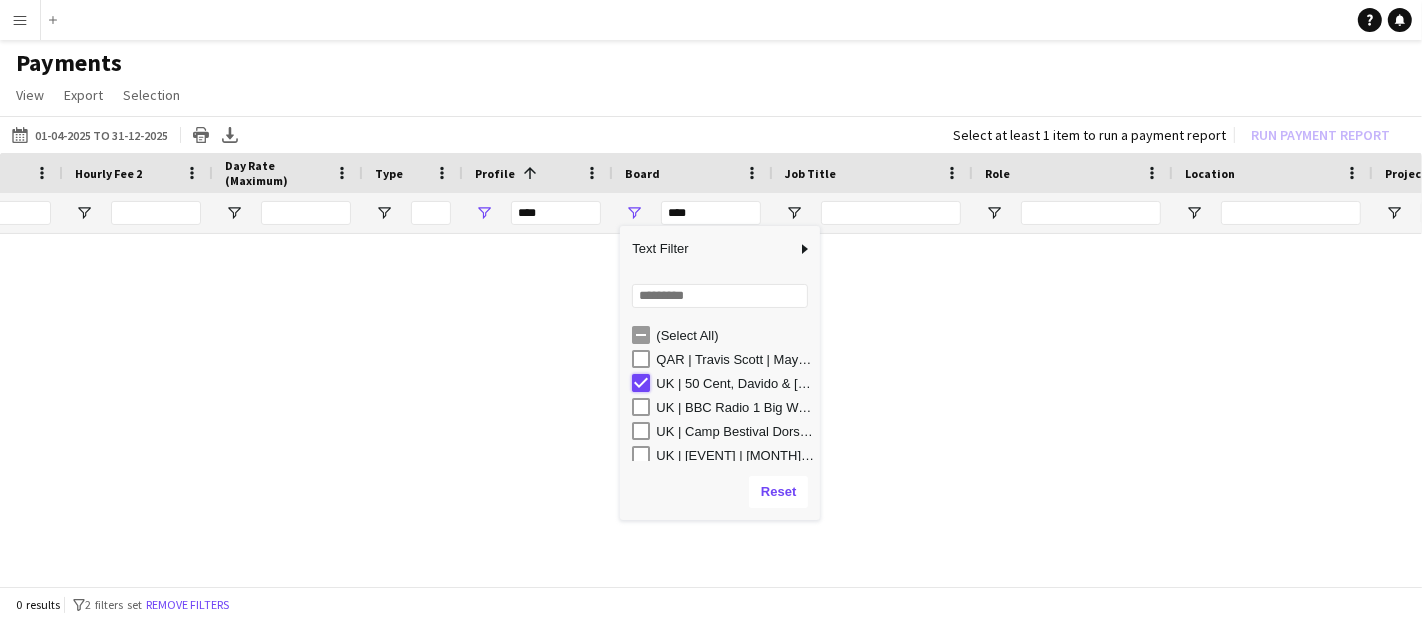 type on "**********" 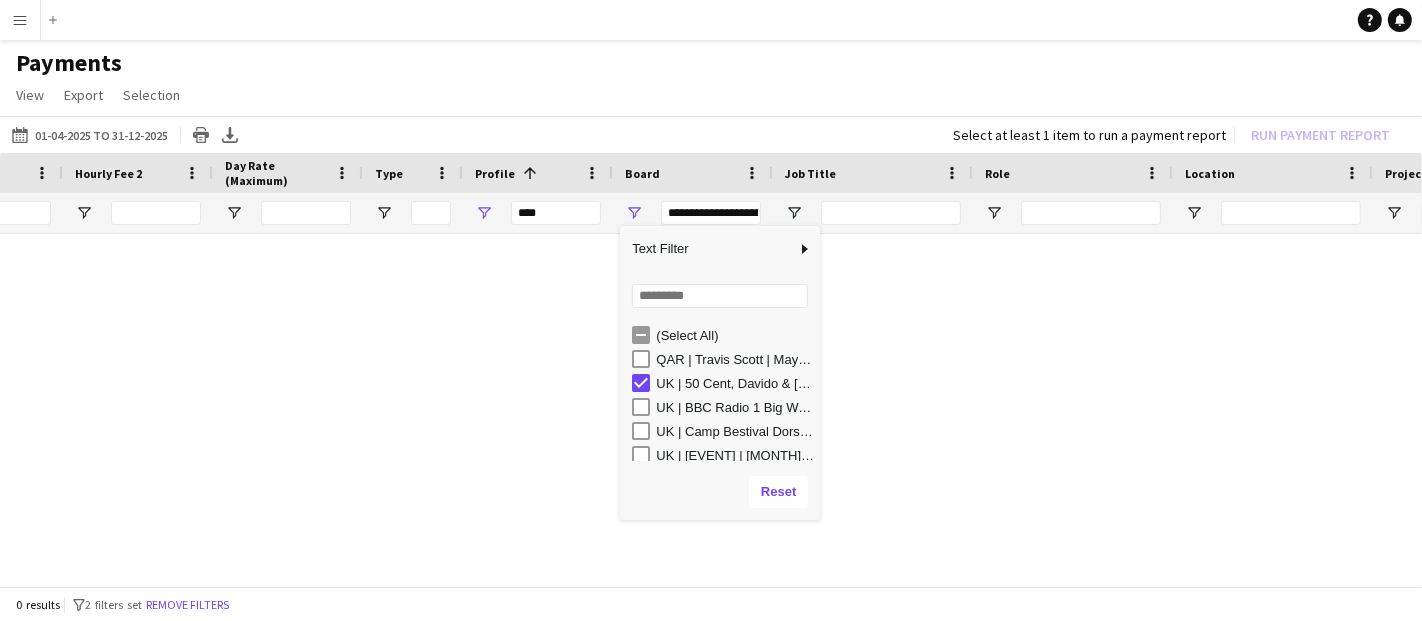 type on "**********" 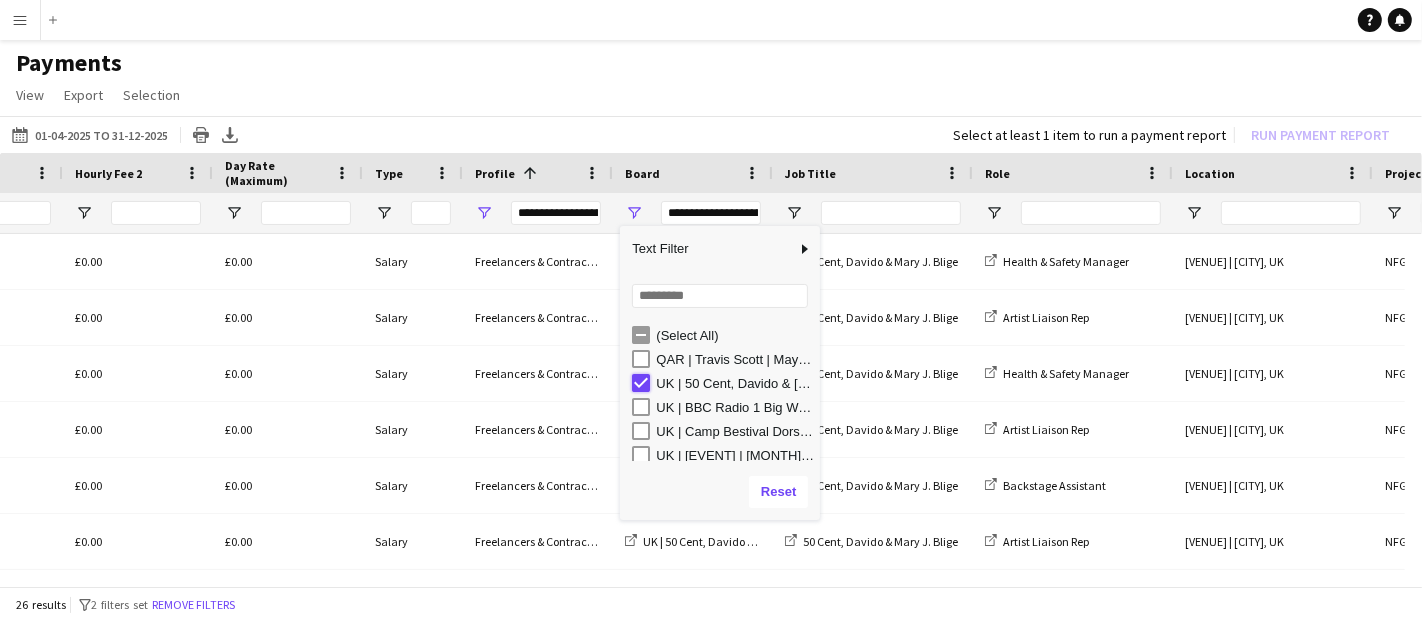 type on "***" 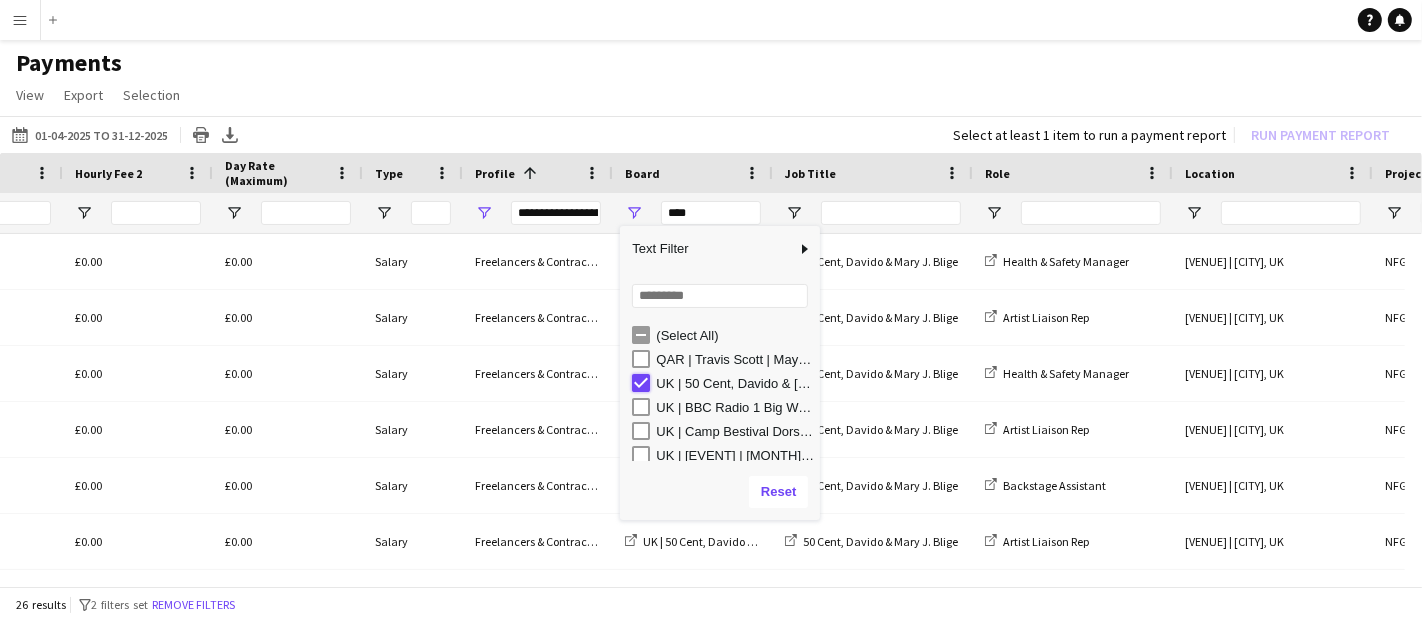 type on "***" 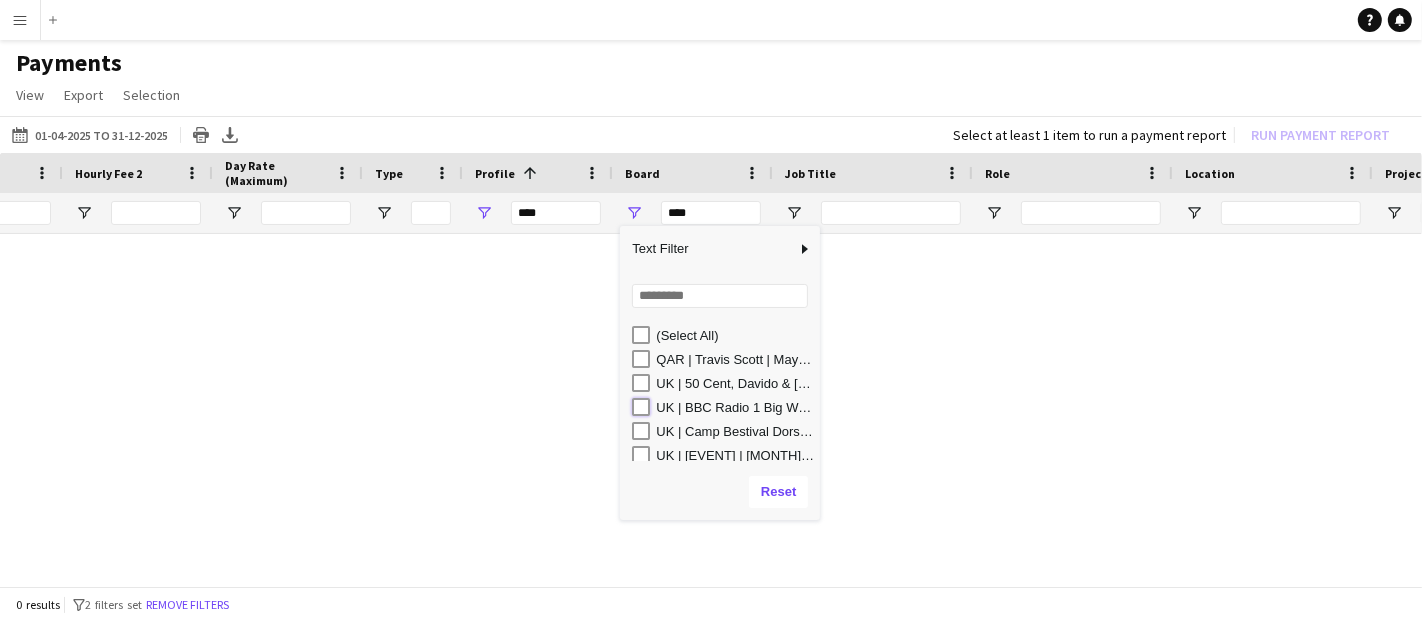 type on "**********" 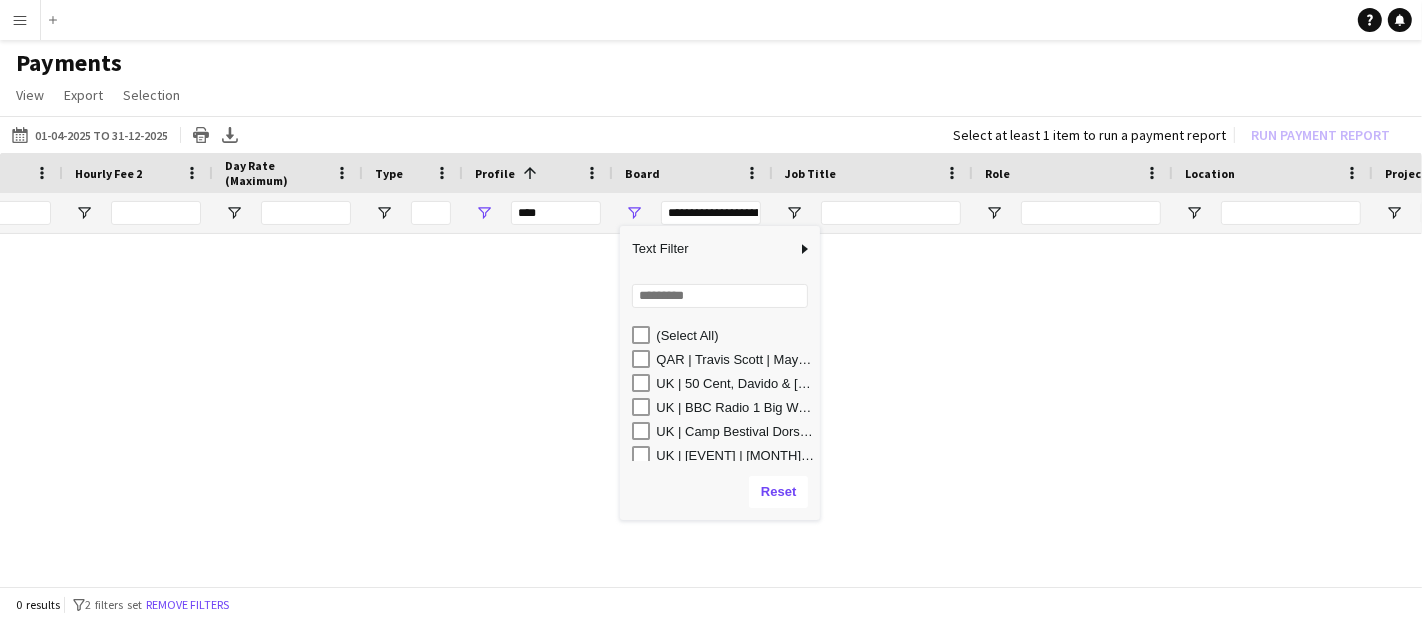 type on "**********" 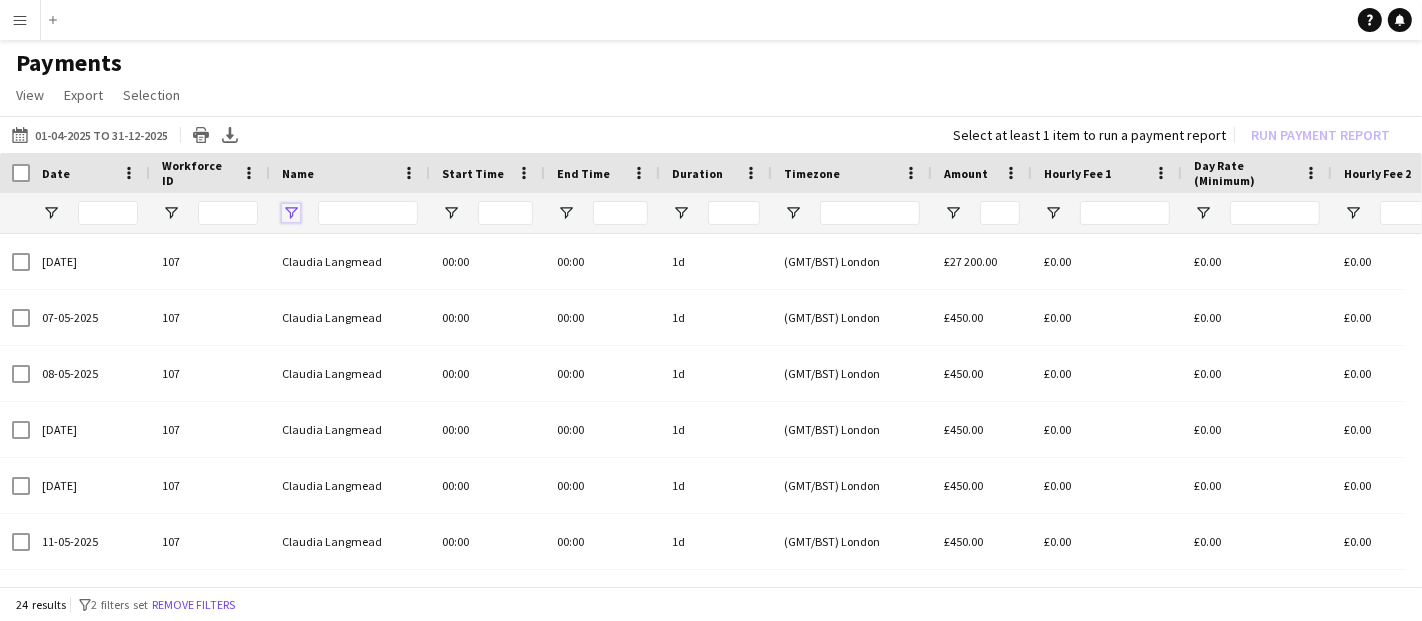 click at bounding box center (291, 213) 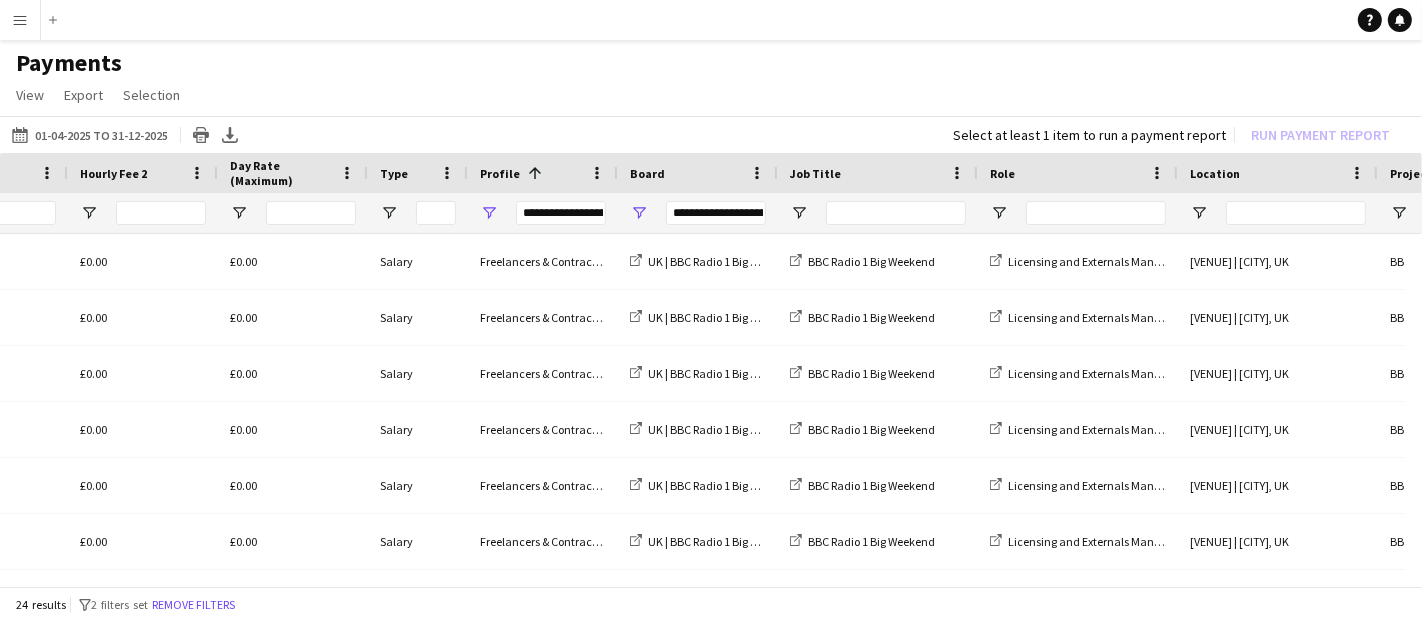 click on "**********" at bounding box center (698, 213) 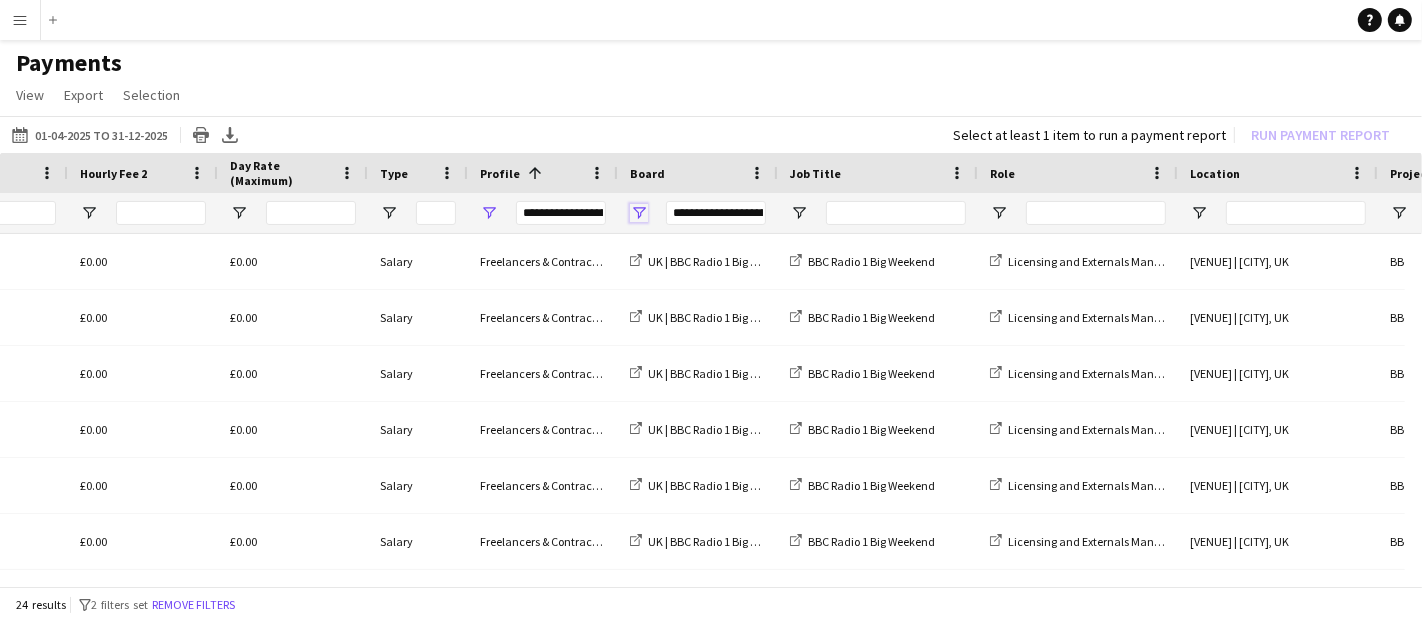 click at bounding box center [639, 213] 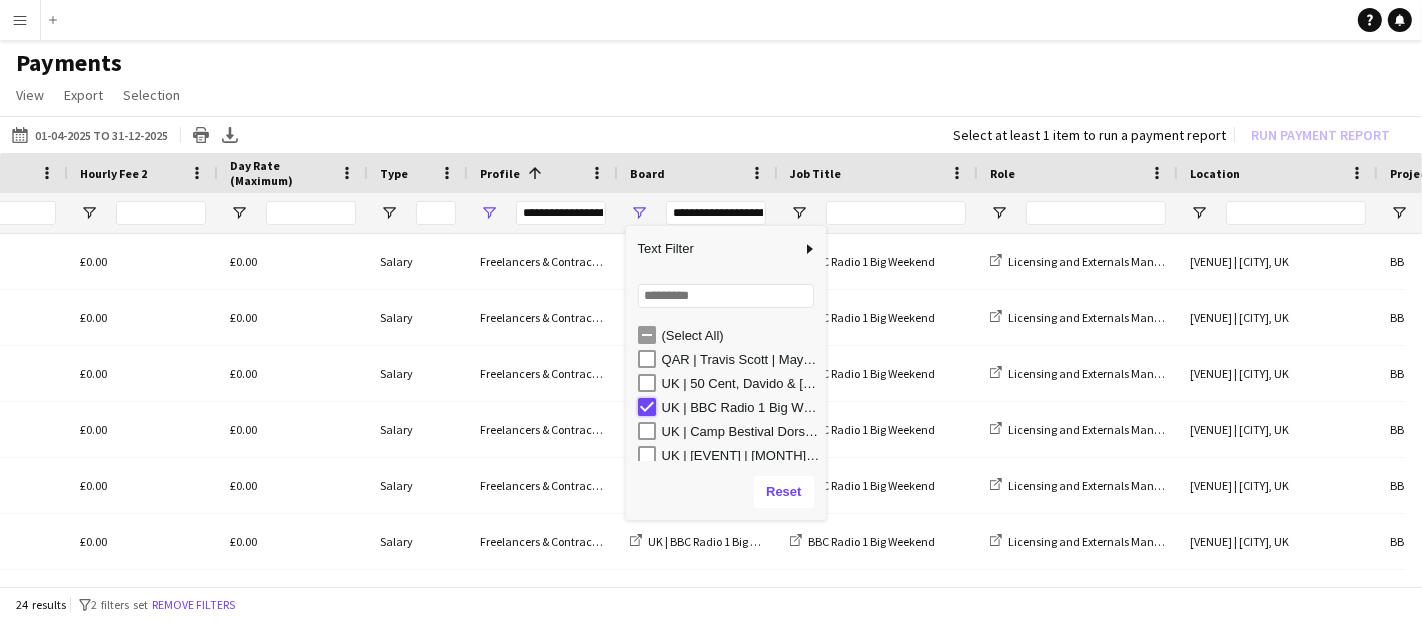 type on "***" 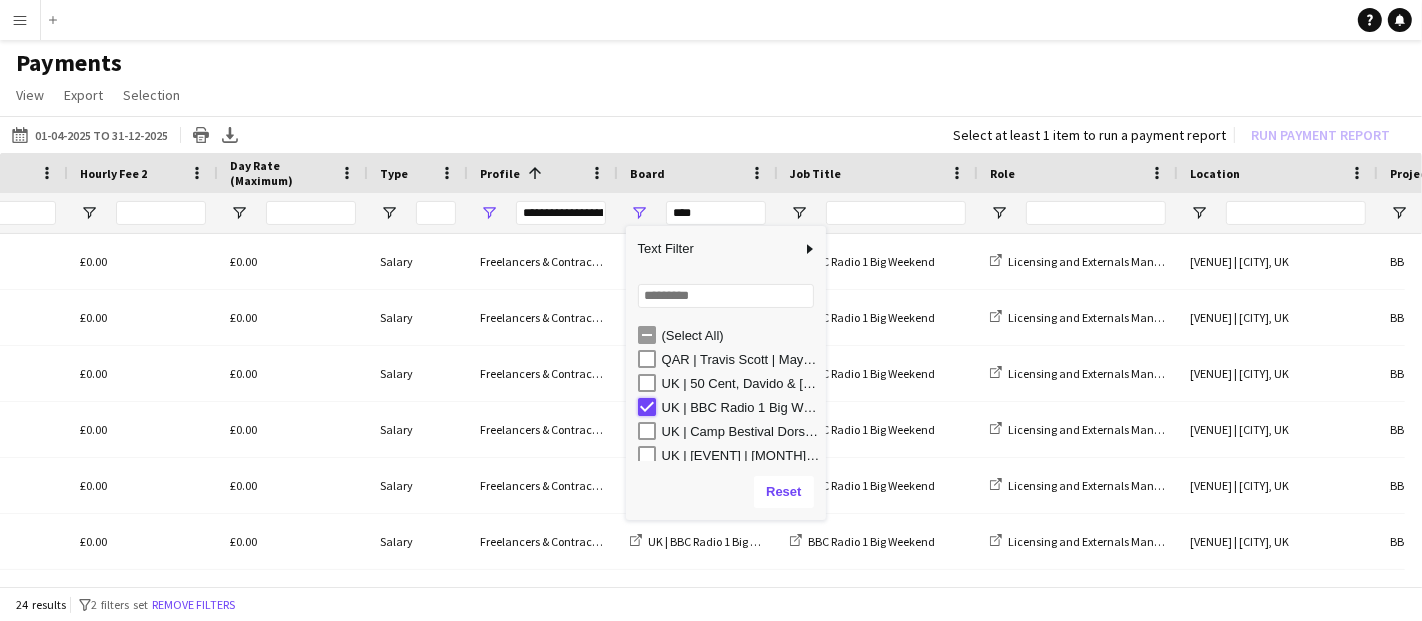 type on "***" 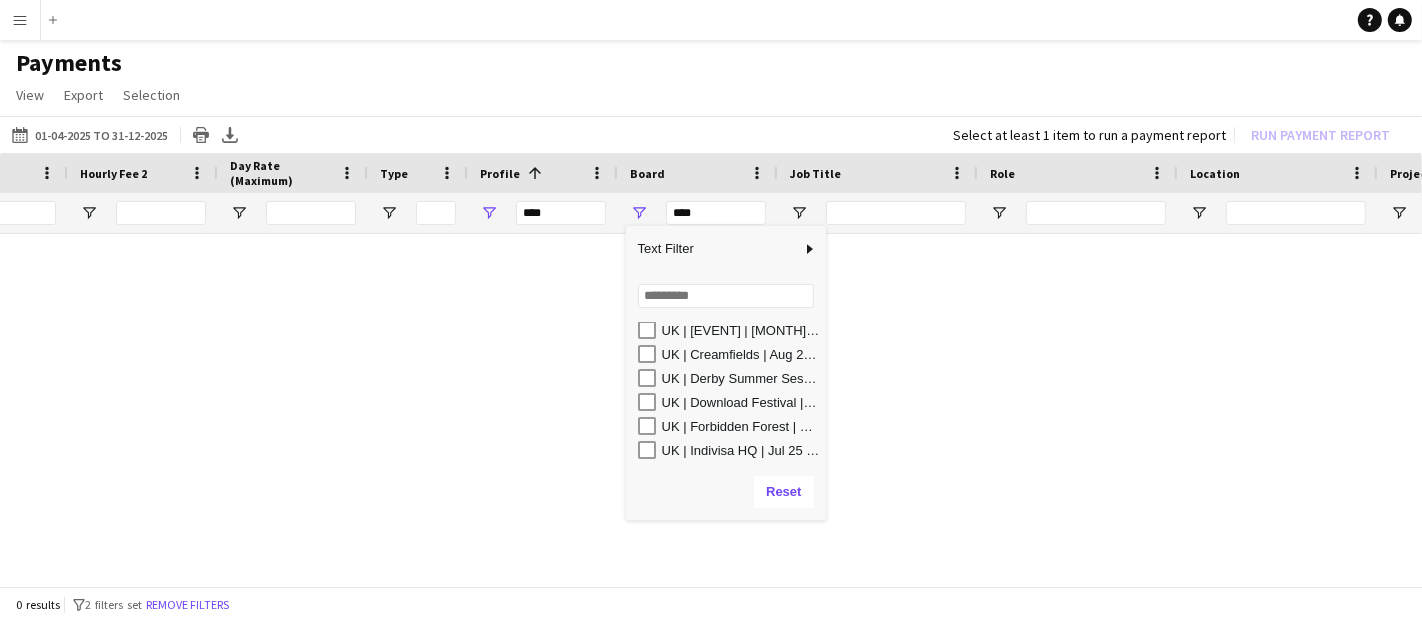 click on "UK | Download Festival | Jun 2025 (LN_UK_DLF_25)" at bounding box center (741, 402) 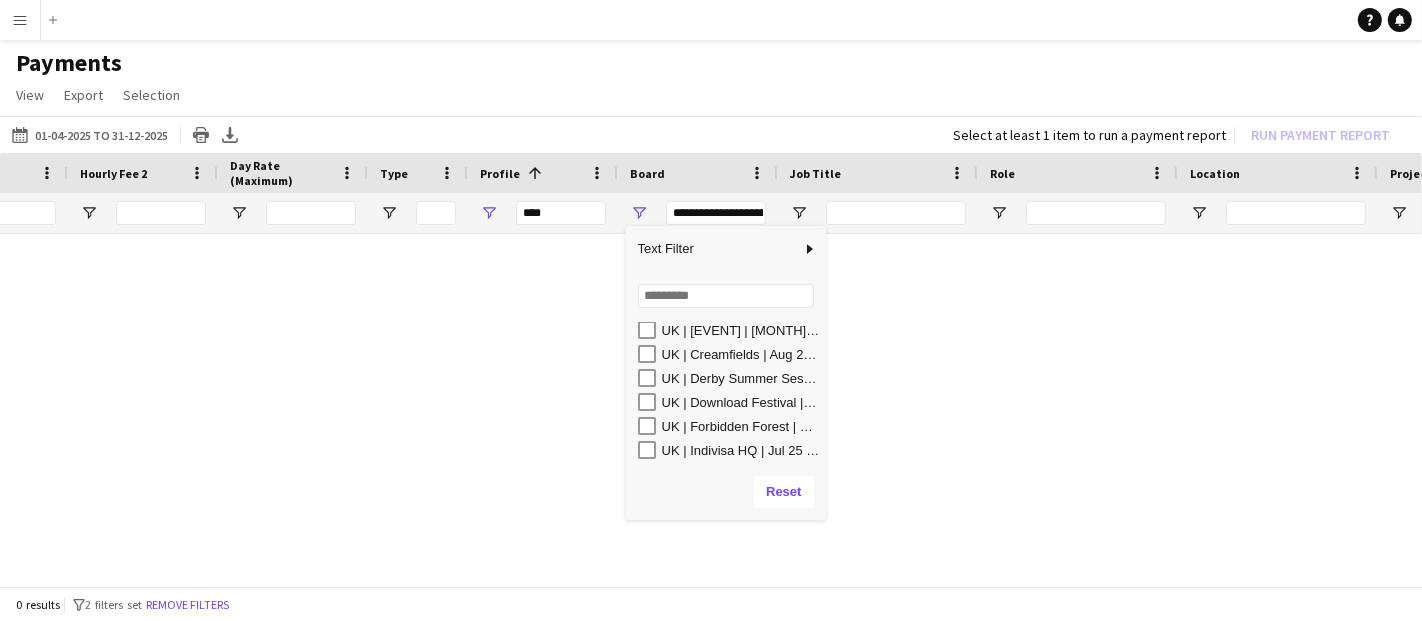 type on "**********" 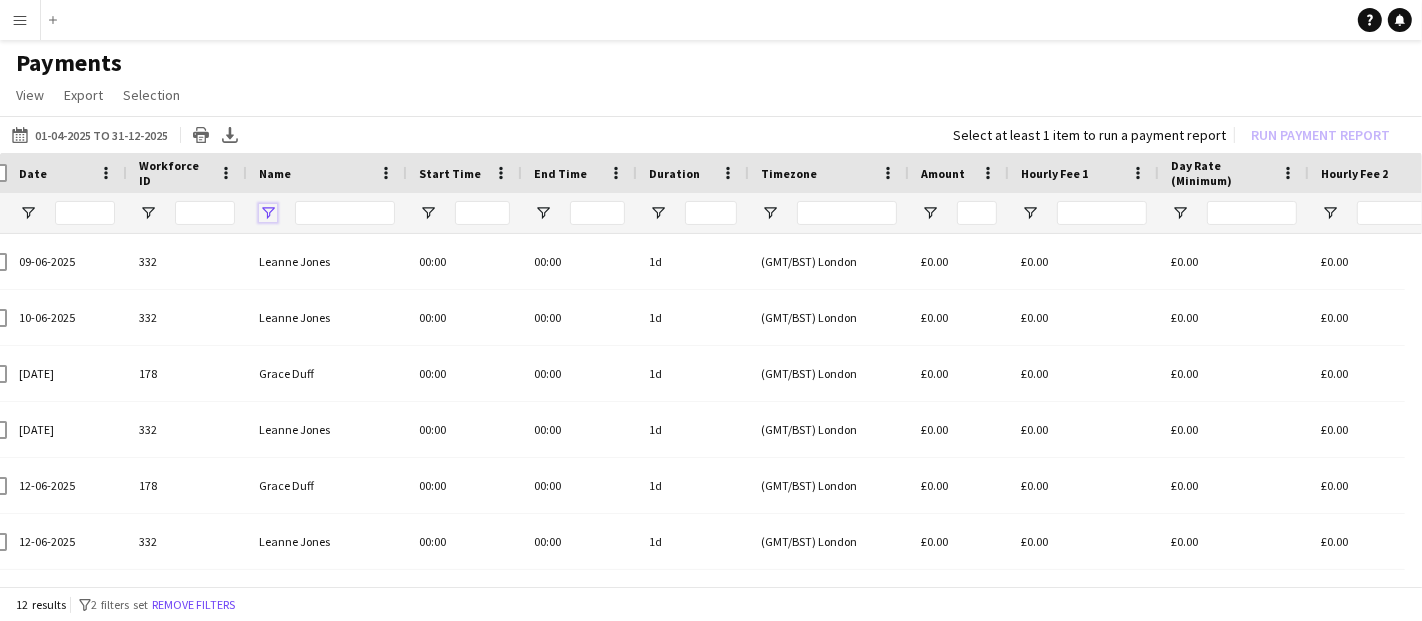 click at bounding box center (268, 213) 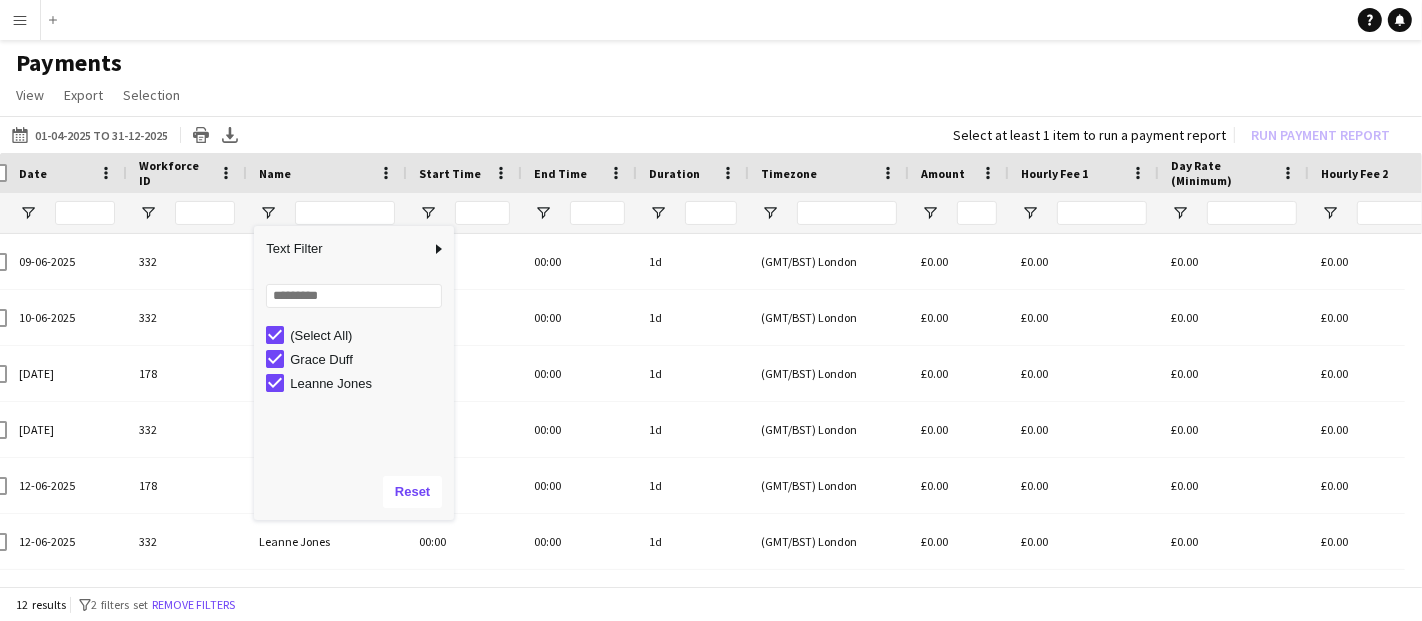 click on "01-04-2025 to 31-12-2025
01-04-2025 to 31-12-2025
Today   This Week   This Month   Yesterday   Last Week   Last Month  JUL 2025 JUL 2025 Monday M Tuesday T Wednesday W Thursday T Friday F Saturday S Sunday S  JUL      1   2   3   4   5   6   7   8   9   10   11   12   13   14   15   16   17   18   19   20   21   22   23   24   25   26   27   28   29   30   31
Comparison range
Comparison range
Apply
Print table
Export XLSX
Select at least 1 item to run a payment report   Run Payment Report  Press Space to toggle all rows selection (unchecked)
Drag here to set row groups
Date
Workforce ID
1d" 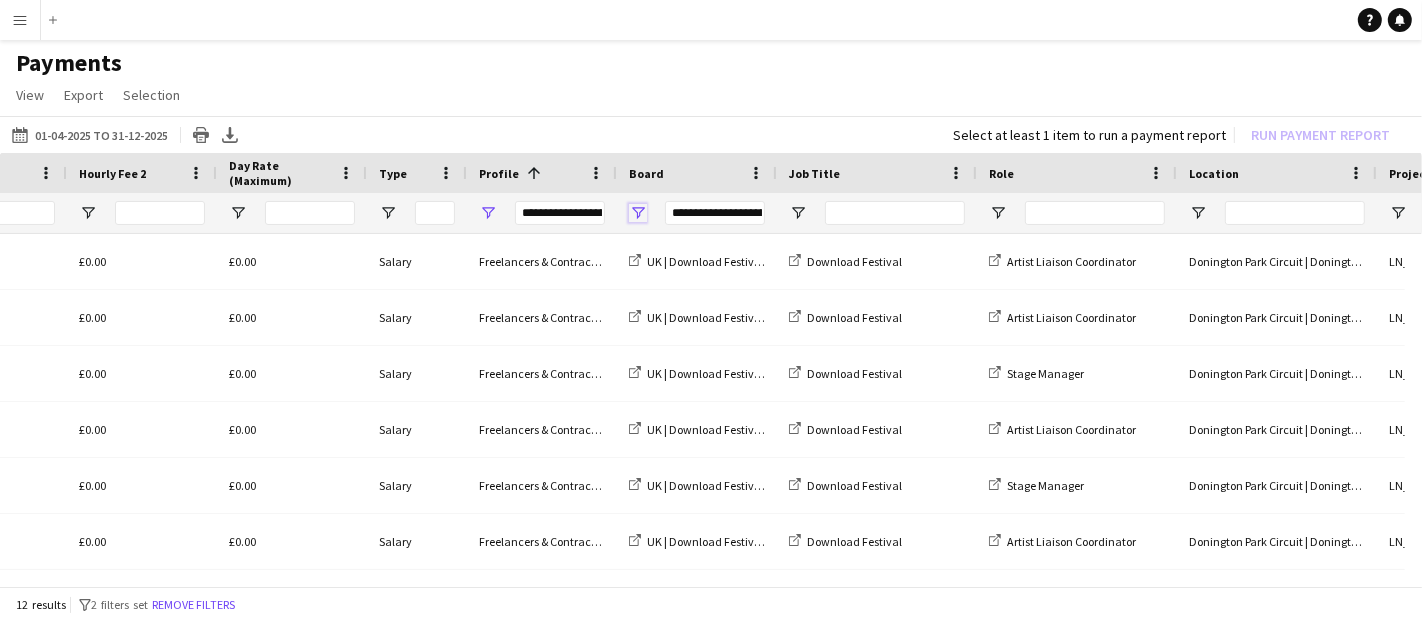 click at bounding box center [638, 213] 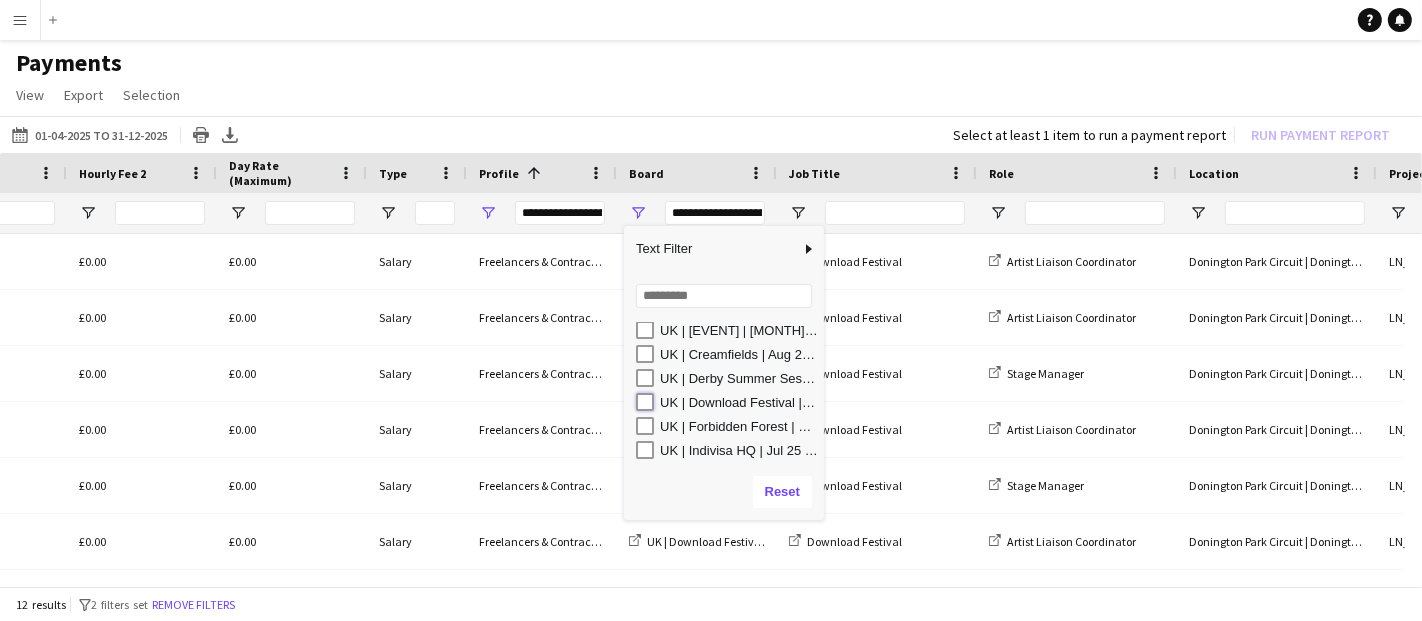 type on "***" 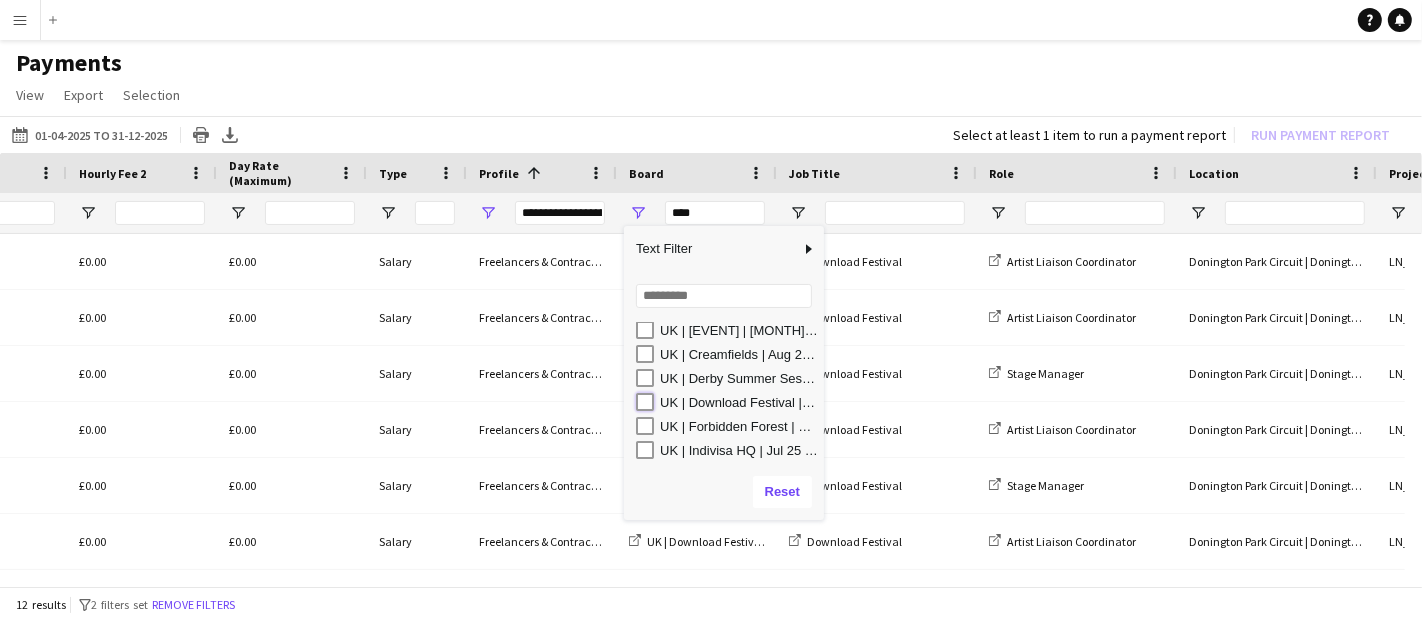 type on "***" 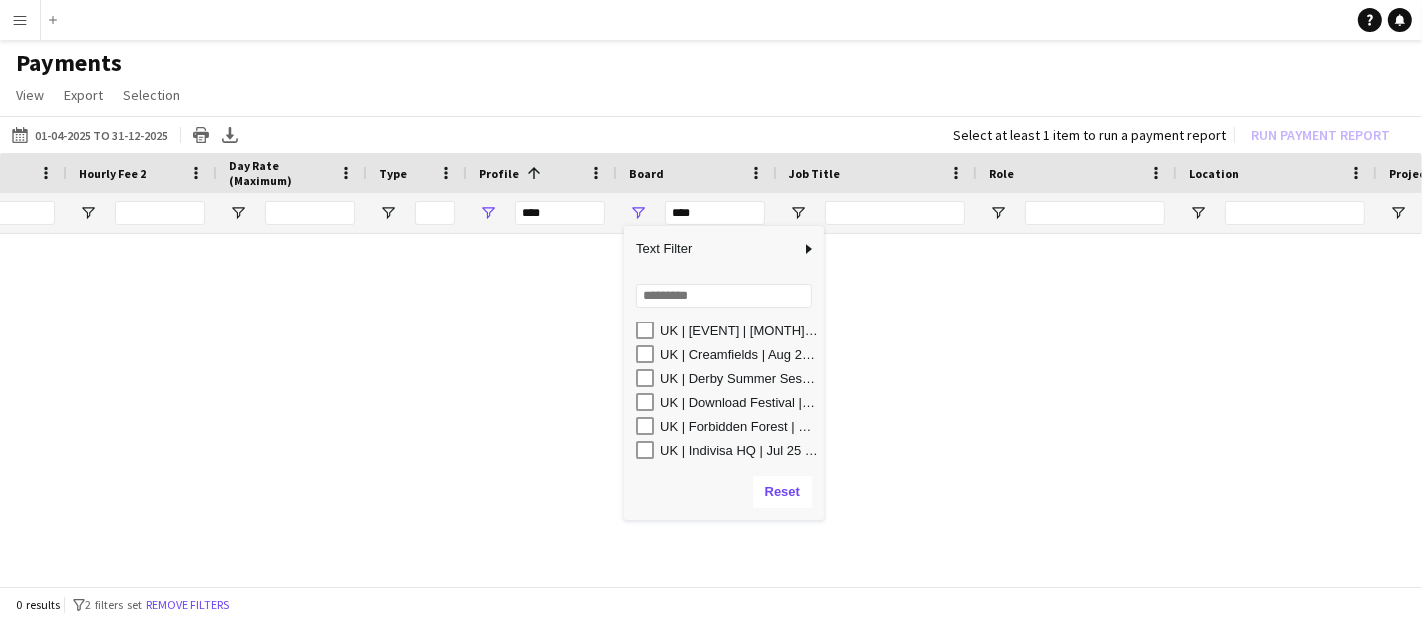 click on "UK | Forbidden Forest | May 2025 (VWH_UK_FFF_25)" at bounding box center [730, 426] 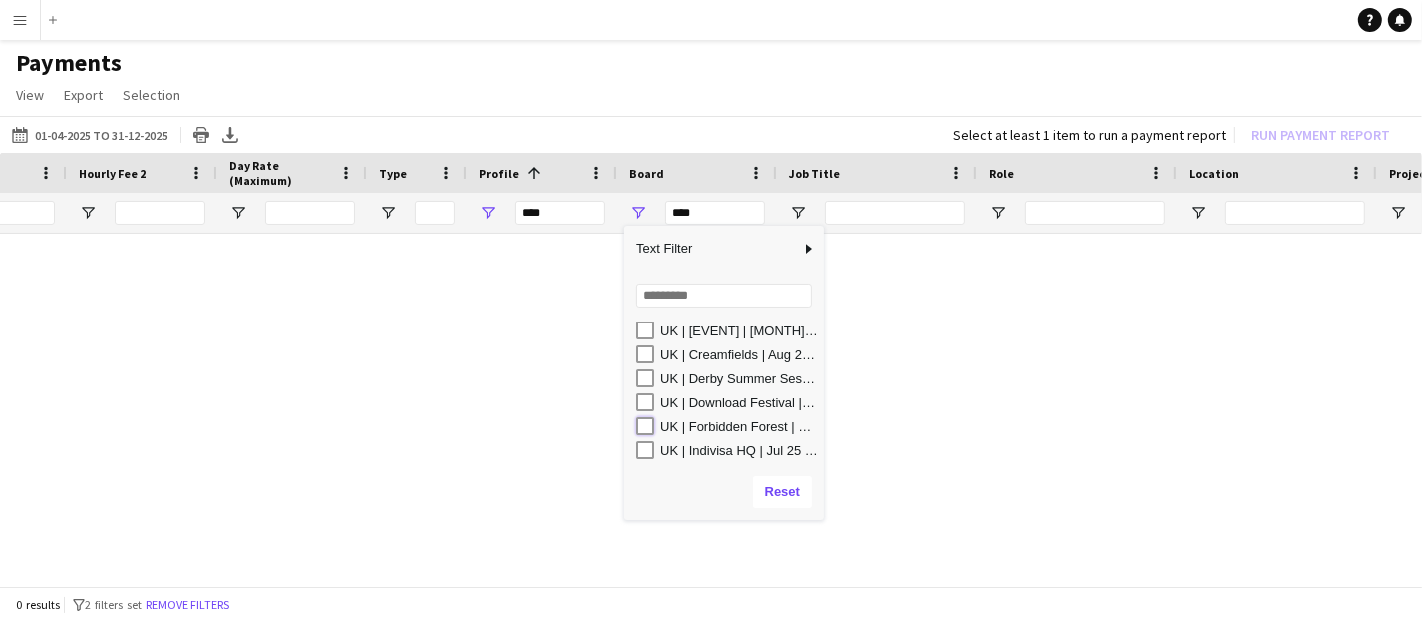 type on "**********" 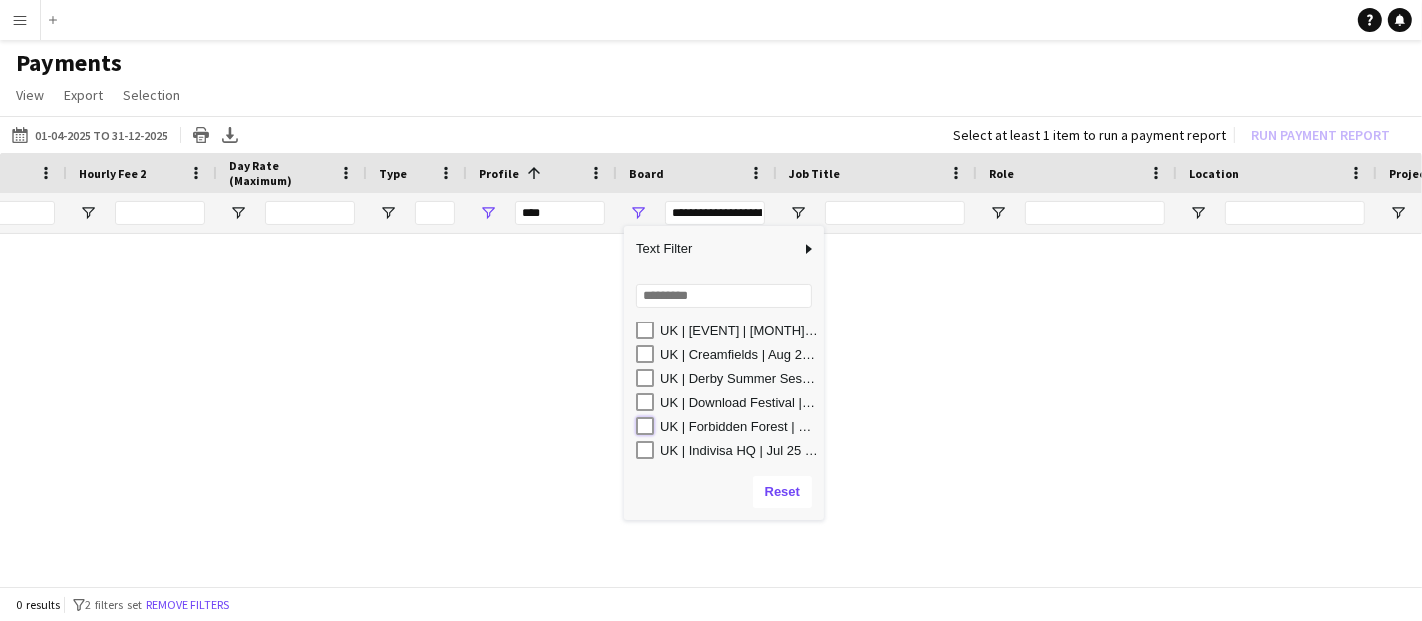 type on "**********" 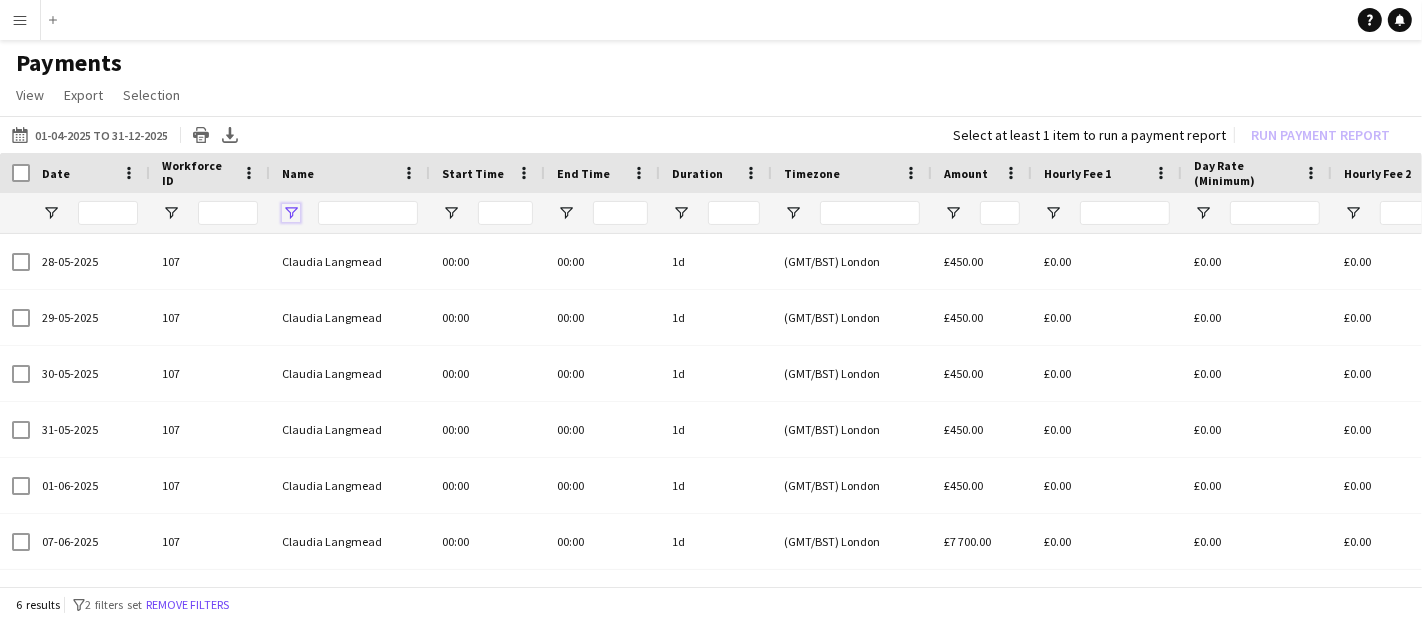 click at bounding box center [291, 213] 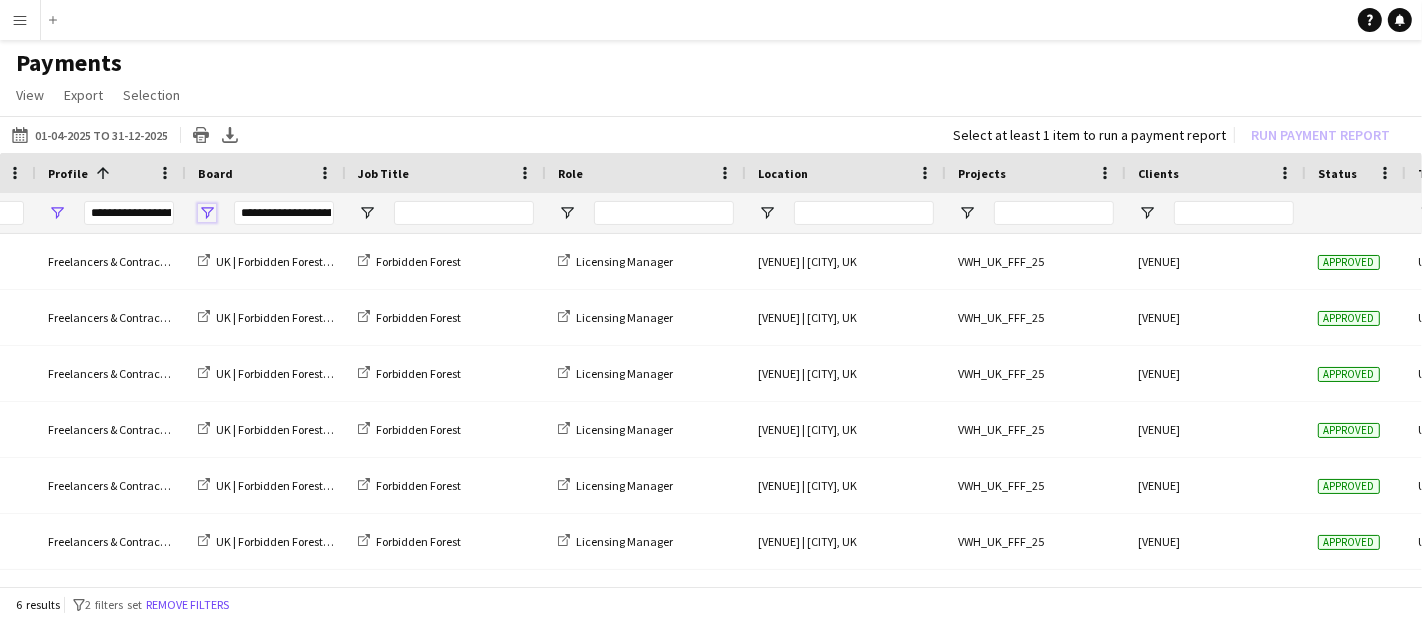click at bounding box center (207, 213) 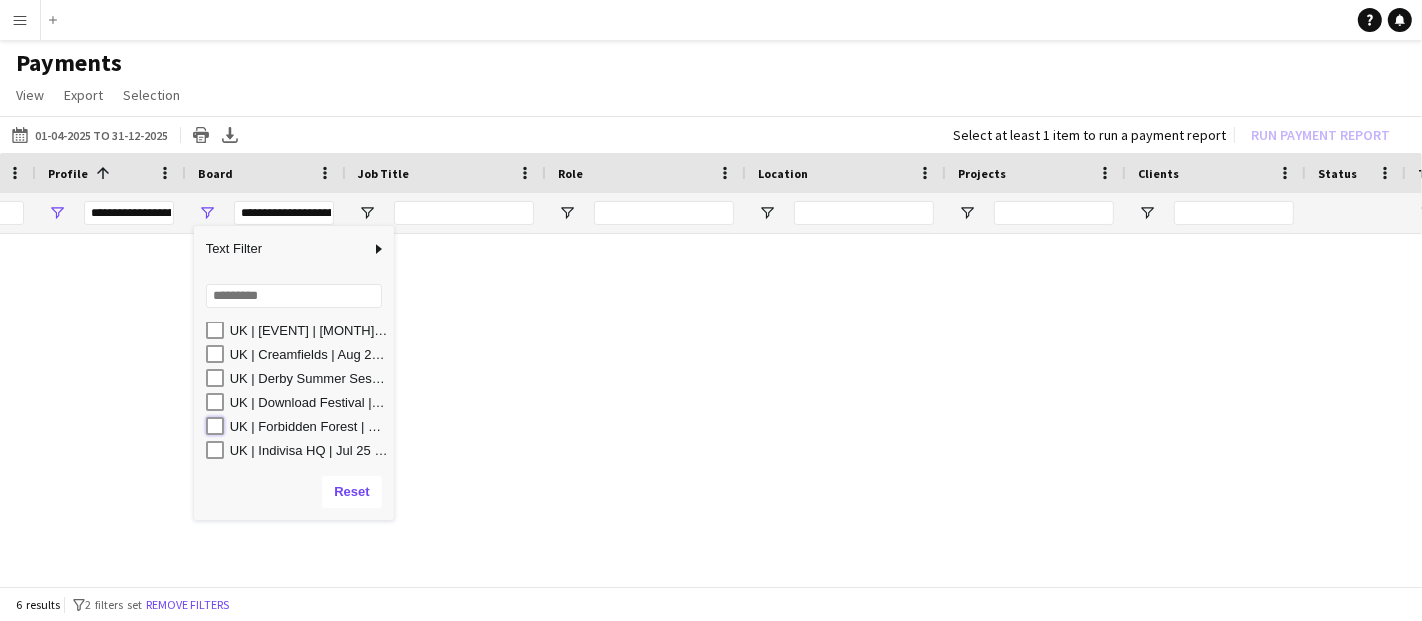 type on "***" 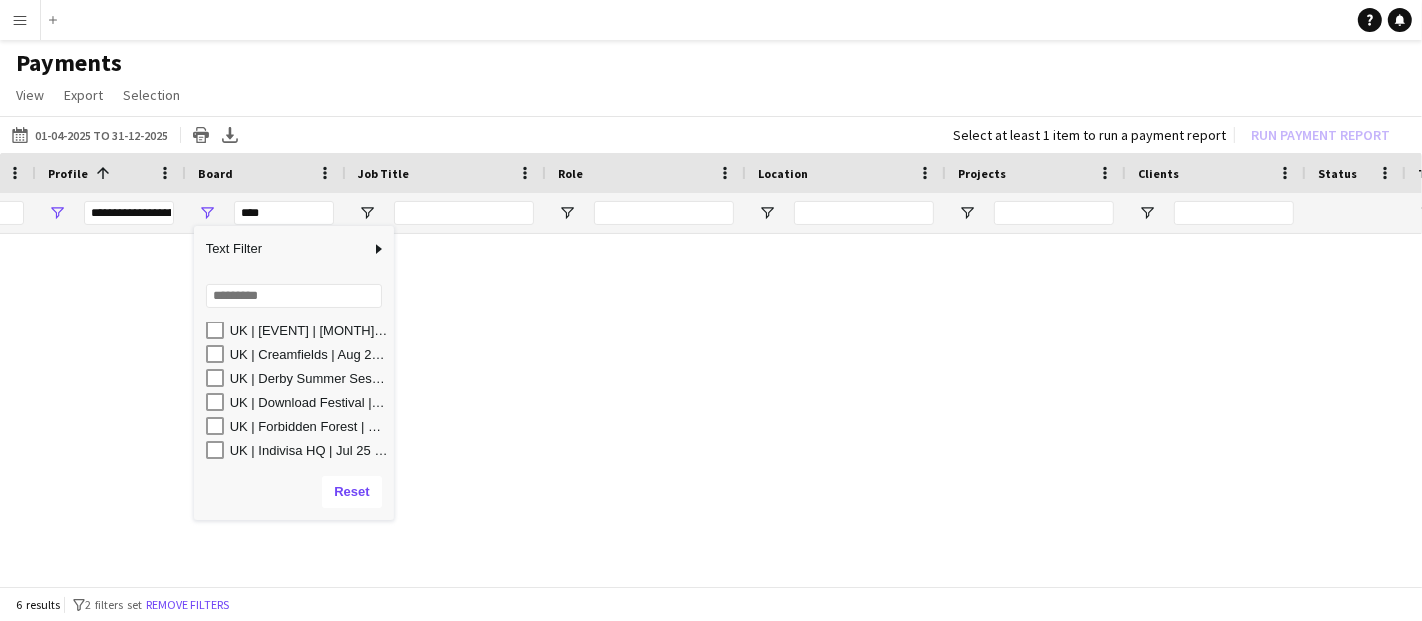 type on "***" 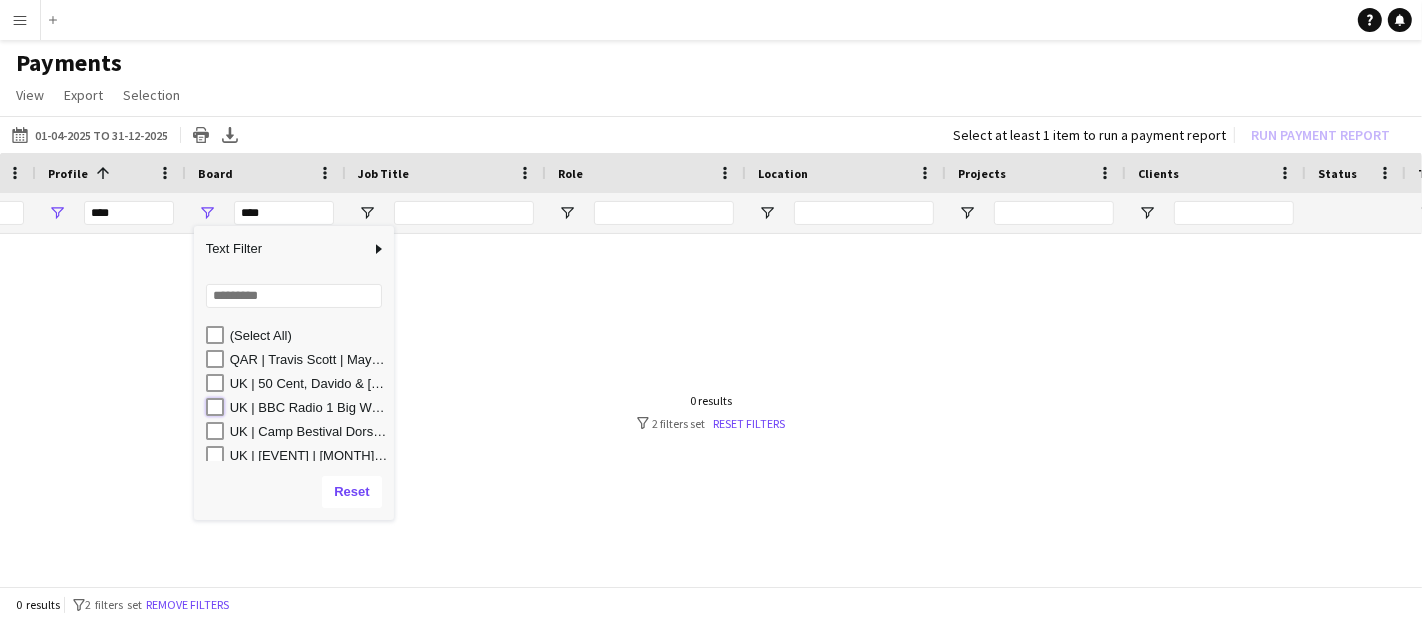 type on "**********" 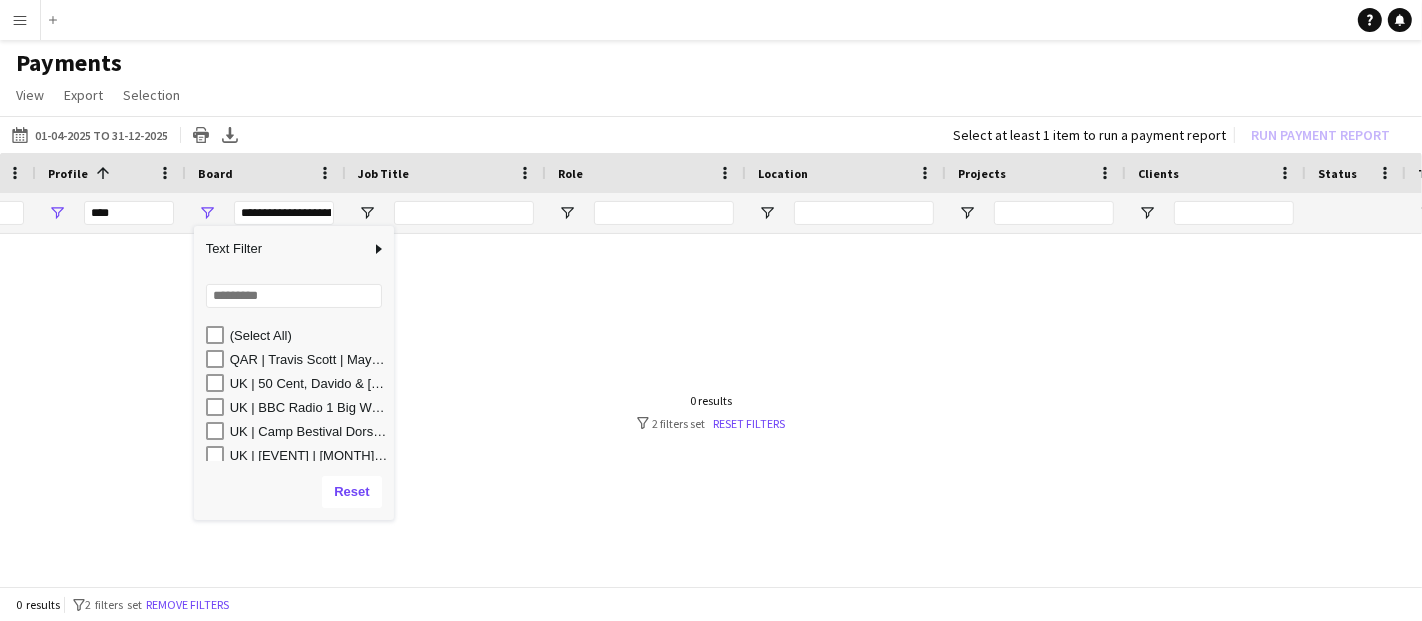 type on "**********" 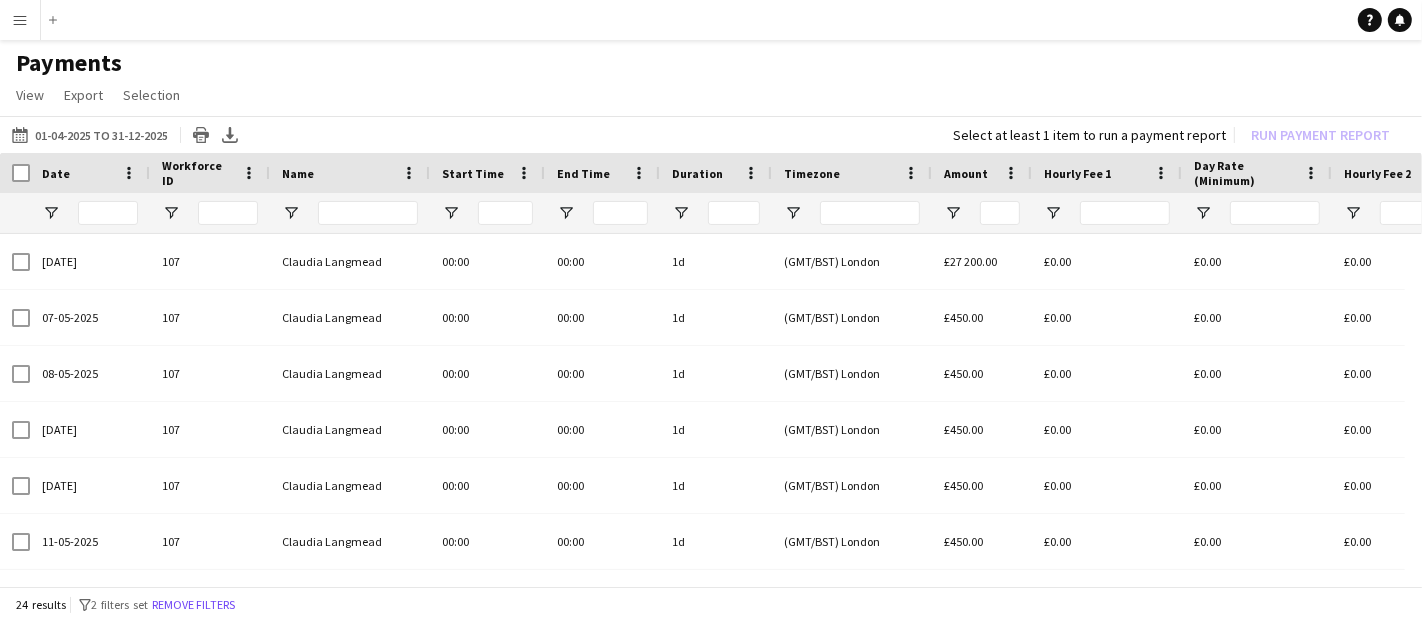 click at bounding box center (15, 173) 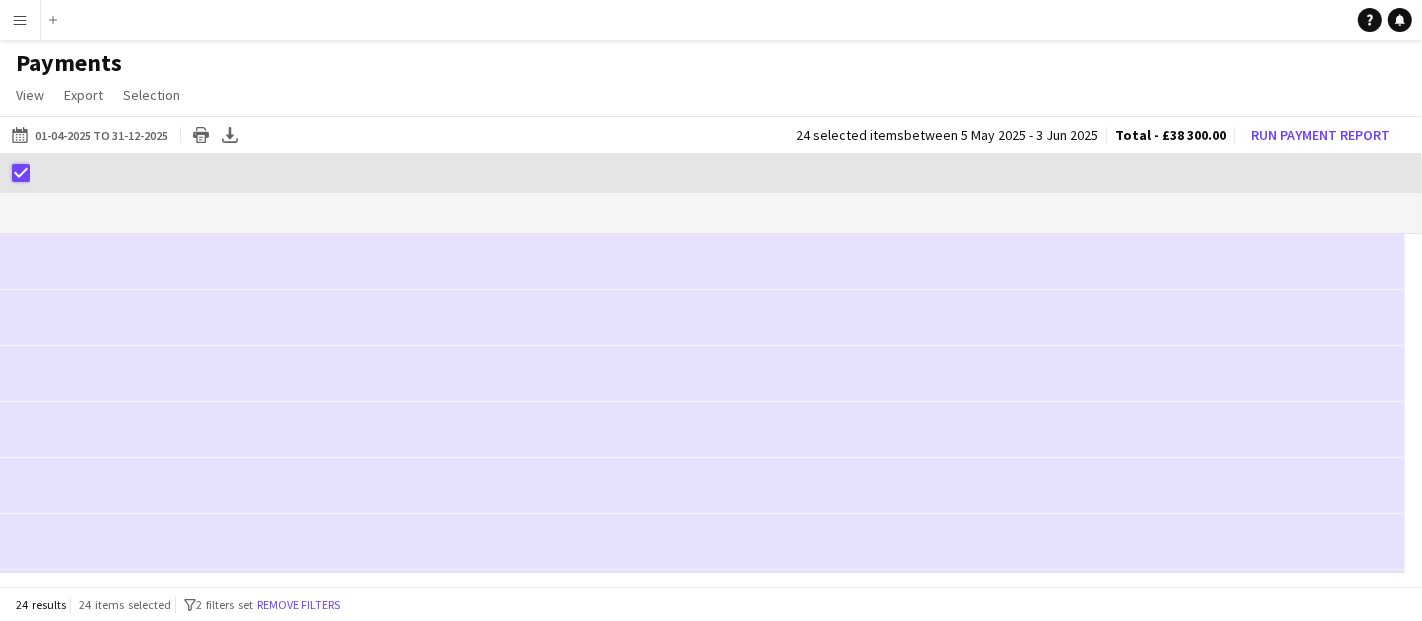 scroll, scrollTop: 0, scrollLeft: 1922, axis: horizontal 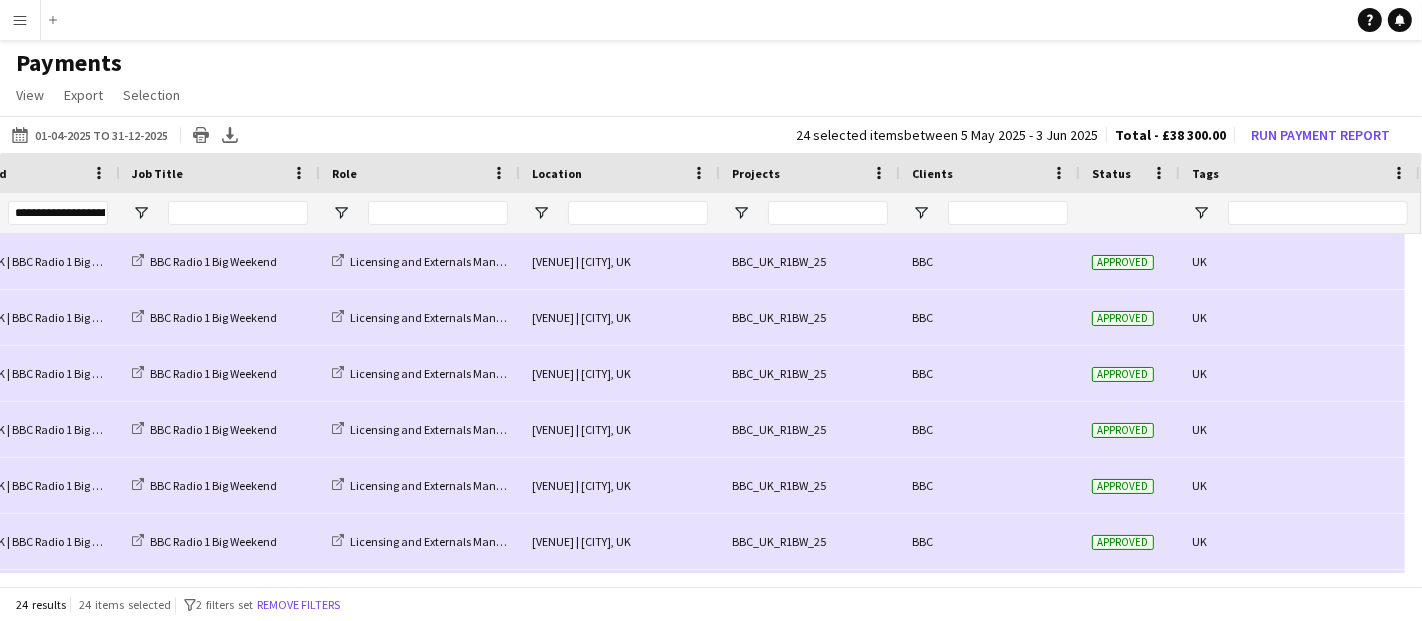 click on "Menu" at bounding box center (20, 20) 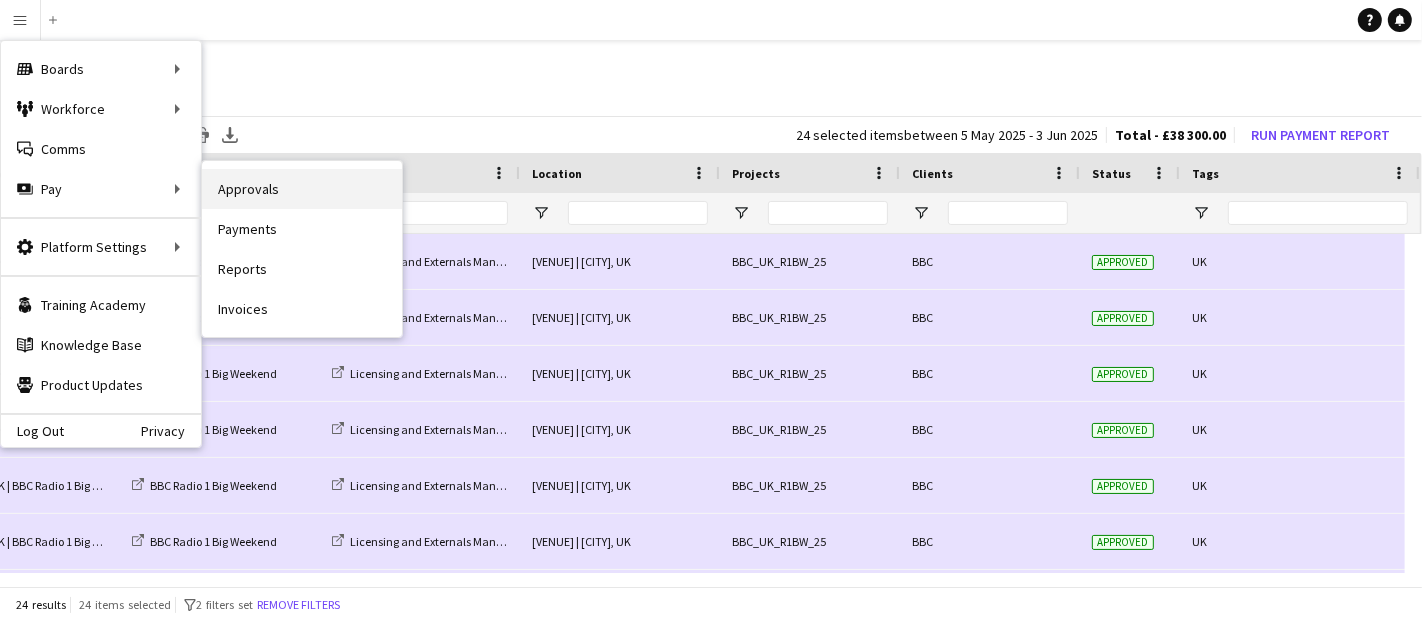 click on "Approvals" at bounding box center [302, 189] 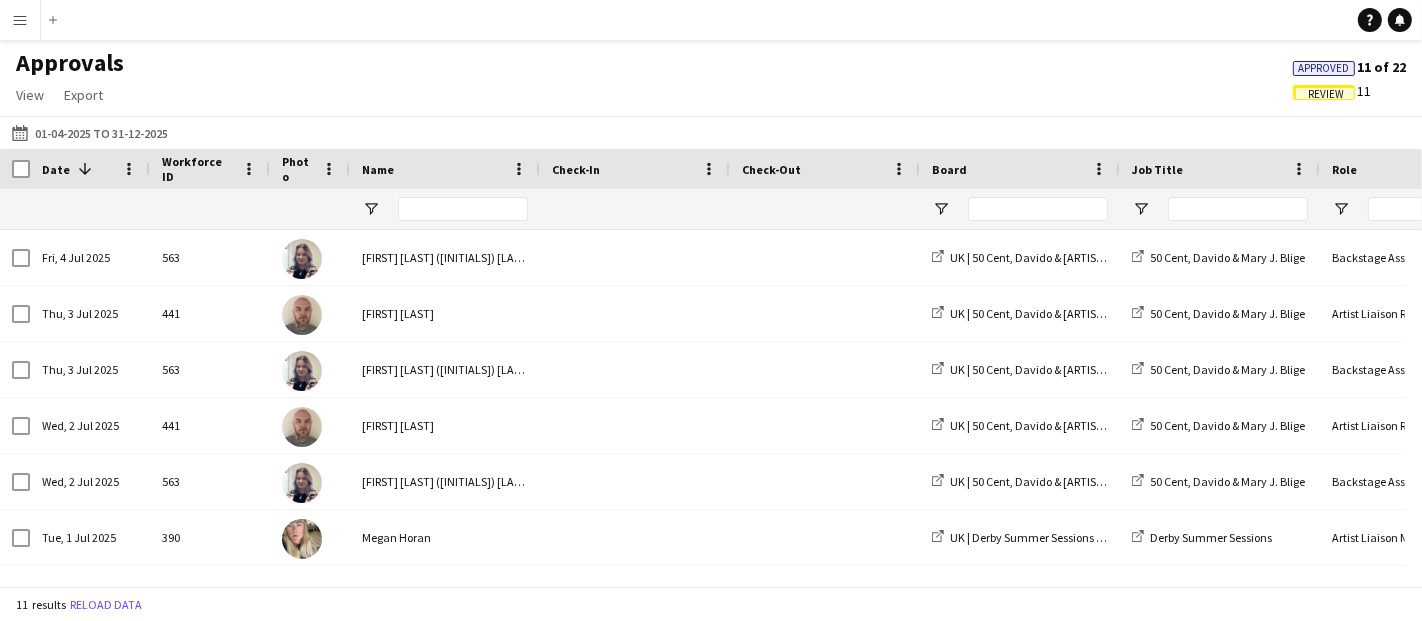 click on "Review" 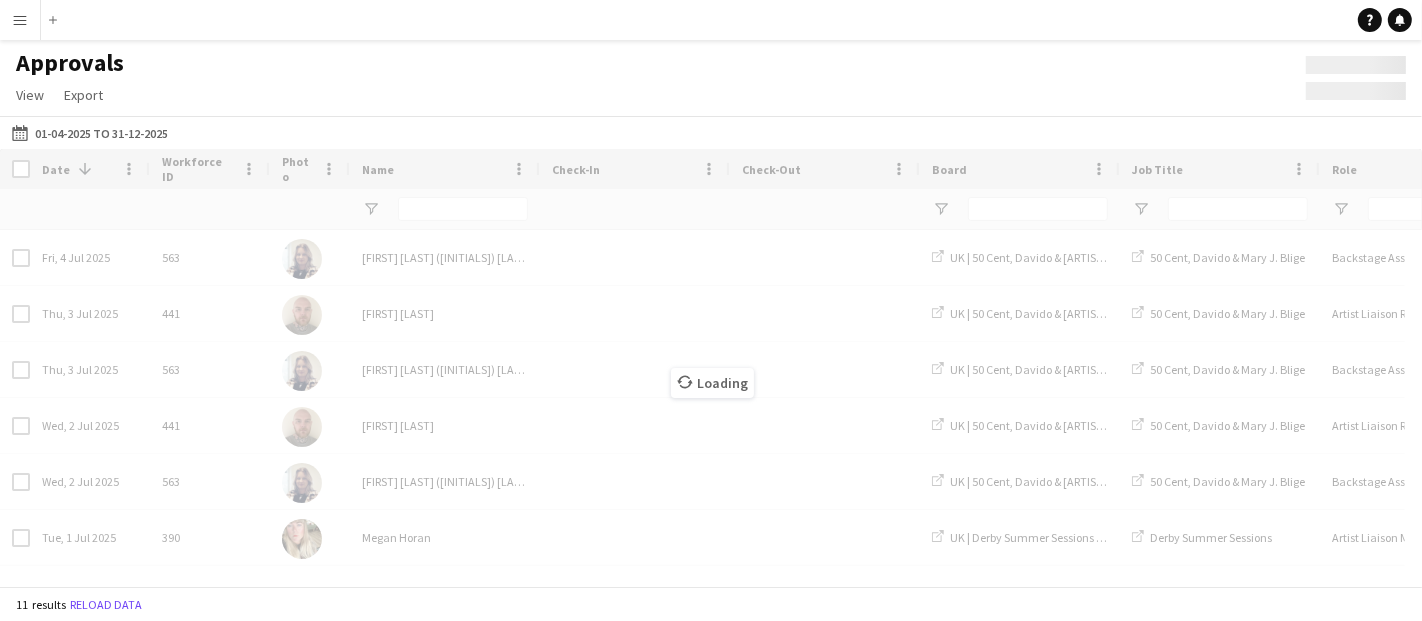 click 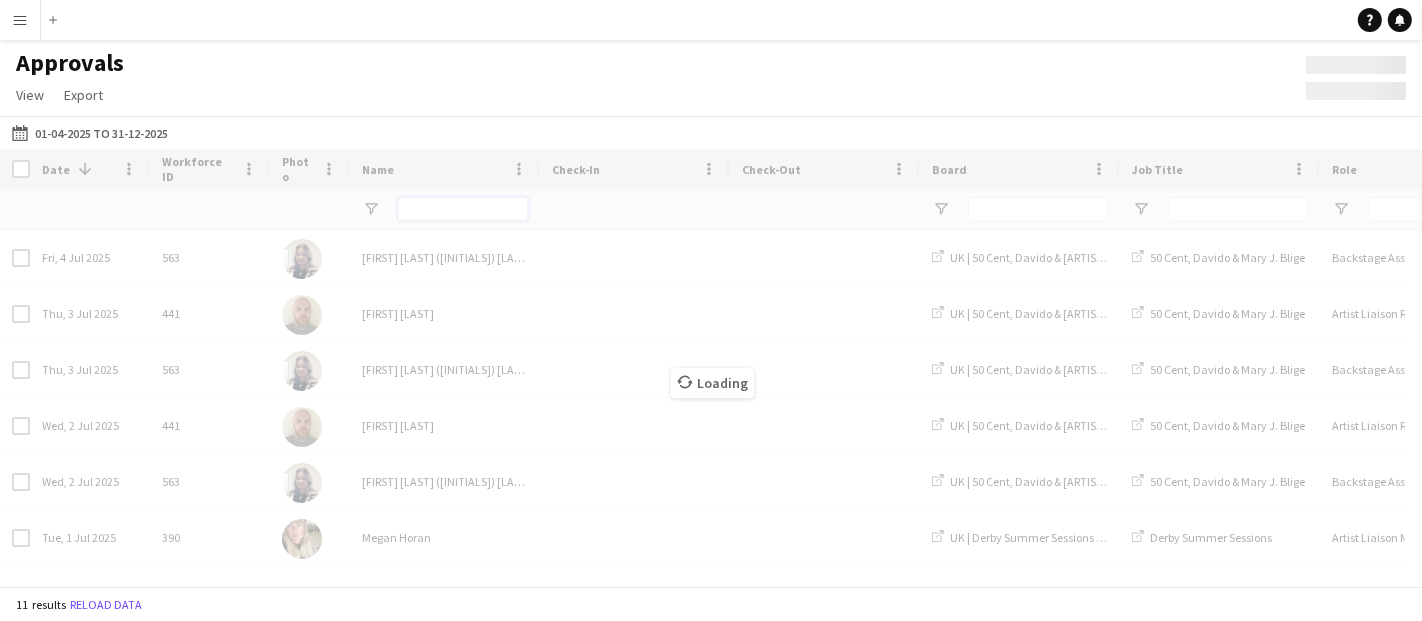 click at bounding box center [463, 209] 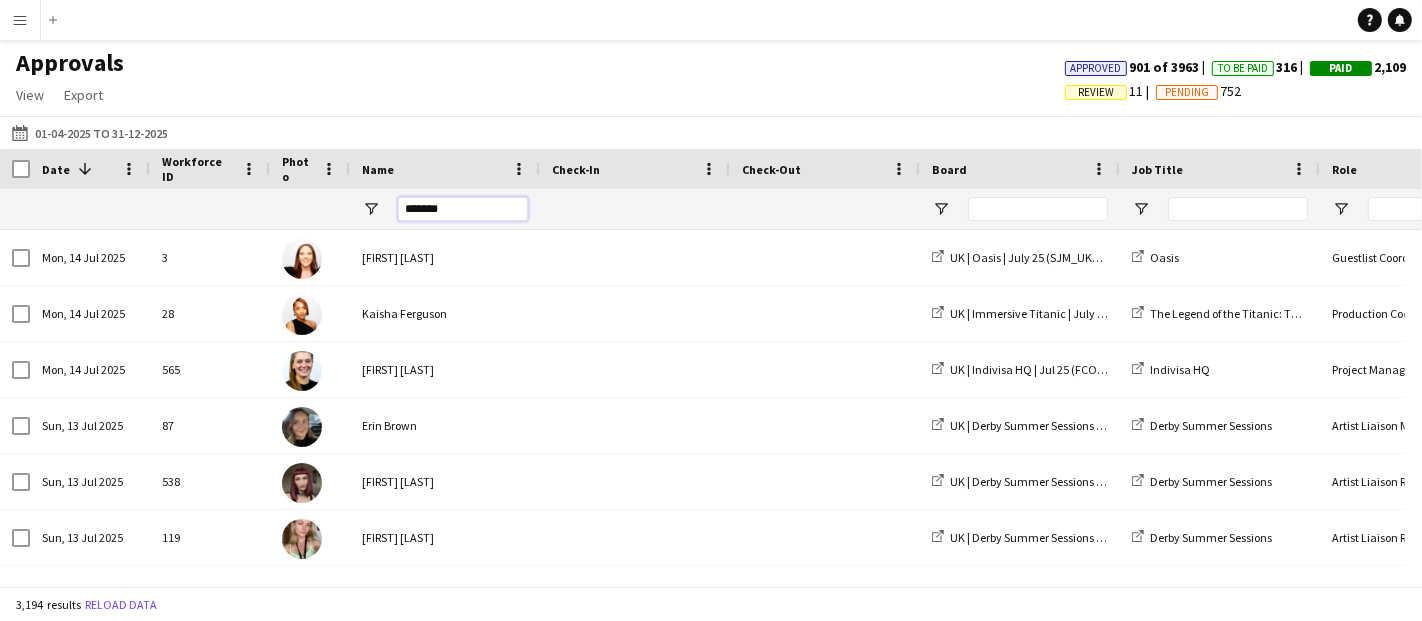 type on "*******" 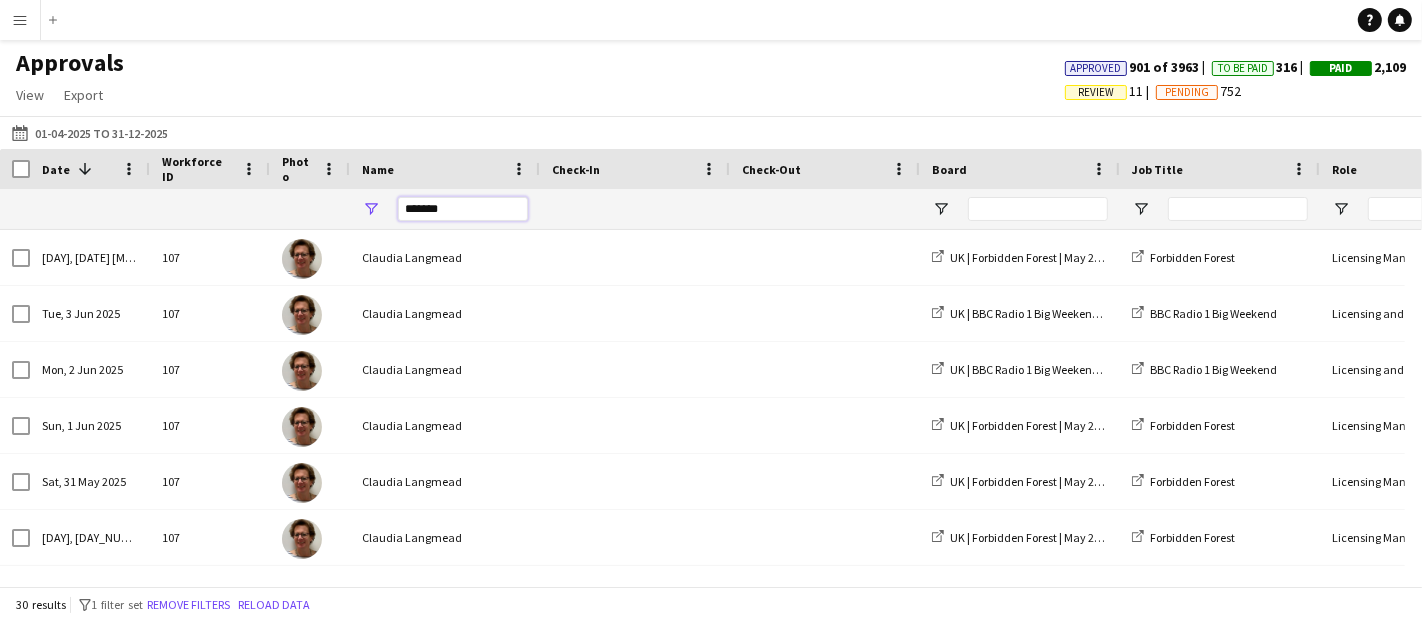scroll, scrollTop: 0, scrollLeft: 254, axis: horizontal 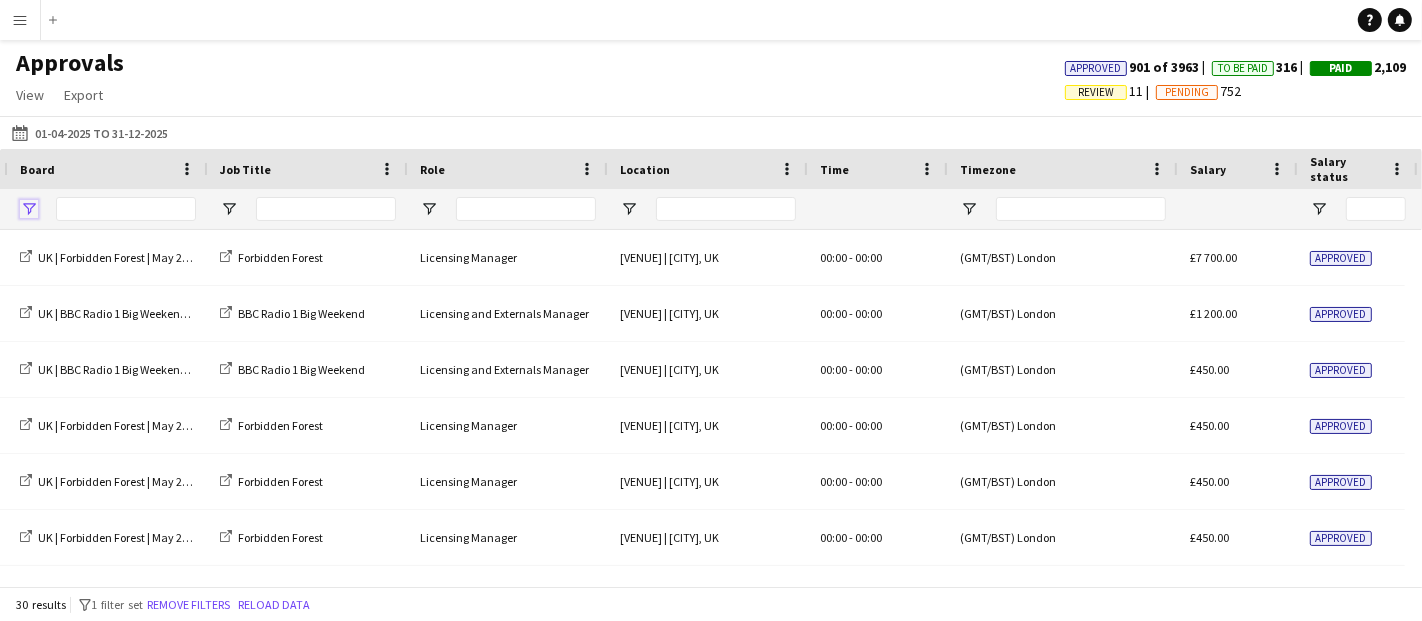 click at bounding box center (29, 209) 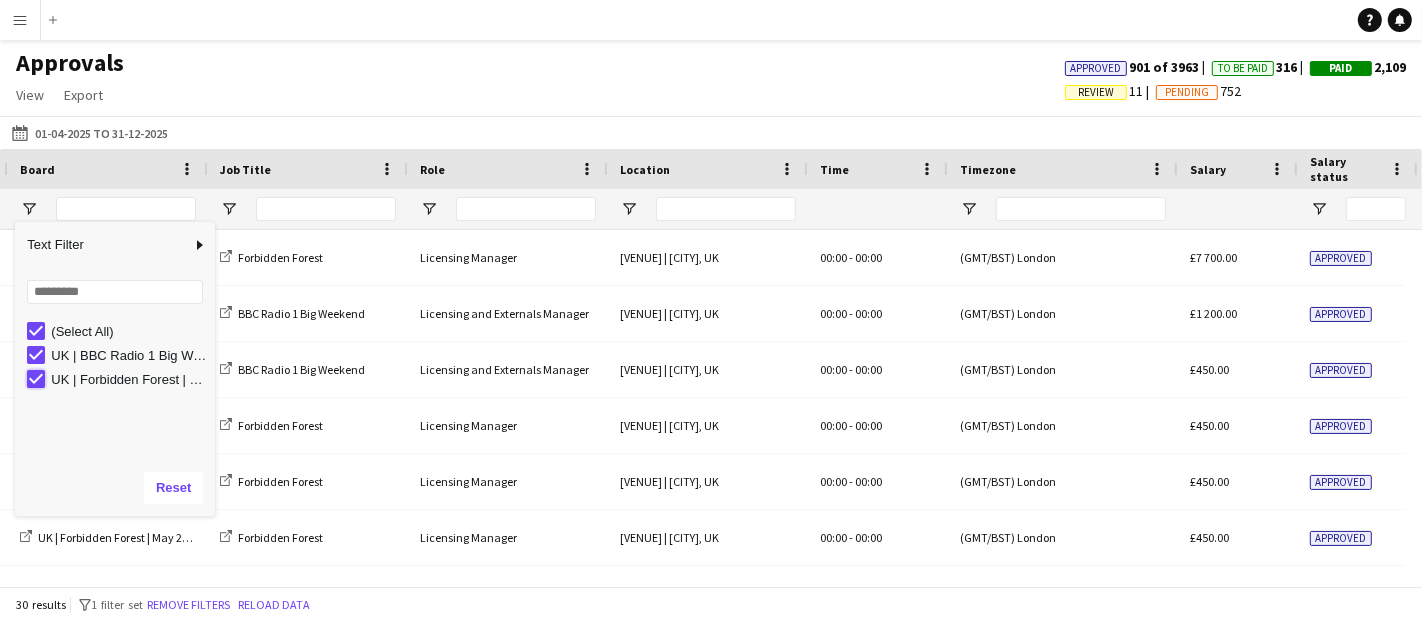 type on "**********" 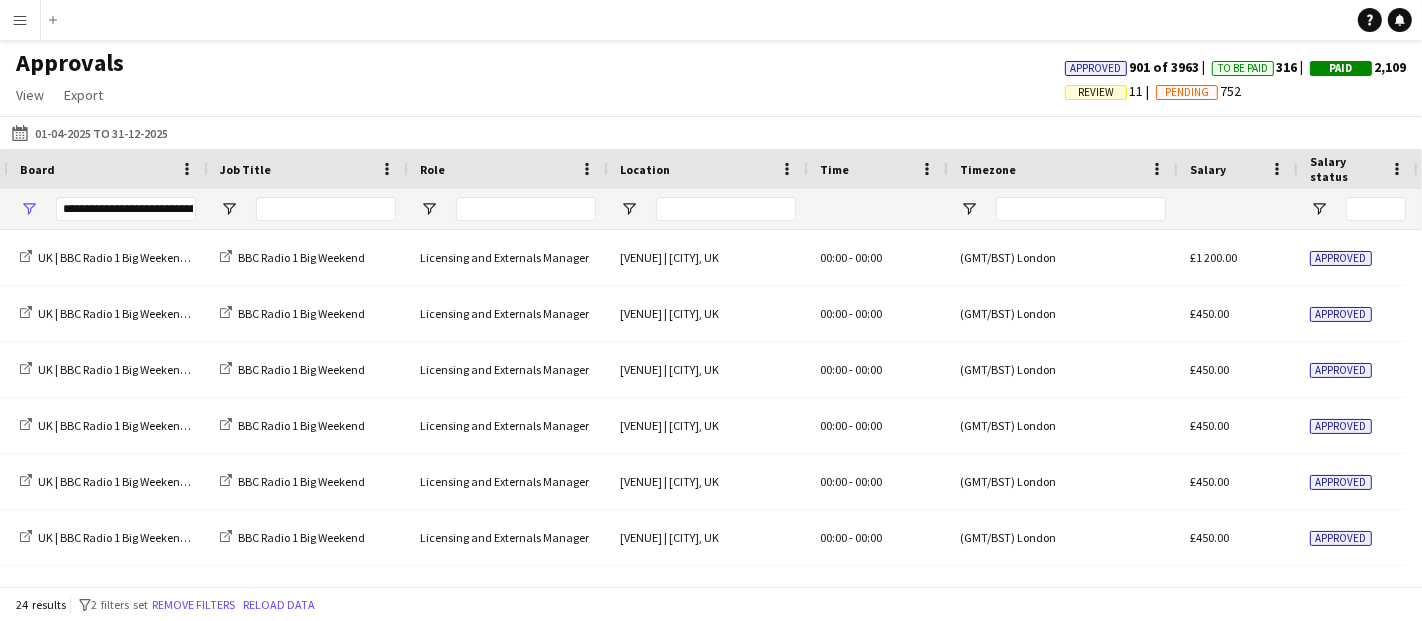 scroll, scrollTop: 0, scrollLeft: 1686, axis: horizontal 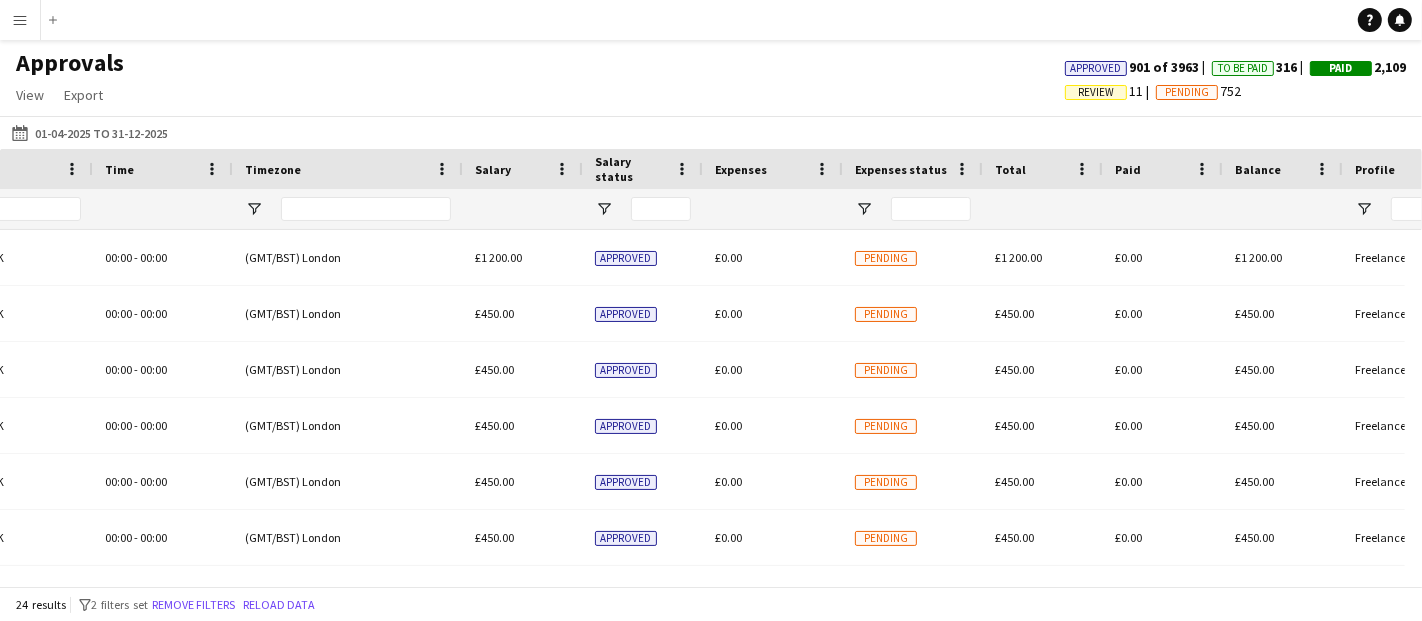 click on "Menu" at bounding box center [20, 20] 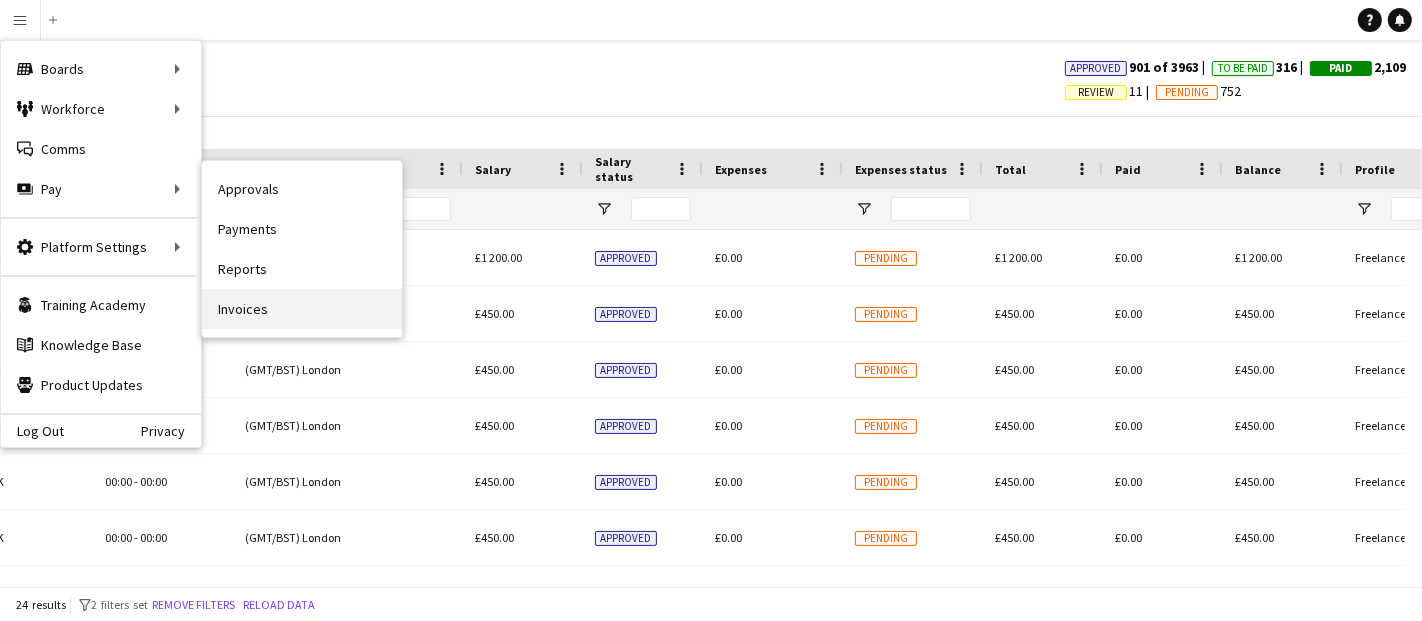 click on "Invoices" at bounding box center [302, 309] 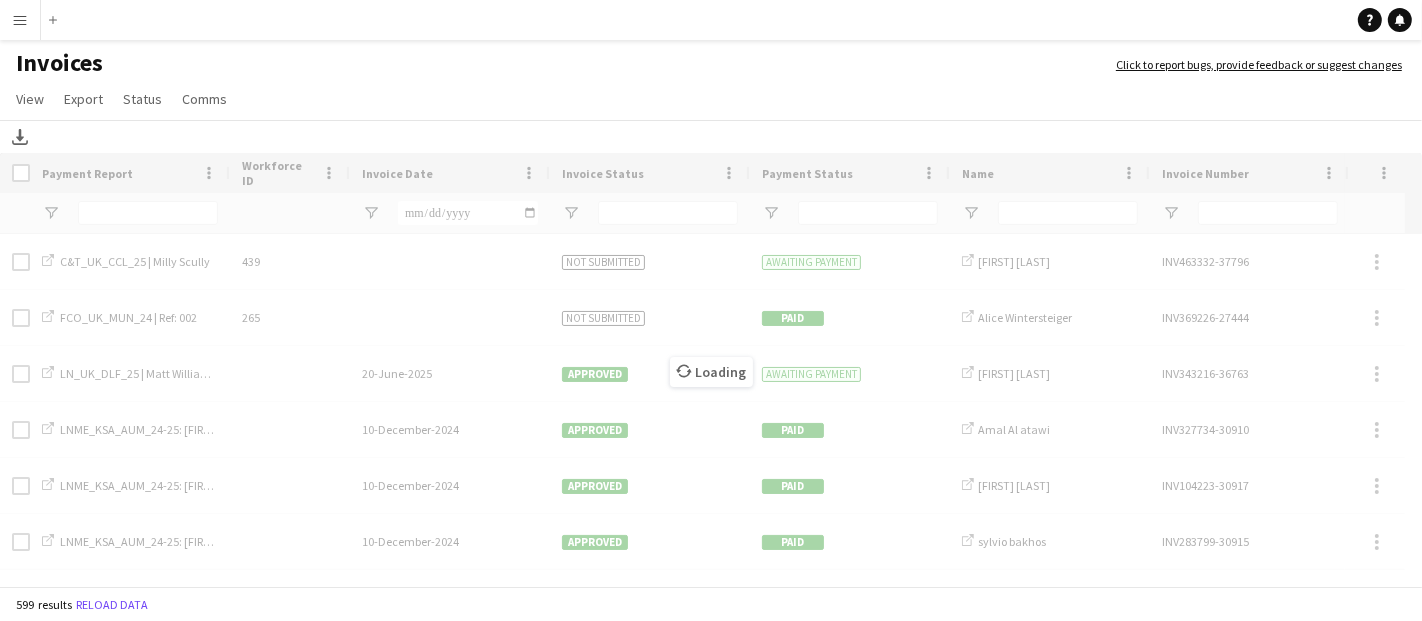 click on "Loading" 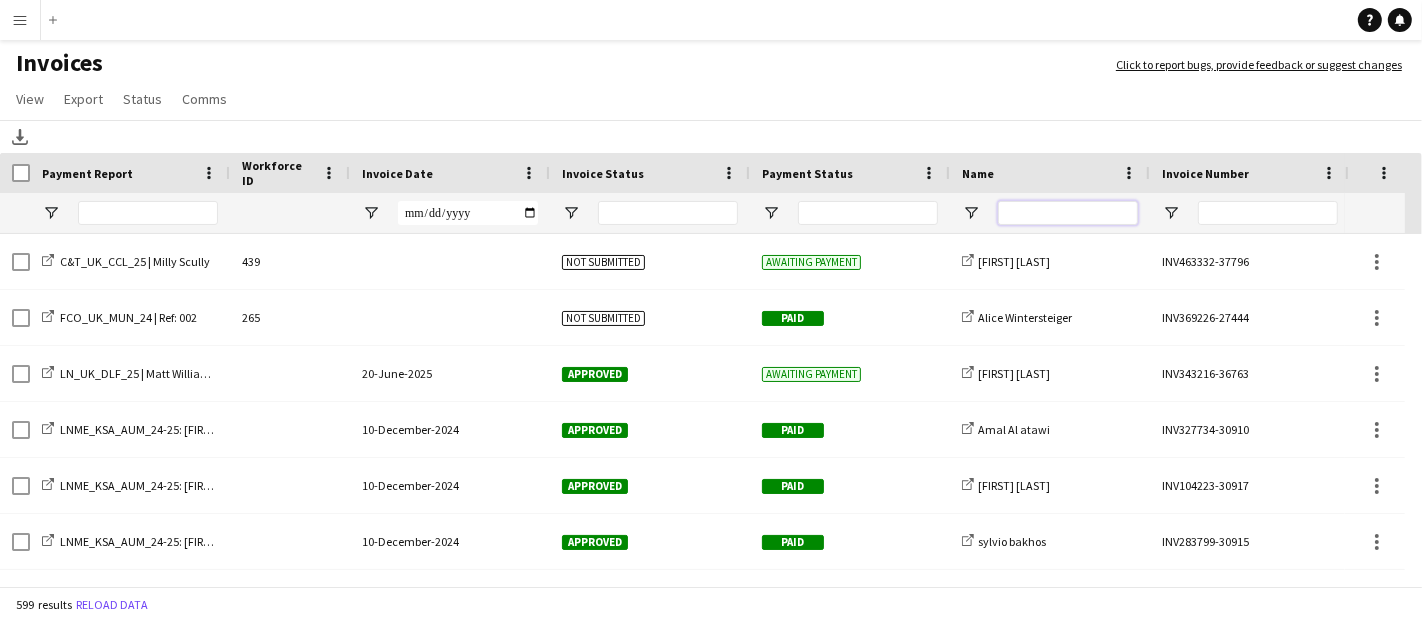click at bounding box center [1068, 213] 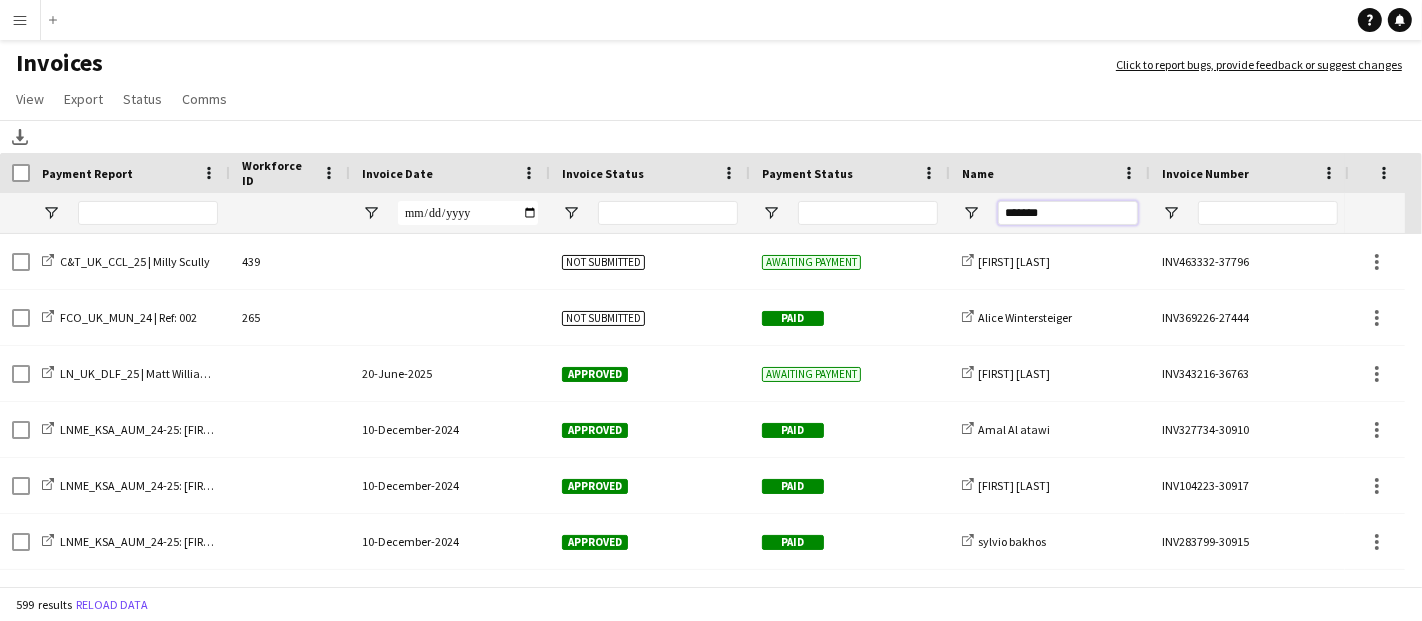 type on "*******" 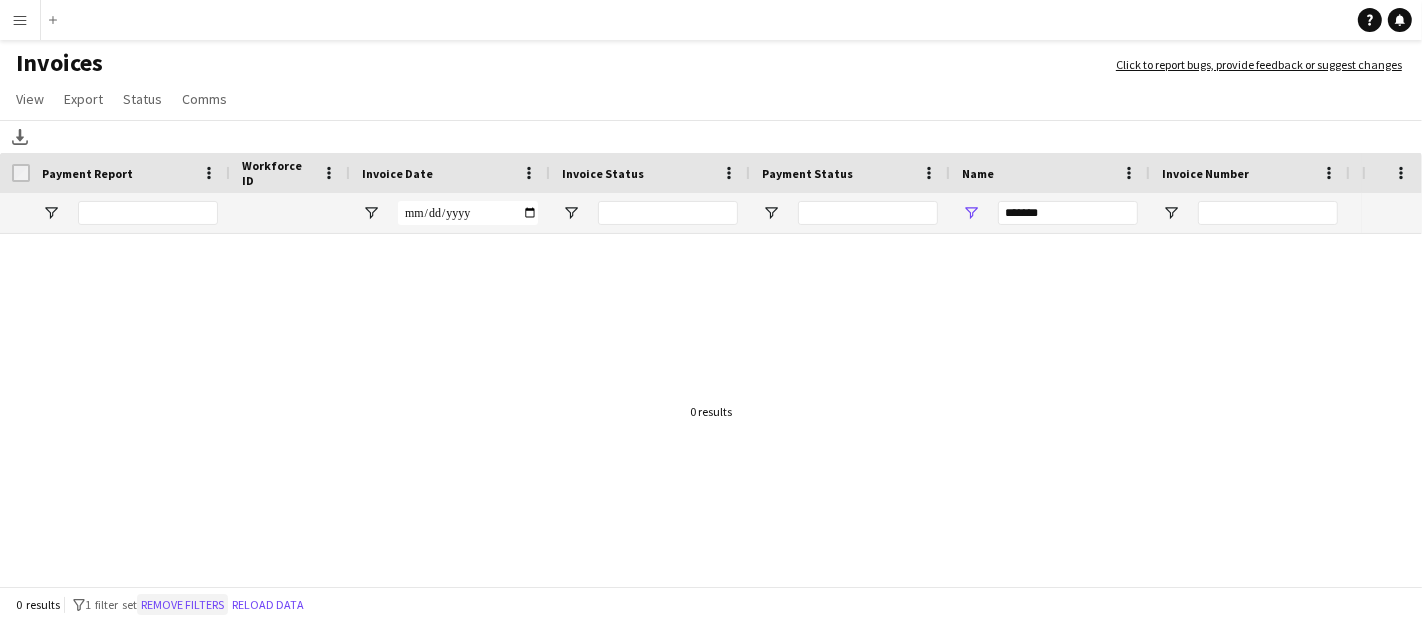 click on "Remove filters" 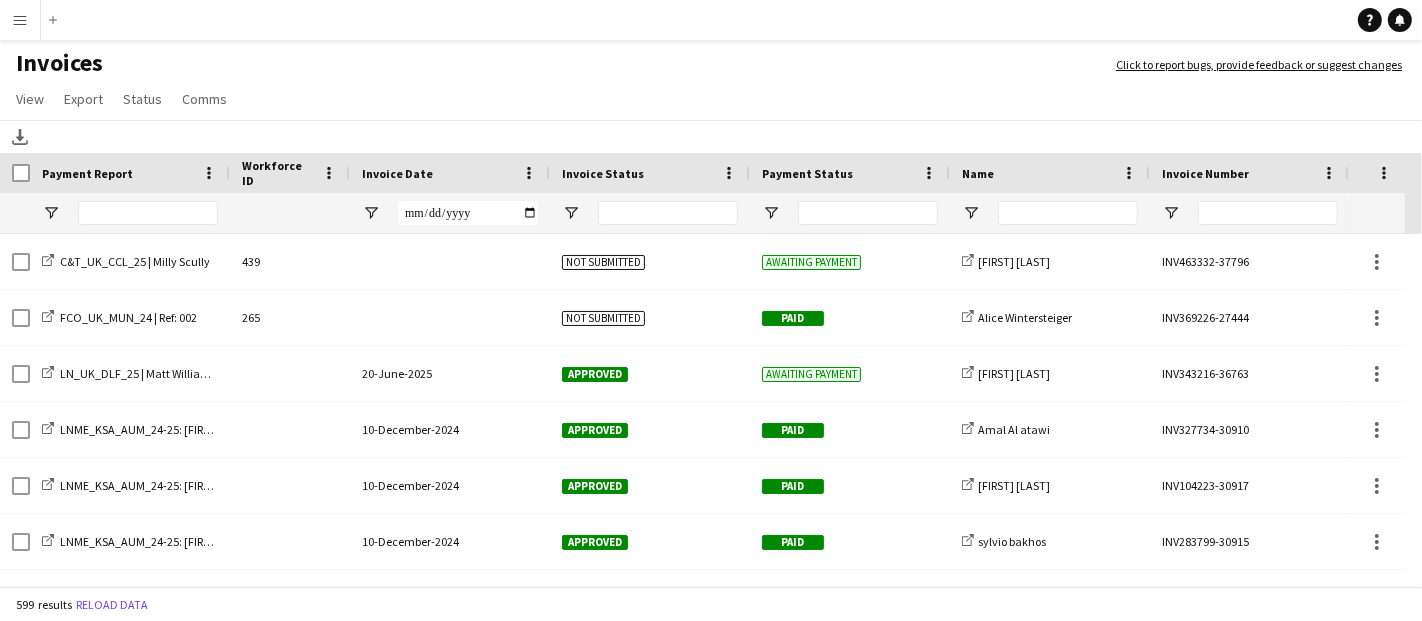 click 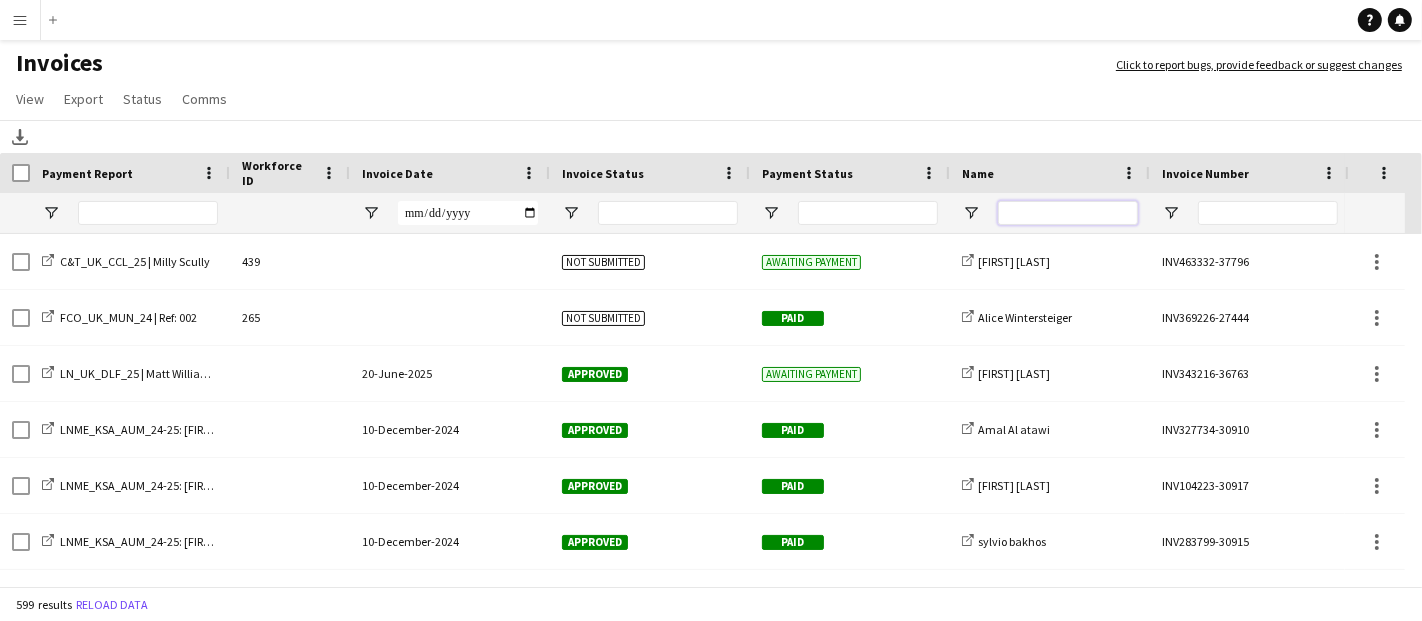 click at bounding box center [1068, 213] 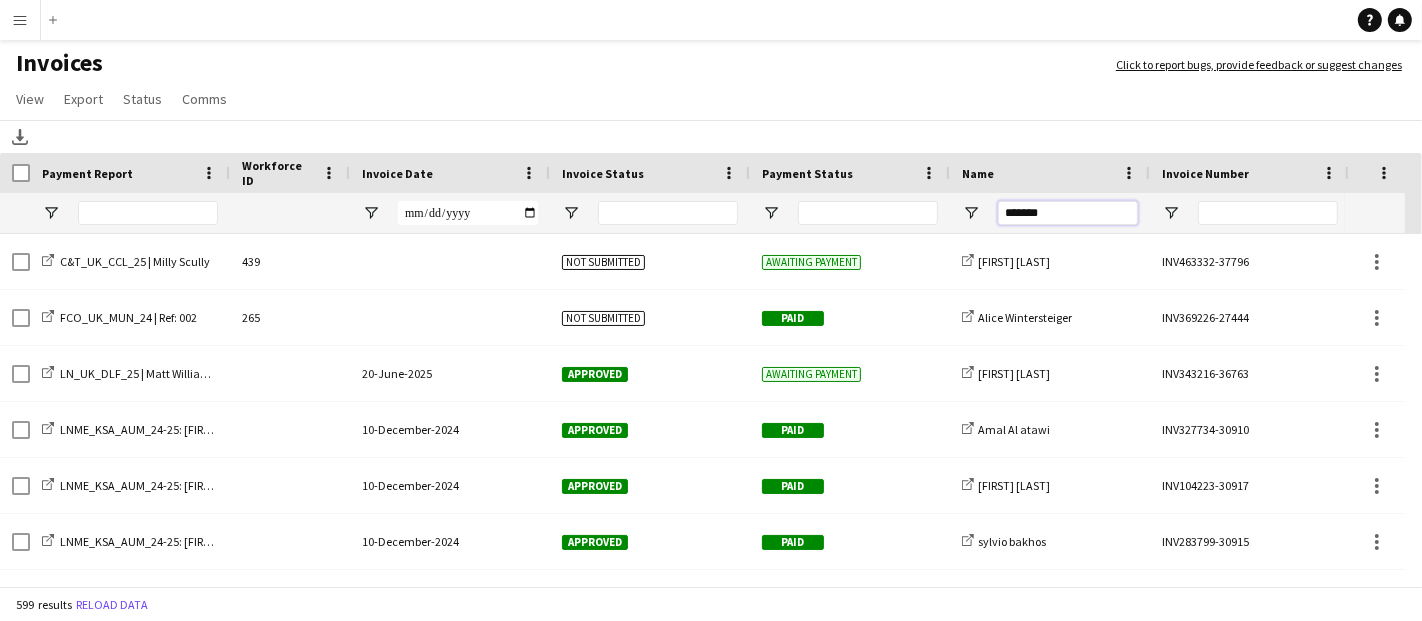 type on "*******" 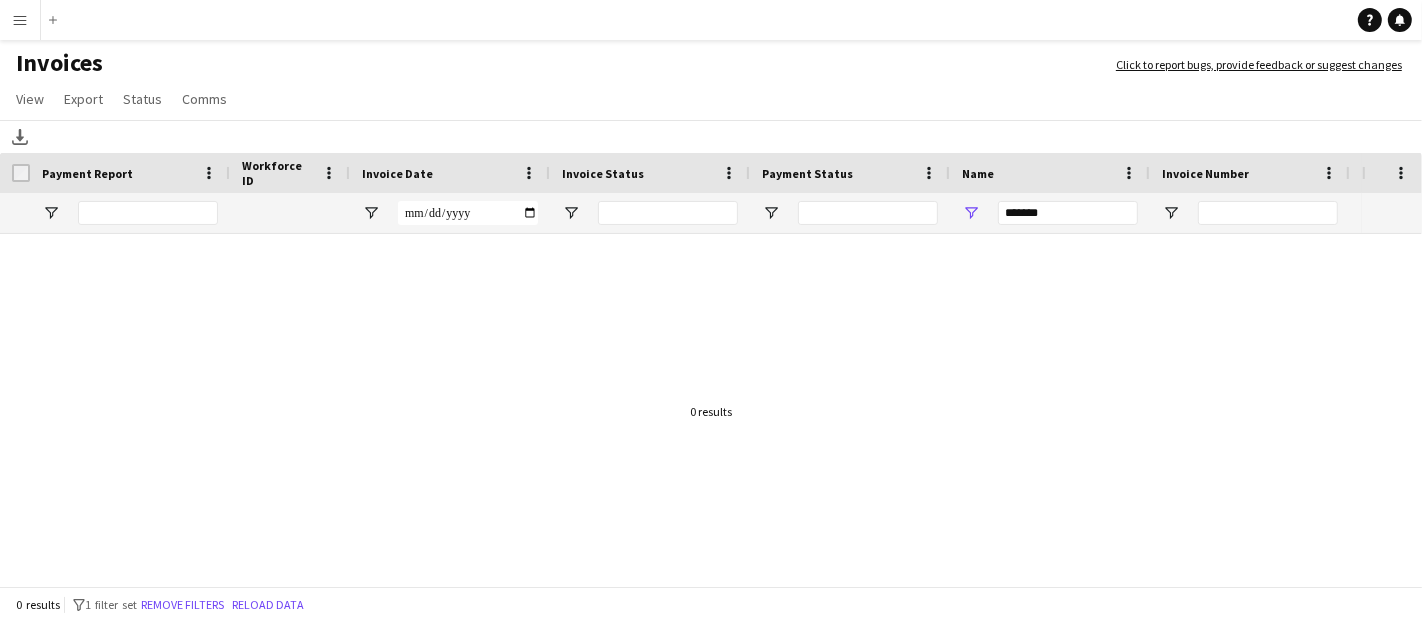 click on "Menu" at bounding box center [20, 20] 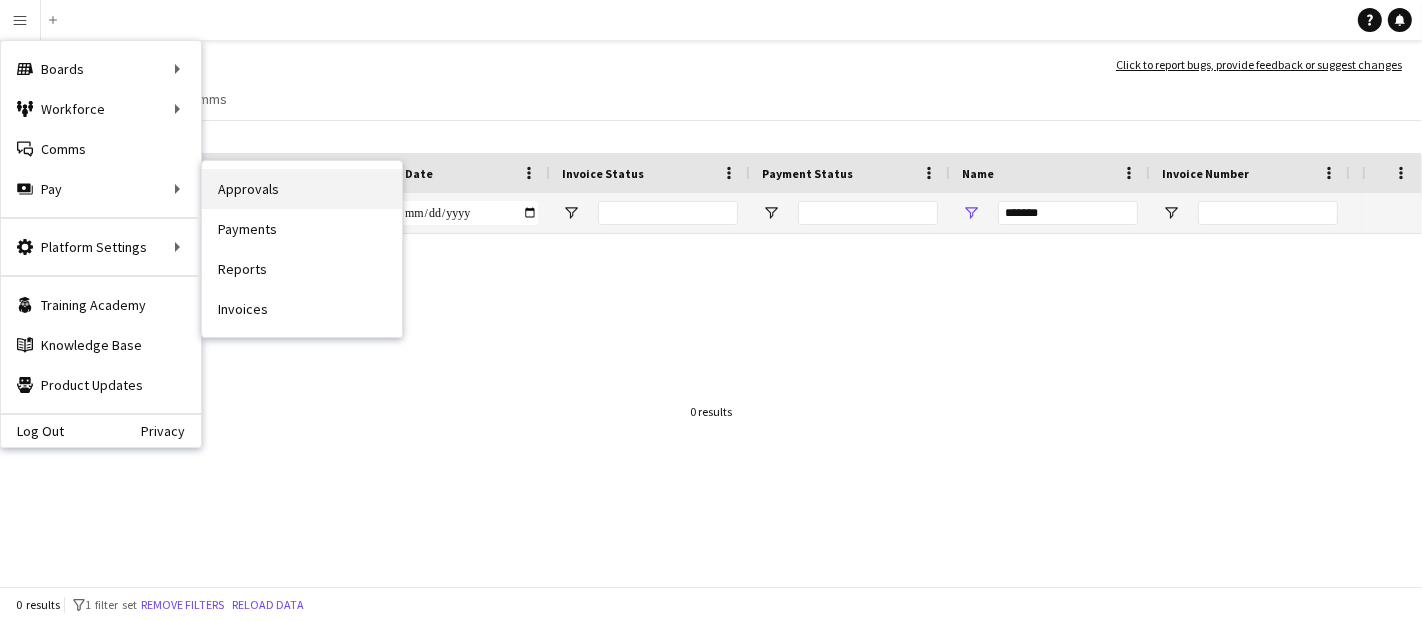 click on "Approvals" at bounding box center (302, 189) 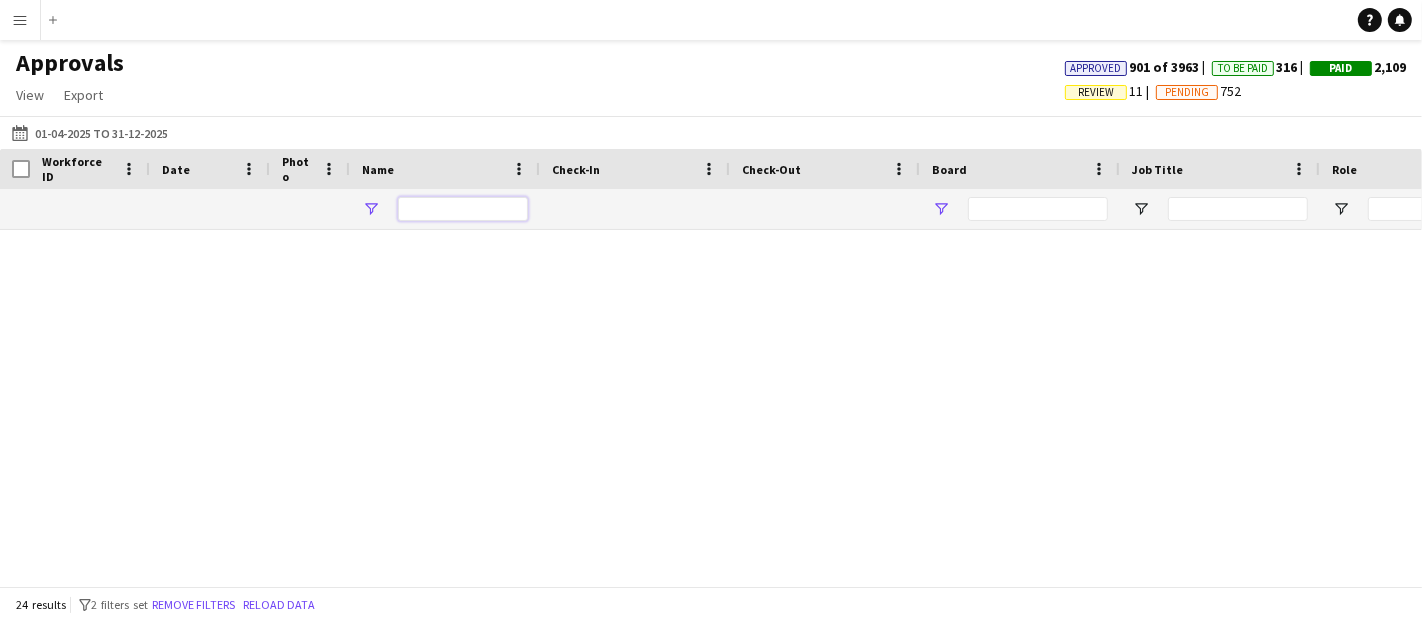 type on "*******" 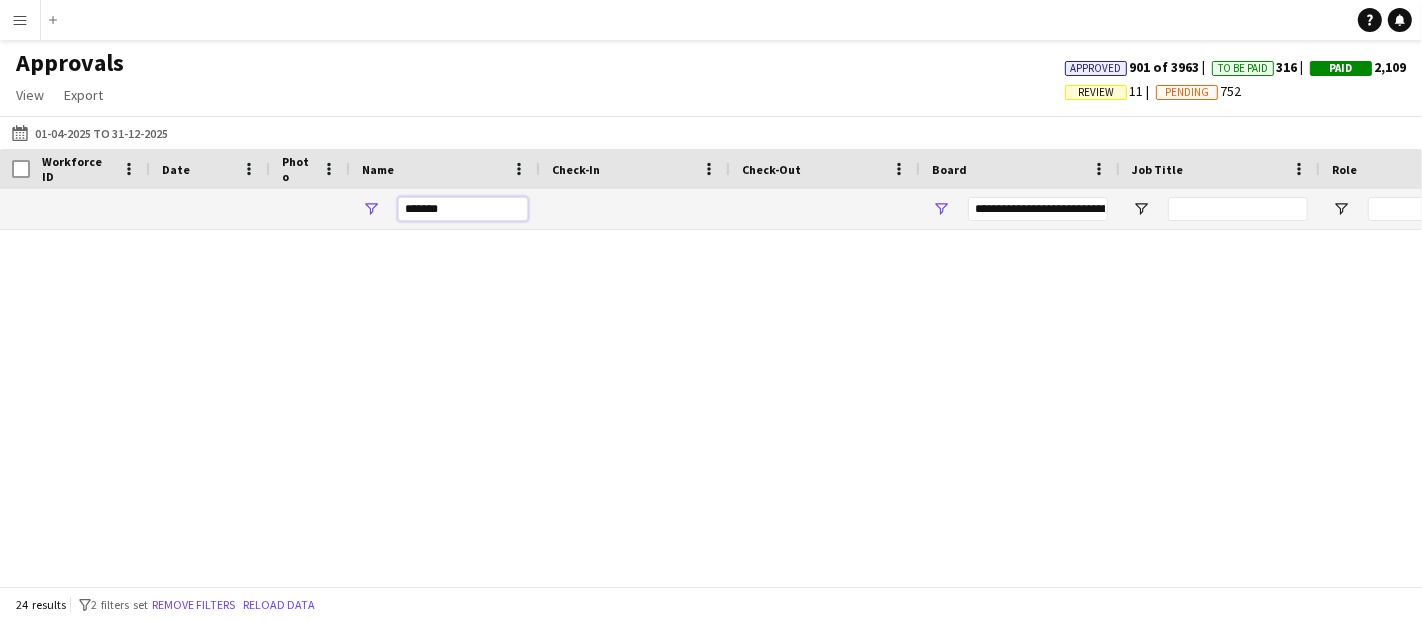 click on "*******" at bounding box center (463, 209) 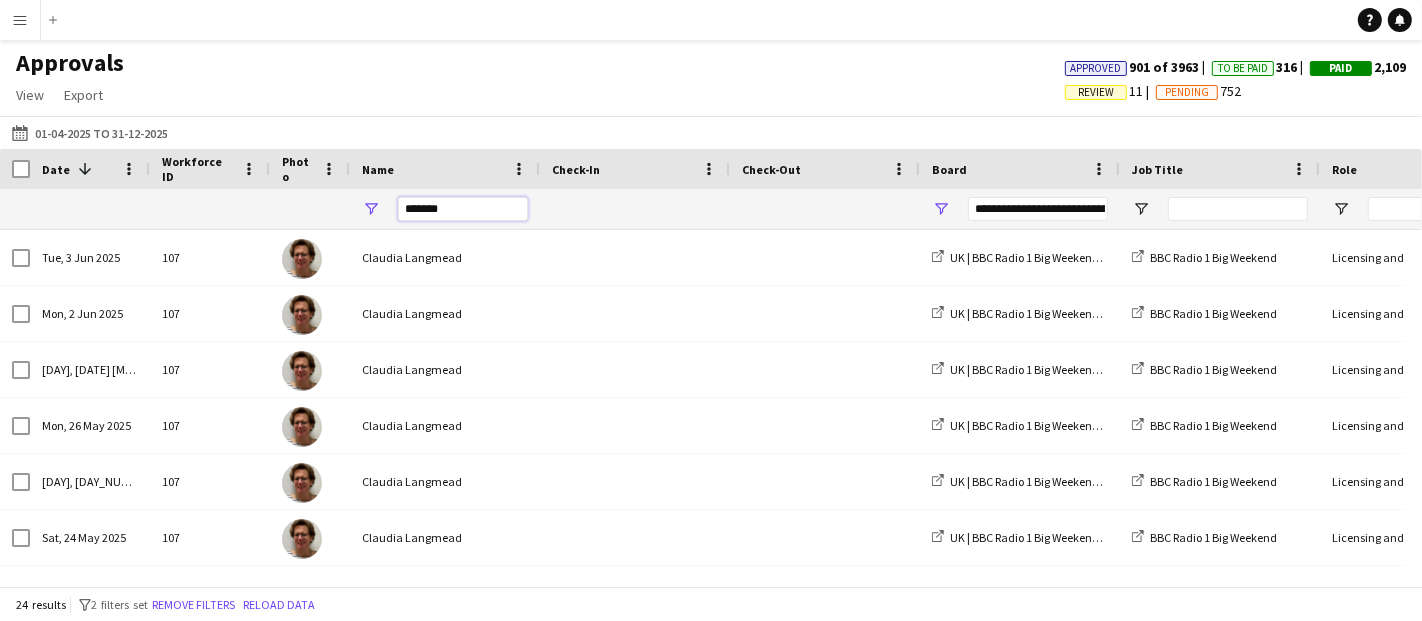 type on "**********" 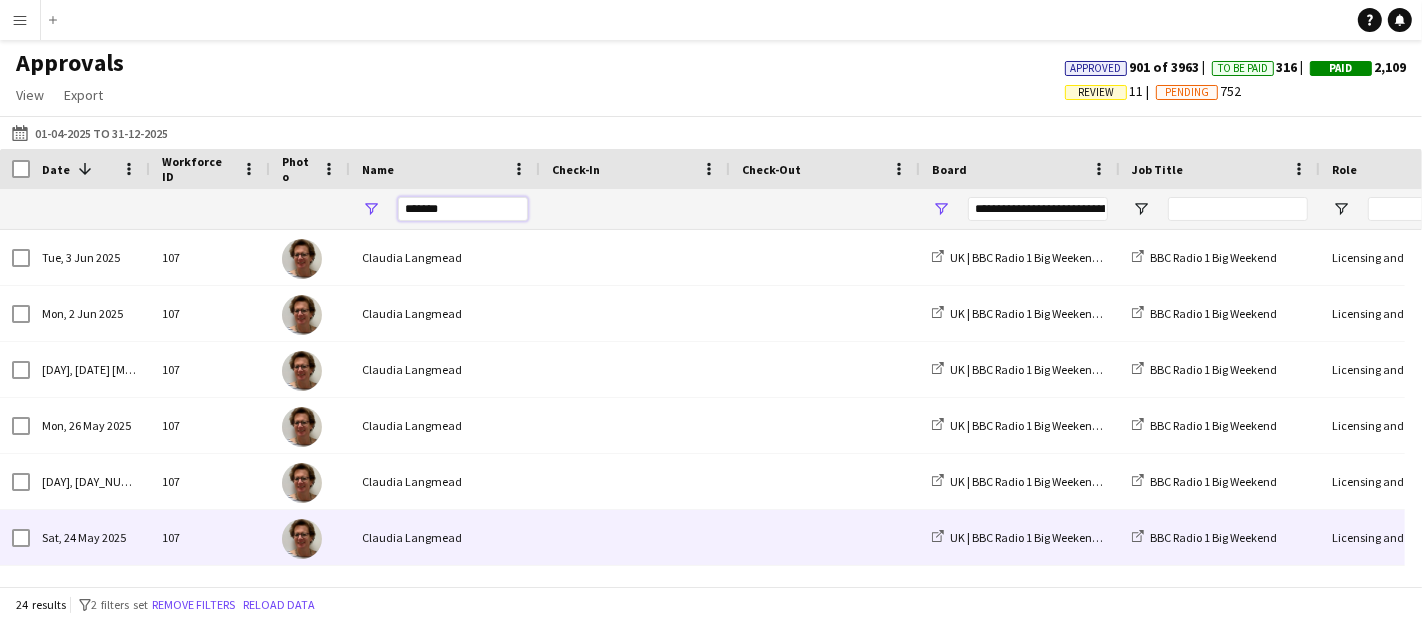 scroll, scrollTop: 80, scrollLeft: 0, axis: vertical 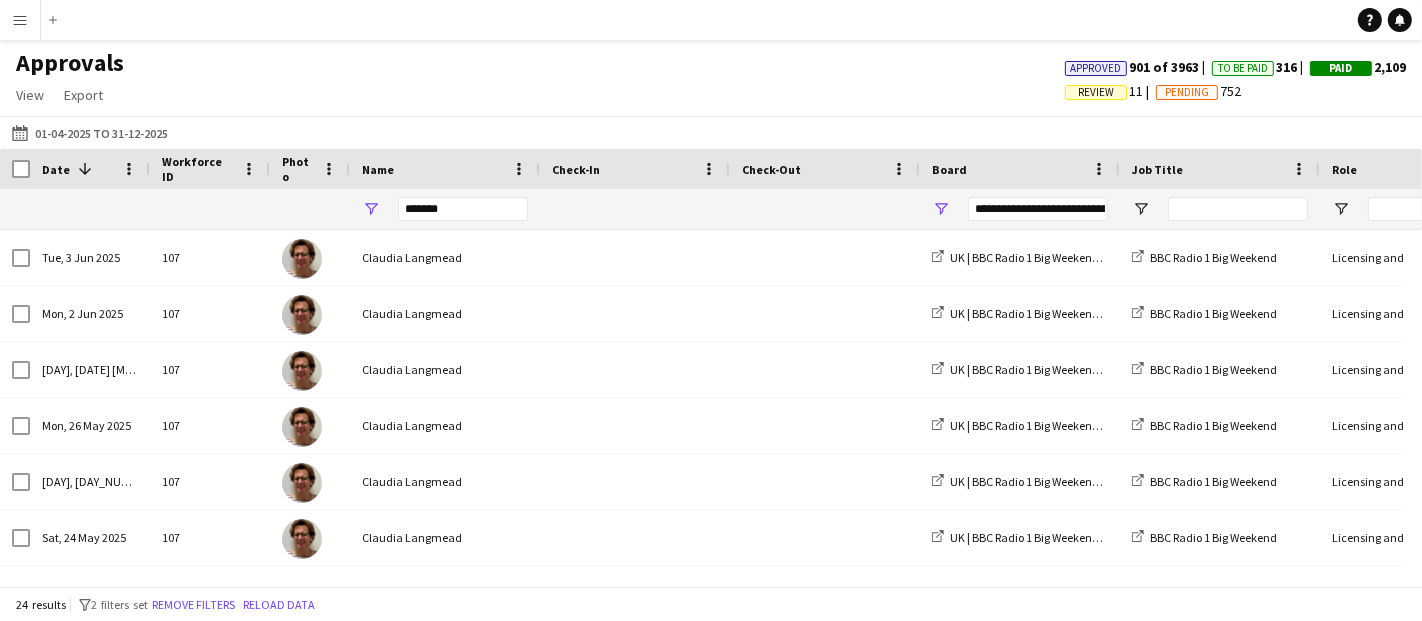 click on "Menu" at bounding box center [20, 20] 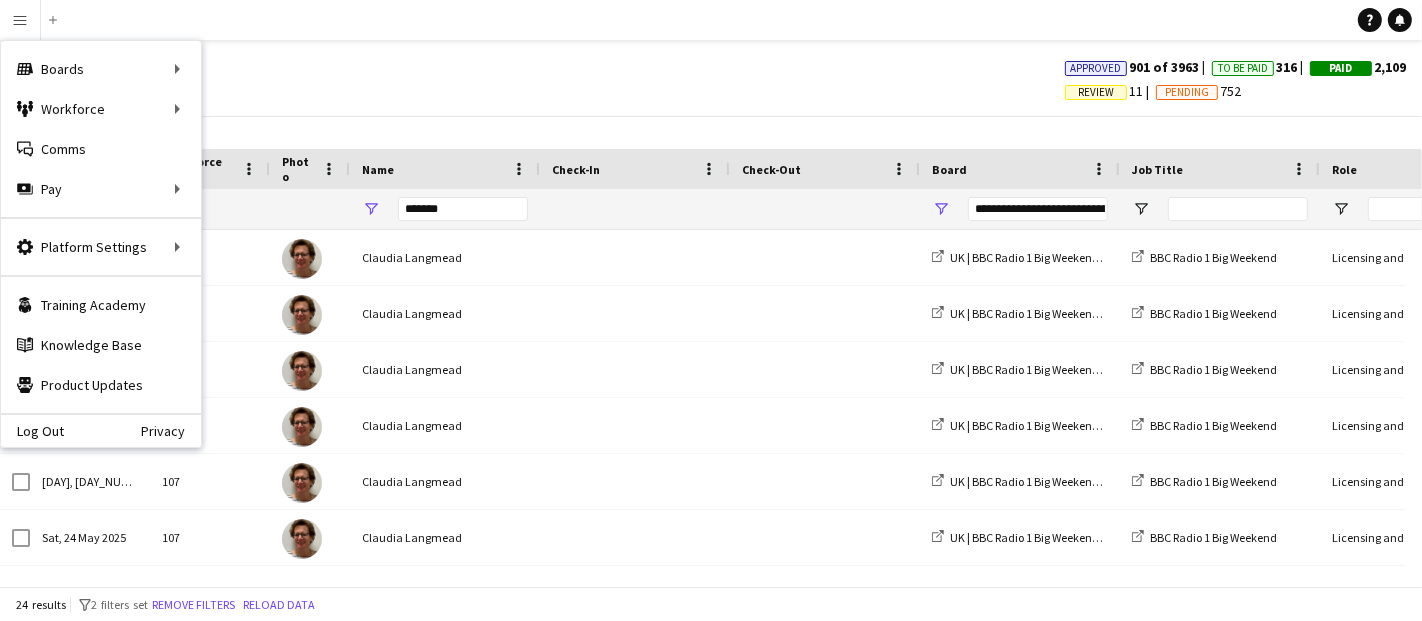 click on "Menu" at bounding box center [20, 20] 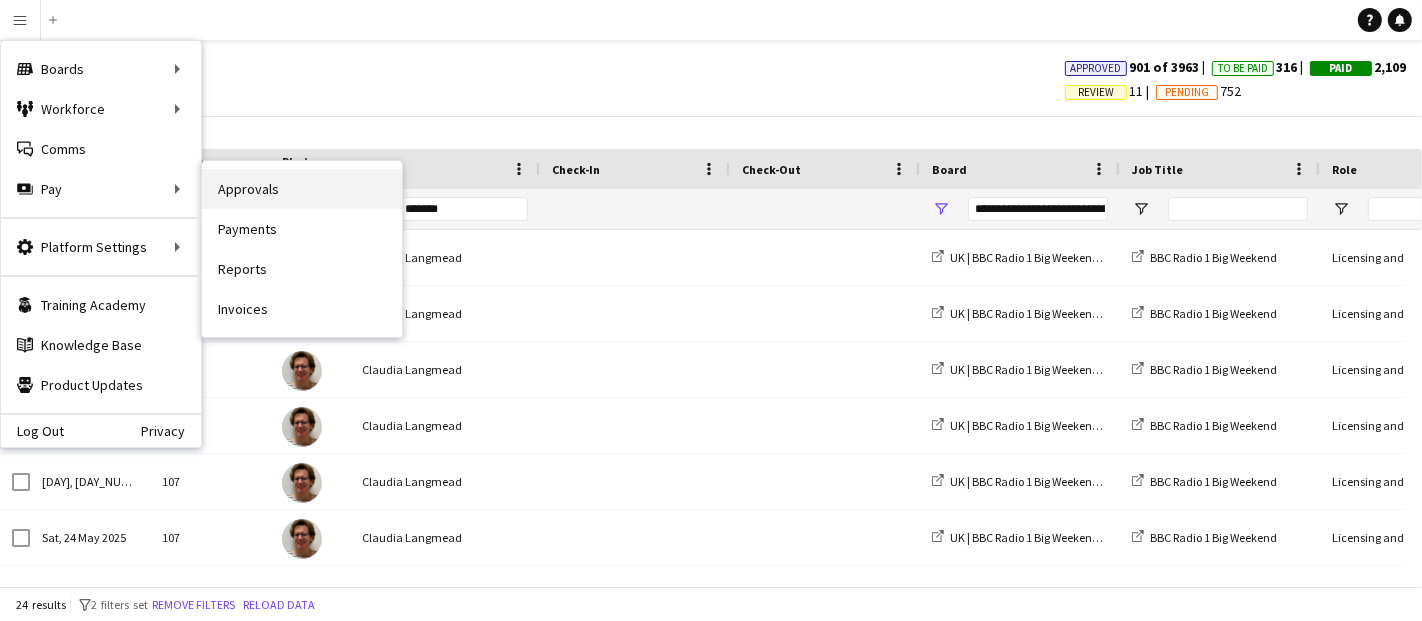 click on "Approvals" at bounding box center (302, 189) 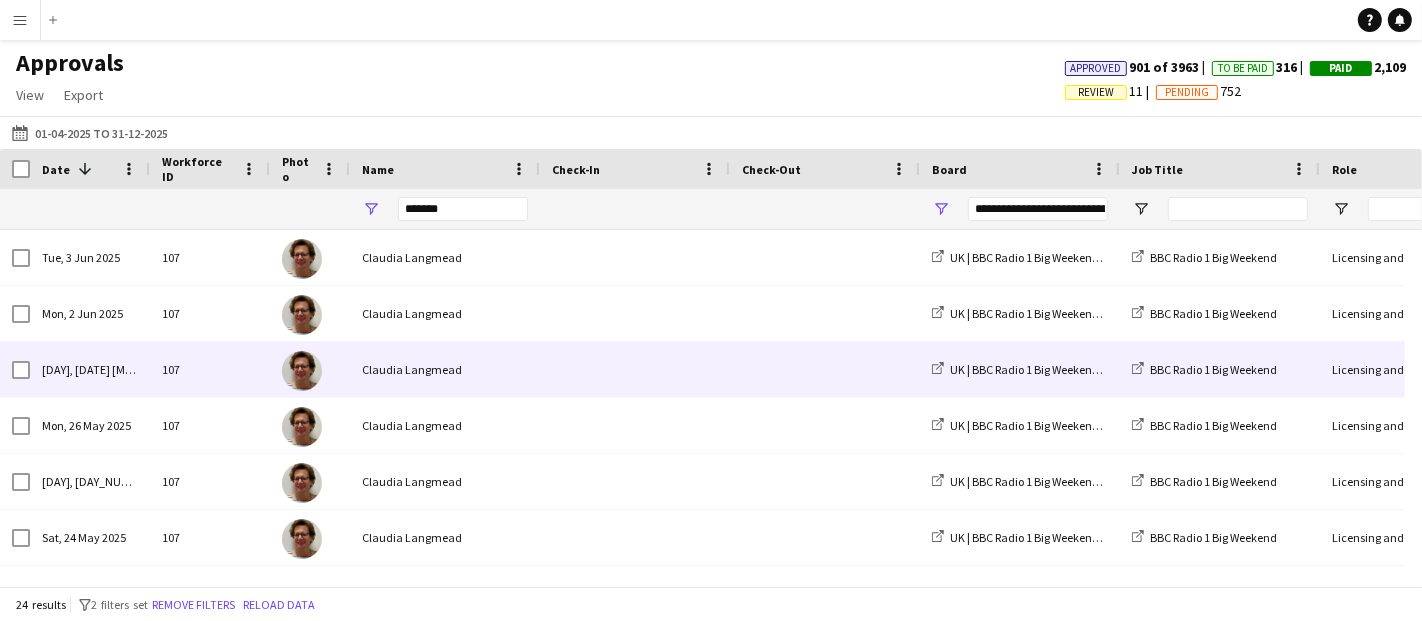 scroll, scrollTop: 174, scrollLeft: 0, axis: vertical 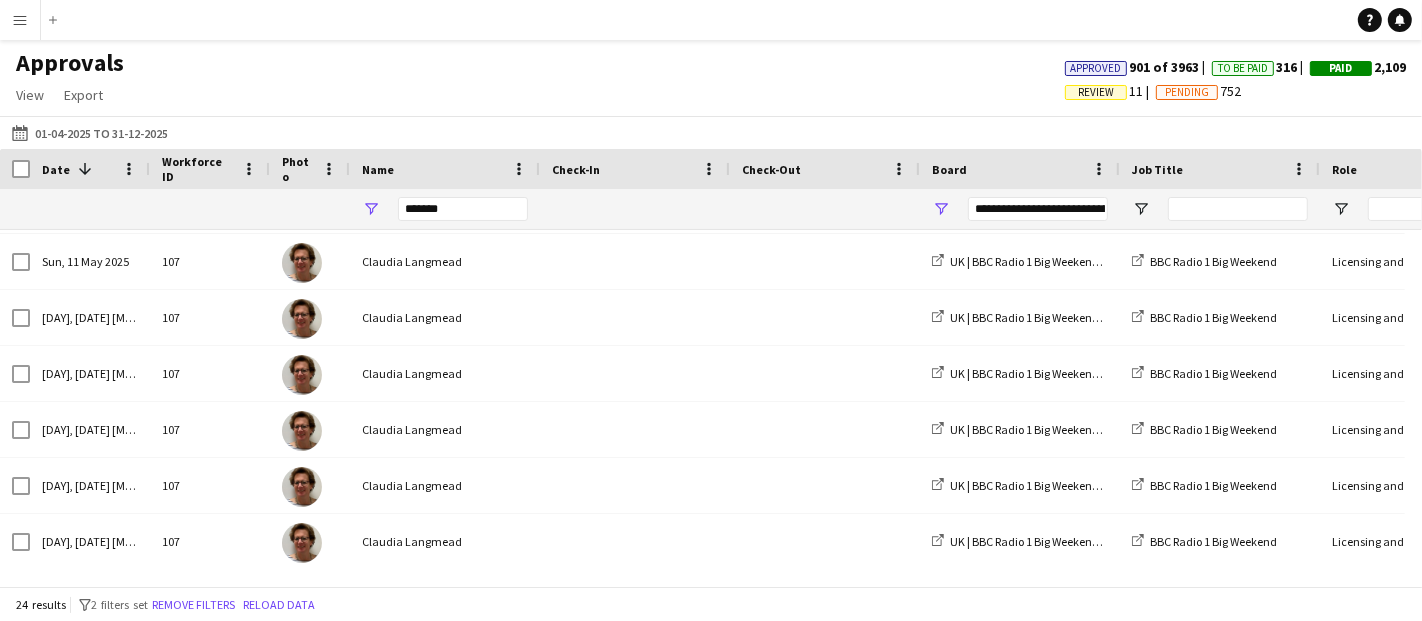 click on "Menu" at bounding box center (20, 20) 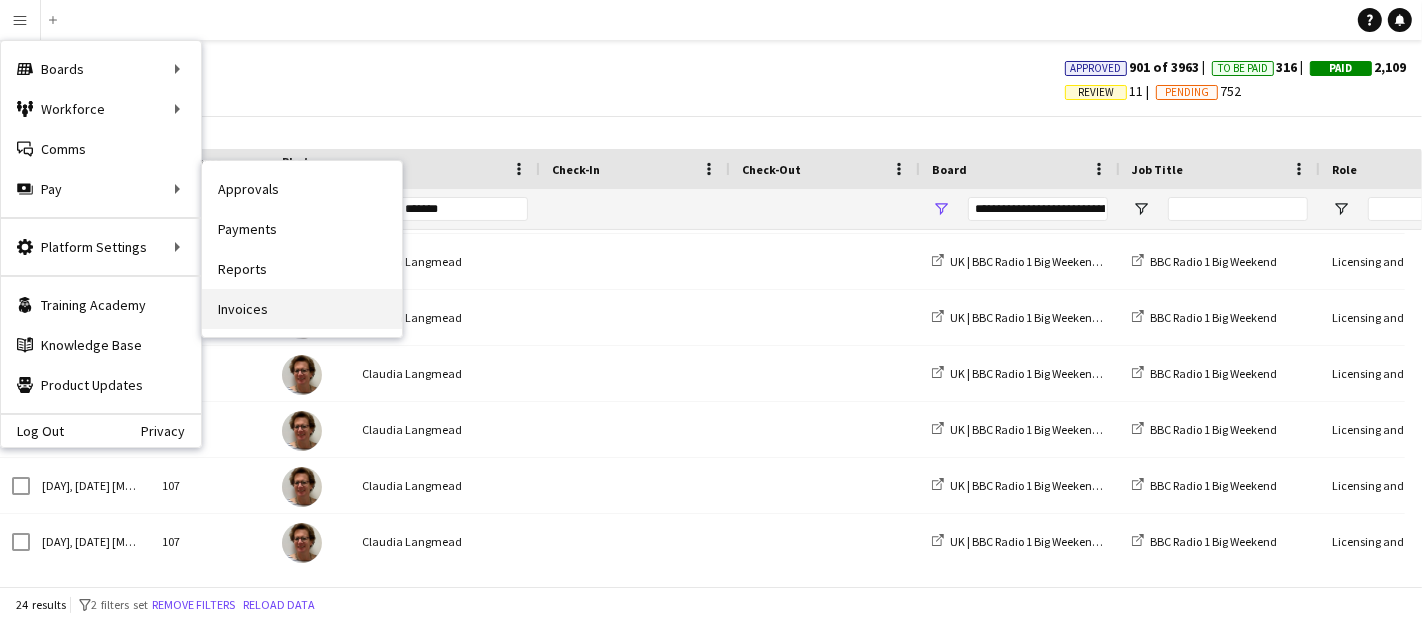 click on "Invoices" at bounding box center [302, 309] 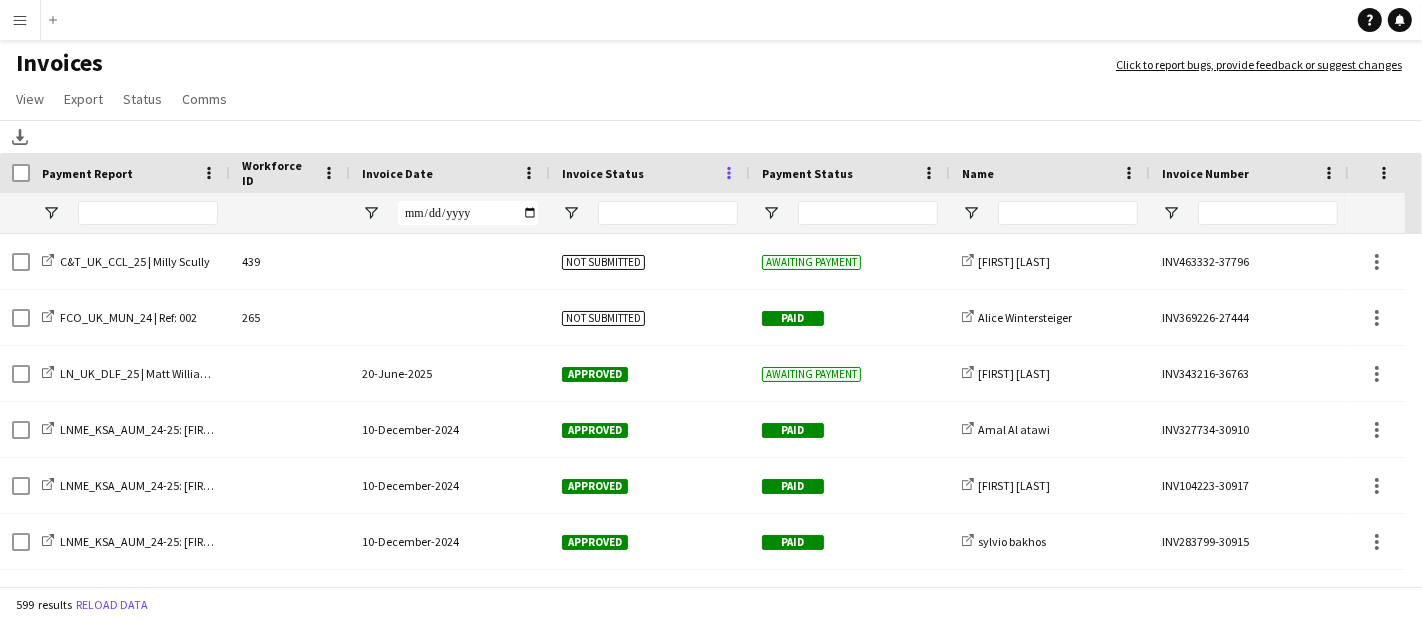 click 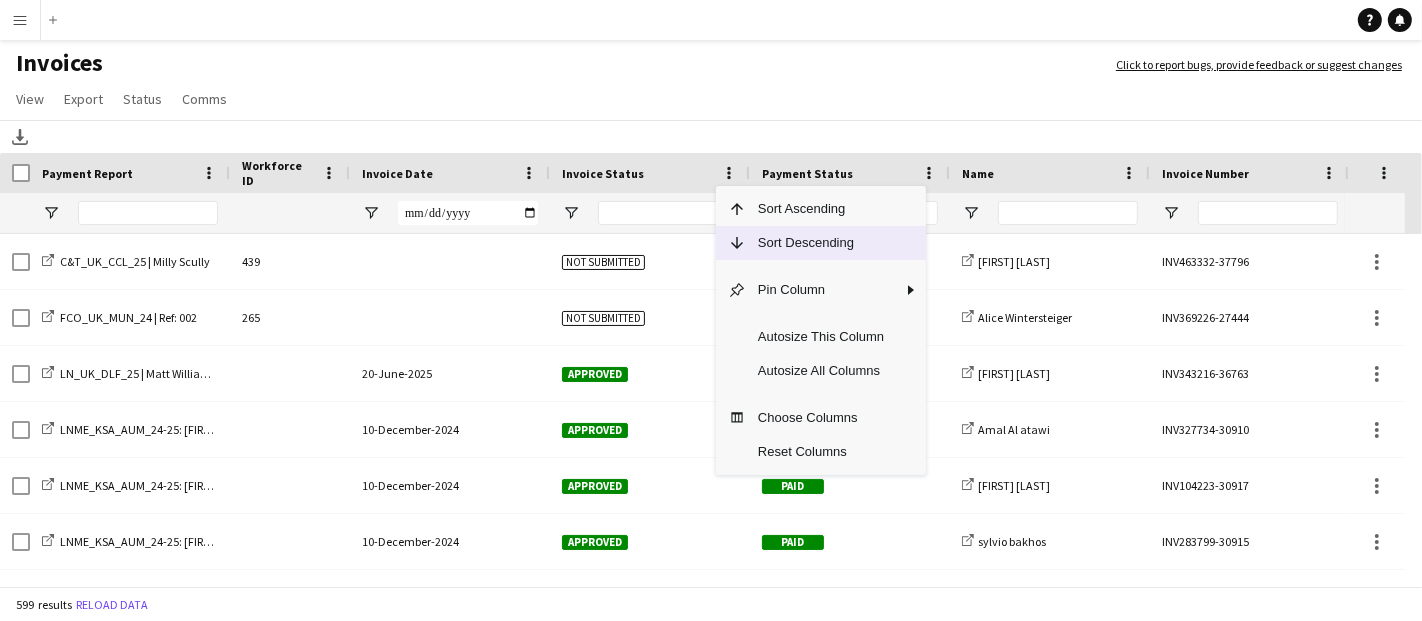 click on "Sort Descending" 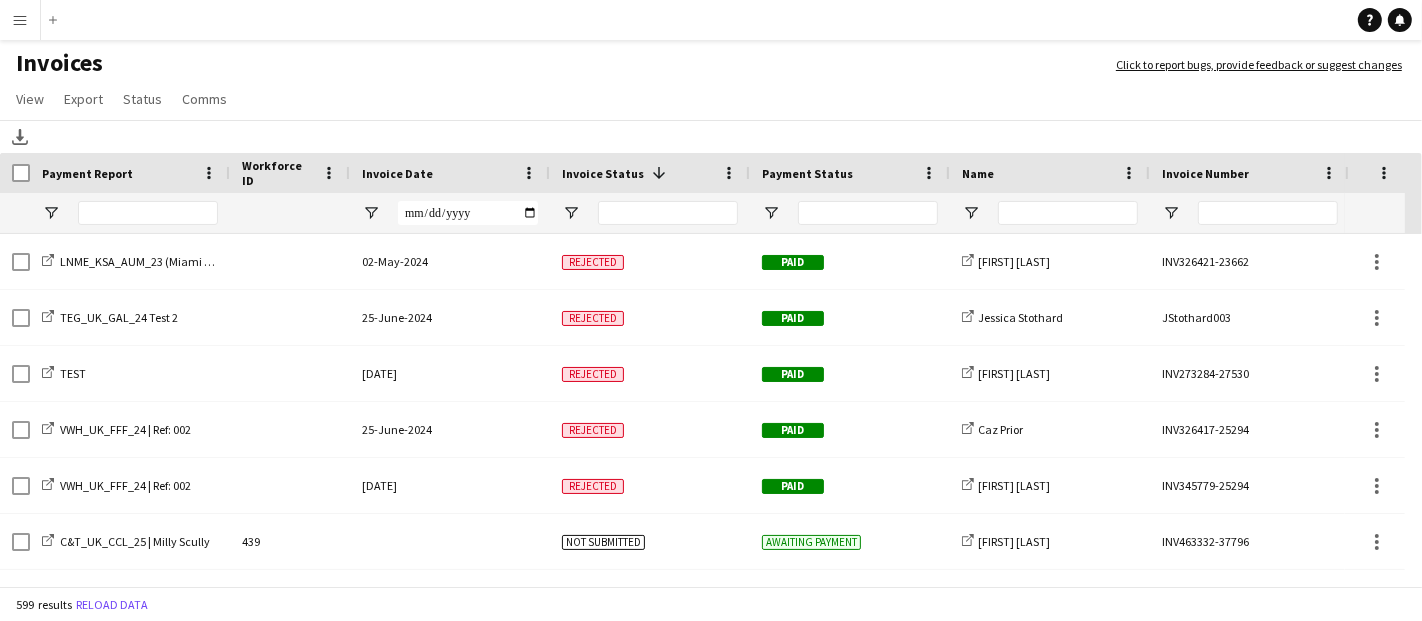 click on "Invoice Date" 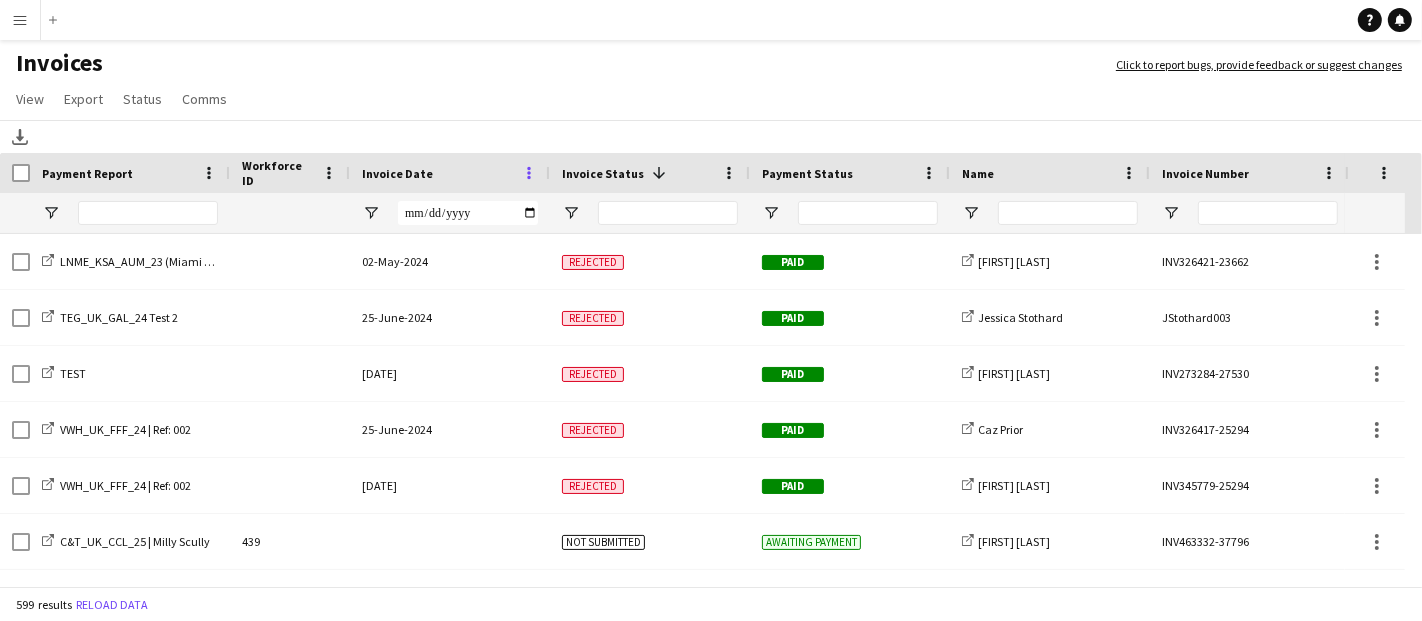 click 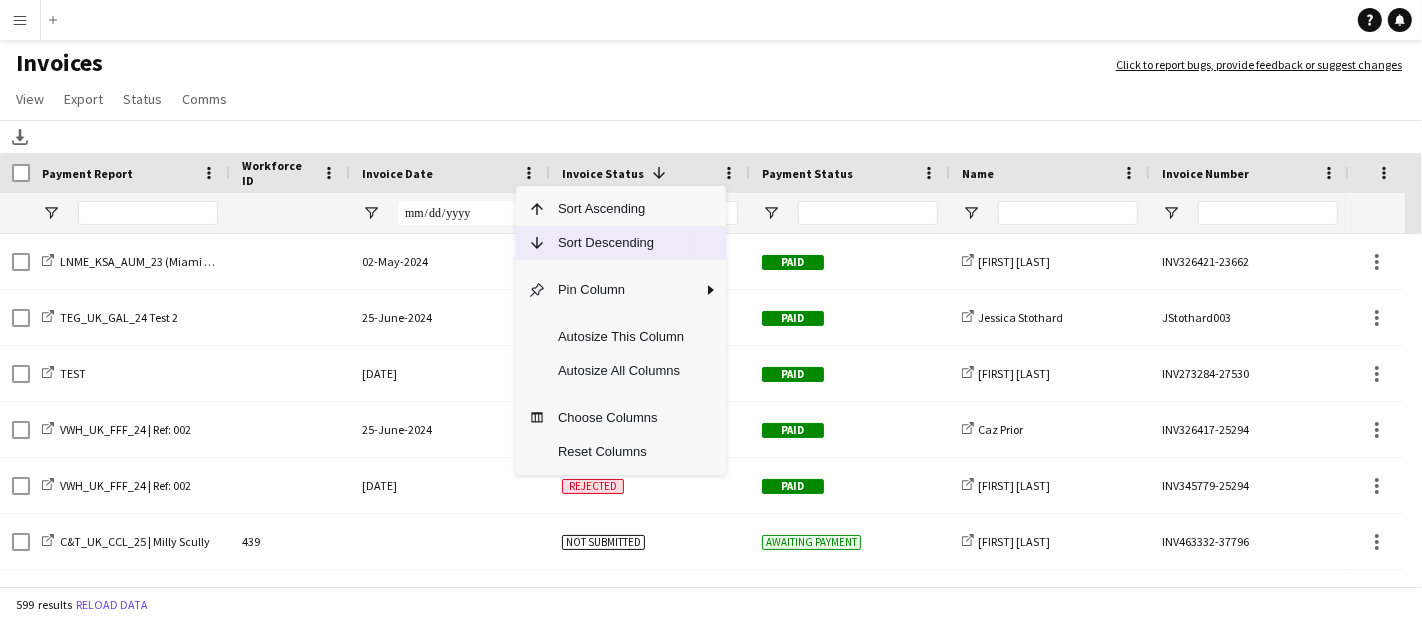 click on "Sort Descending" 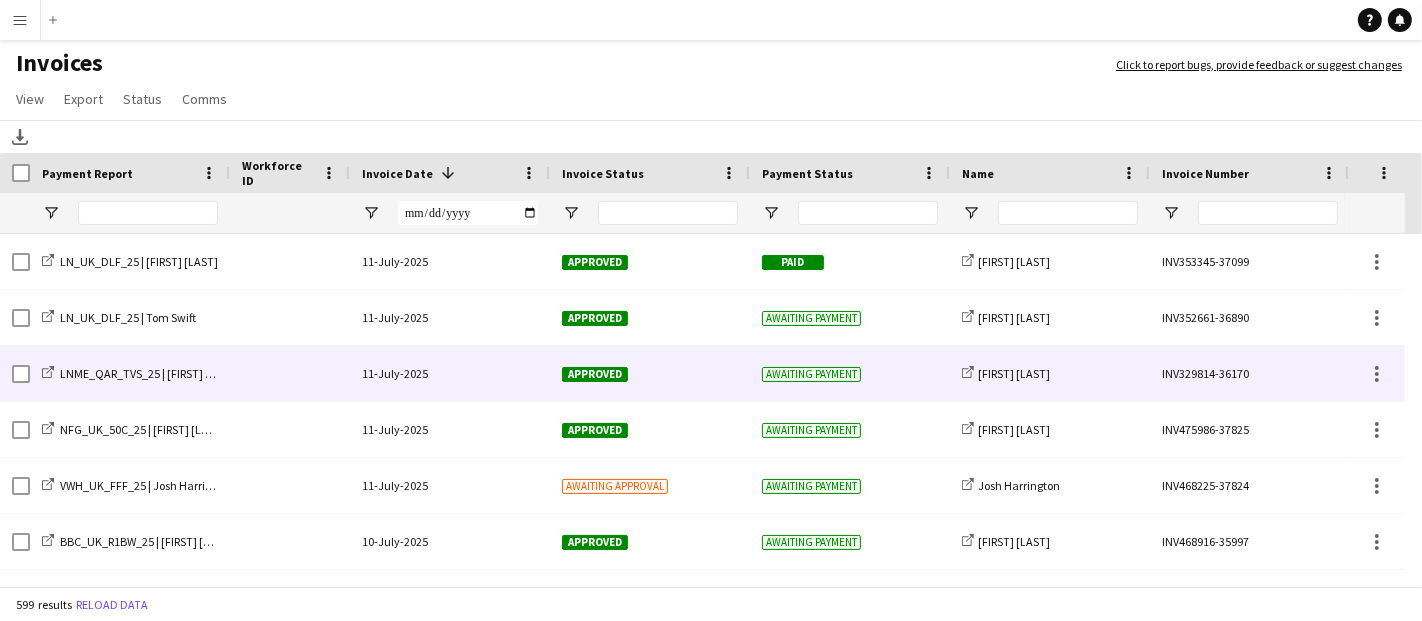 scroll, scrollTop: 117, scrollLeft: 0, axis: vertical 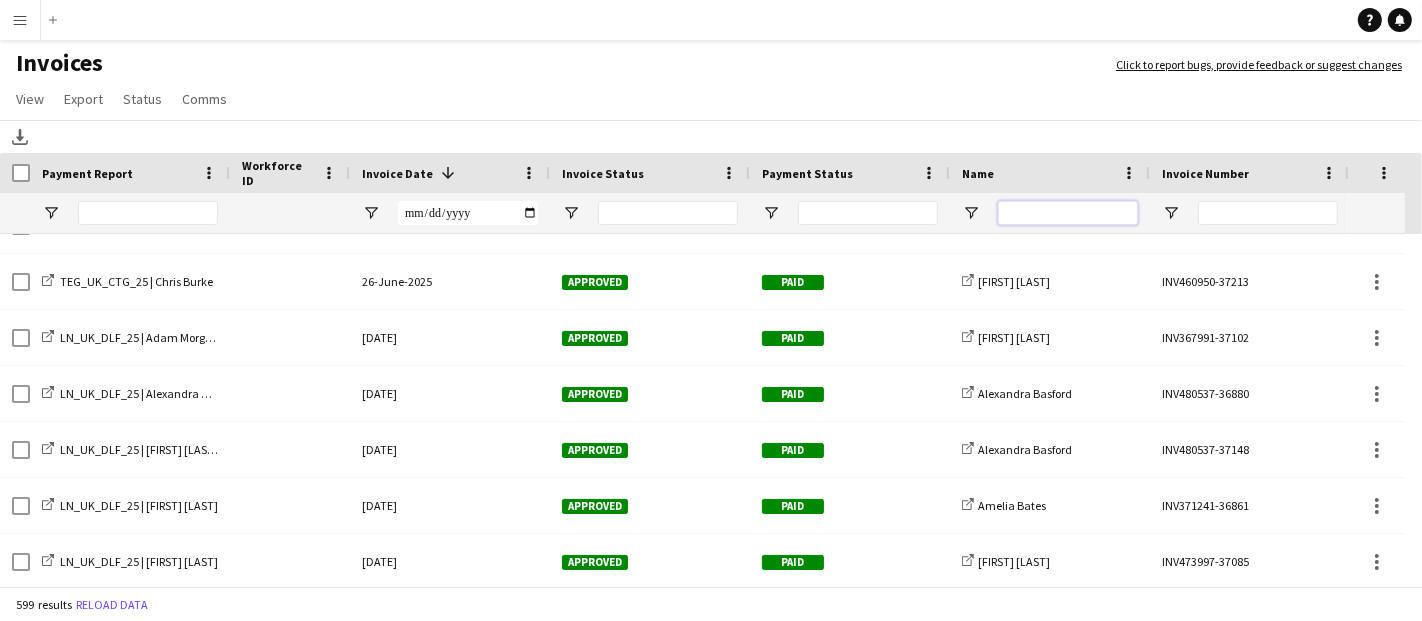click at bounding box center (1068, 213) 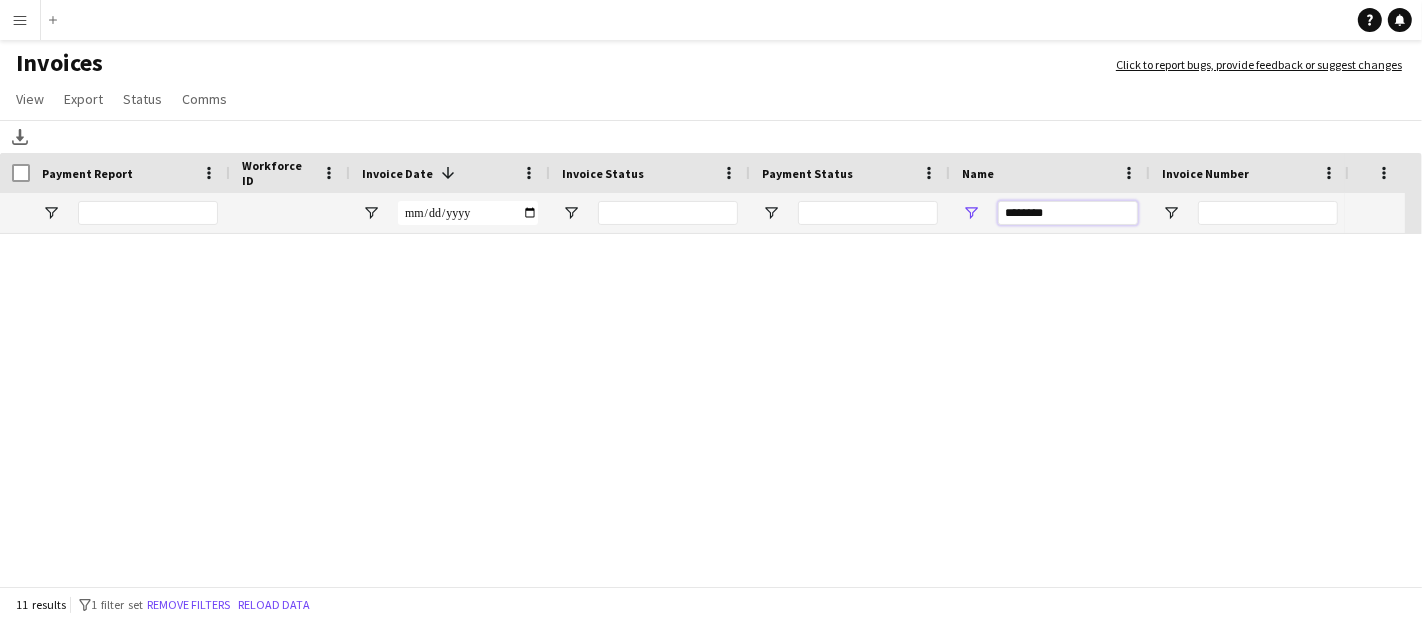 scroll, scrollTop: 277, scrollLeft: 0, axis: vertical 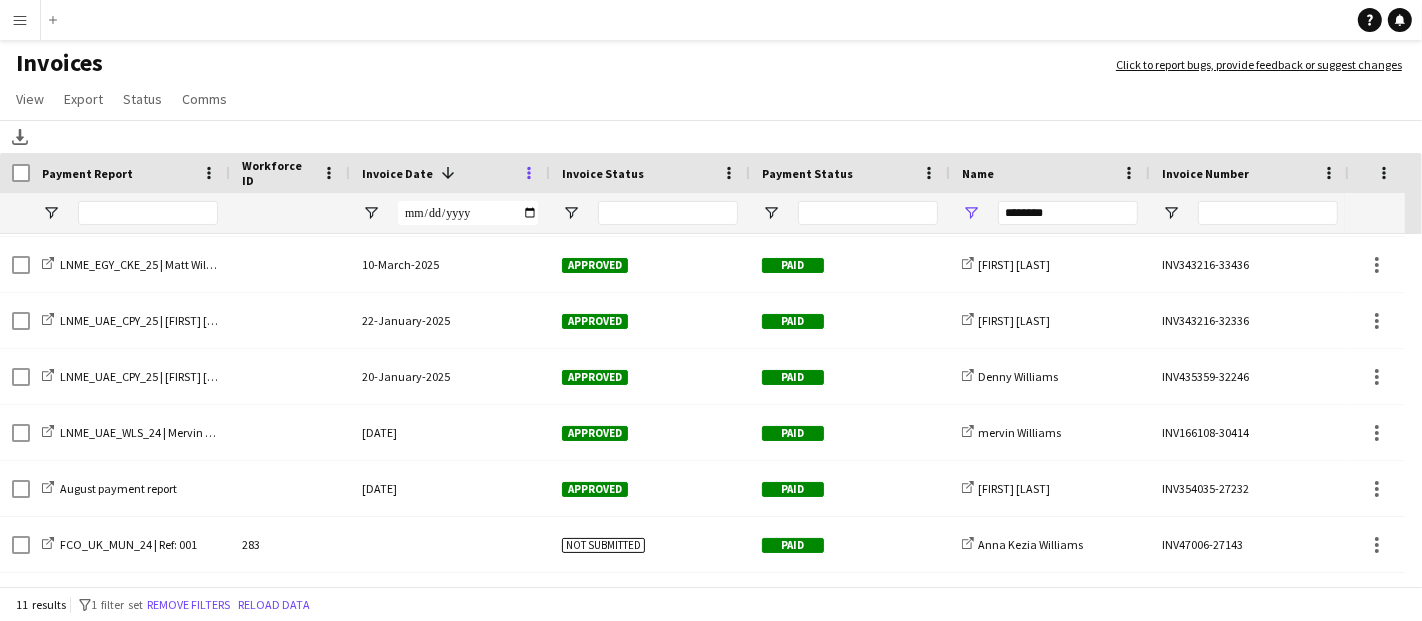 click 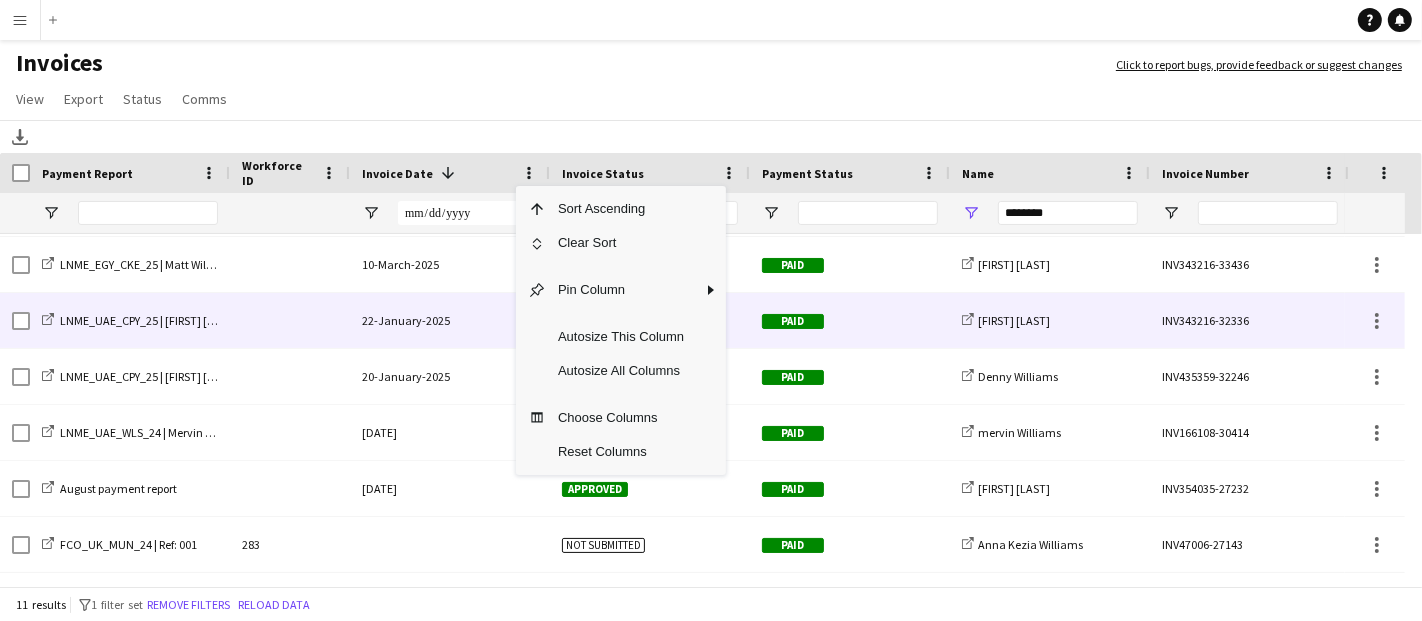 scroll, scrollTop: 51, scrollLeft: 0, axis: vertical 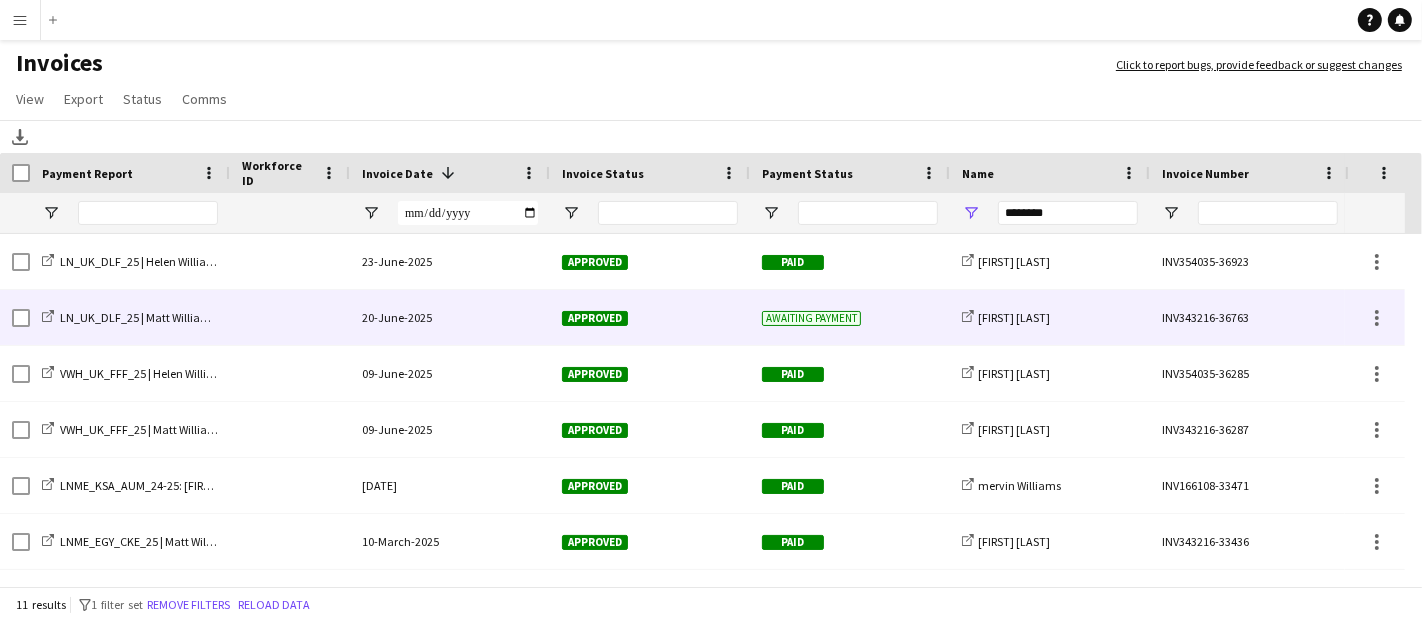click 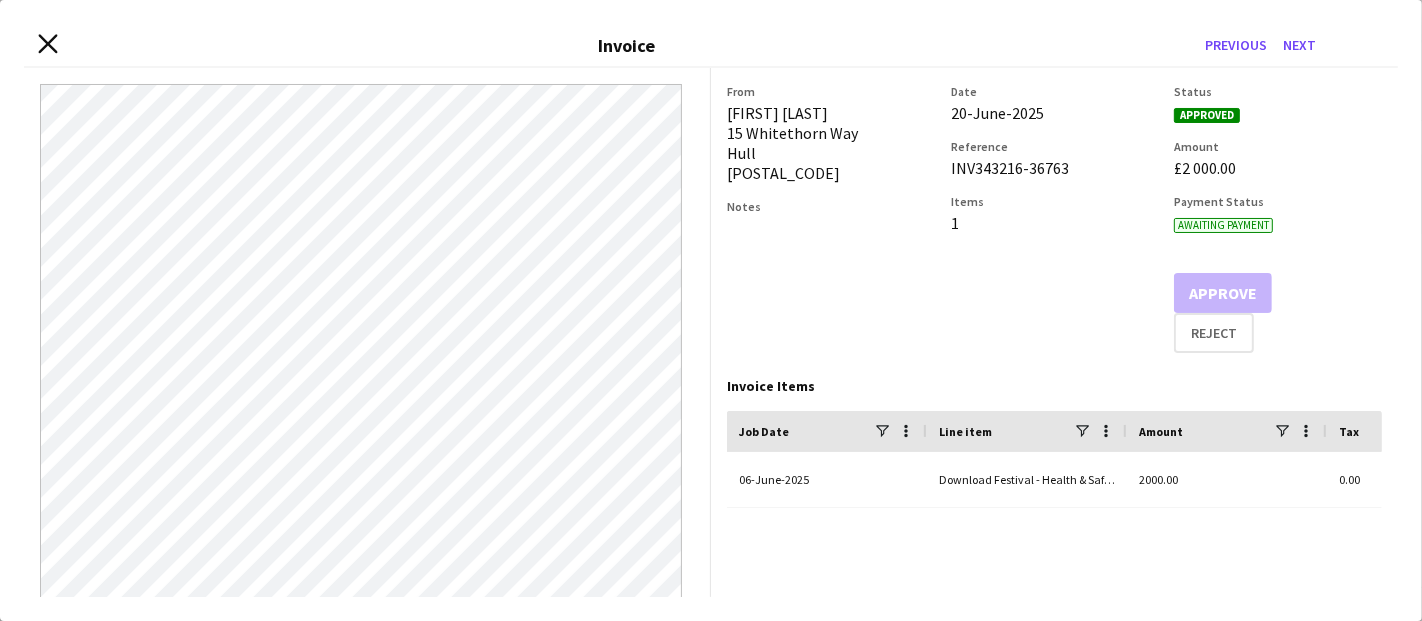 click on "Close invoice dialog" 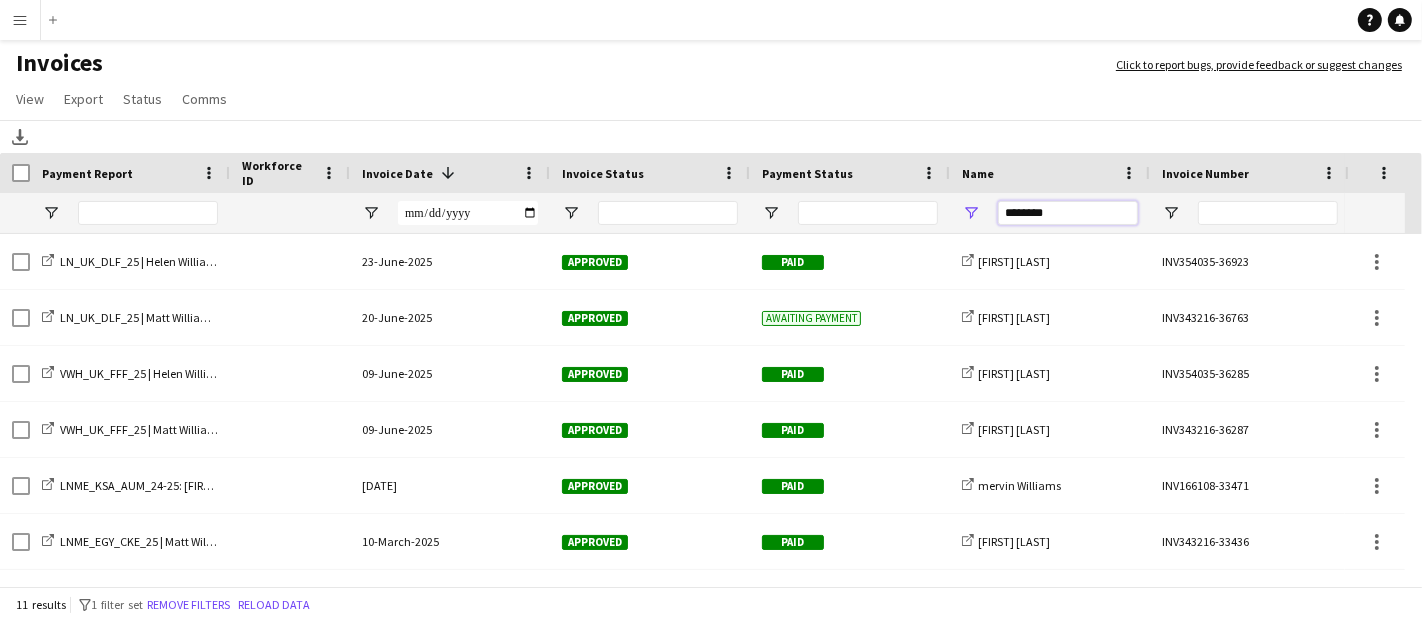 drag, startPoint x: 1074, startPoint y: 201, endPoint x: 976, endPoint y: 203, distance: 98.02041 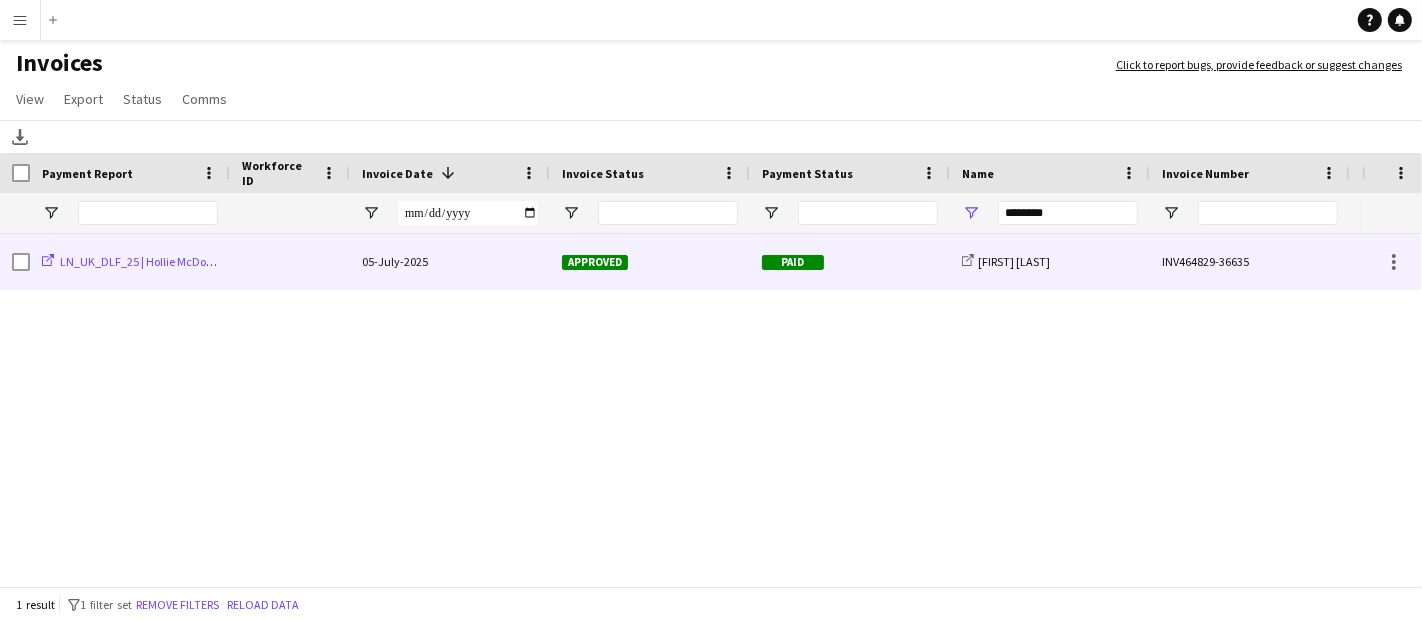 click on "LN_UK_DLF_25 | Hollie McDowall" 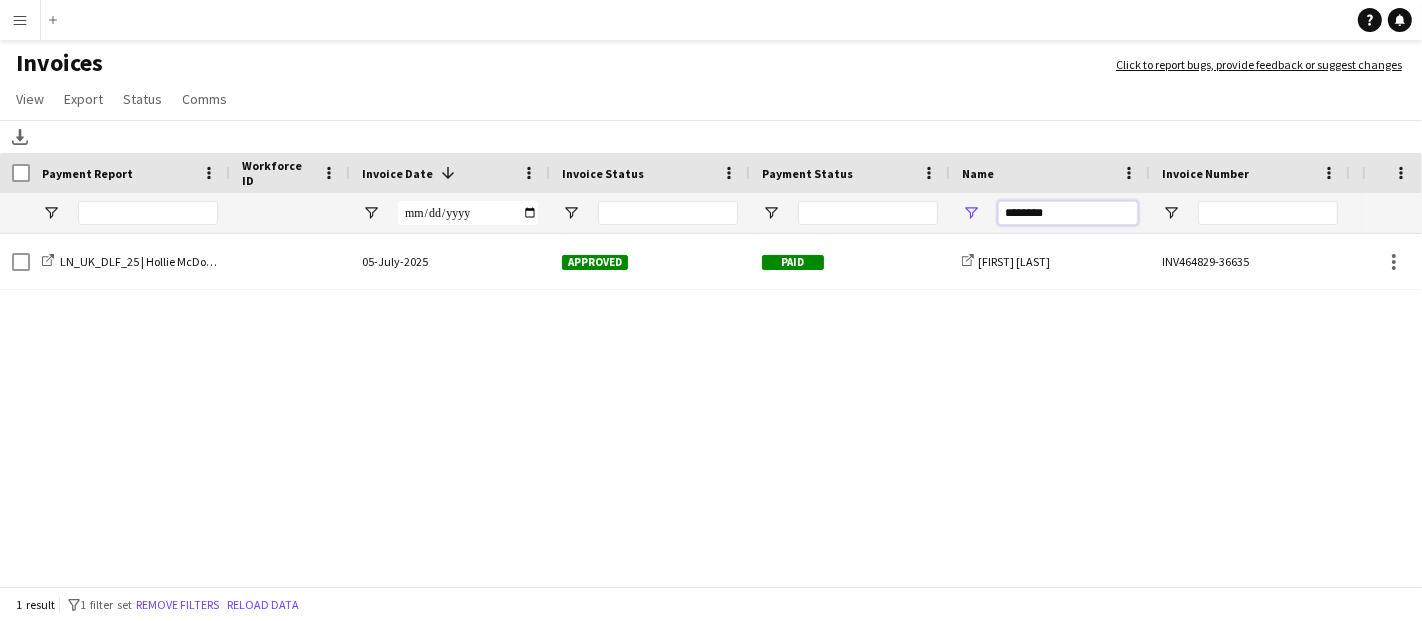 drag, startPoint x: 1063, startPoint y: 214, endPoint x: 882, endPoint y: 199, distance: 181.62048 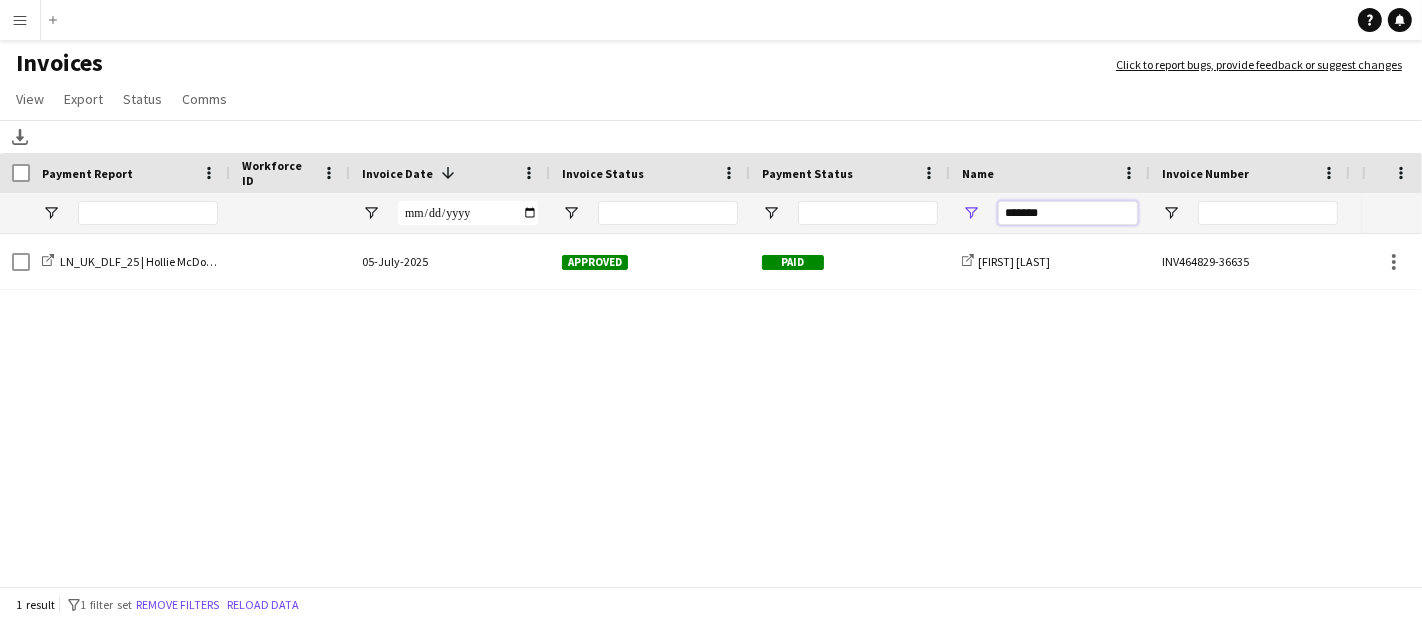 type on "*******" 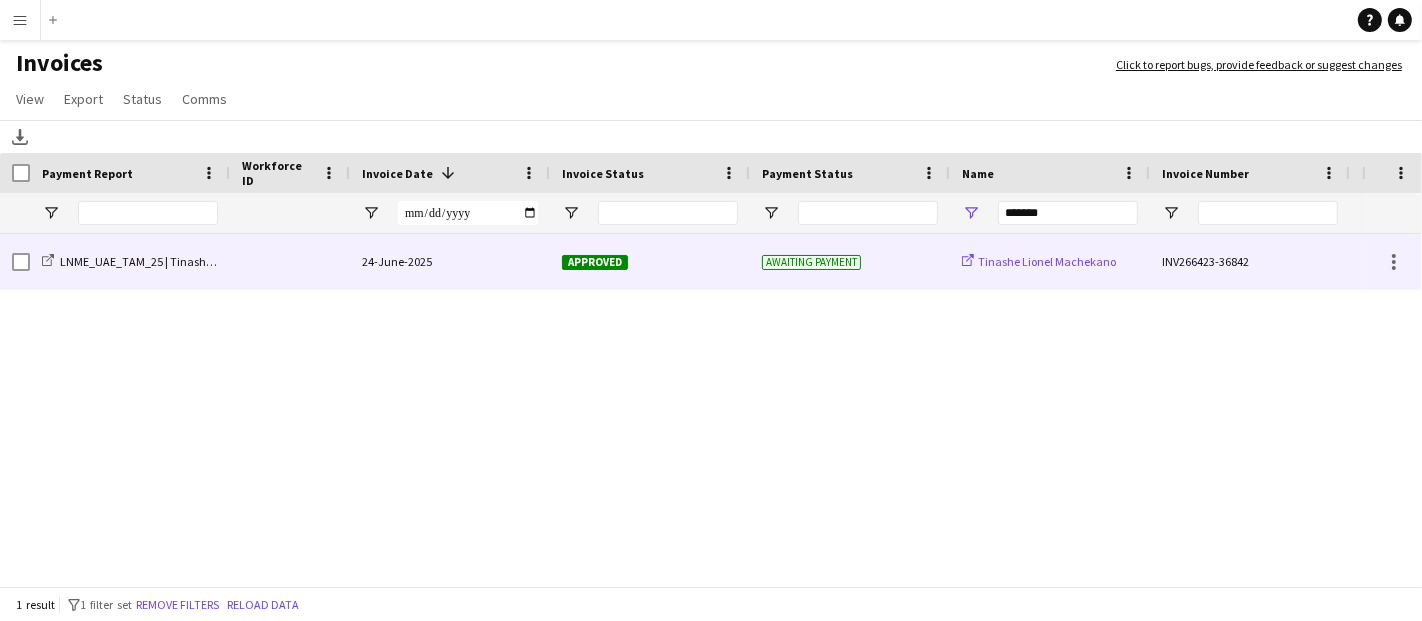 click on "Tinashe Lionel Machekano" 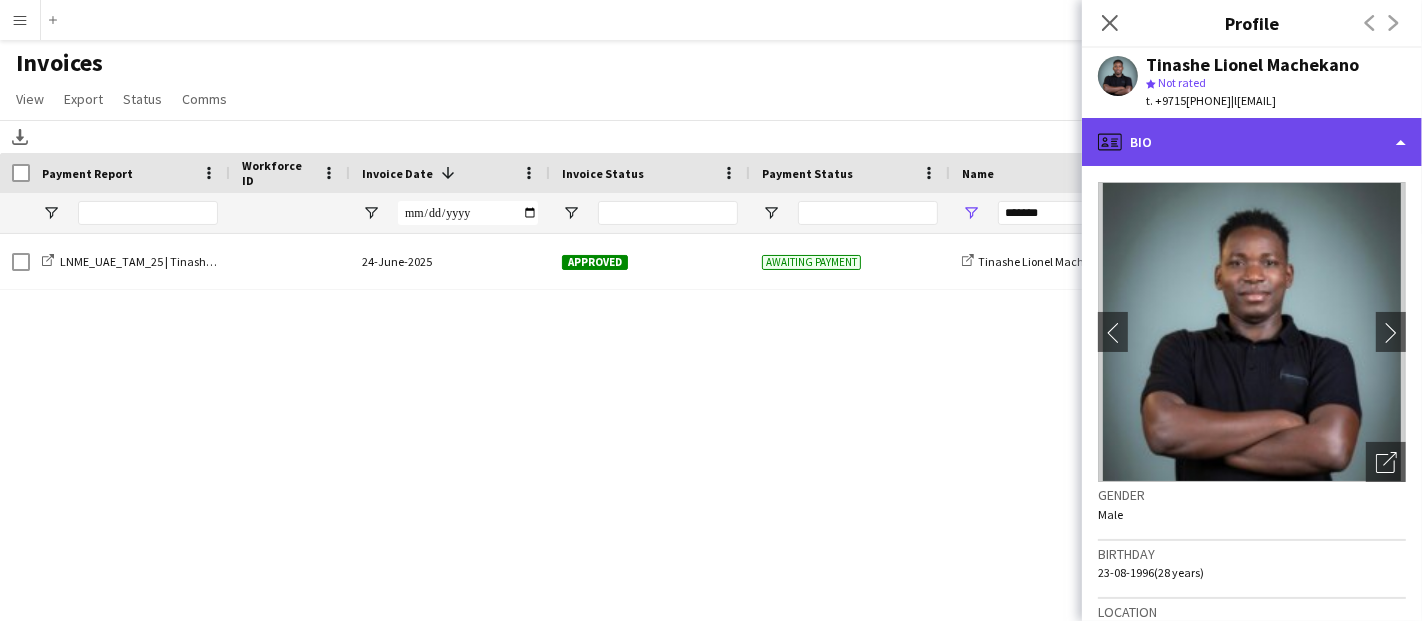 click on "profile
Bio" 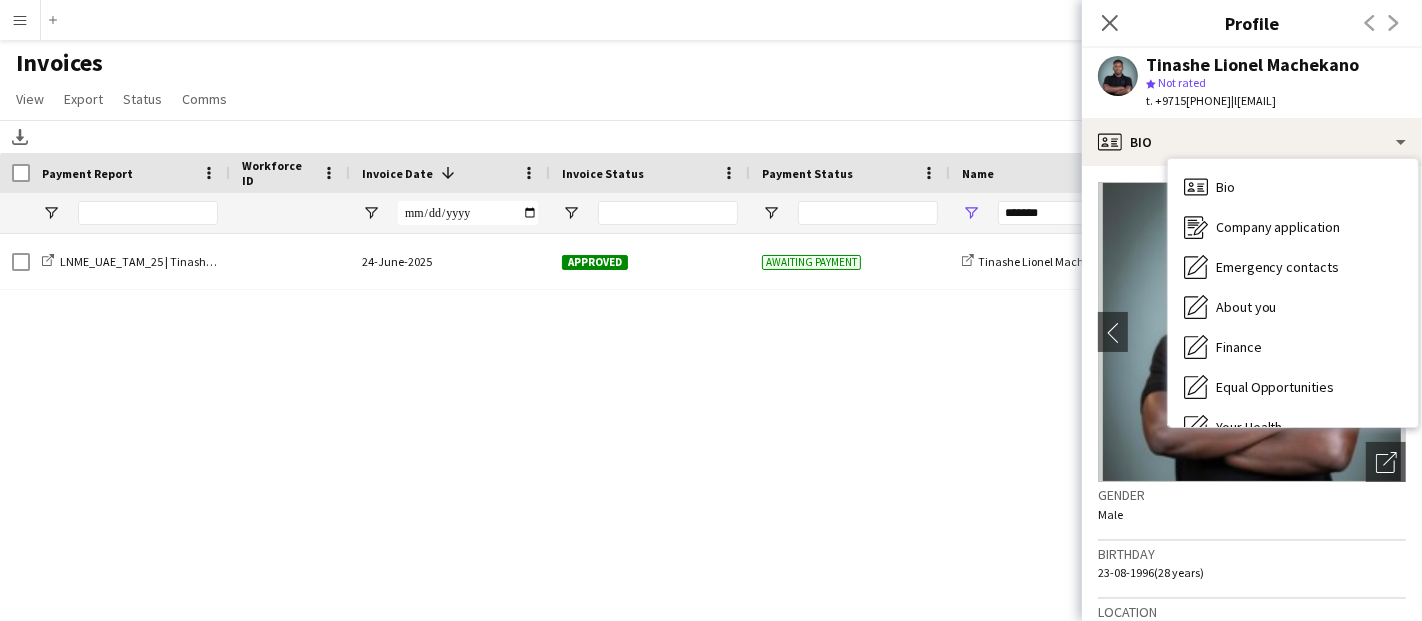 click on "LNME_UAE_TAM_25 | Tinashe Machekano
24-June-2025 Approved Awaiting payment
share-external-link-1
Tinashe Lionel Machekano  INV266423-36842 £350.00 1" 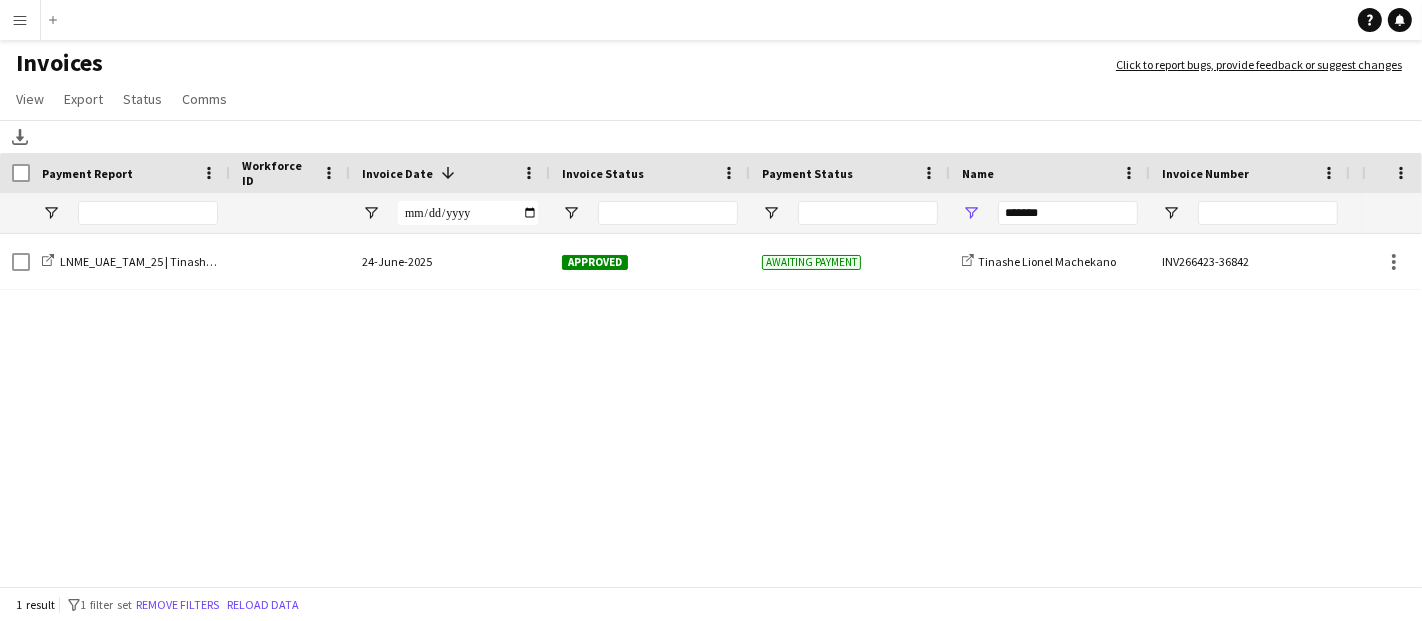 click on "LNME_UAE_TAM_25 | Tinashe Machekano
24-June-2025 Approved Awaiting payment
share-external-link-1
Tinashe Lionel Machekano  INV266423-36842 £350.00 1" 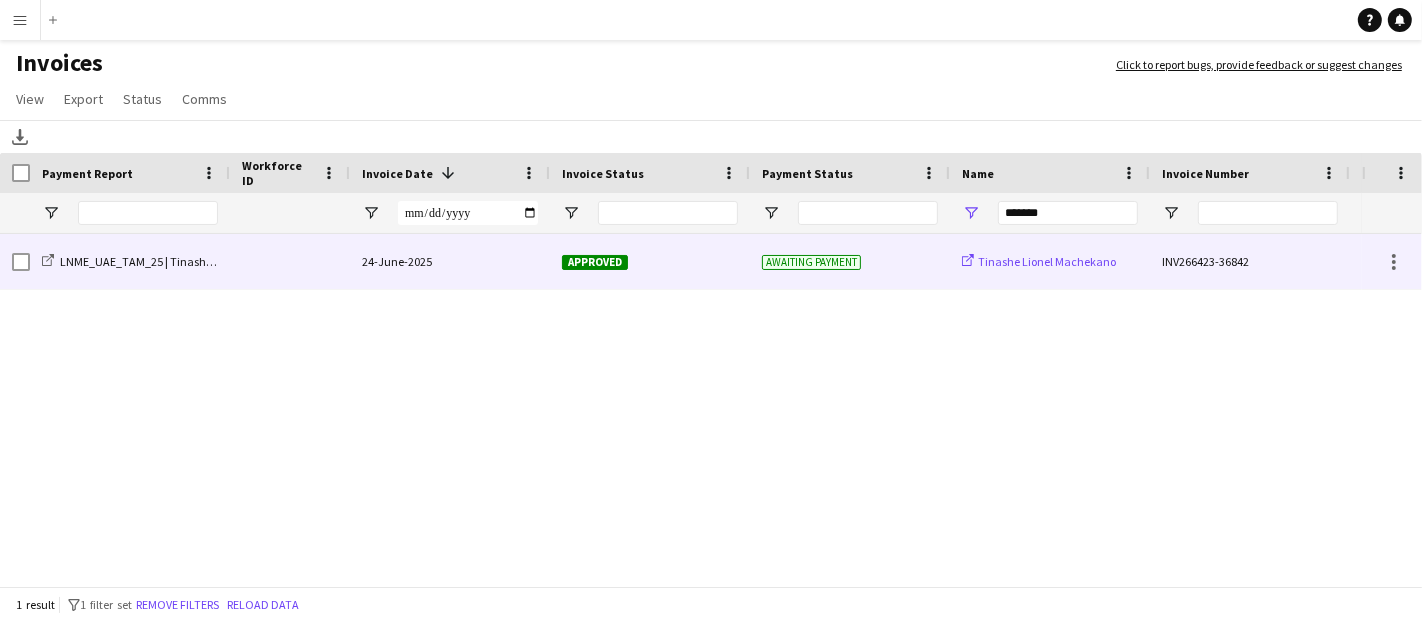 click on "Tinashe Lionel Machekano" 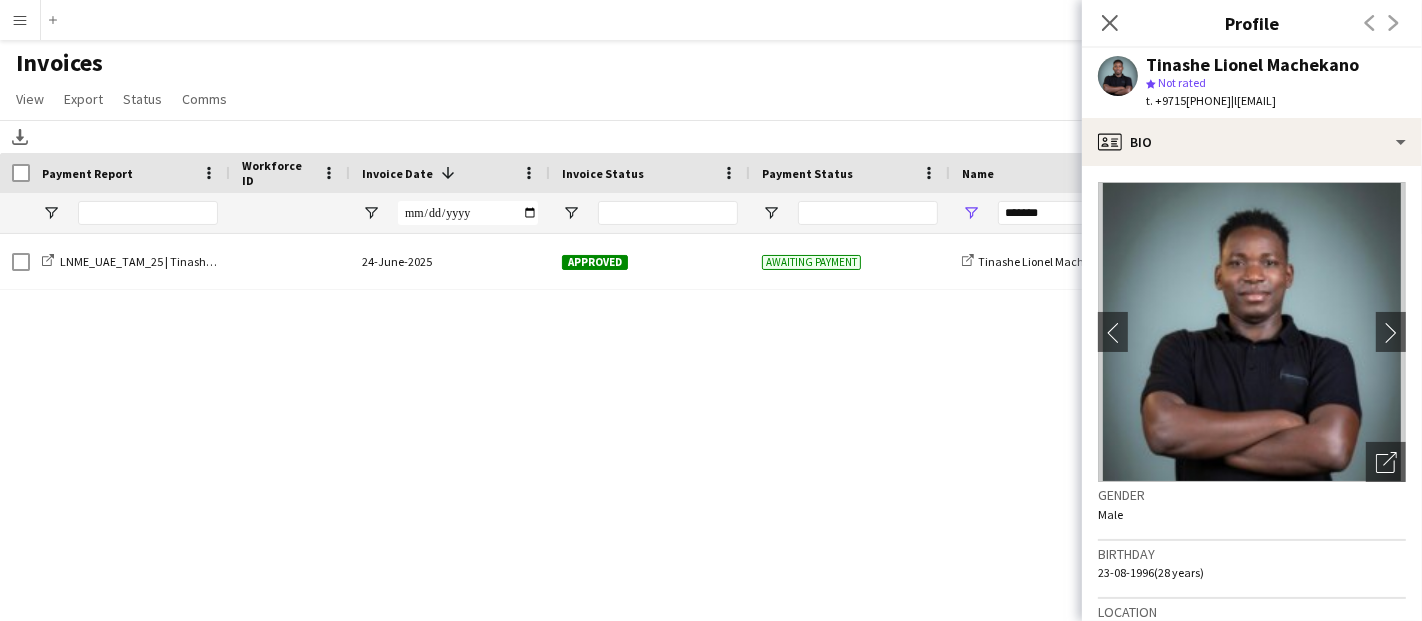 click on "|   lionelmachekano@gmail.com" 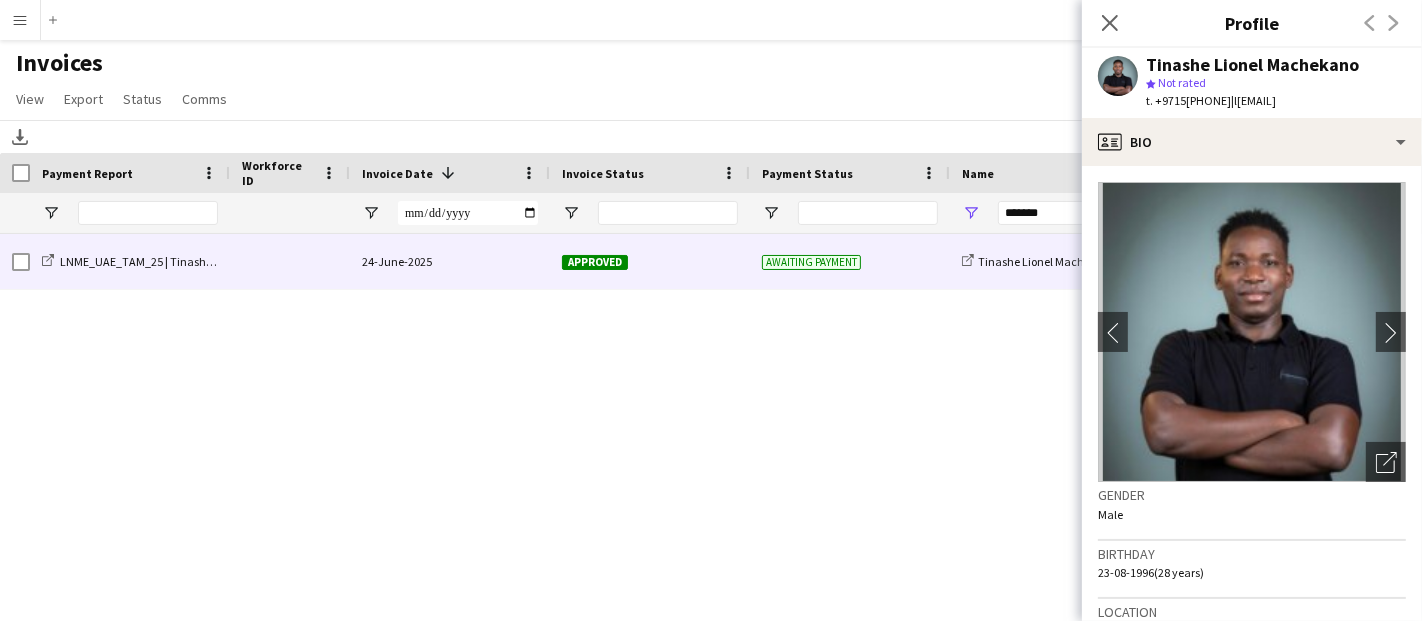 click on "24-June-2025" 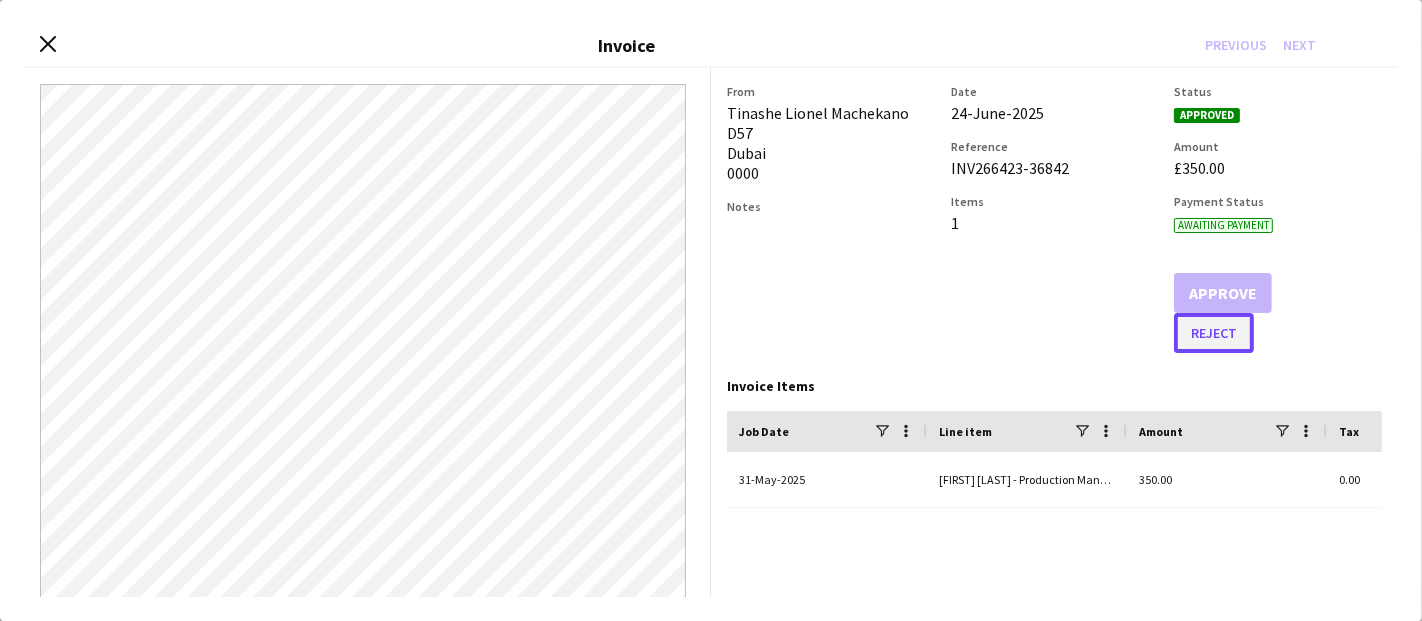 click on "Reject" 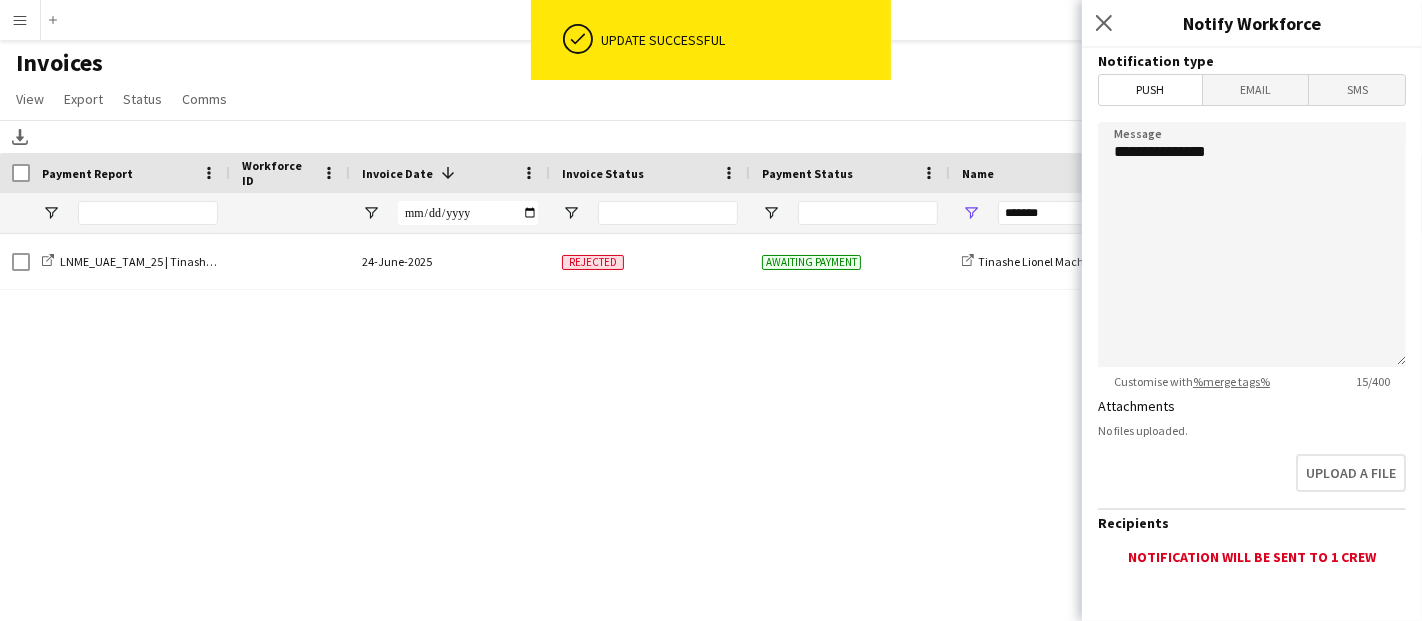 click on "Menu" at bounding box center (20, 20) 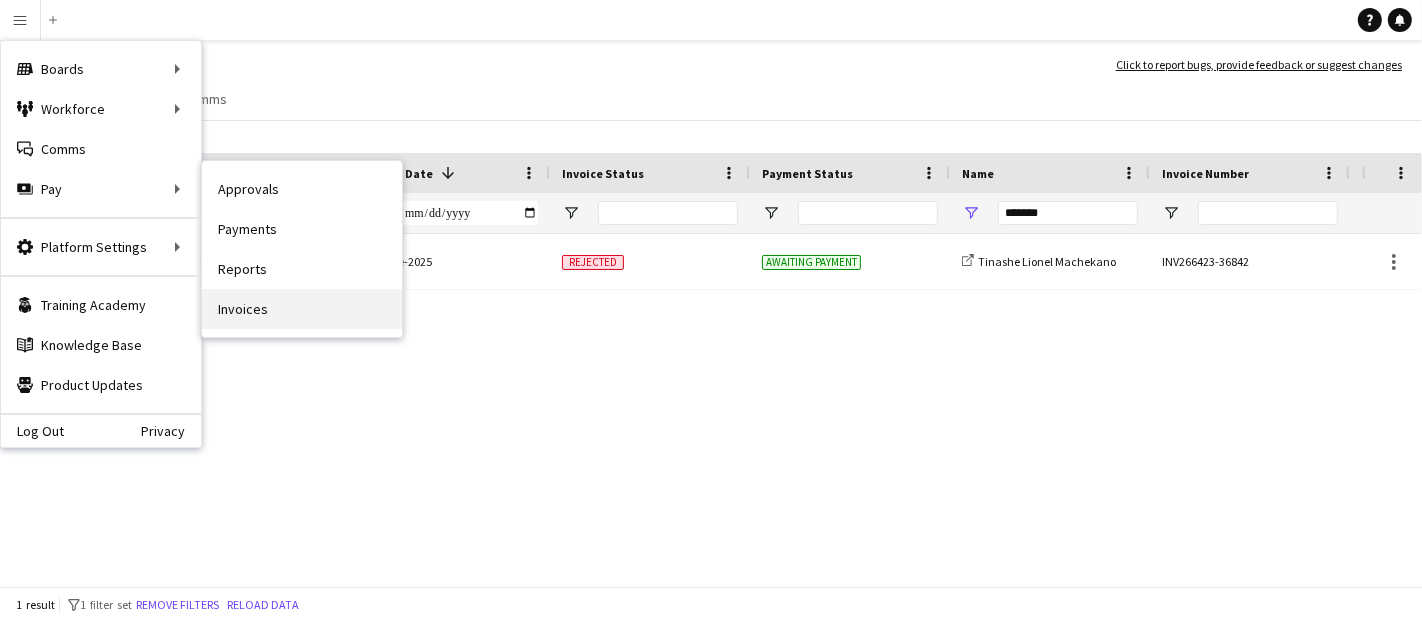 click on "Invoices" at bounding box center (302, 309) 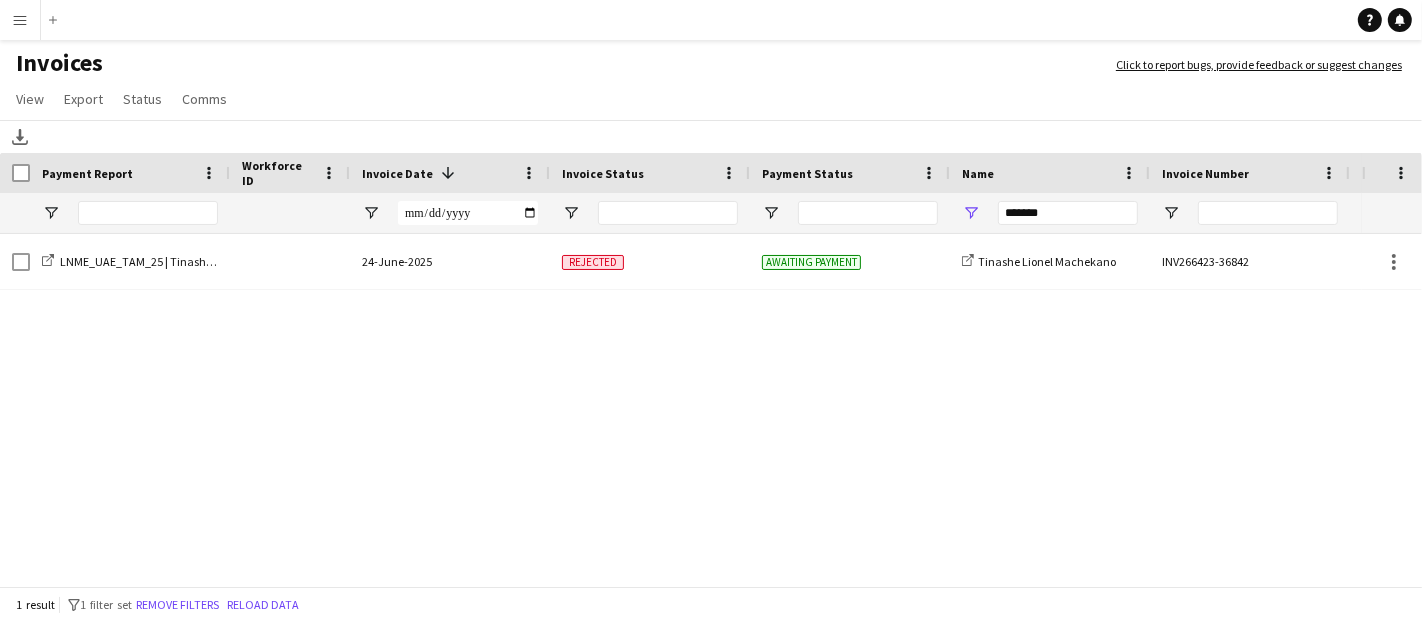 click on "Menu" at bounding box center (20, 20) 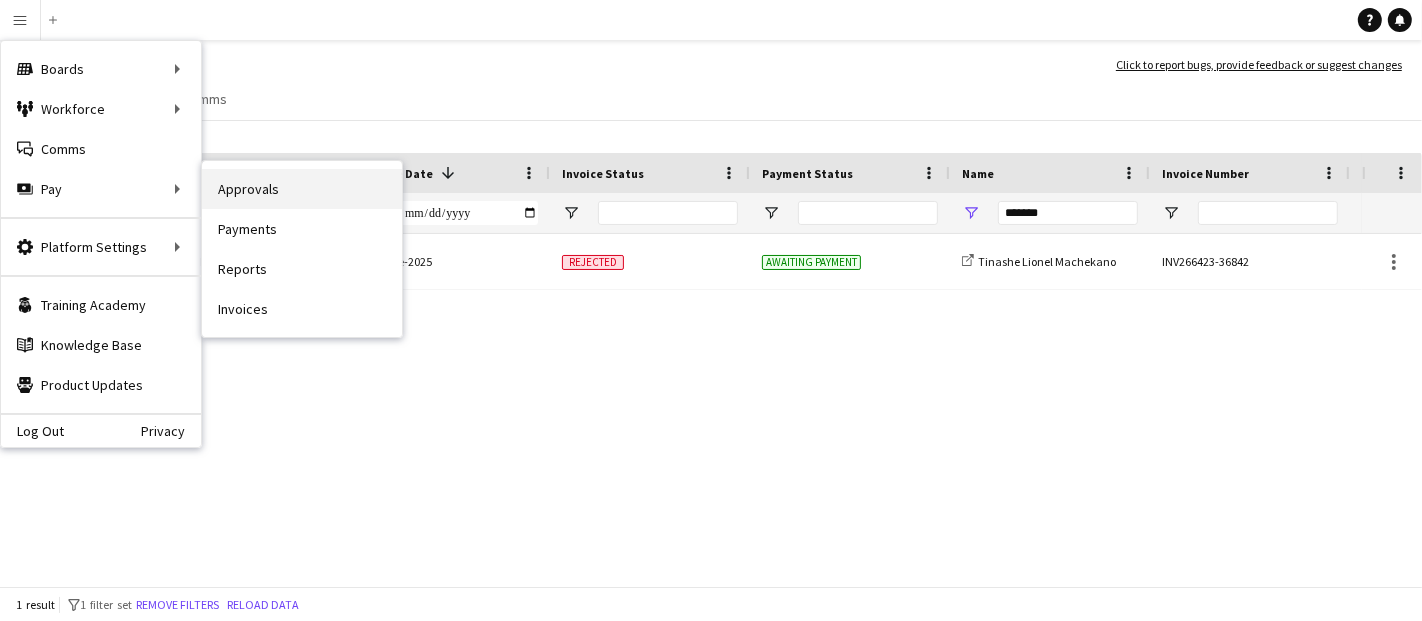 click on "Approvals" at bounding box center [302, 189] 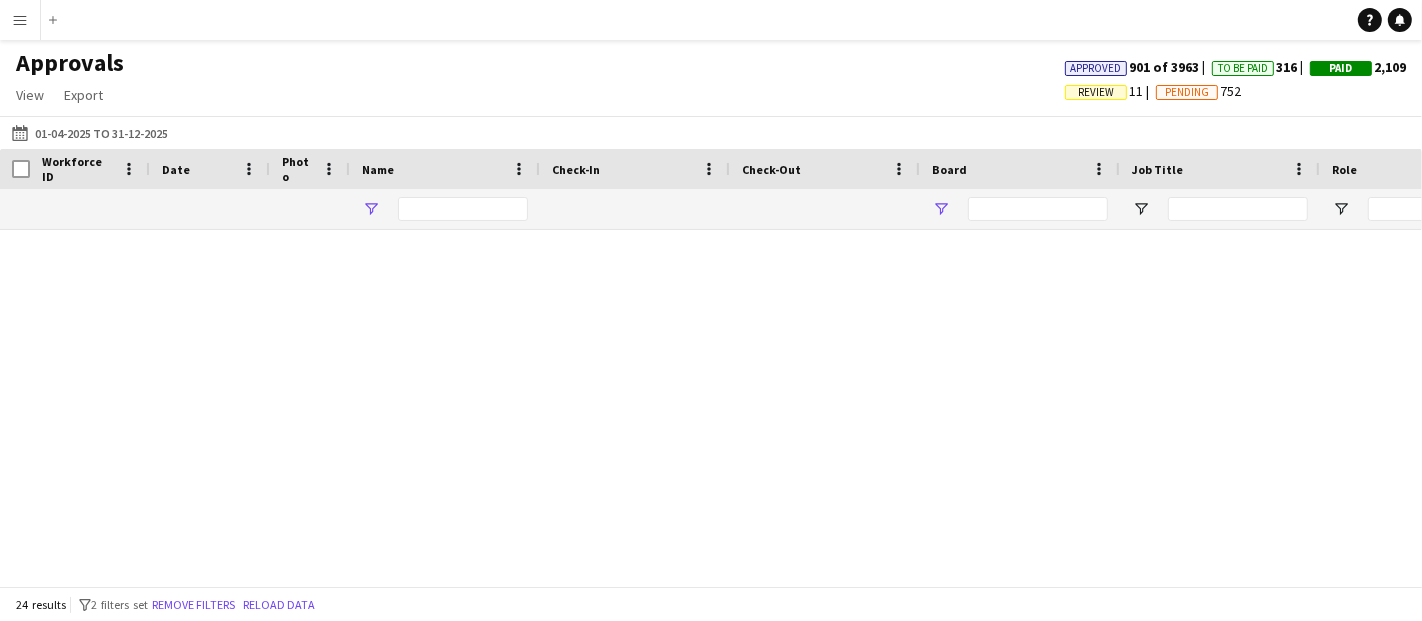 type on "*******" 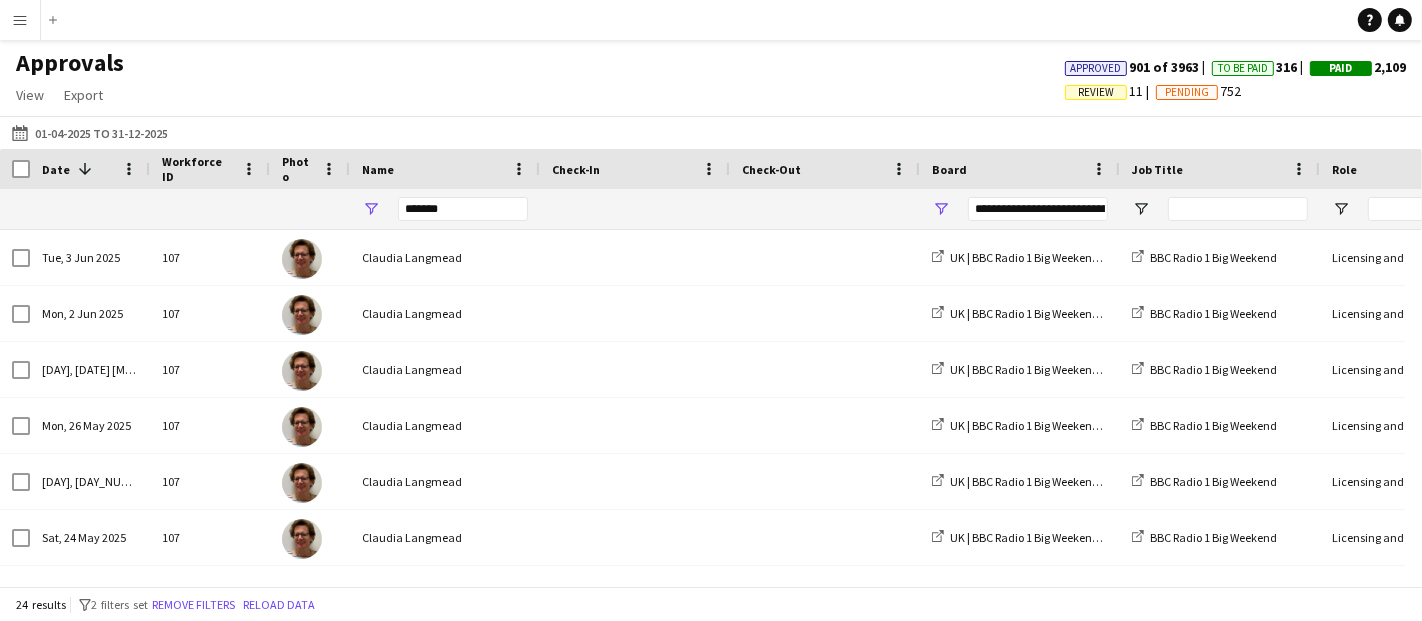 type on "**********" 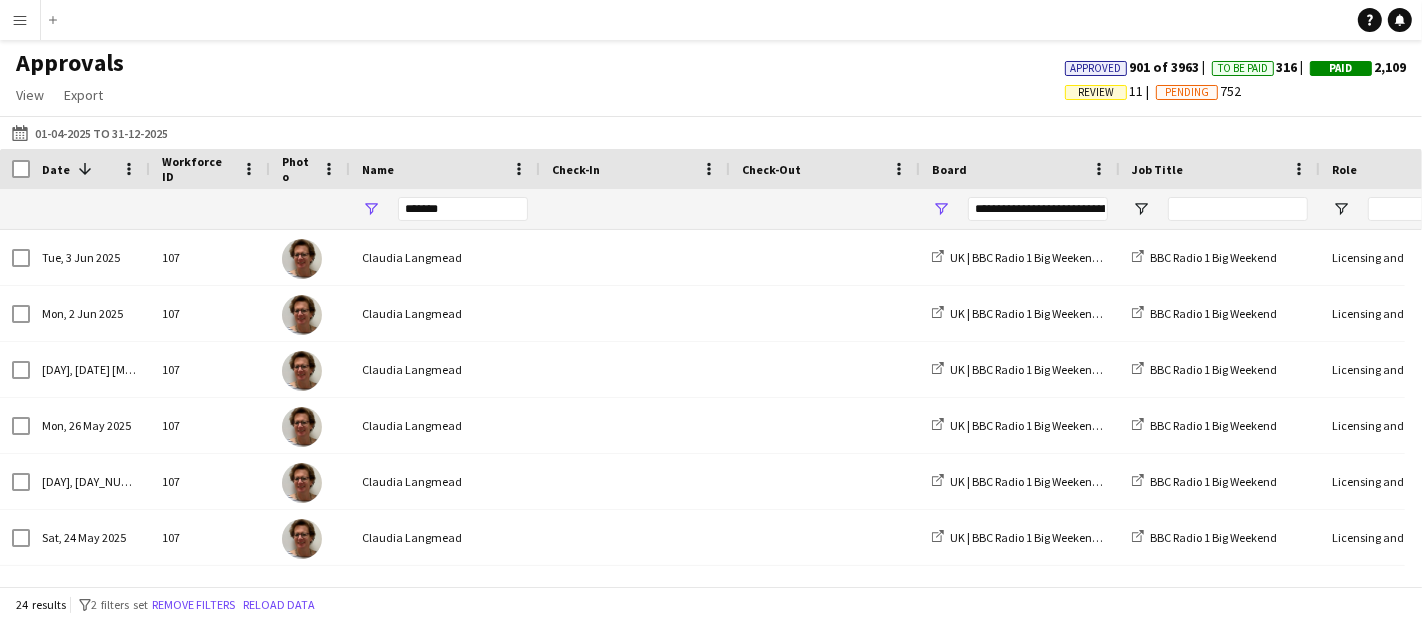click on "Review" 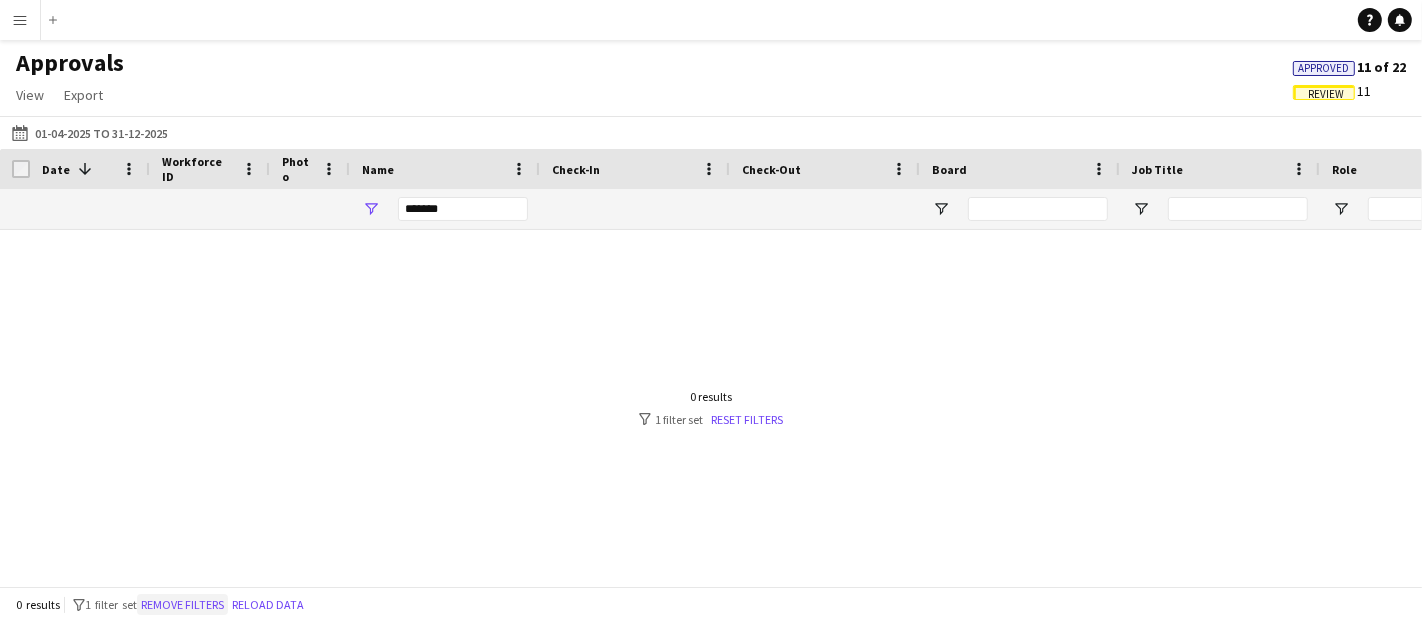 click on "Remove filters" 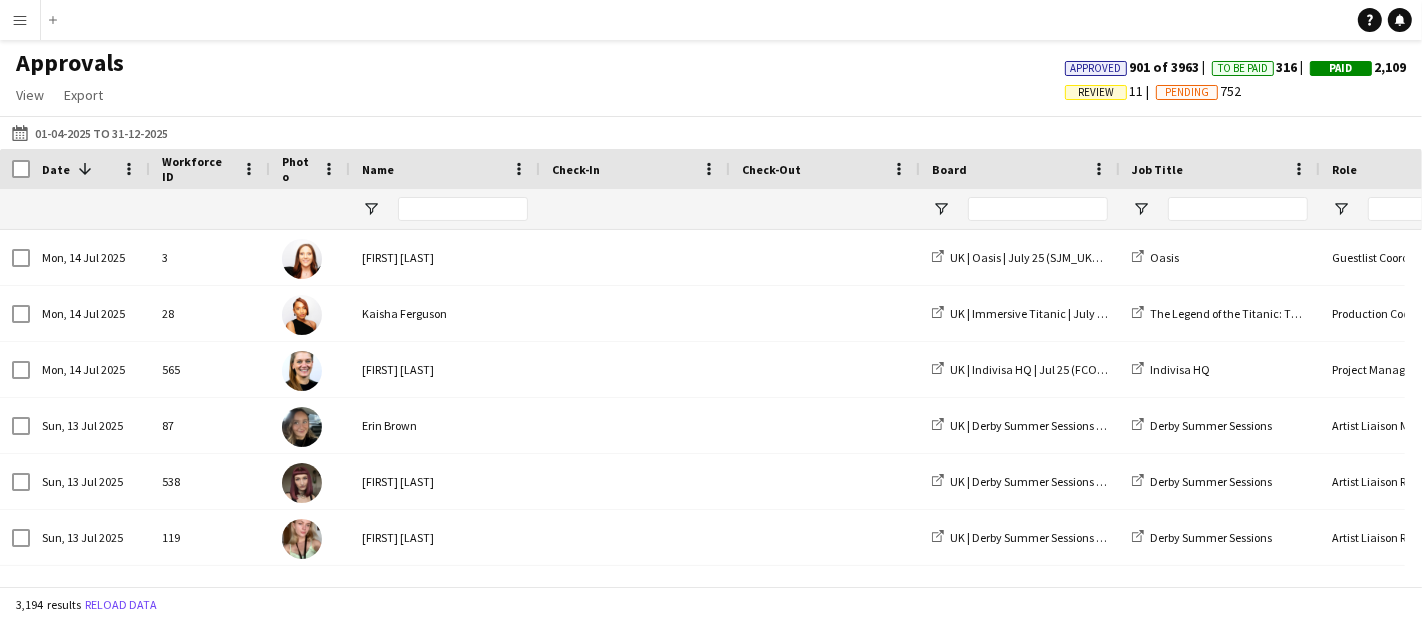 click on "Review" 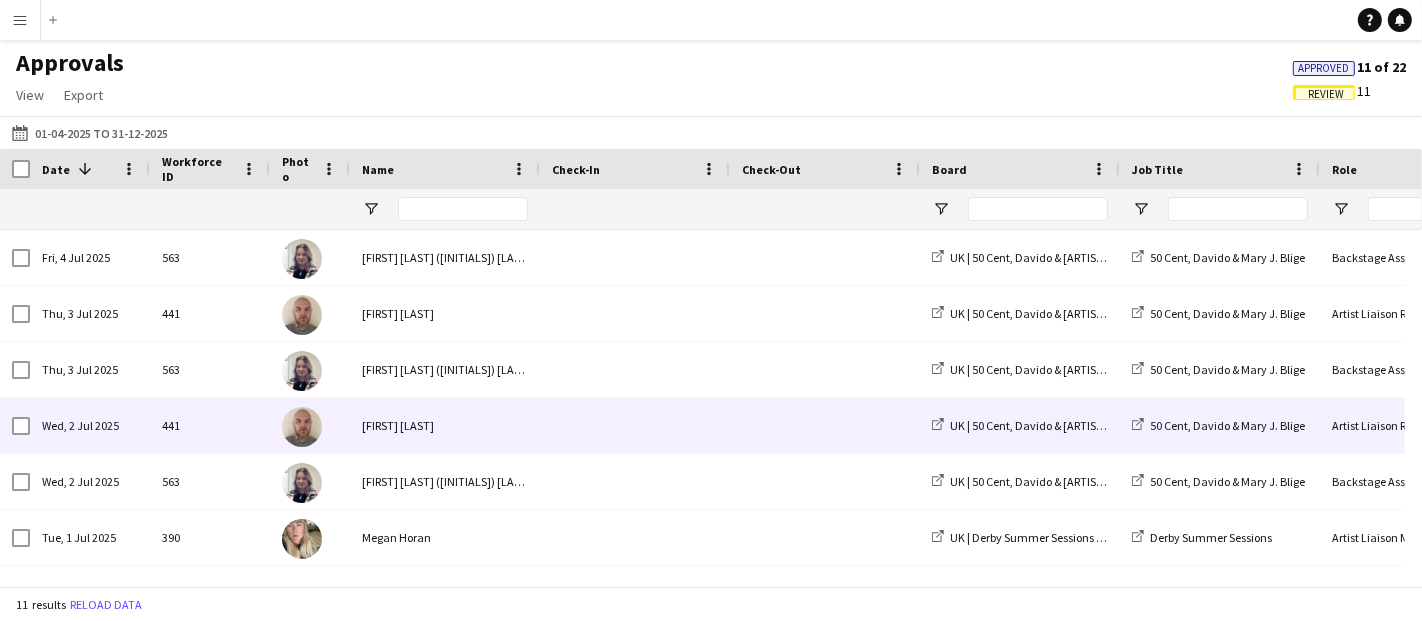 scroll, scrollTop: 120, scrollLeft: 0, axis: vertical 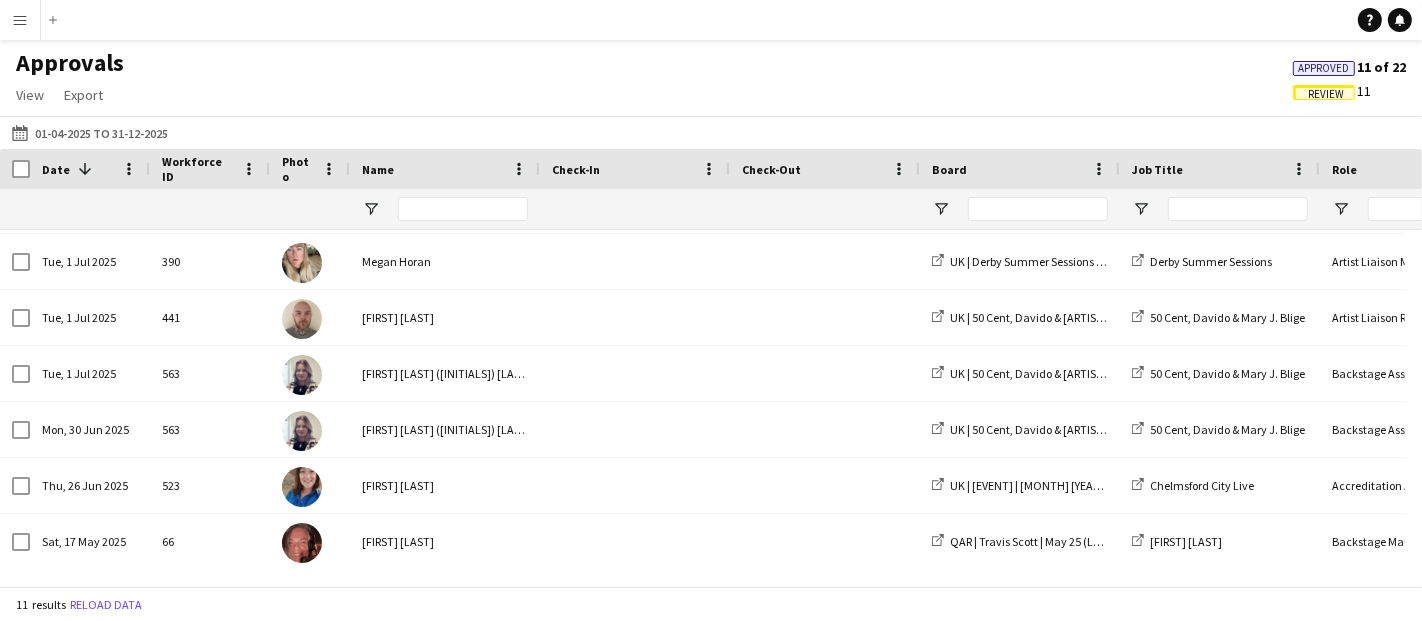 click on "Menu" at bounding box center [20, 20] 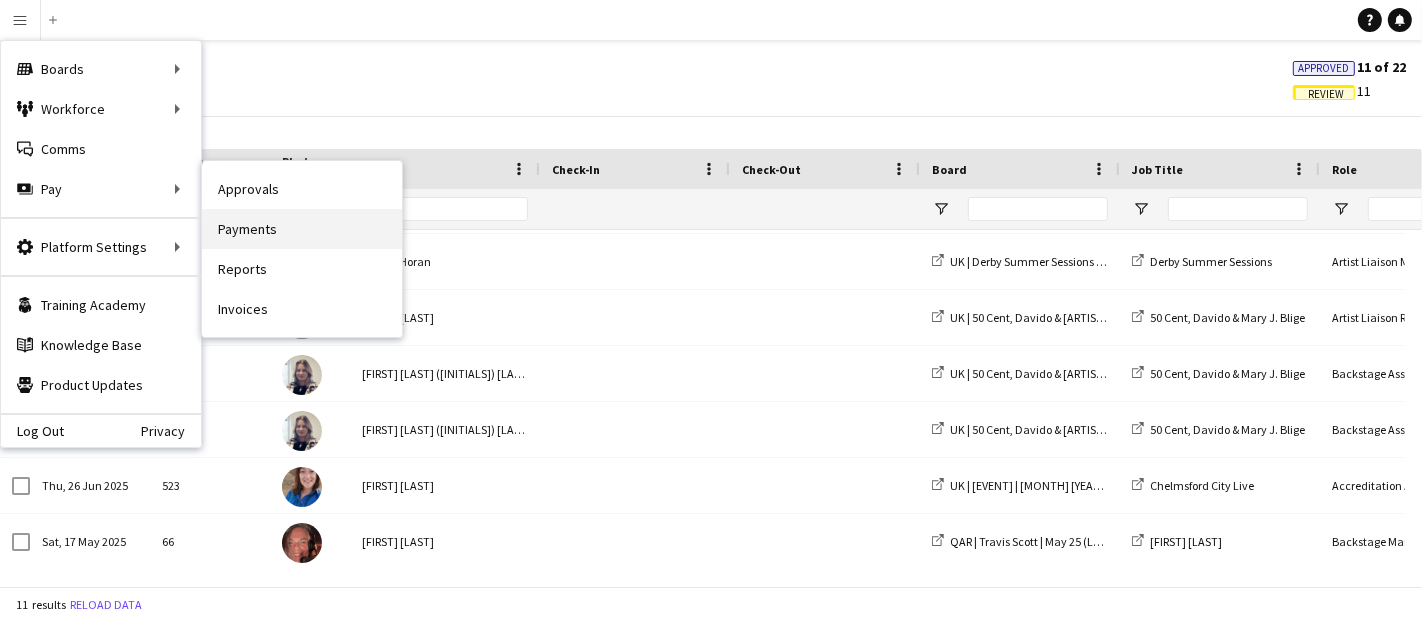 click on "Payments" at bounding box center [302, 229] 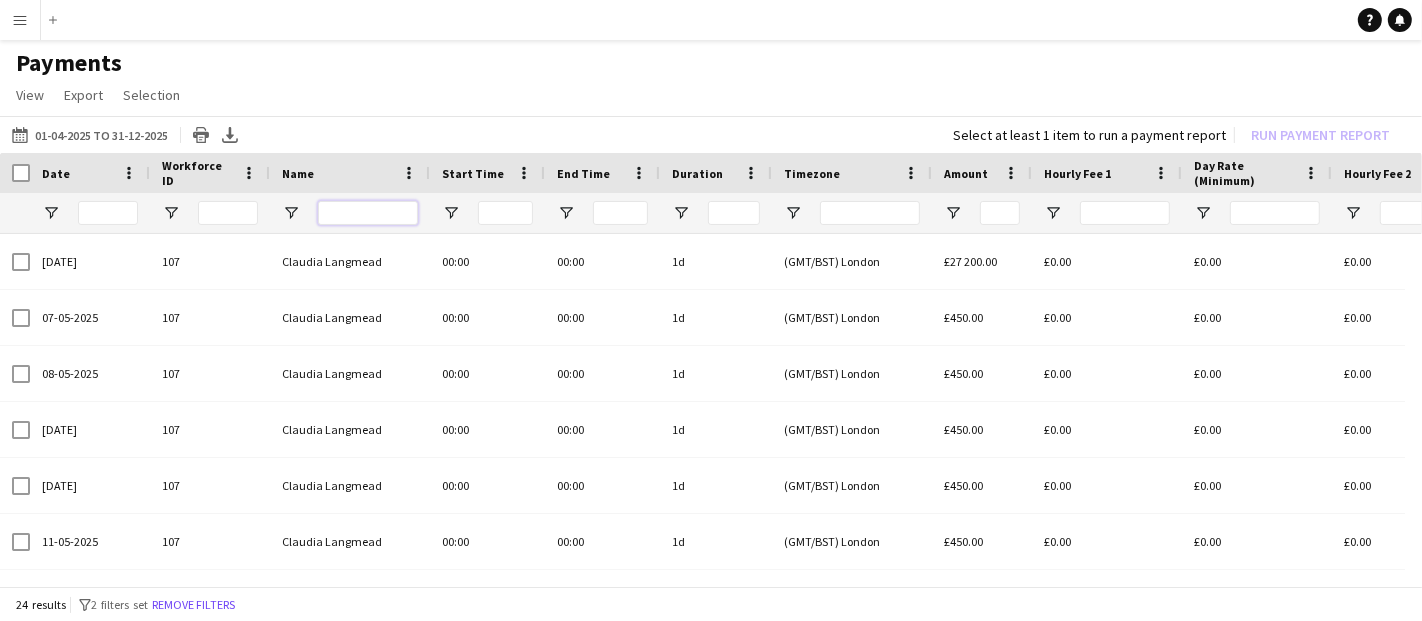 click at bounding box center (368, 213) 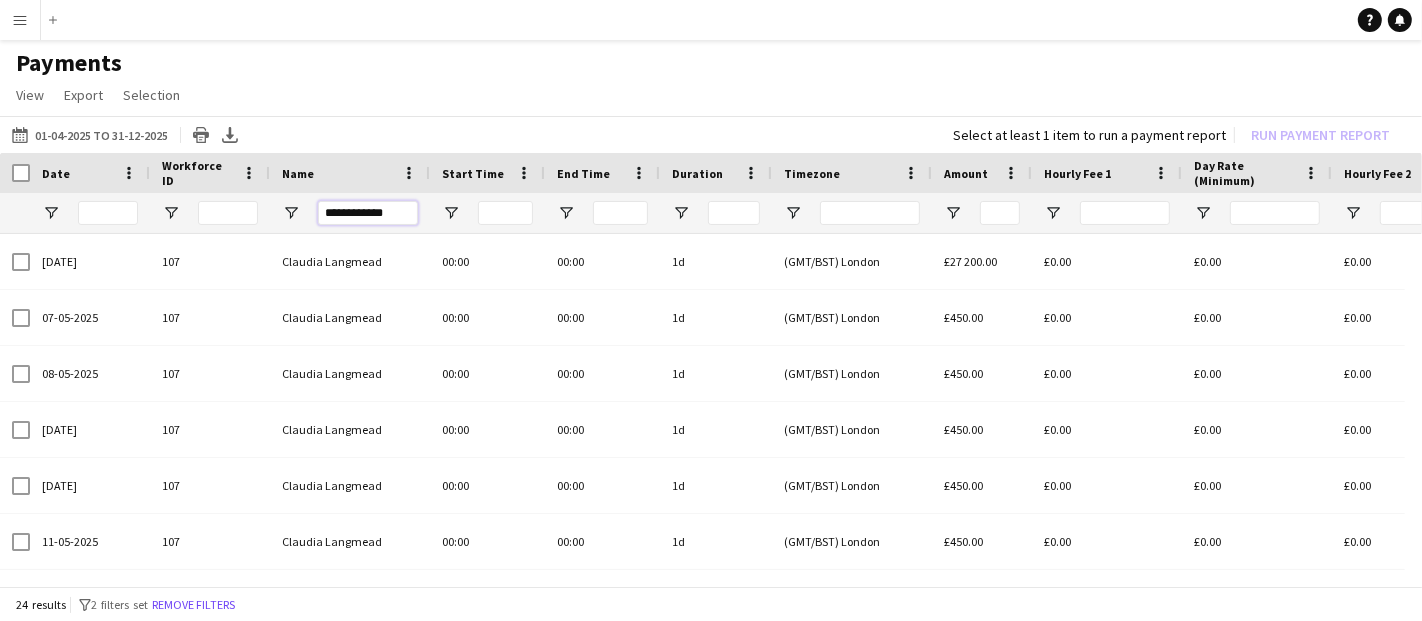 type on "**********" 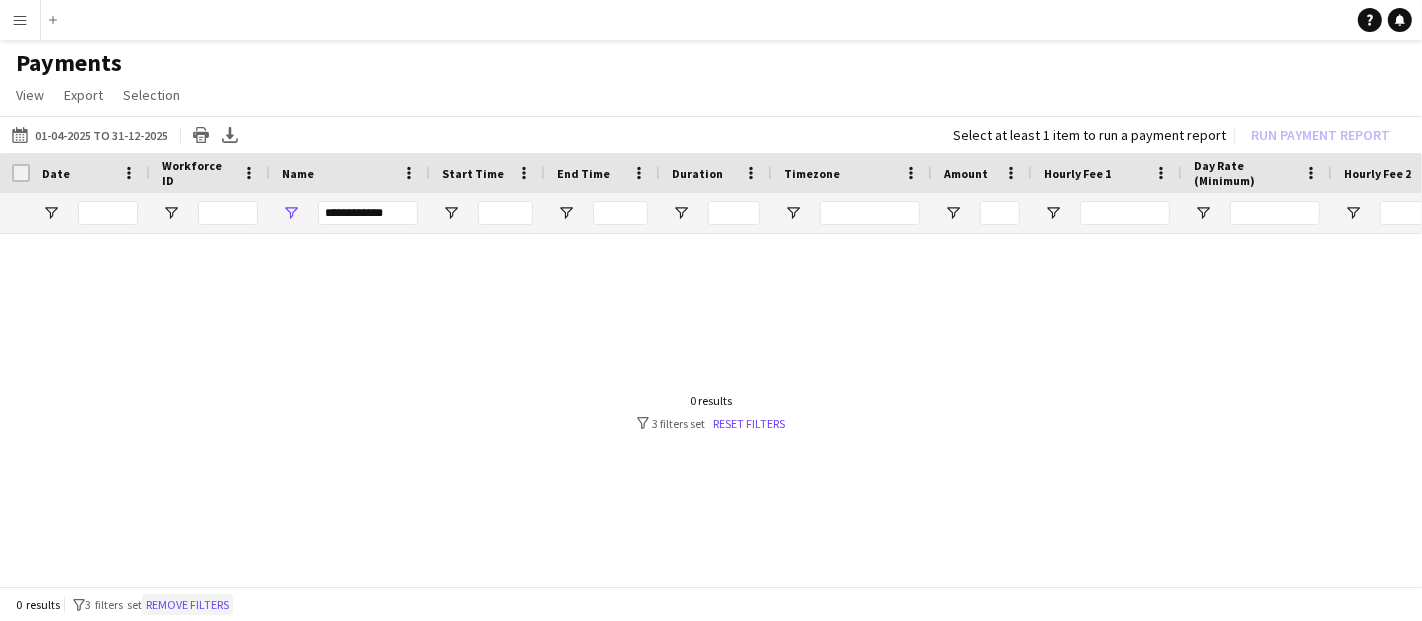 click on "Remove filters" 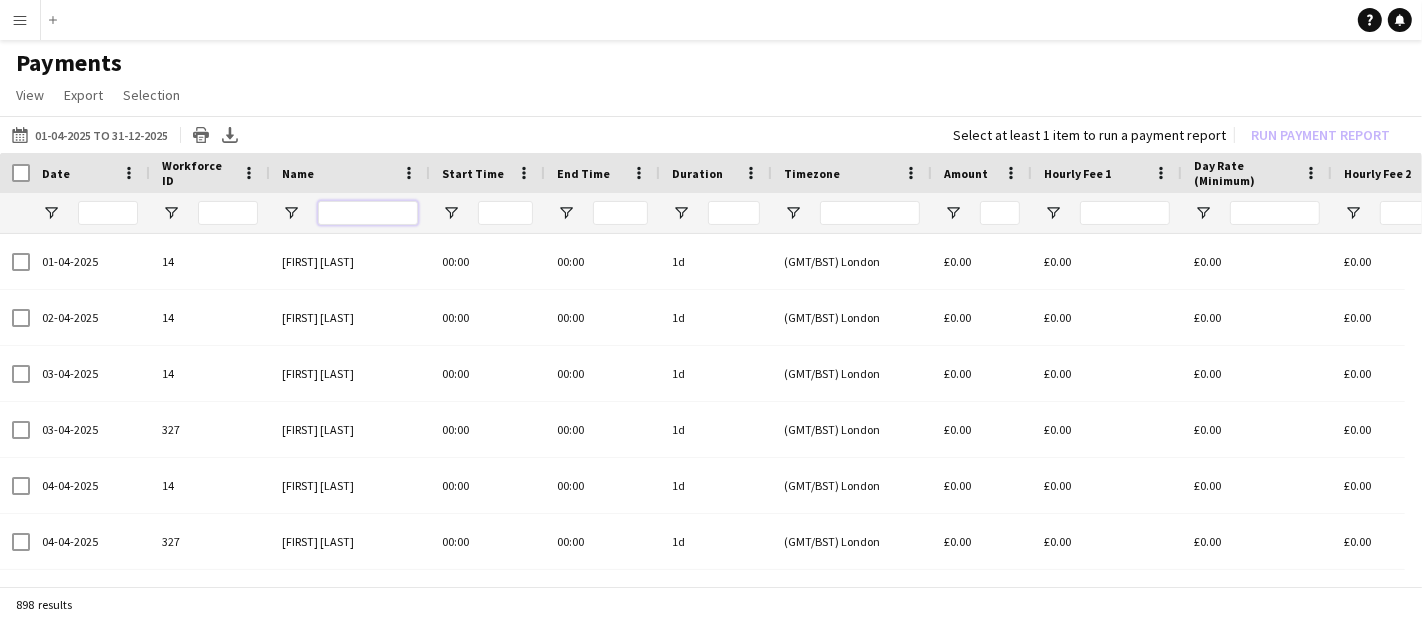 click at bounding box center (368, 213) 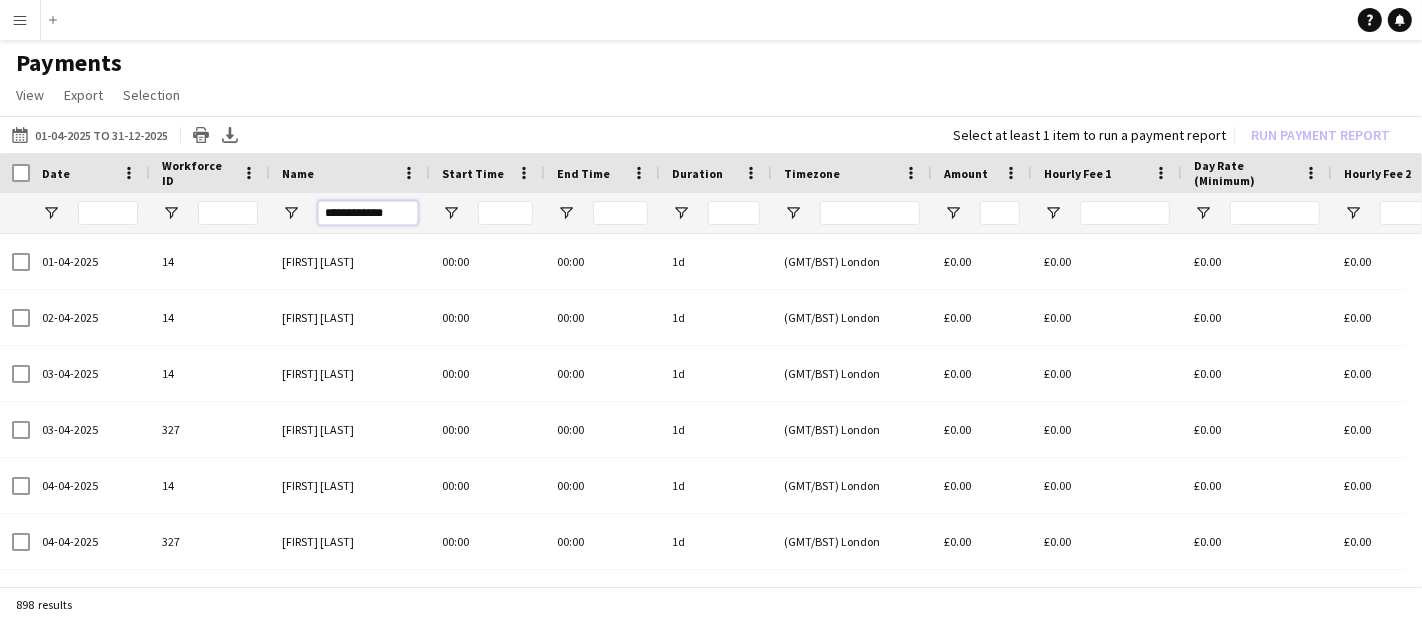 type on "**********" 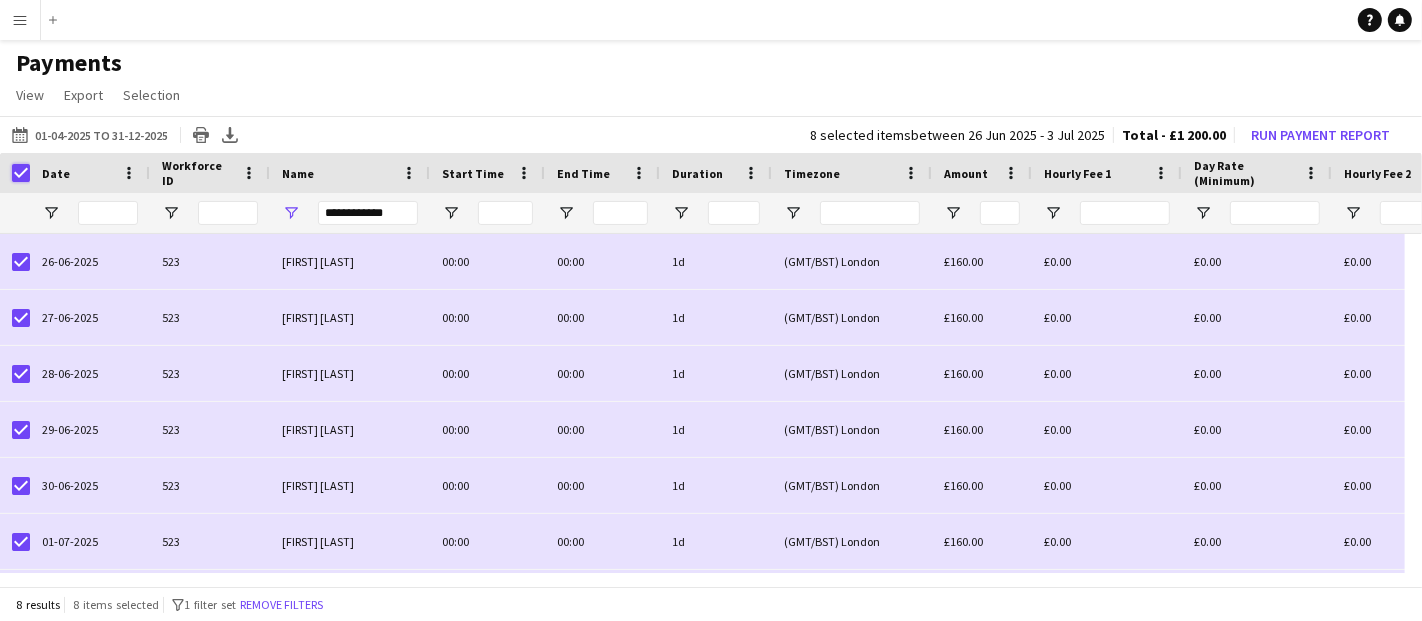 scroll, scrollTop: 0, scrollLeft: 449, axis: horizontal 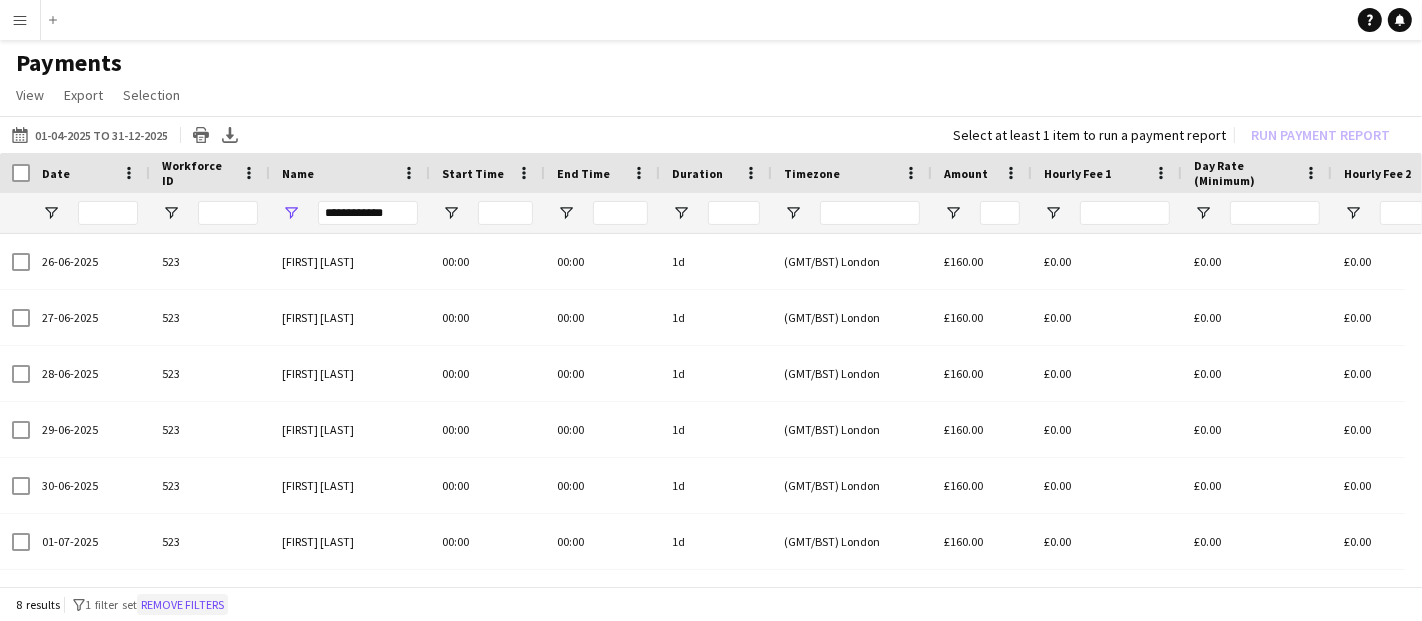 click on "Remove filters" 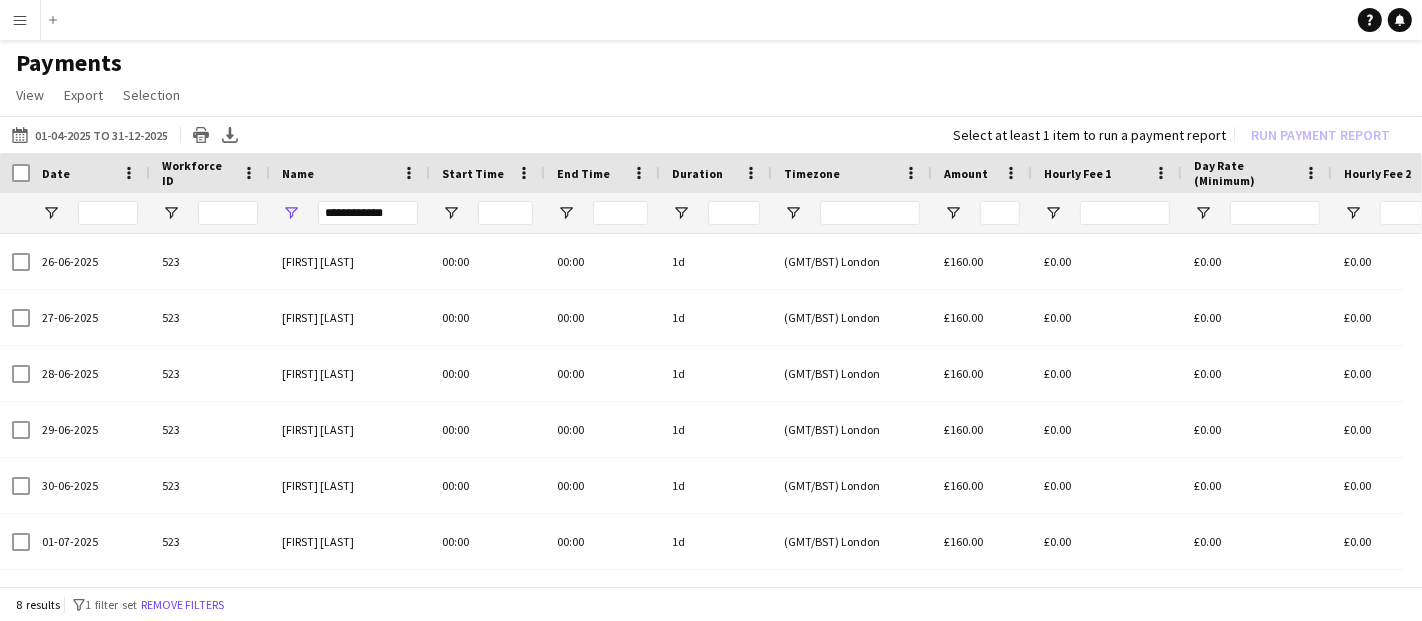 type 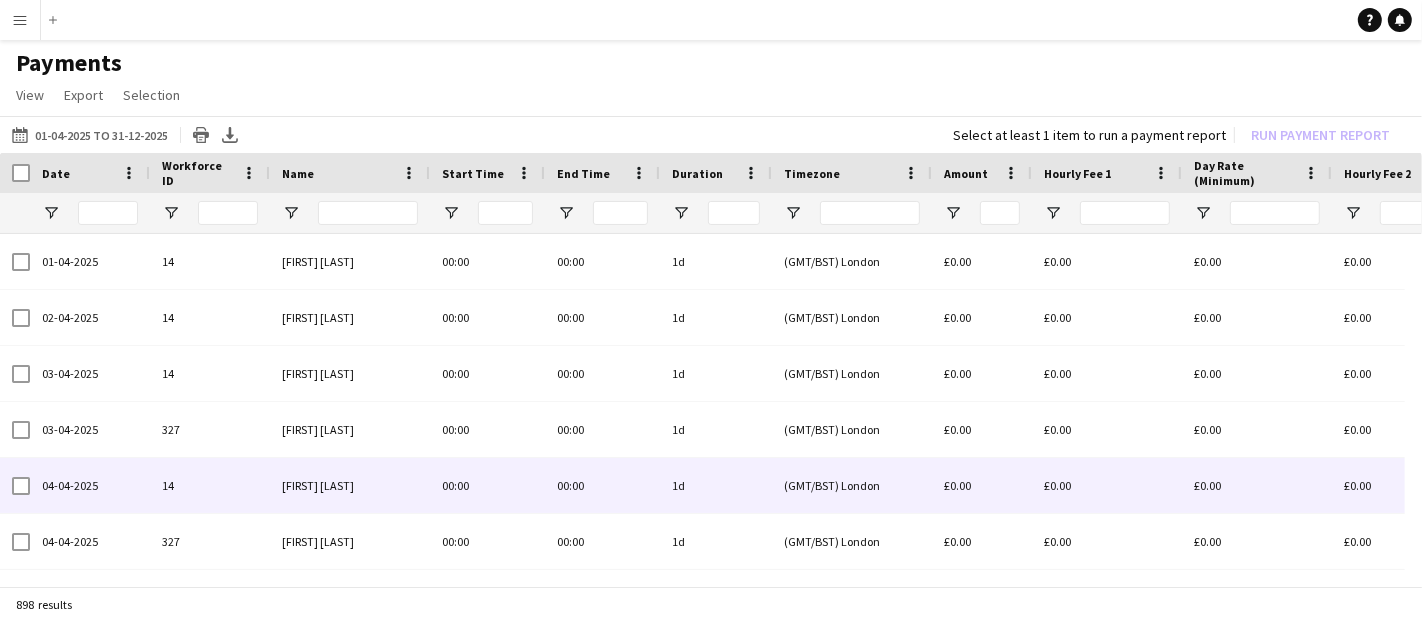 scroll, scrollTop: 417, scrollLeft: 0, axis: vertical 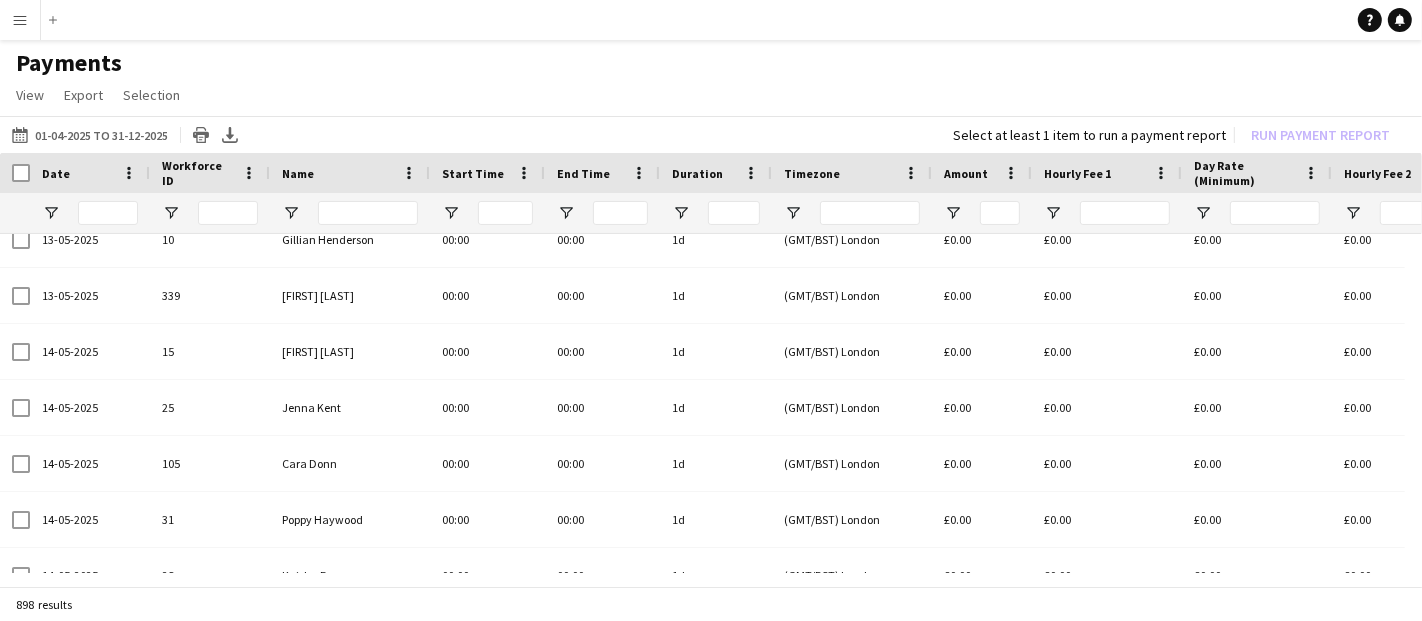 click on "Menu" at bounding box center [20, 20] 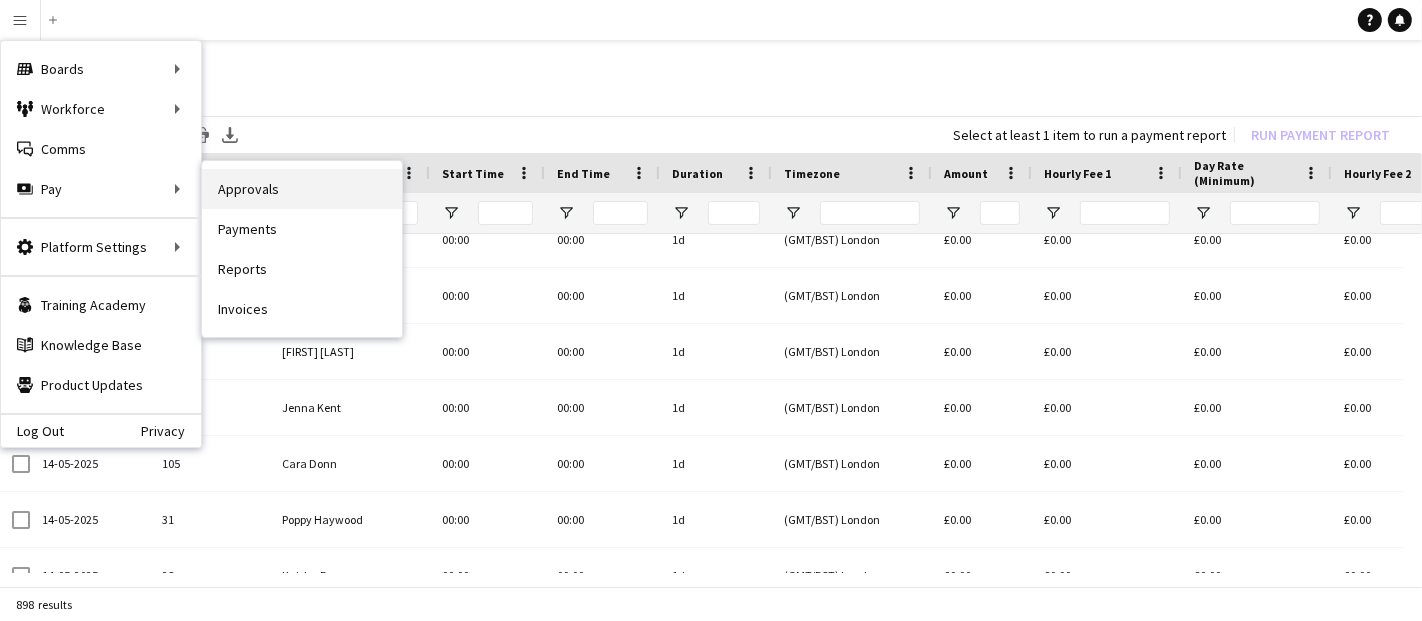 click on "Approvals" at bounding box center (302, 189) 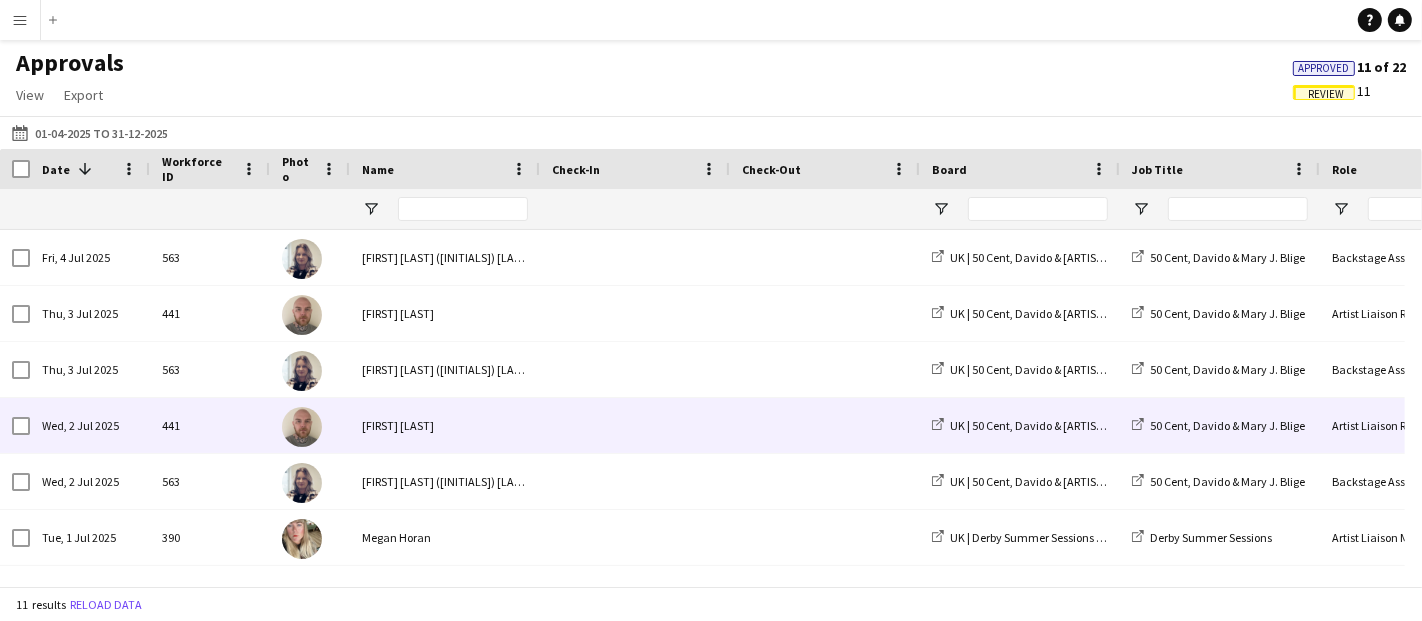 scroll, scrollTop: 174, scrollLeft: 0, axis: vertical 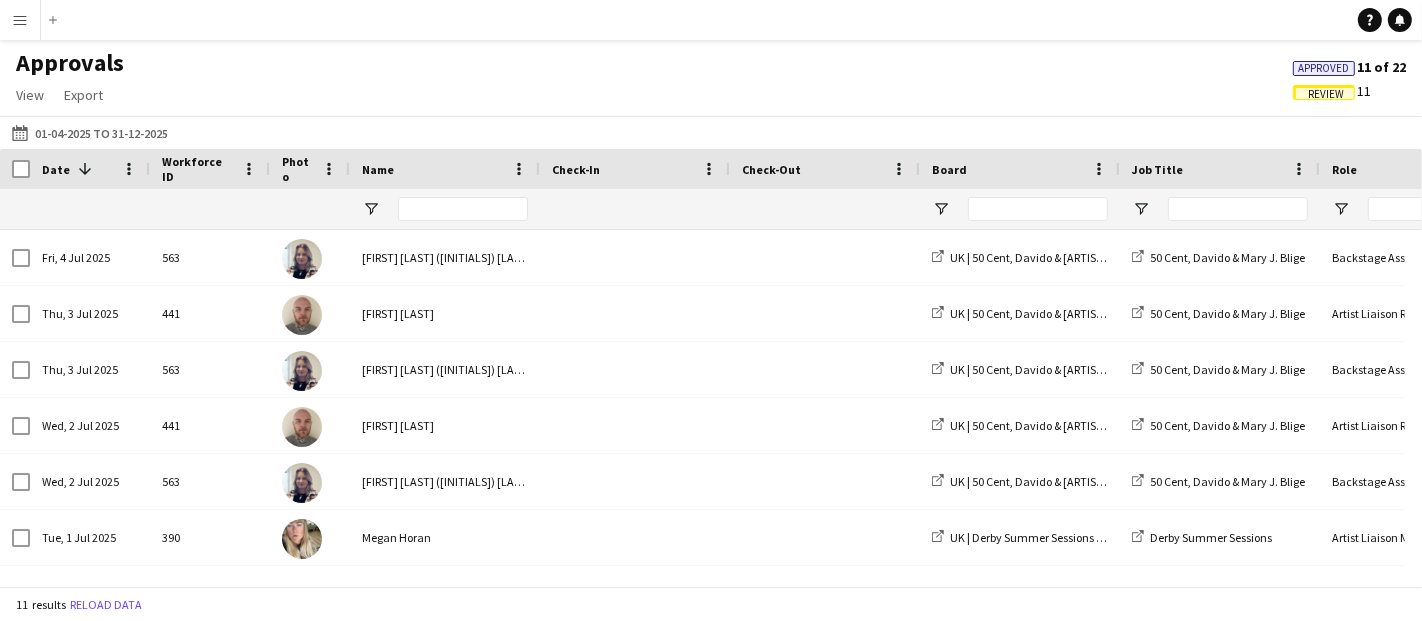 click on "Review" 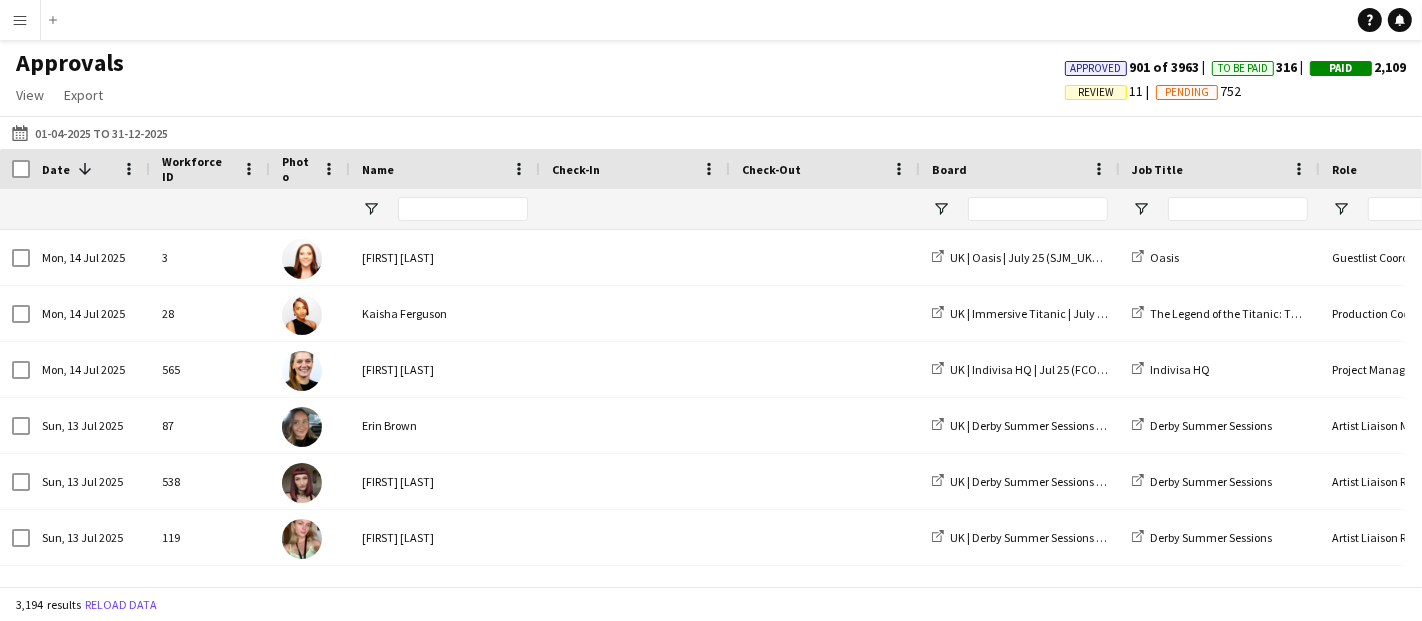 click on "Review" 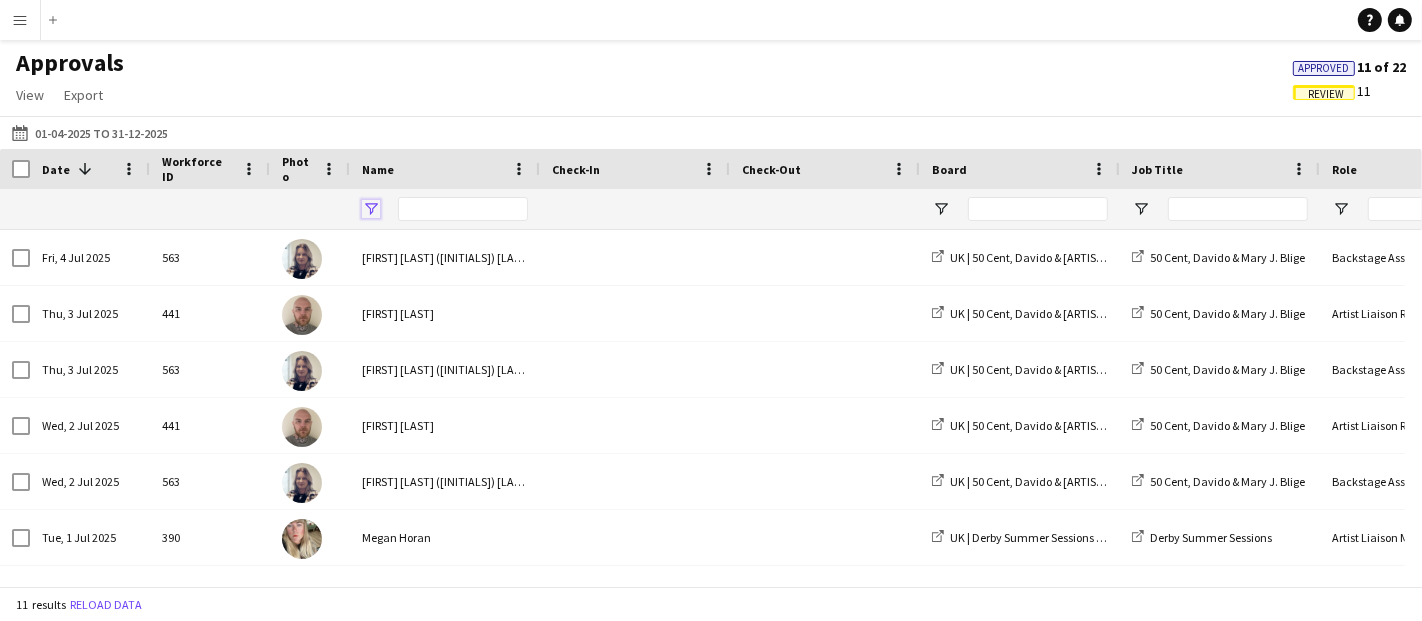 click at bounding box center (371, 209) 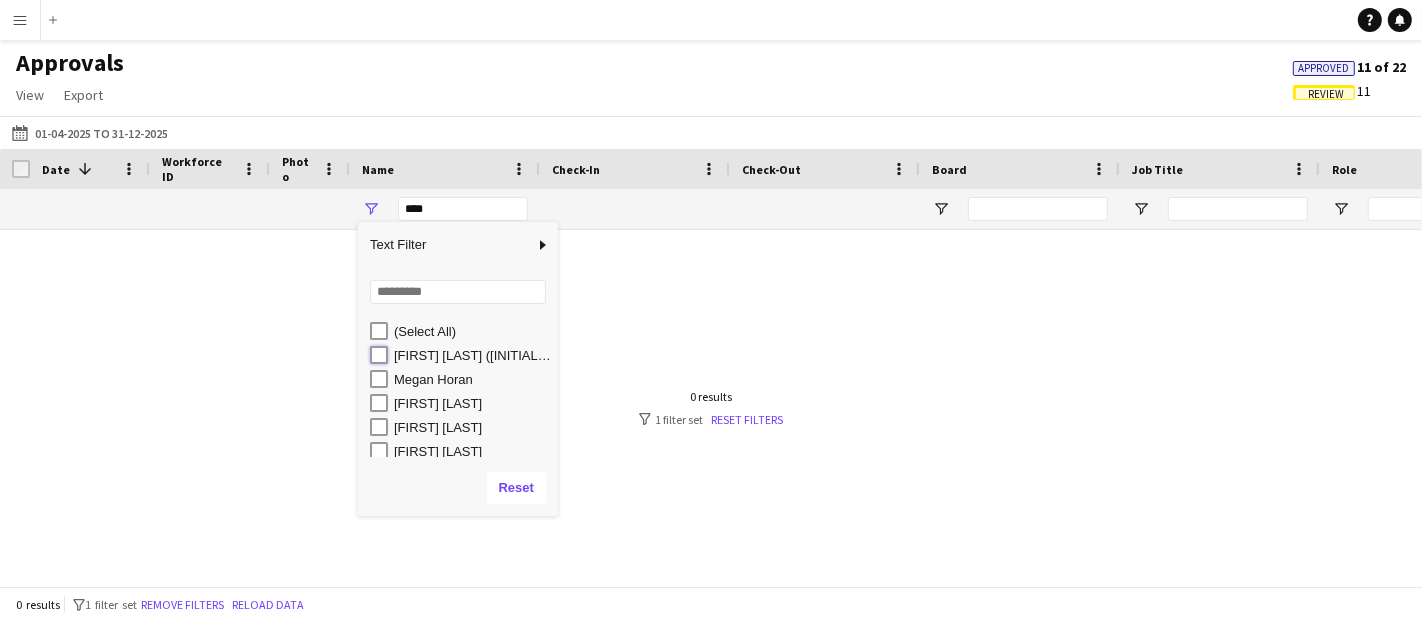 type on "**********" 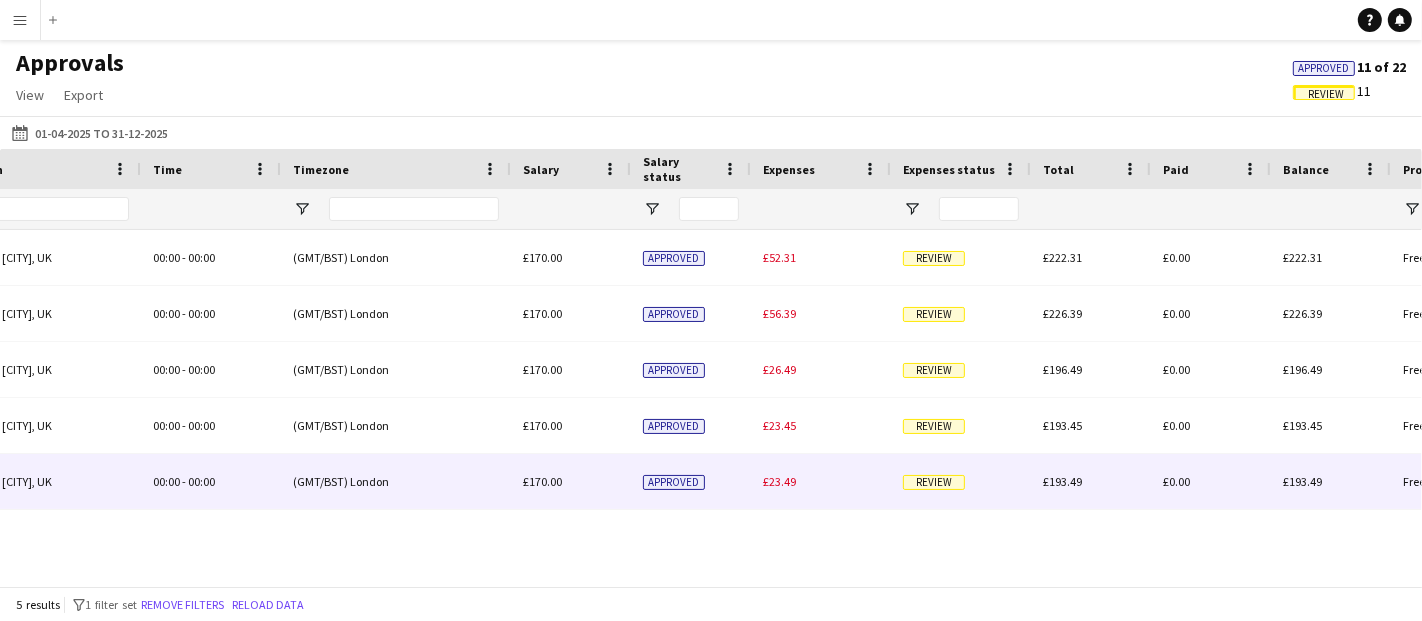 click on "£23.49" at bounding box center [779, 481] 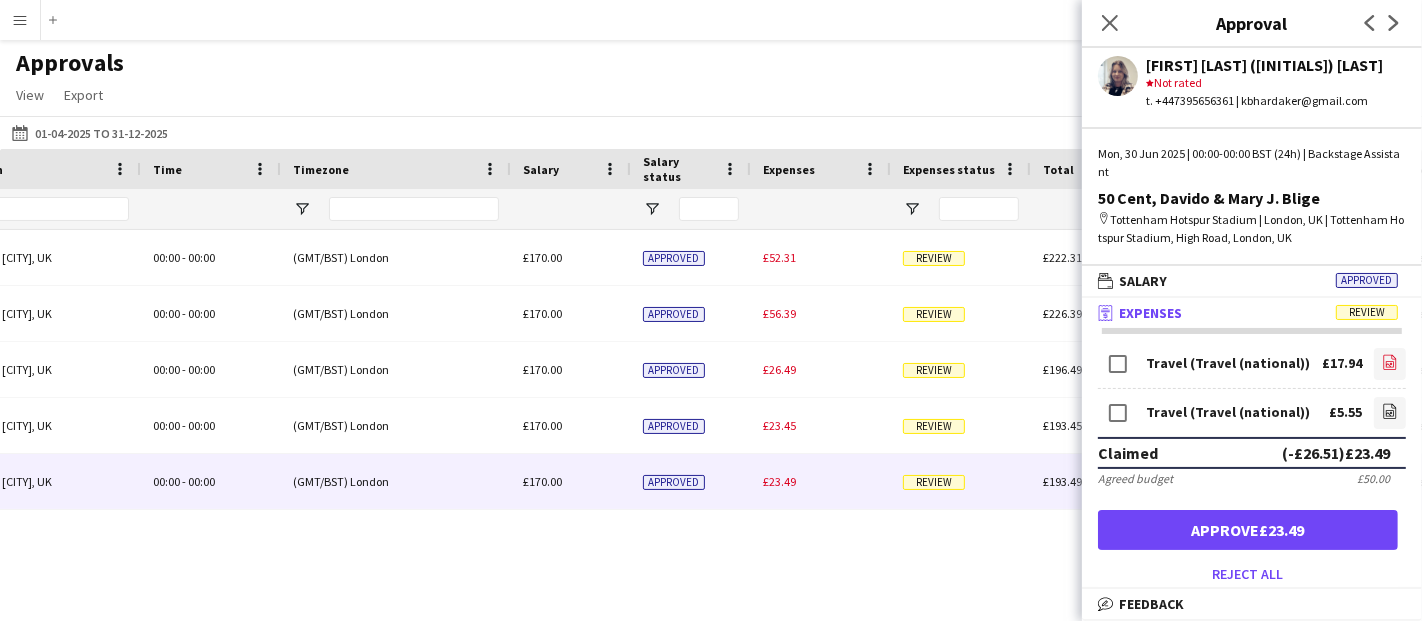 click on "file-image" 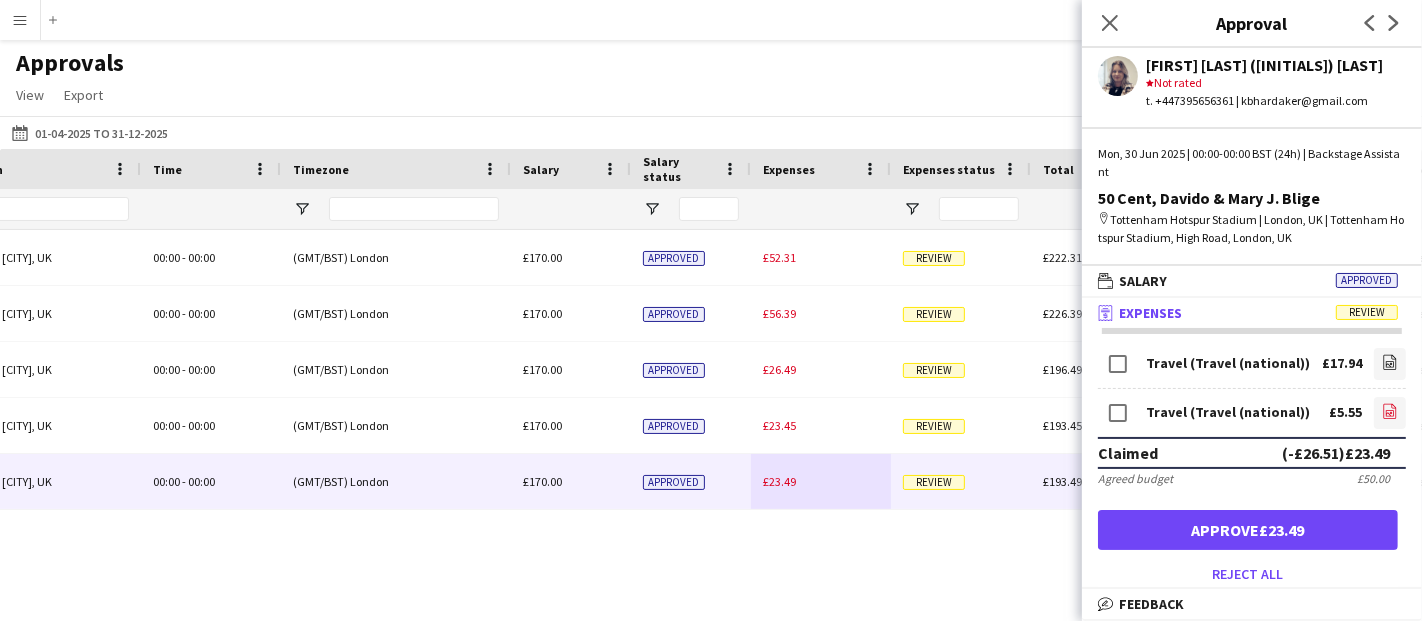 click on "file-image" 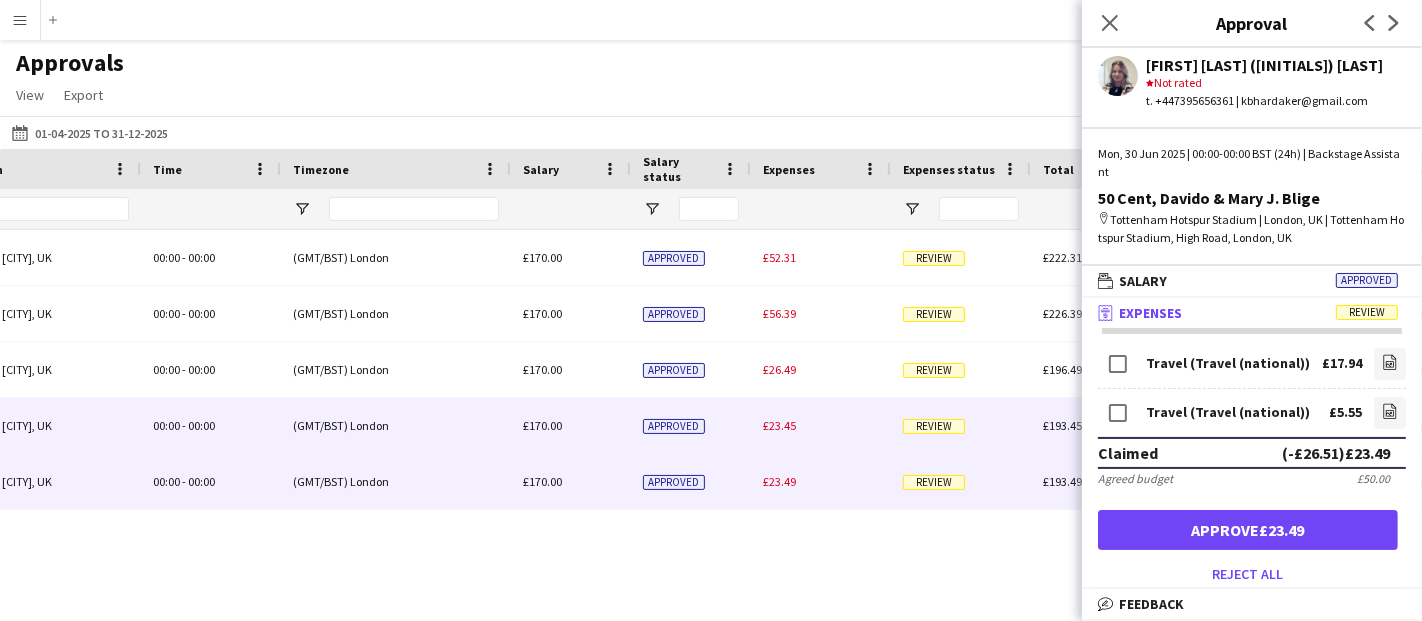 click on "£23.45" at bounding box center [779, 425] 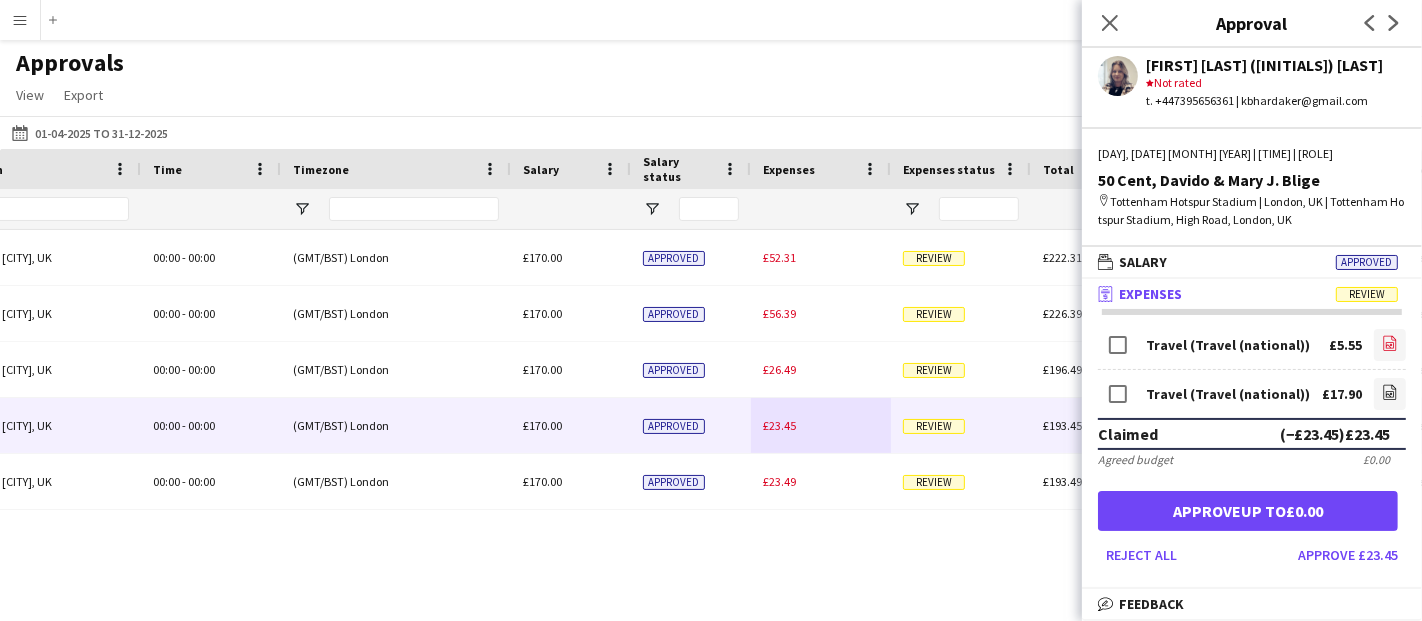 click 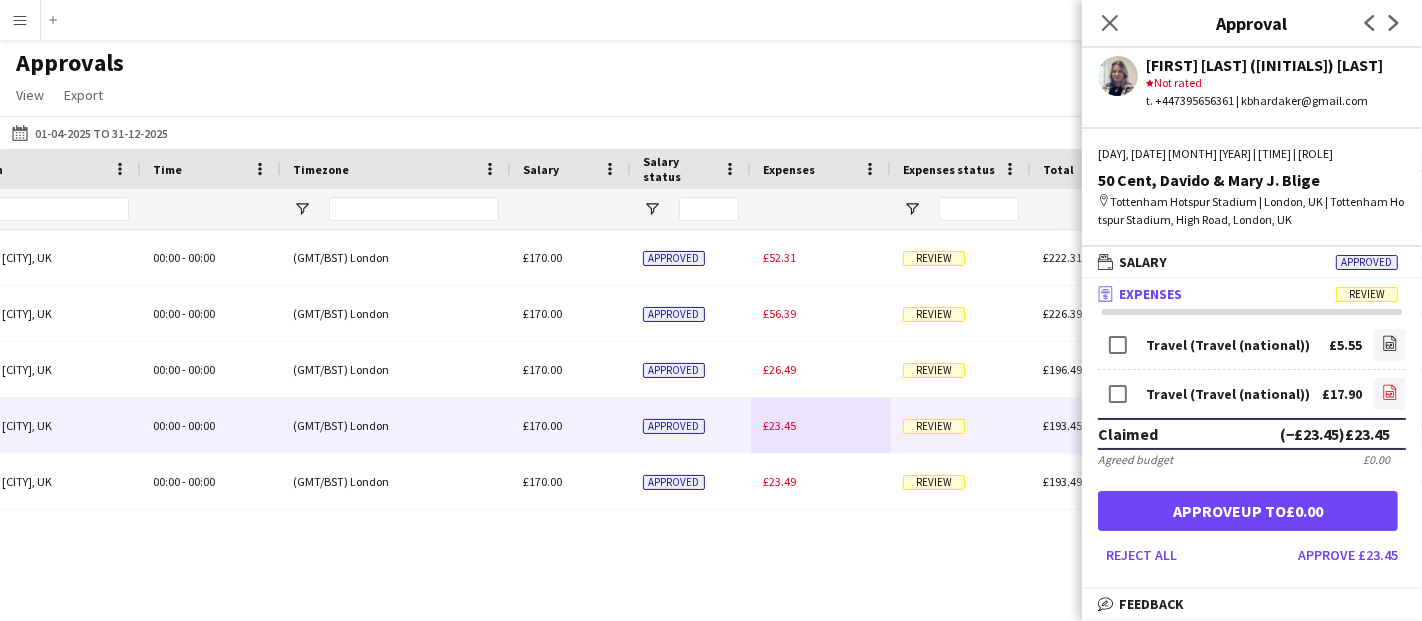 click on "file-image" at bounding box center [1390, 394] 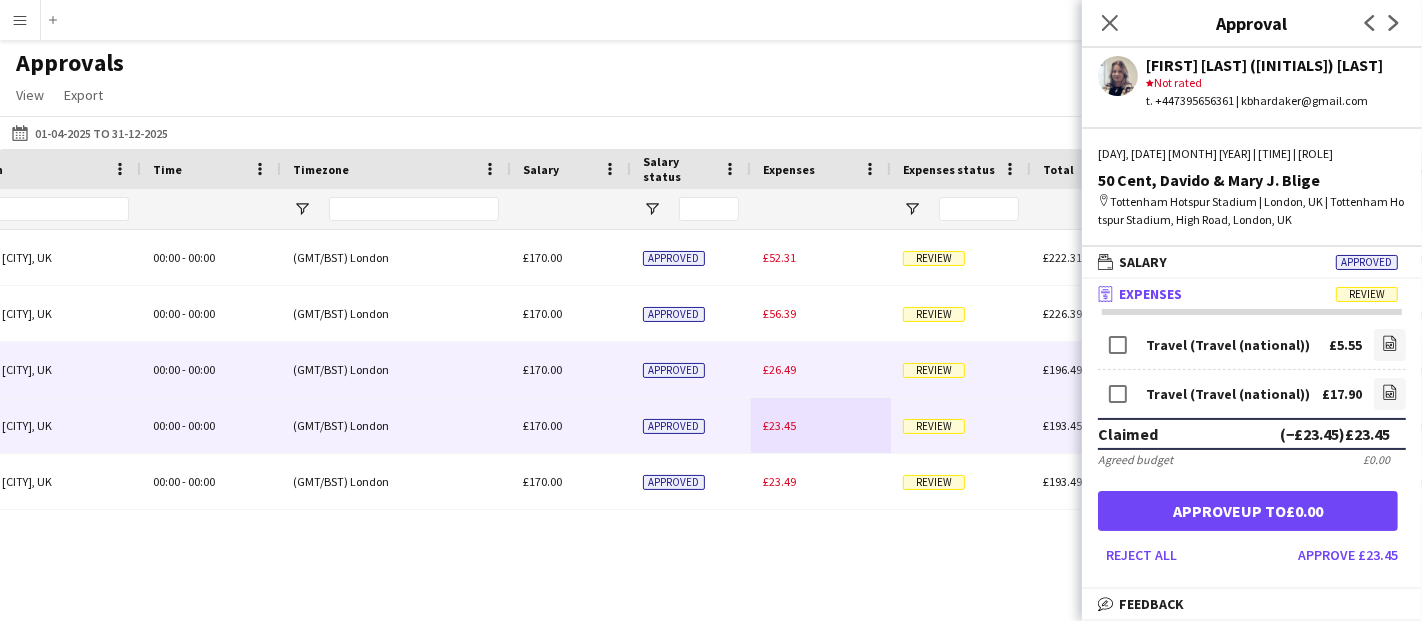 click on "£26.49" at bounding box center (821, 369) 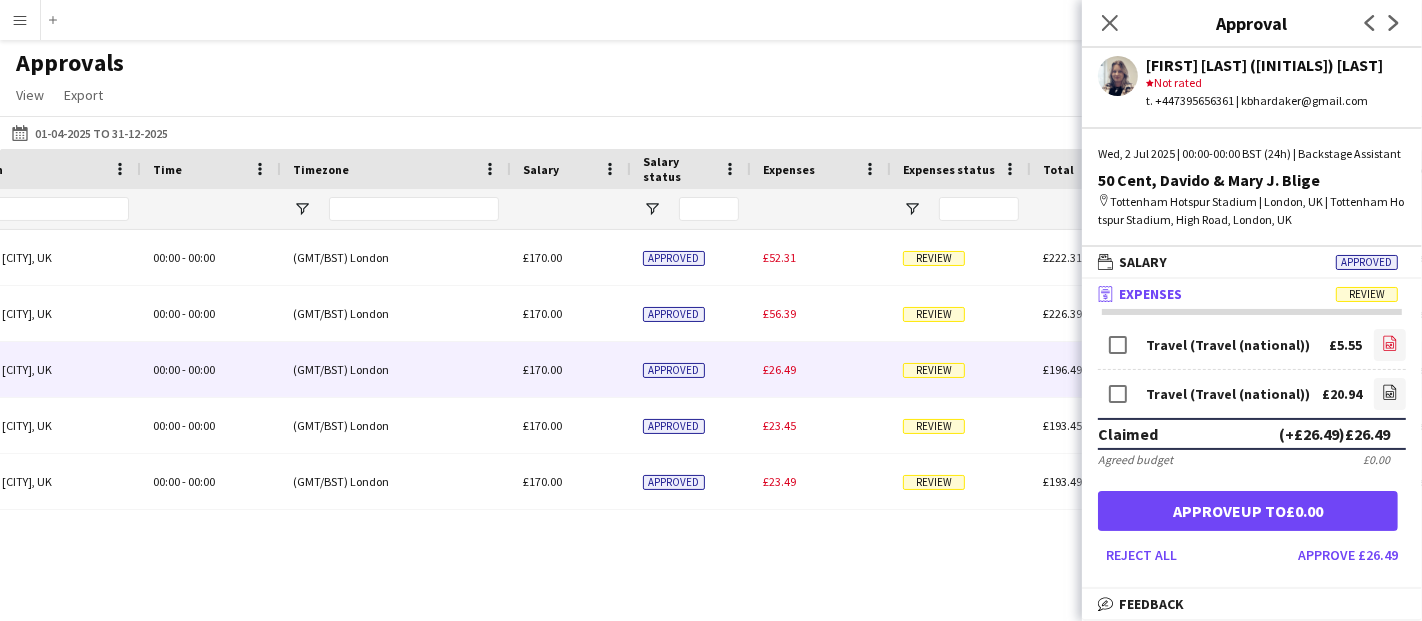 click on "file-image" at bounding box center (1390, 345) 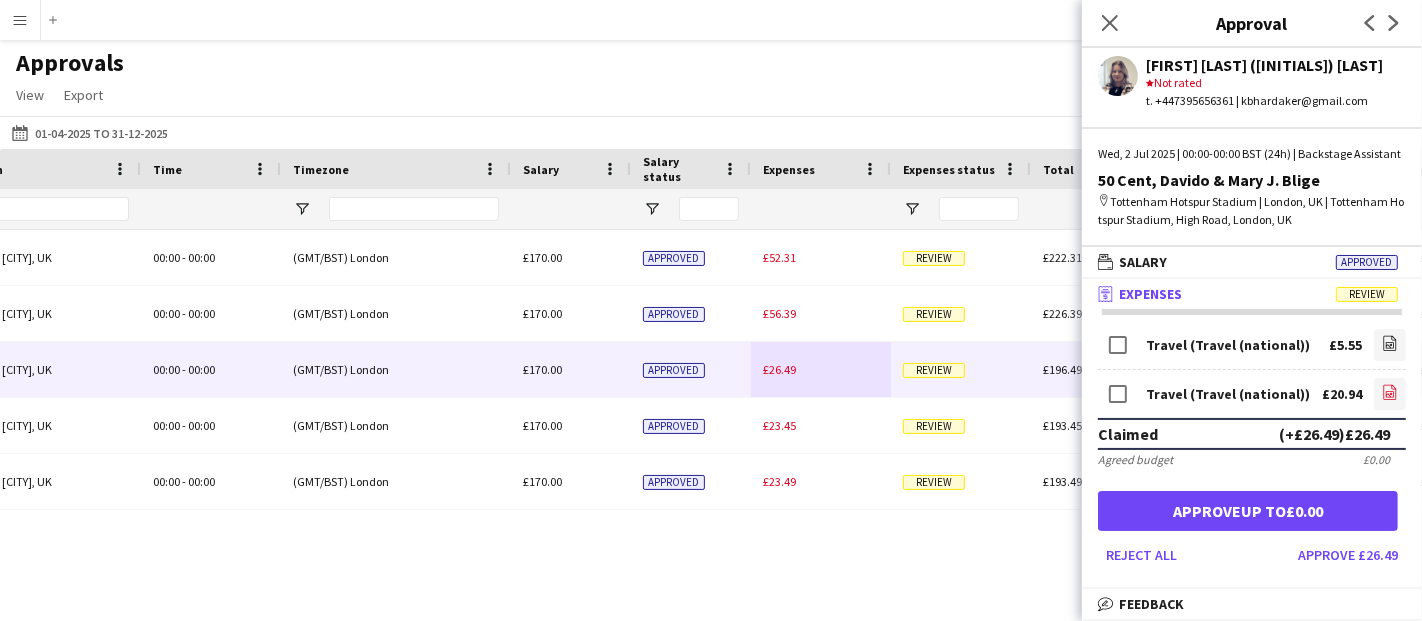 click 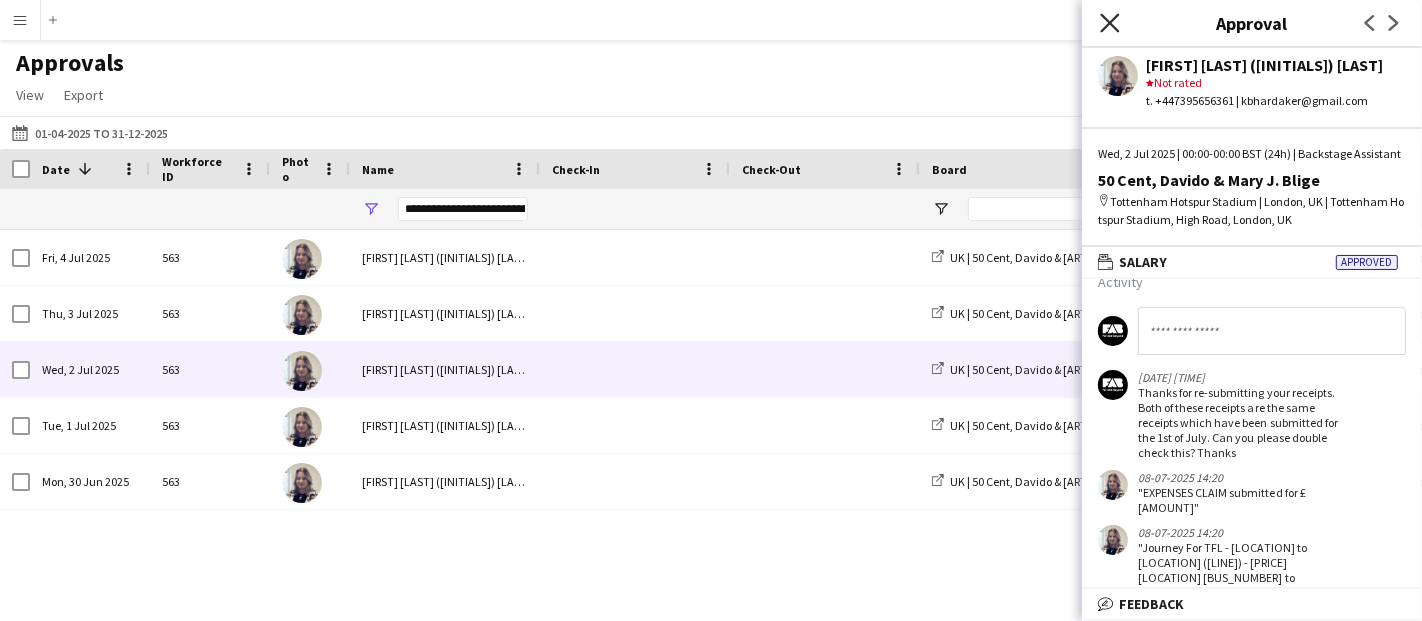 click on "Close pop-in" 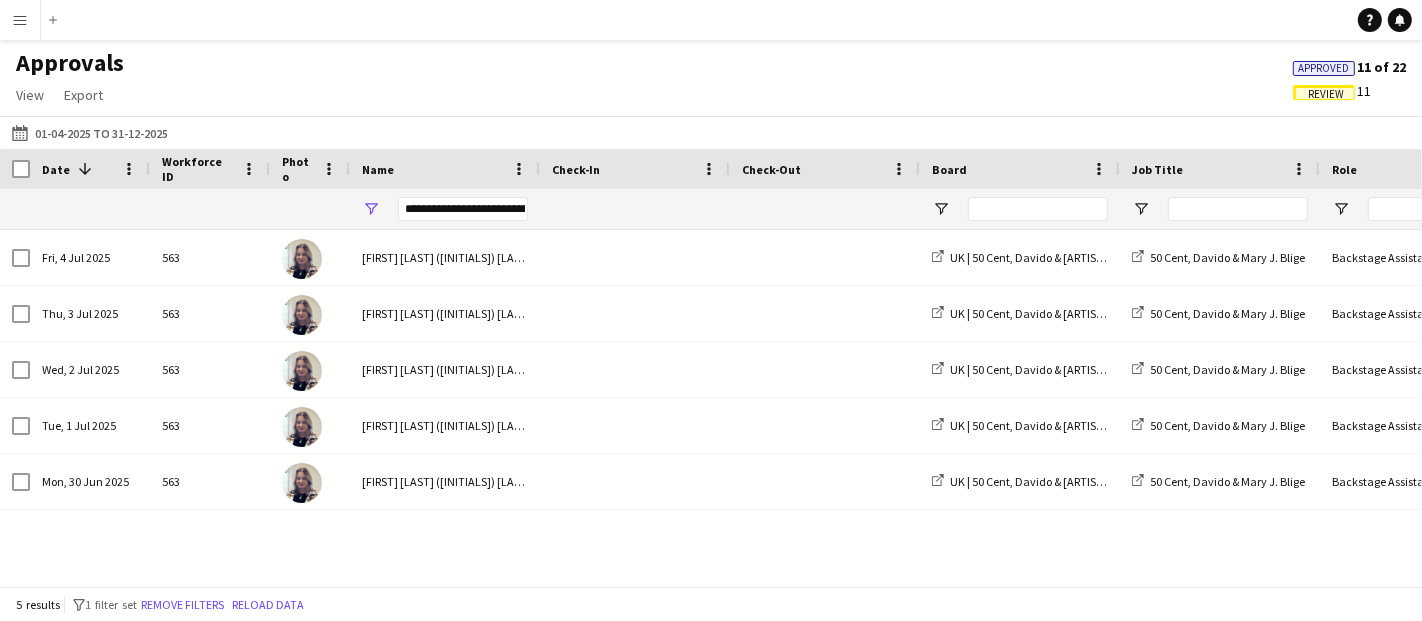 click on "Menu" at bounding box center [20, 20] 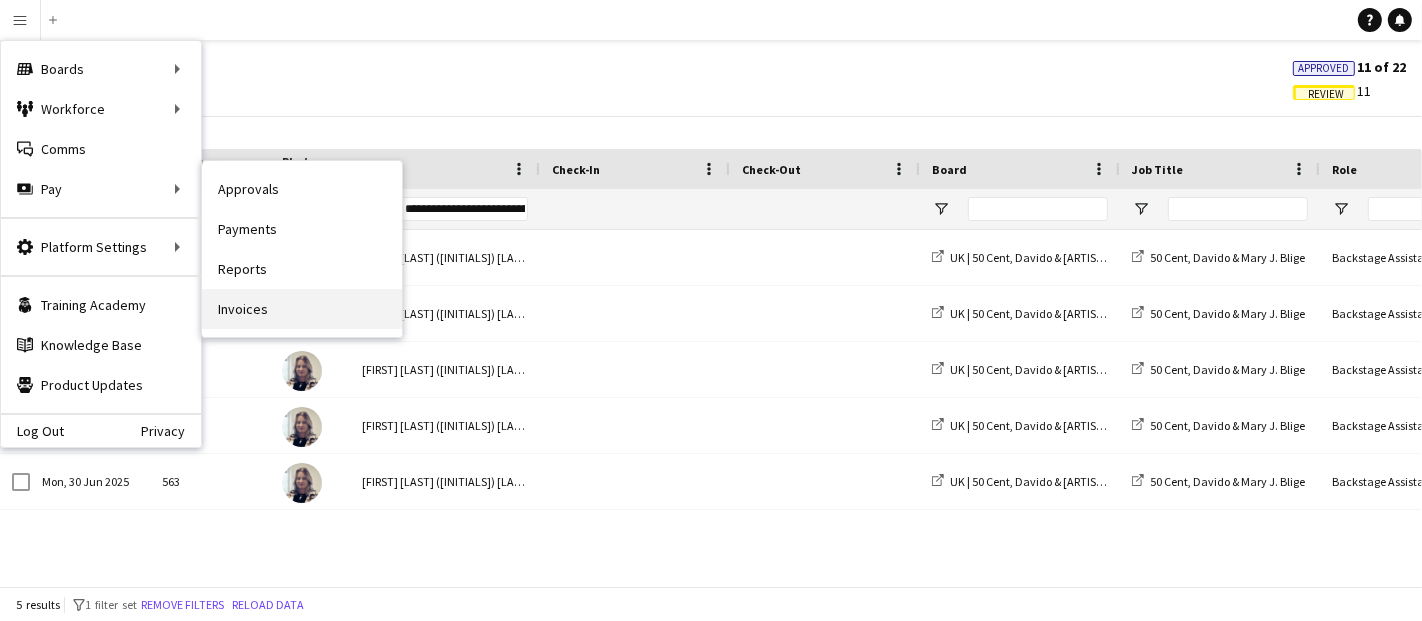 click on "Invoices" at bounding box center (302, 309) 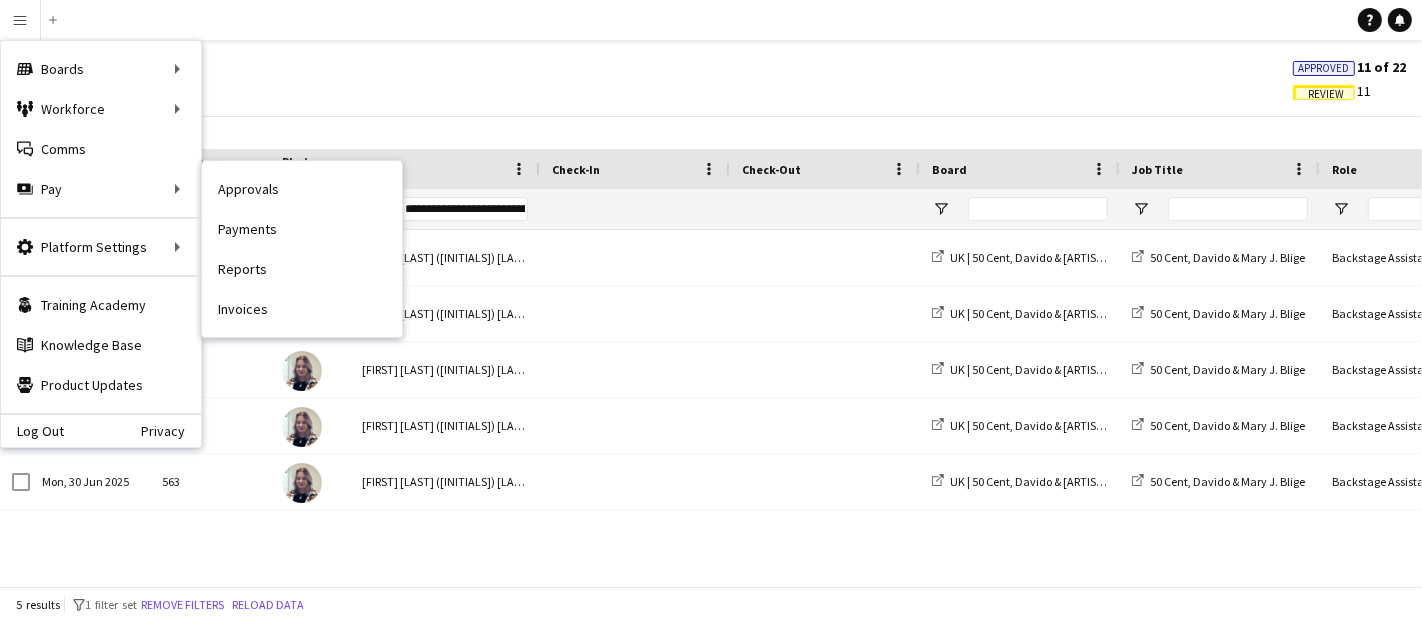 click on "Menu
Boards
Boards   Boards   All jobs   Status
Workforce
Workforce   My Workforce   Recruiting
Comms
Comms
Pay
Pay   Approvals   Payments   Reports   Invoices
Platform Settings
Platform Settings   App settings   Your settings   Profiles
Training Academy
Training Academy
Knowledge Base
Knowledge Base
Product Updates
Product Updates   Log Out   Privacy
Add
Help
Notifications
Approvals   View  Customise view Customise filters Reset Filters Reset View Reset All  Export  Export as XLSX Export as CSV Export as PDF Approved  11 of 22   Review   11" at bounding box center [711, 310] 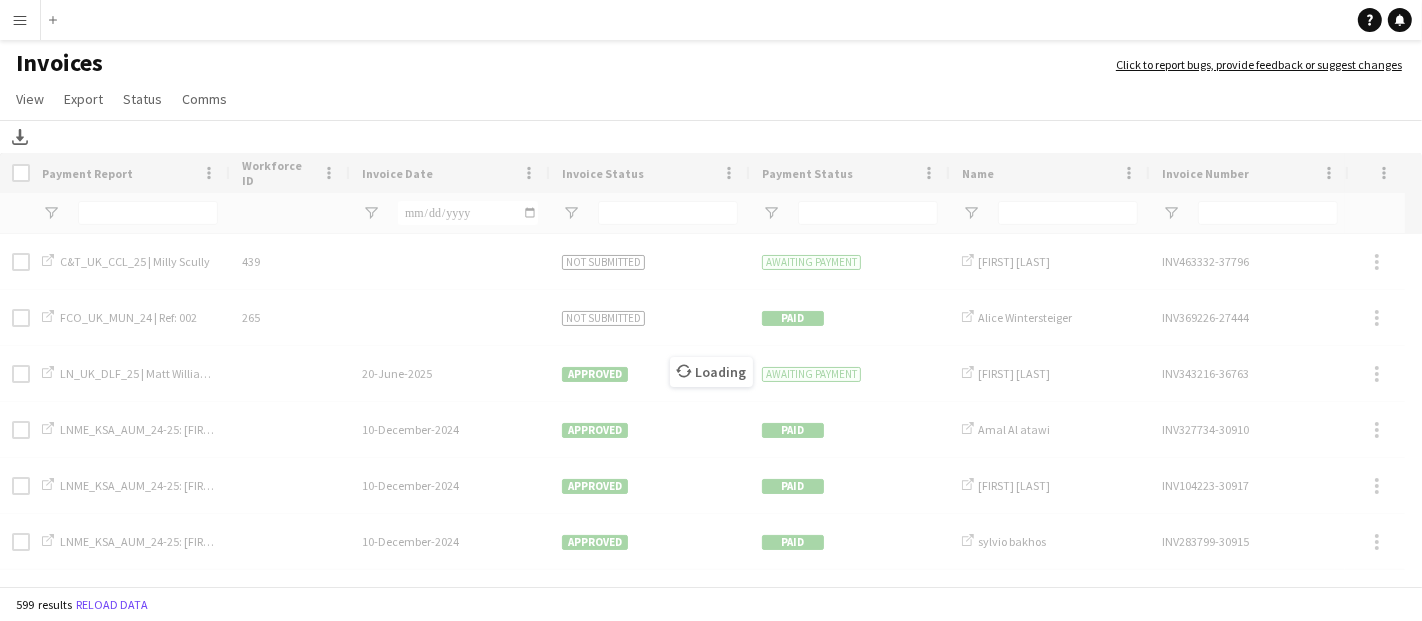 click on "Loading" 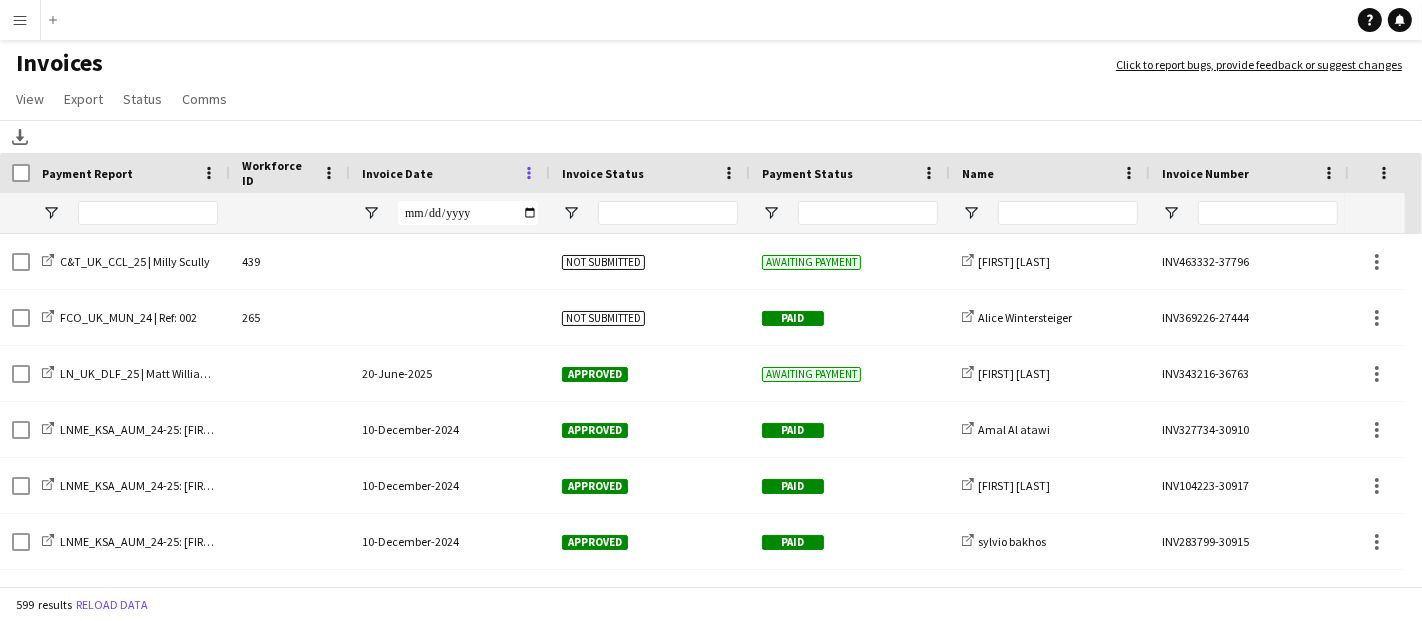 click 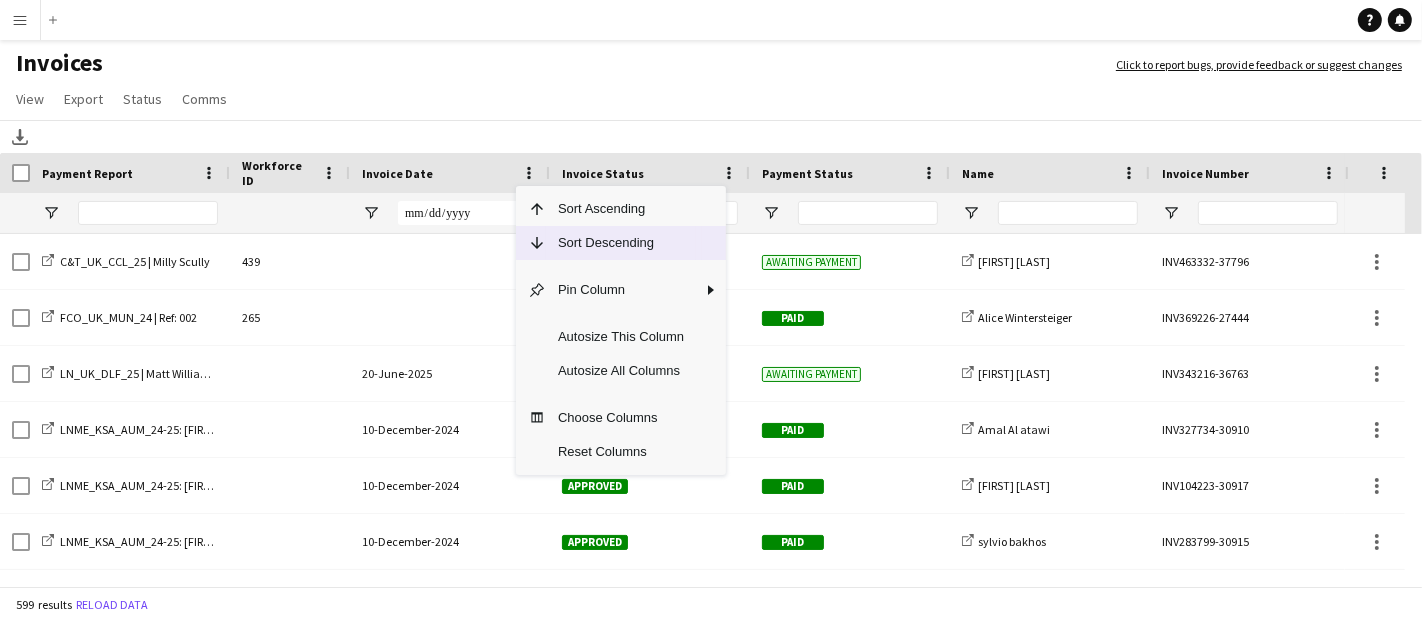 click on "Sort Descending" 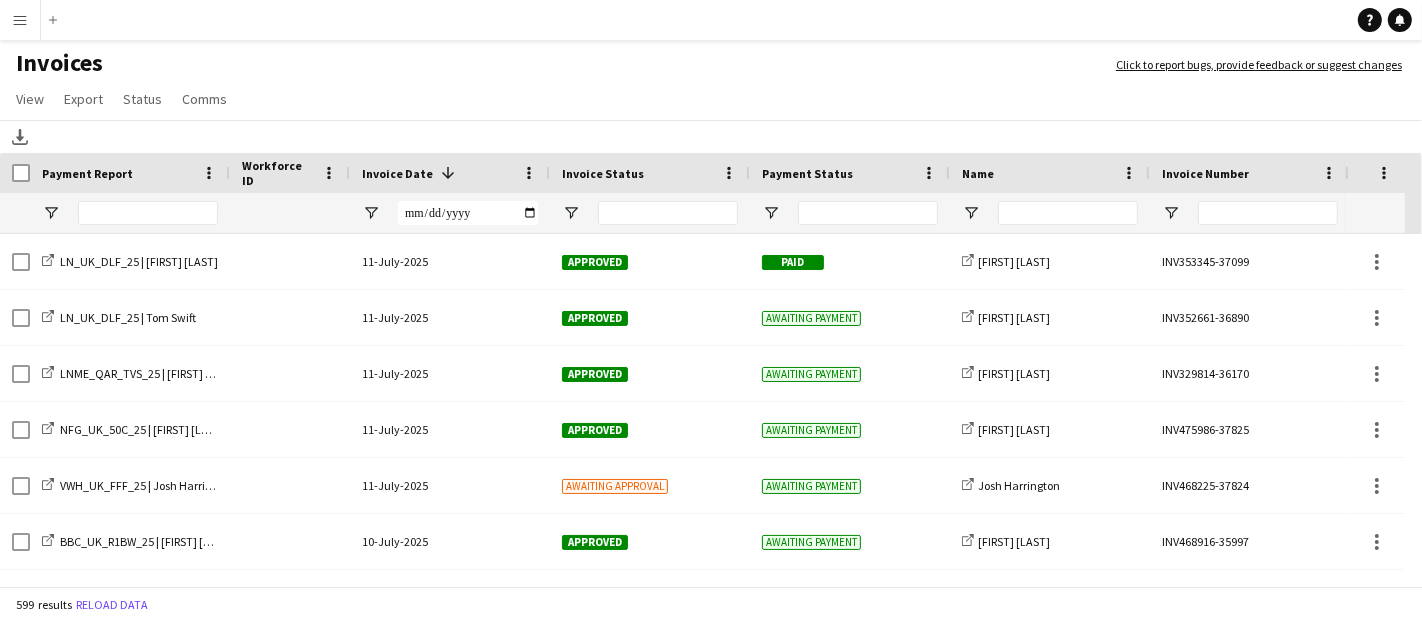 click on "Menu" at bounding box center (20, 20) 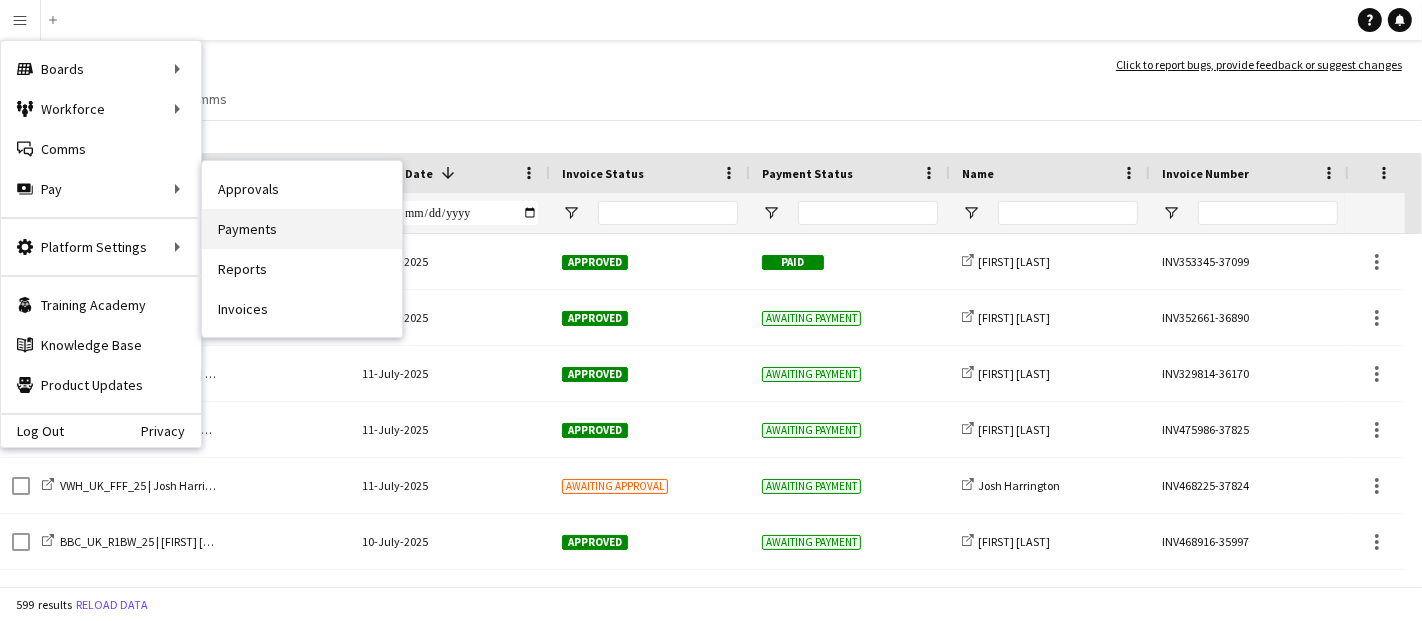 click on "Payments" at bounding box center [302, 229] 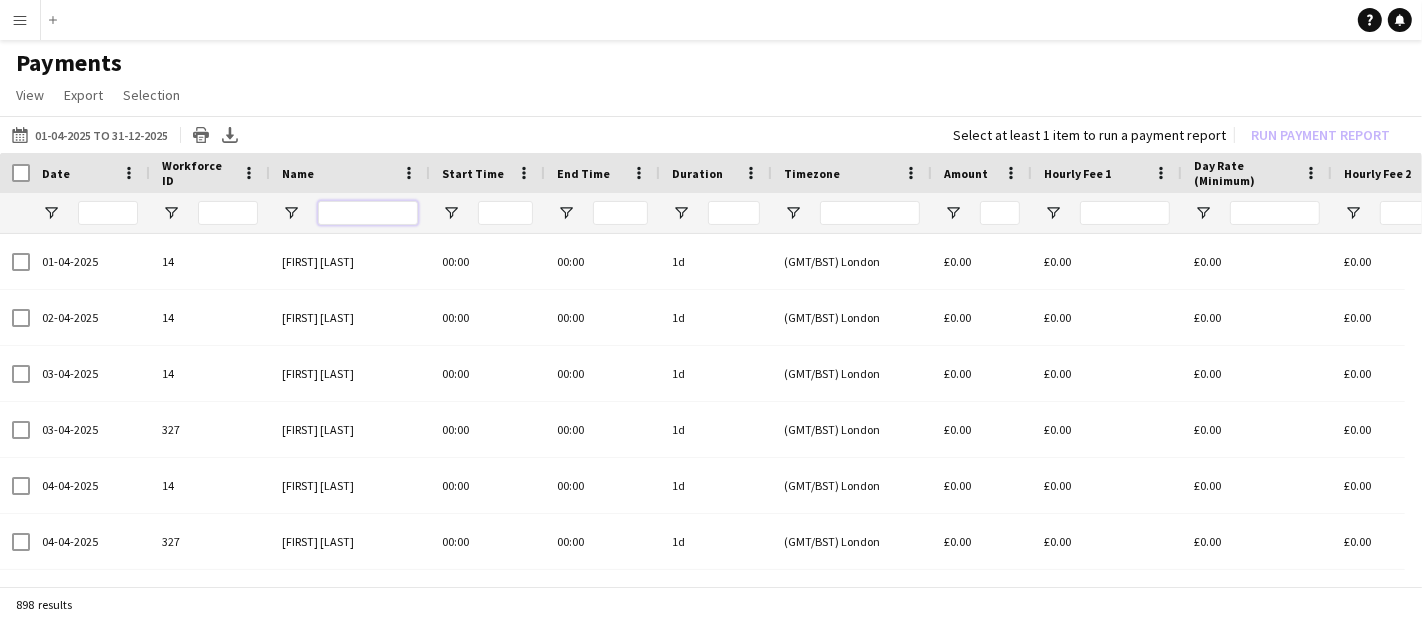 click at bounding box center (368, 213) 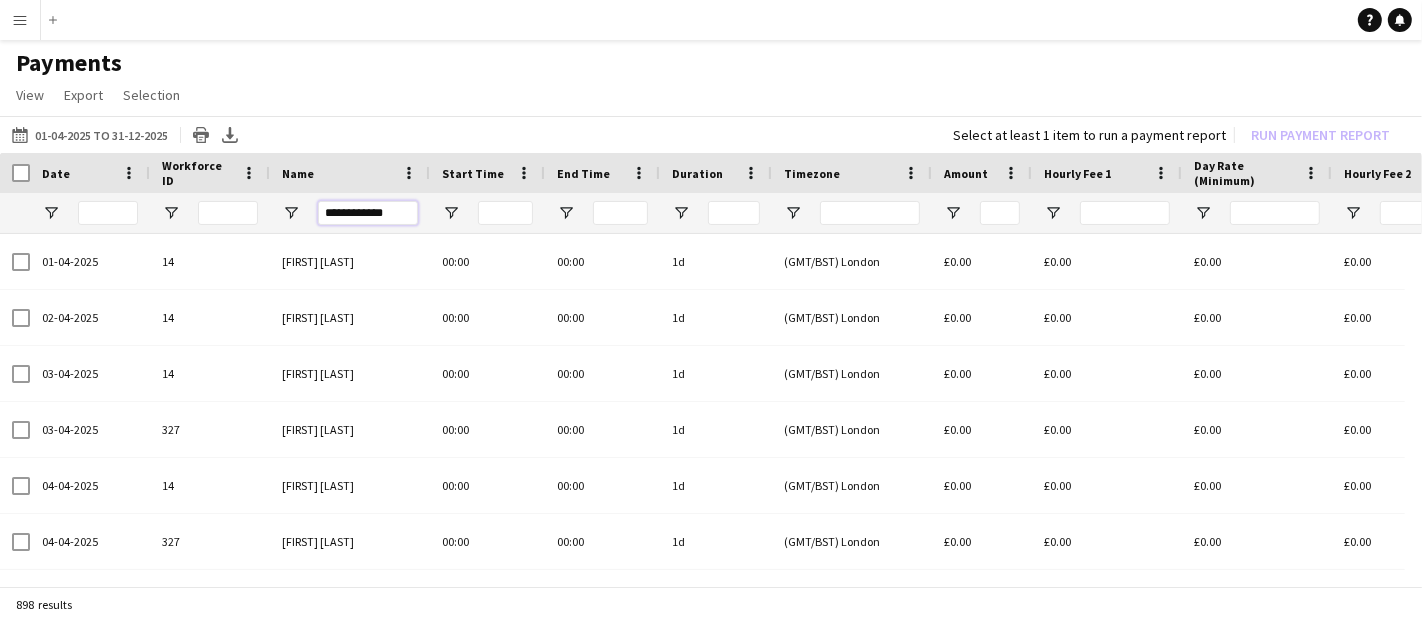 type on "**********" 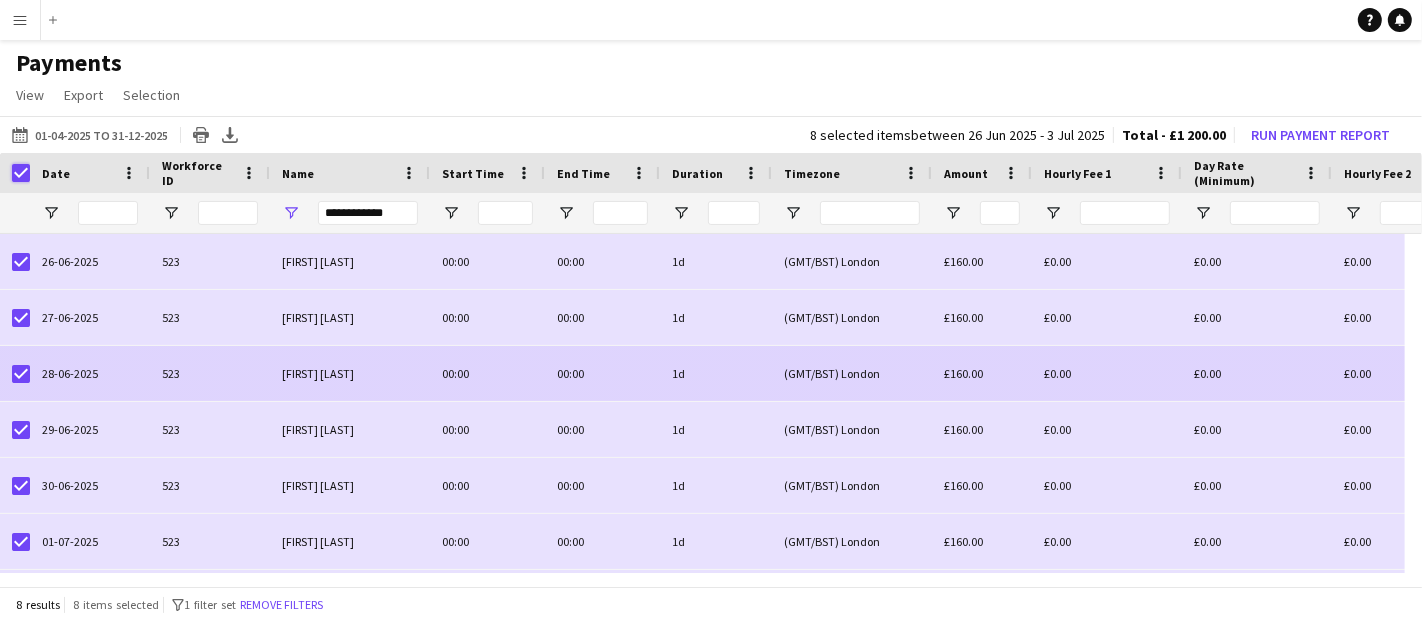 scroll, scrollTop: 96, scrollLeft: 0, axis: vertical 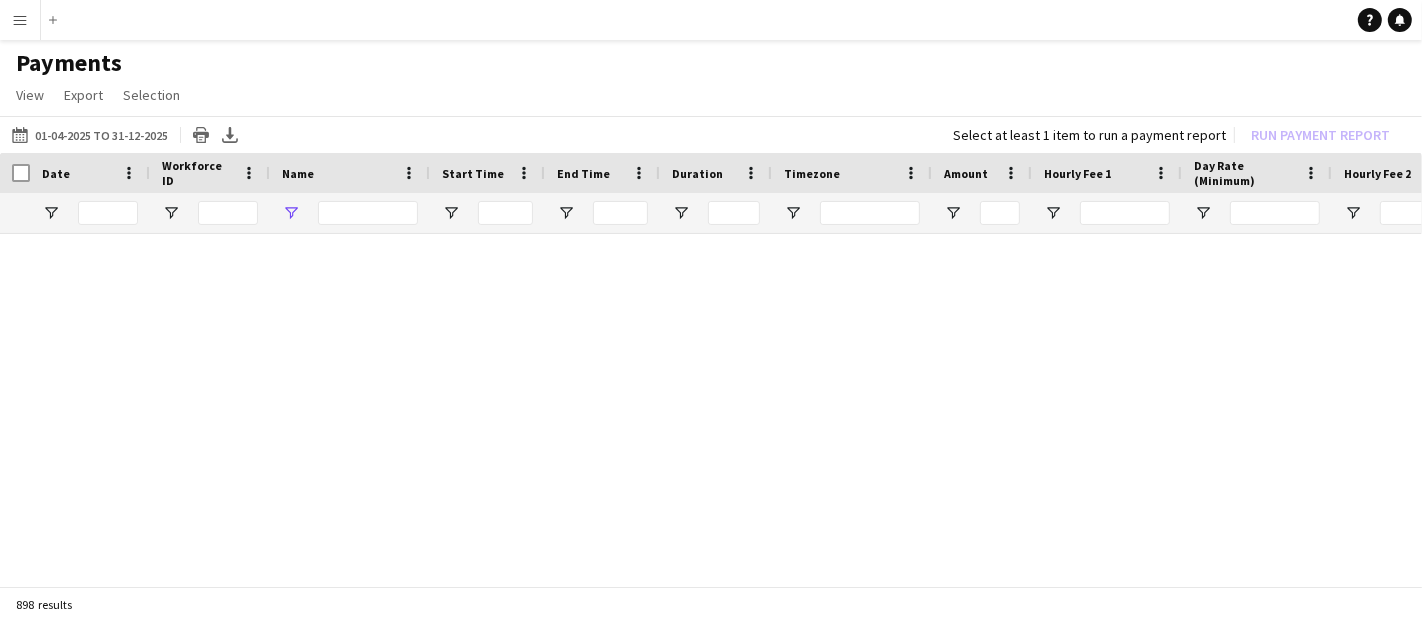 type on "**********" 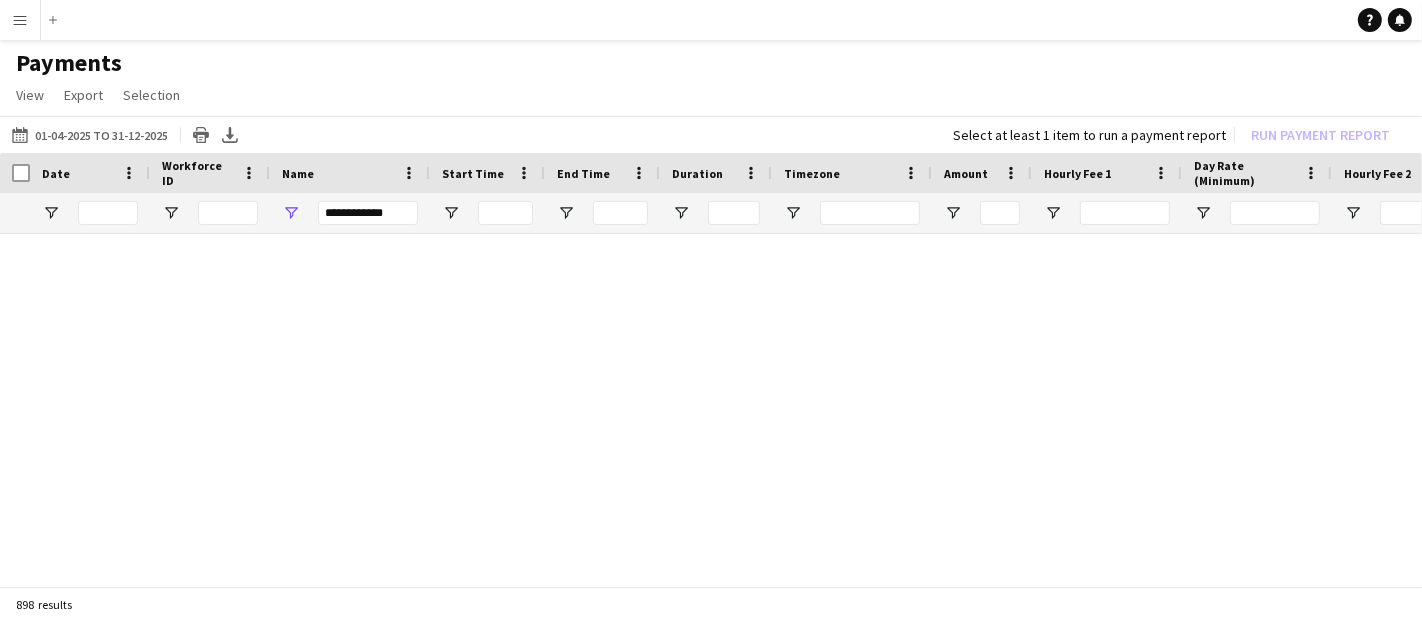 click on "Menu" at bounding box center [20, 20] 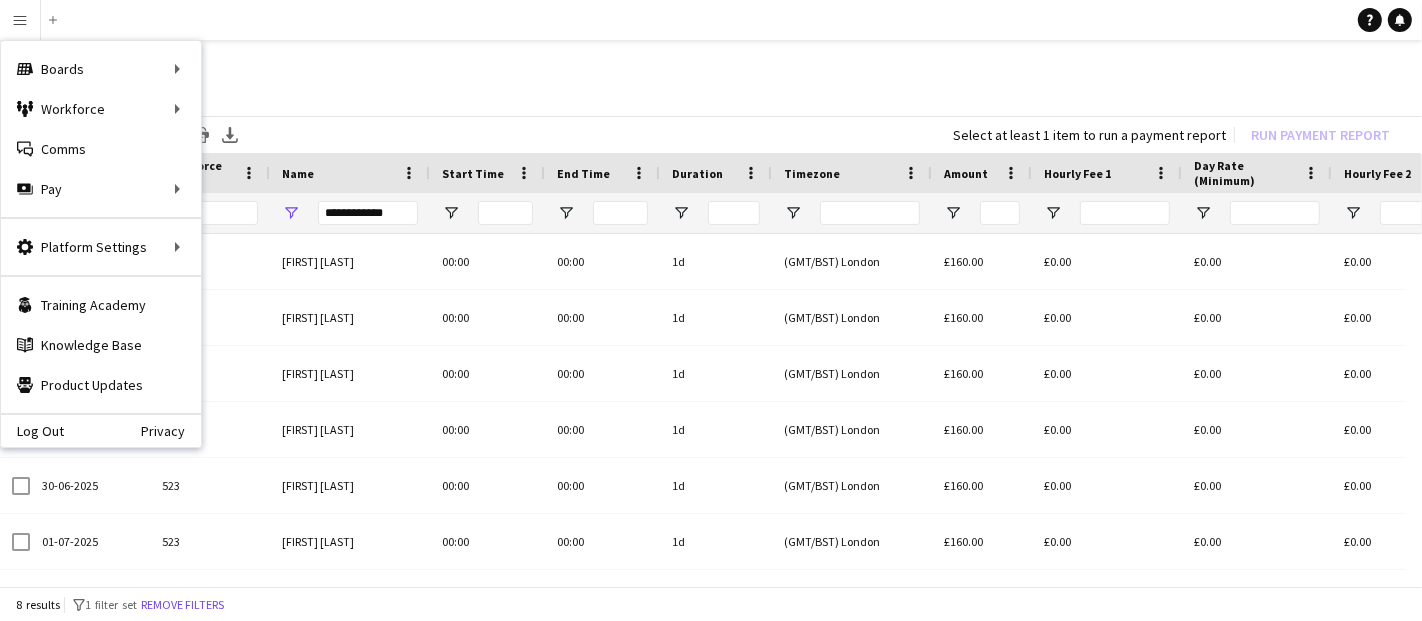 scroll, scrollTop: 0, scrollLeft: 0, axis: both 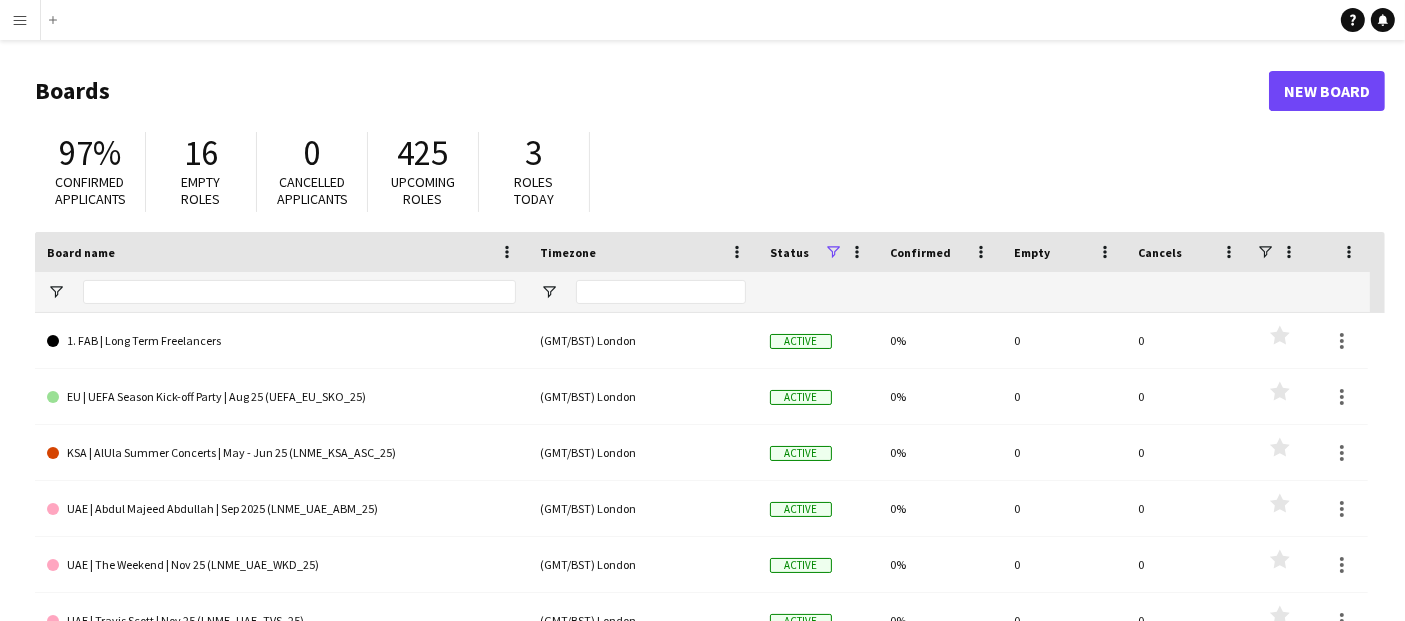 click on "Menu" at bounding box center (20, 20) 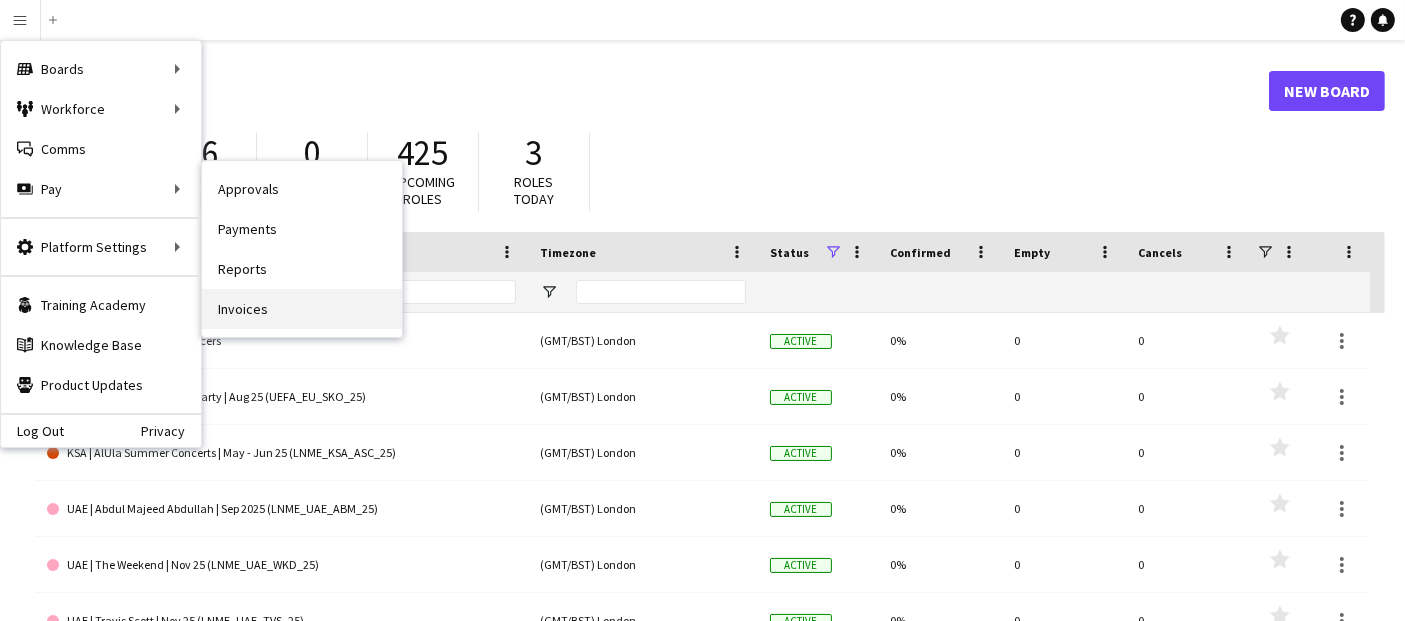 click on "Invoices" at bounding box center (302, 309) 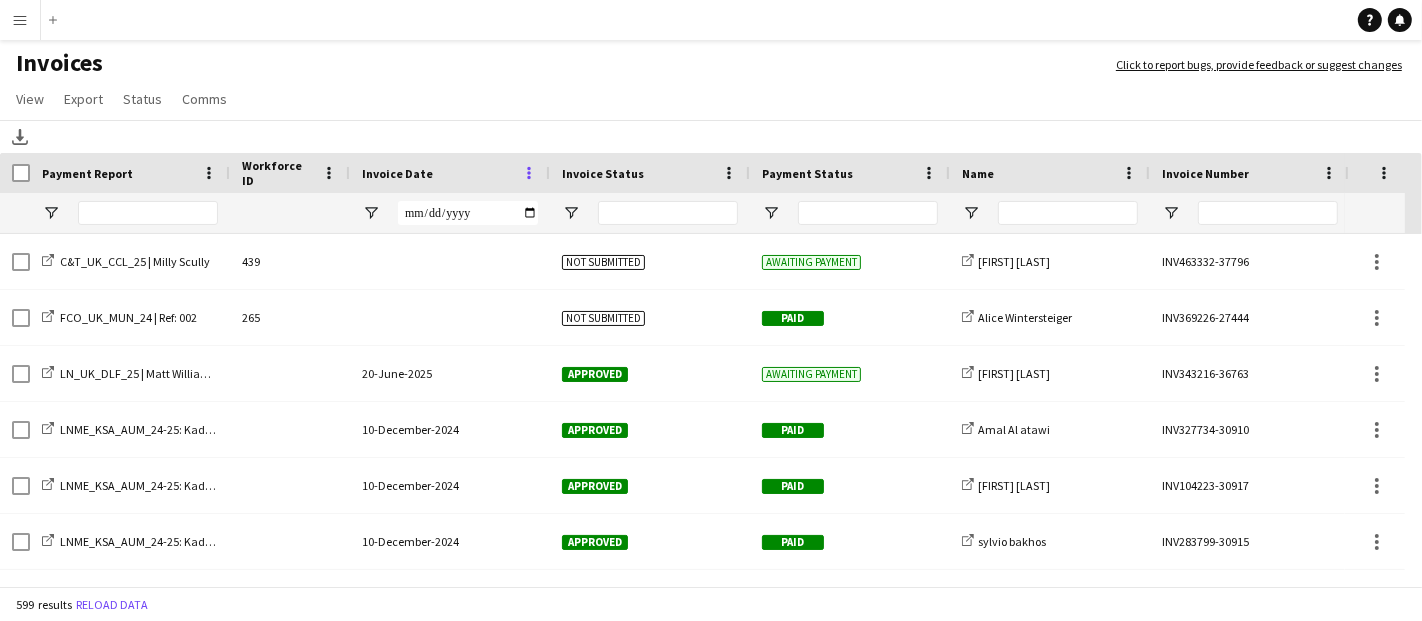 click 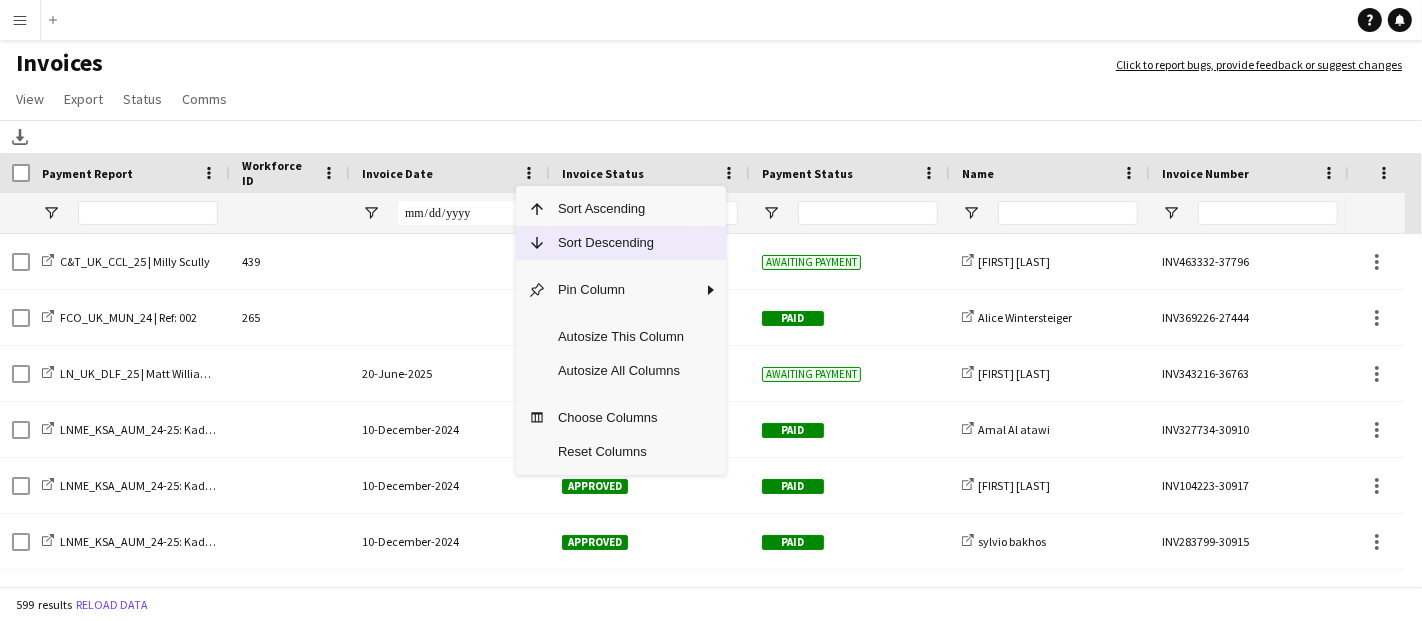 click on "Sort Descending" 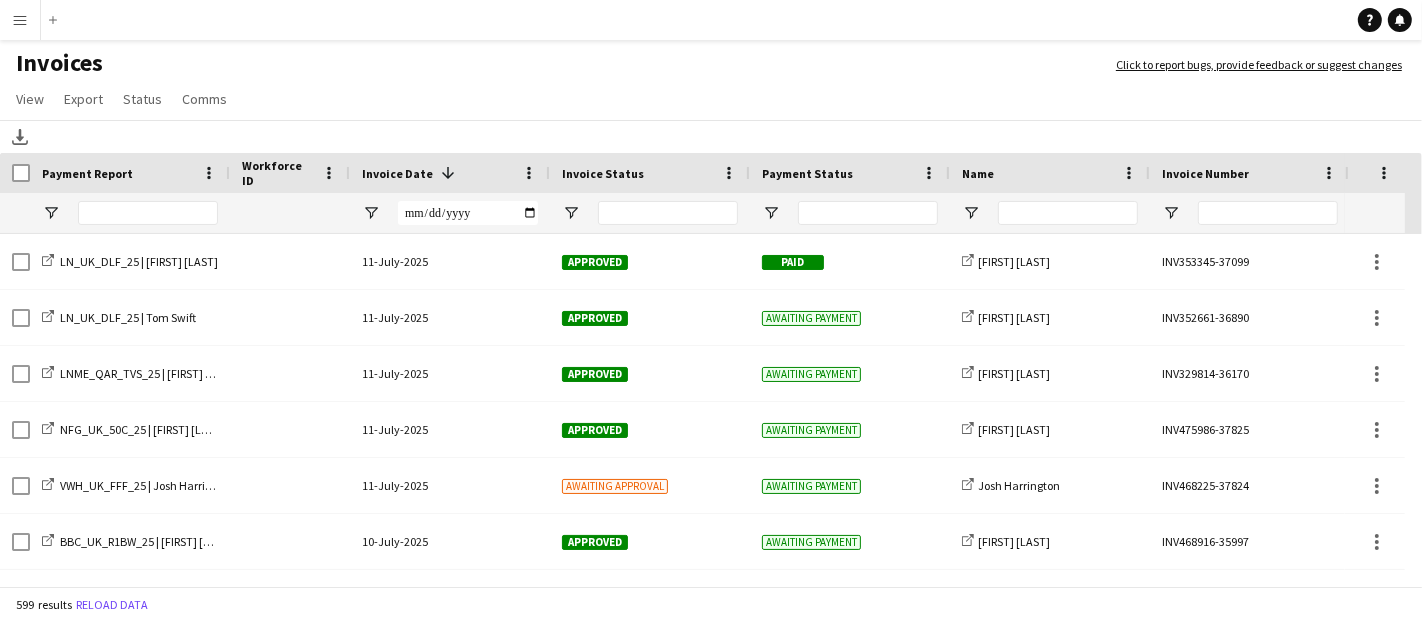 click on "Menu" at bounding box center (20, 20) 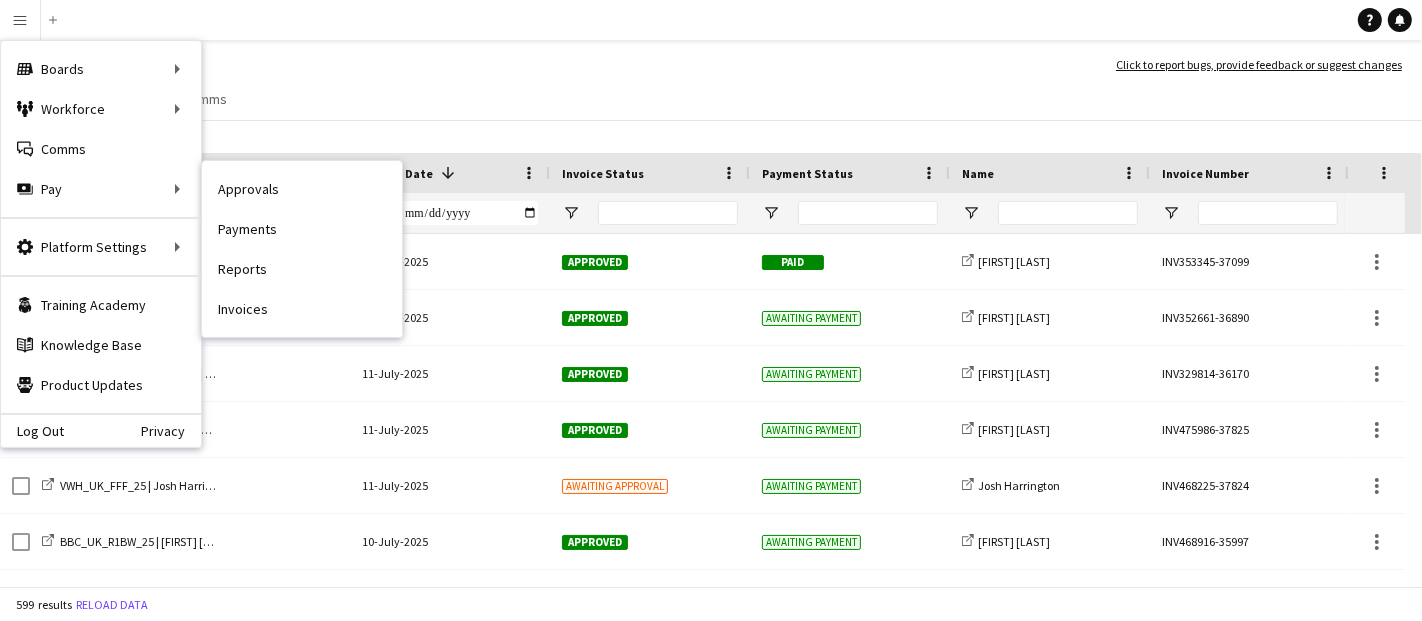 click on "Payments" at bounding box center [302, 229] 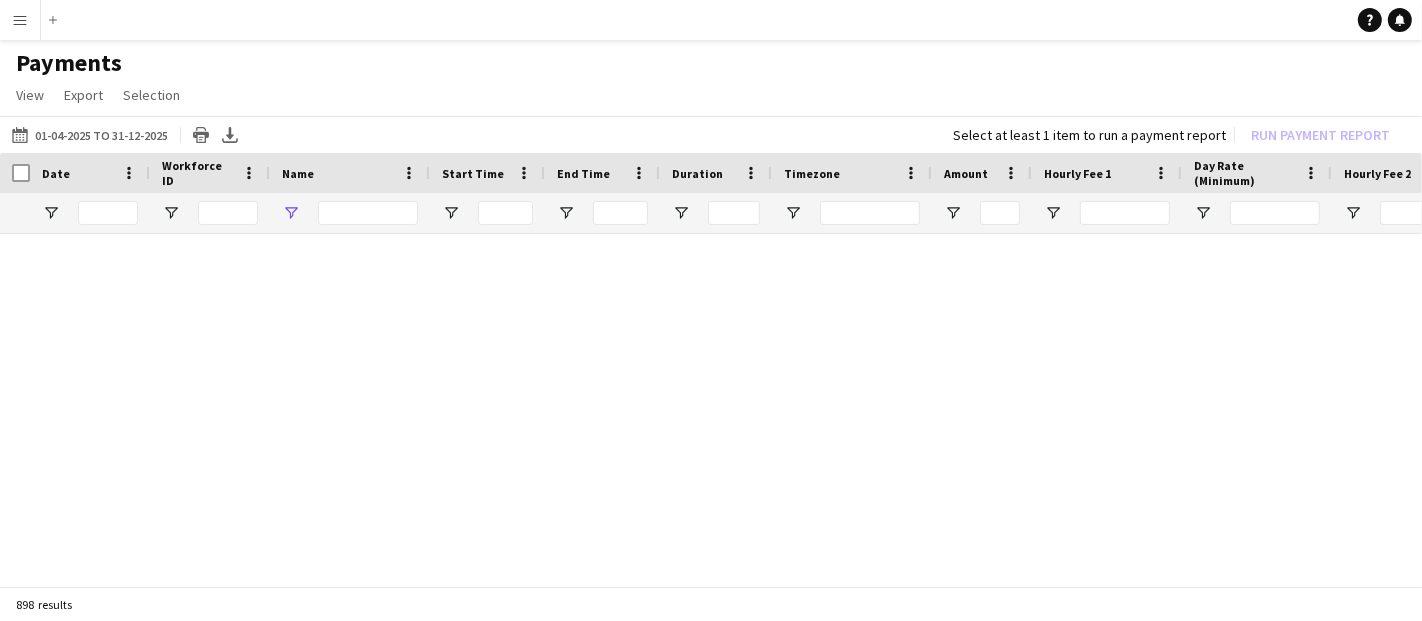type on "**********" 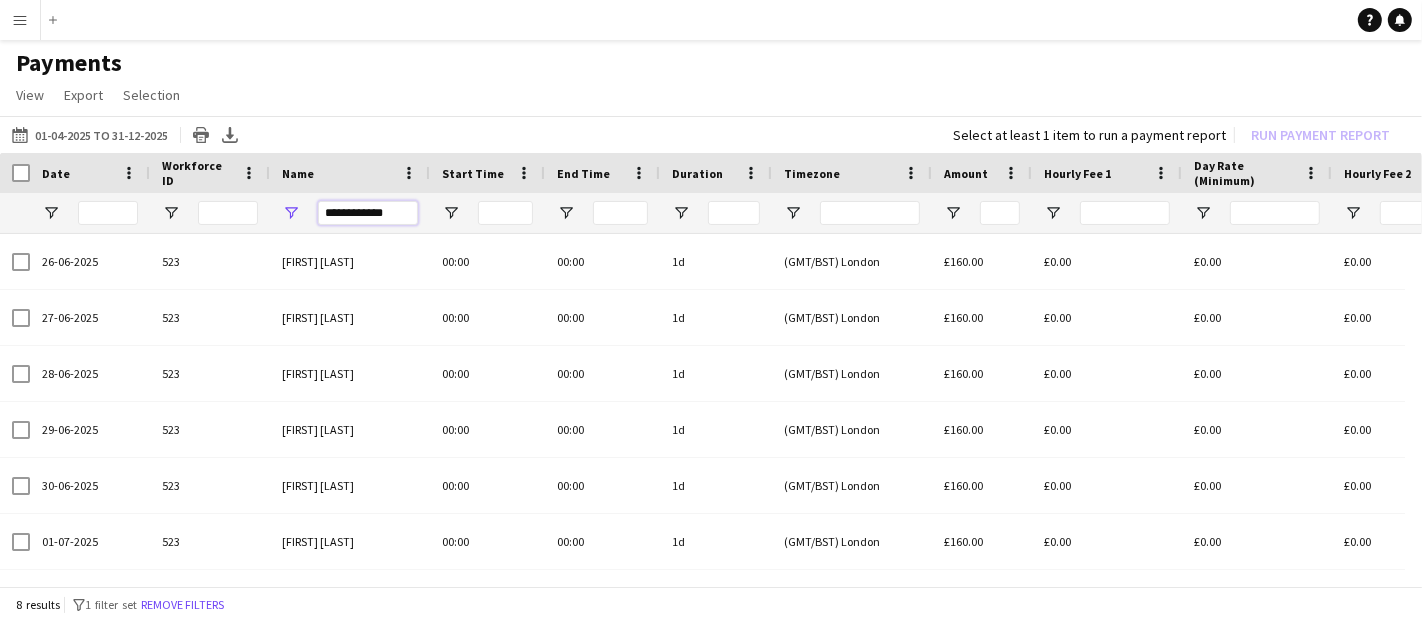 click on "**********" at bounding box center (368, 213) 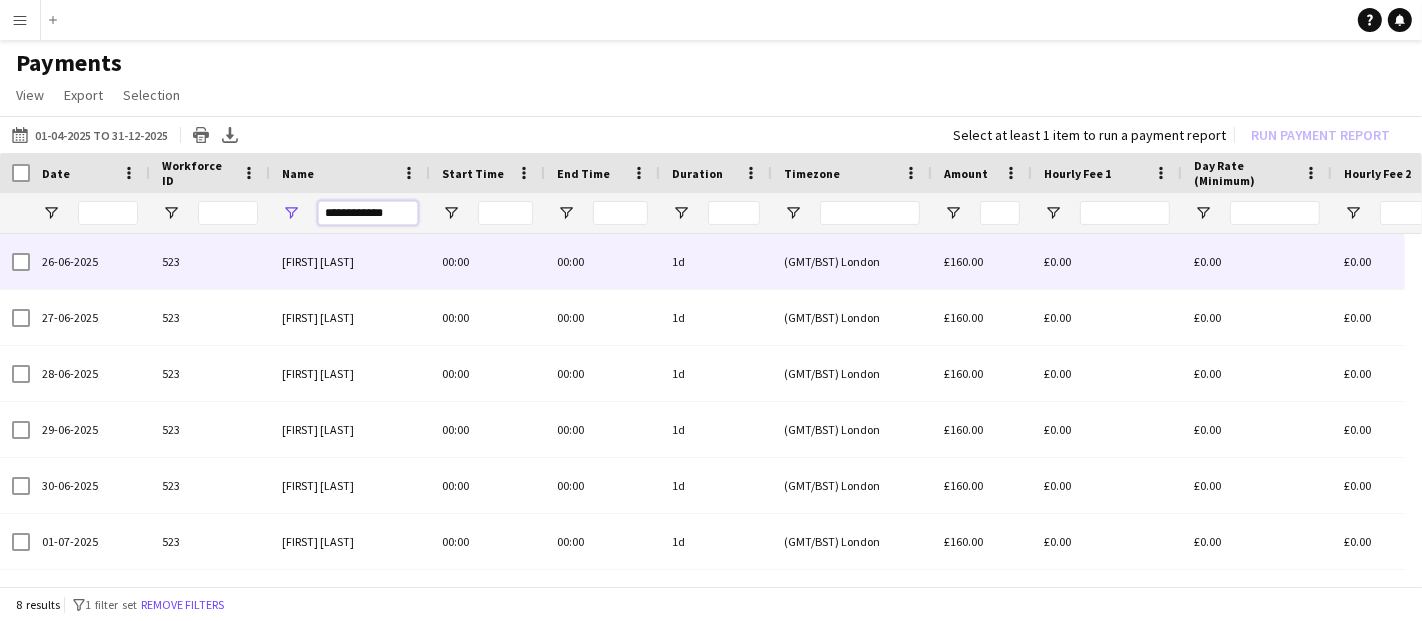 scroll, scrollTop: 73, scrollLeft: 0, axis: vertical 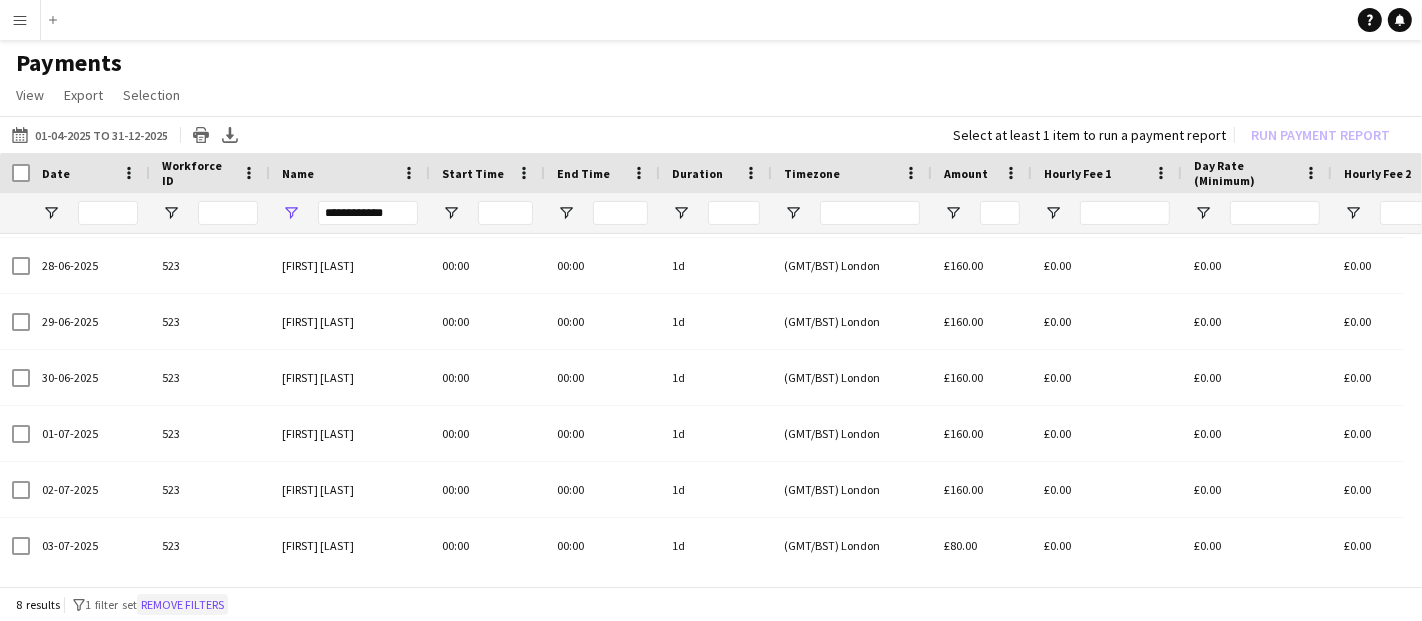 click on "Remove filters" 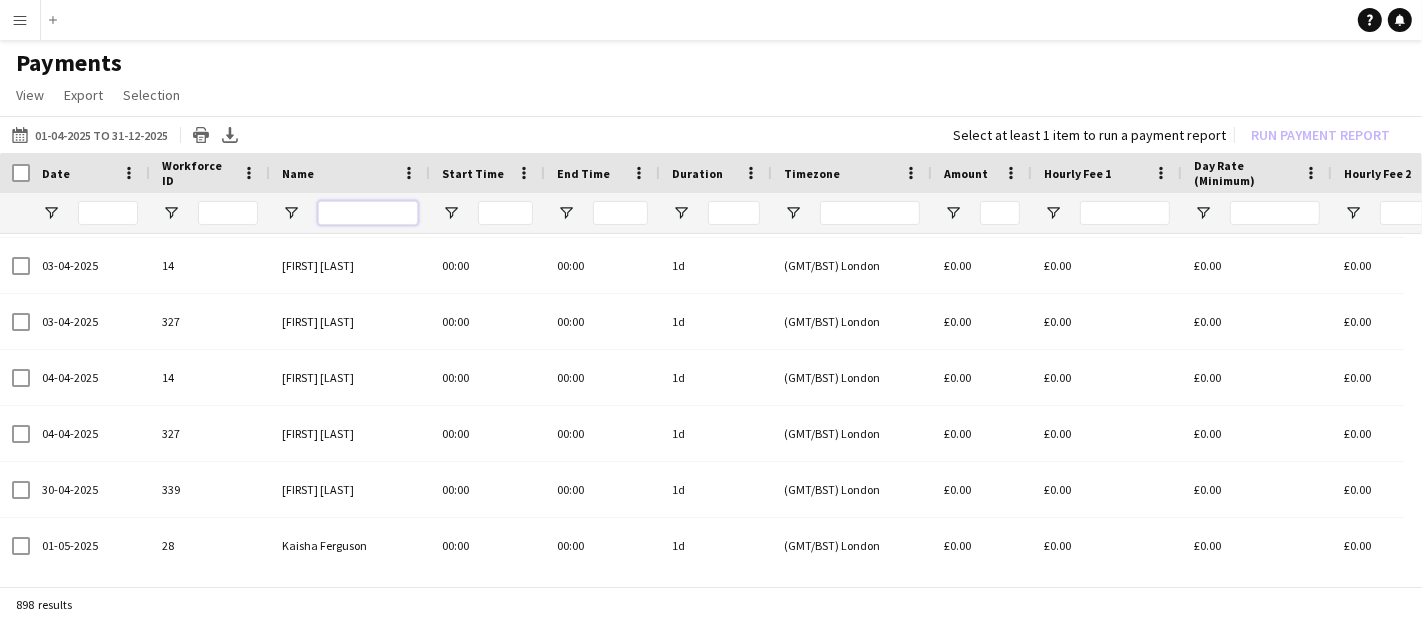 click at bounding box center [368, 213] 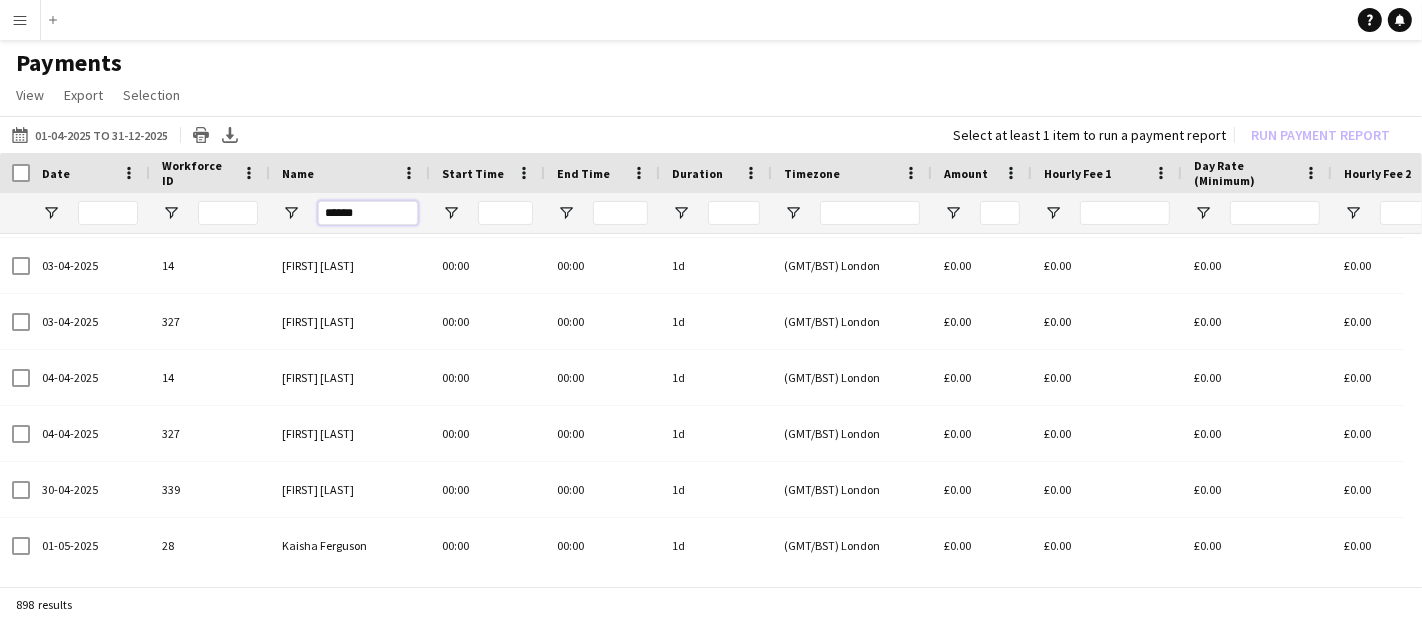 type on "******" 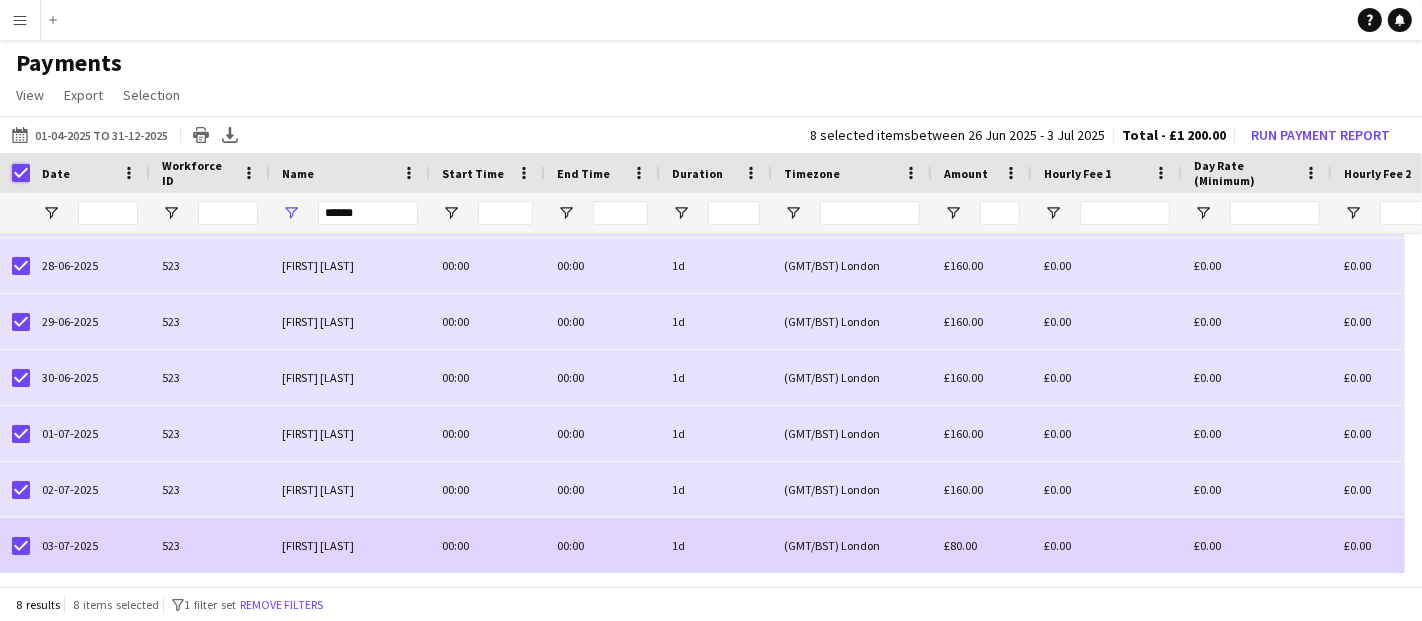 scroll, scrollTop: 63, scrollLeft: 0, axis: vertical 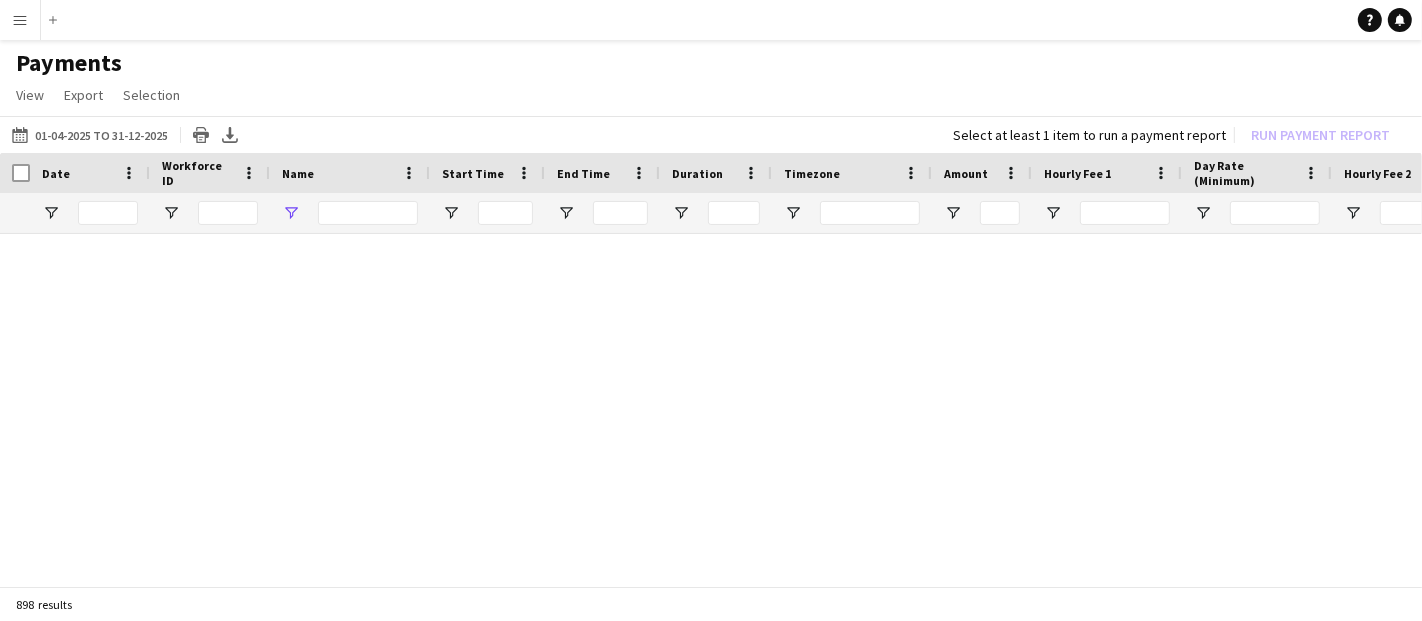 type on "******" 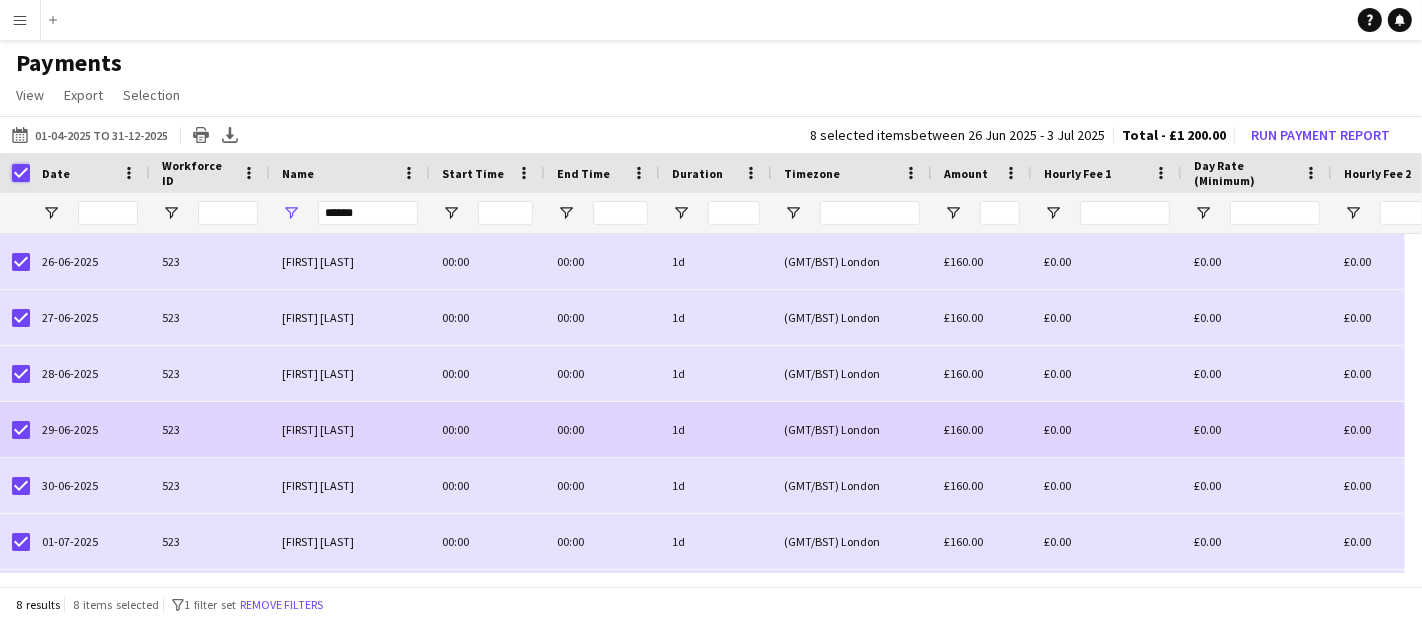 scroll, scrollTop: 82, scrollLeft: 0, axis: vertical 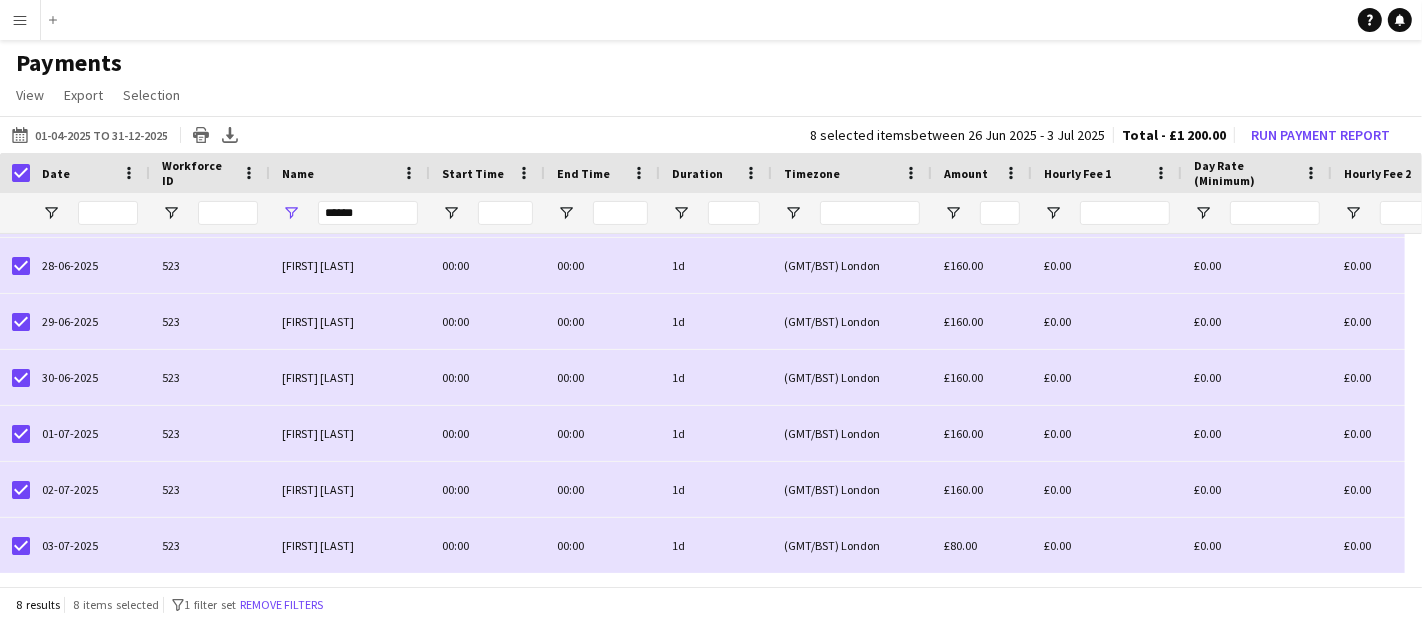 drag, startPoint x: 1408, startPoint y: 95, endPoint x: 1392, endPoint y: 107, distance: 20 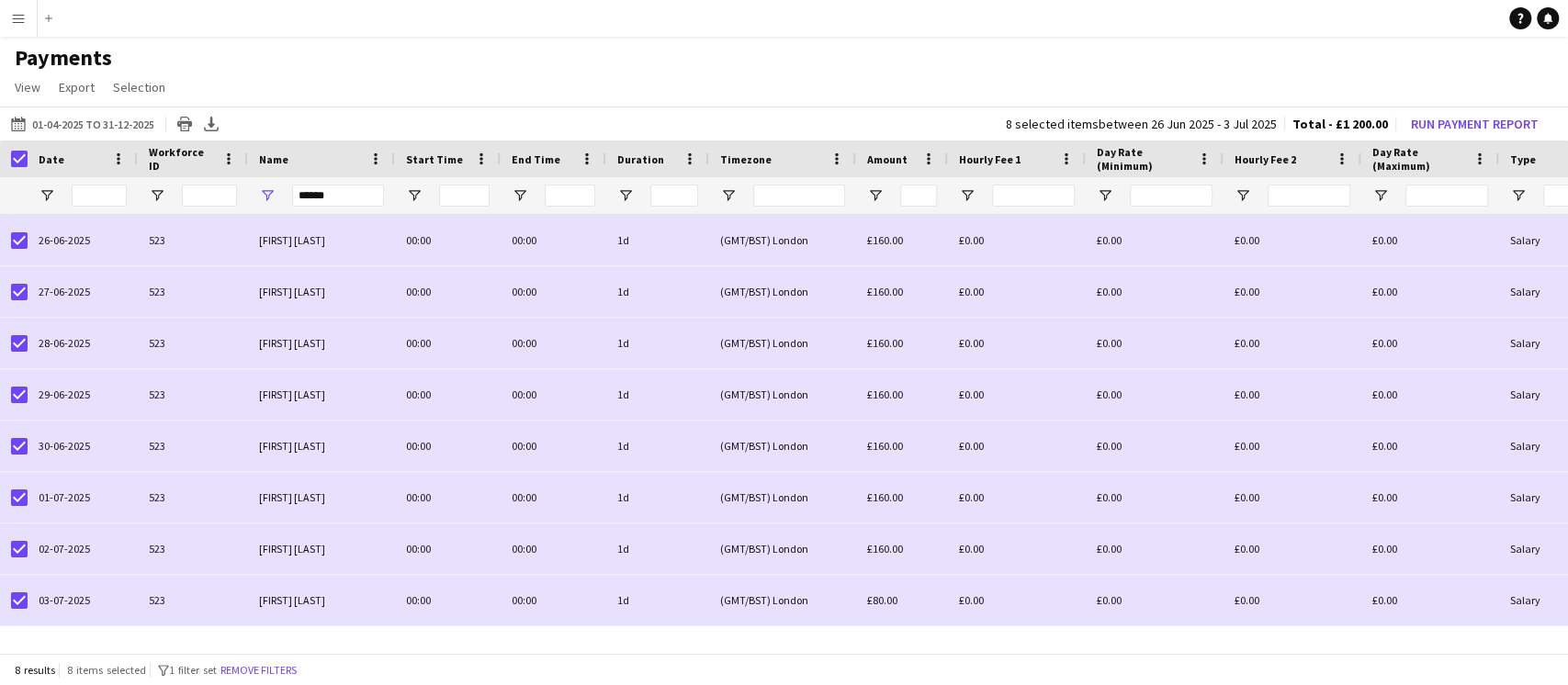 click on "Menu" at bounding box center [18, 18] 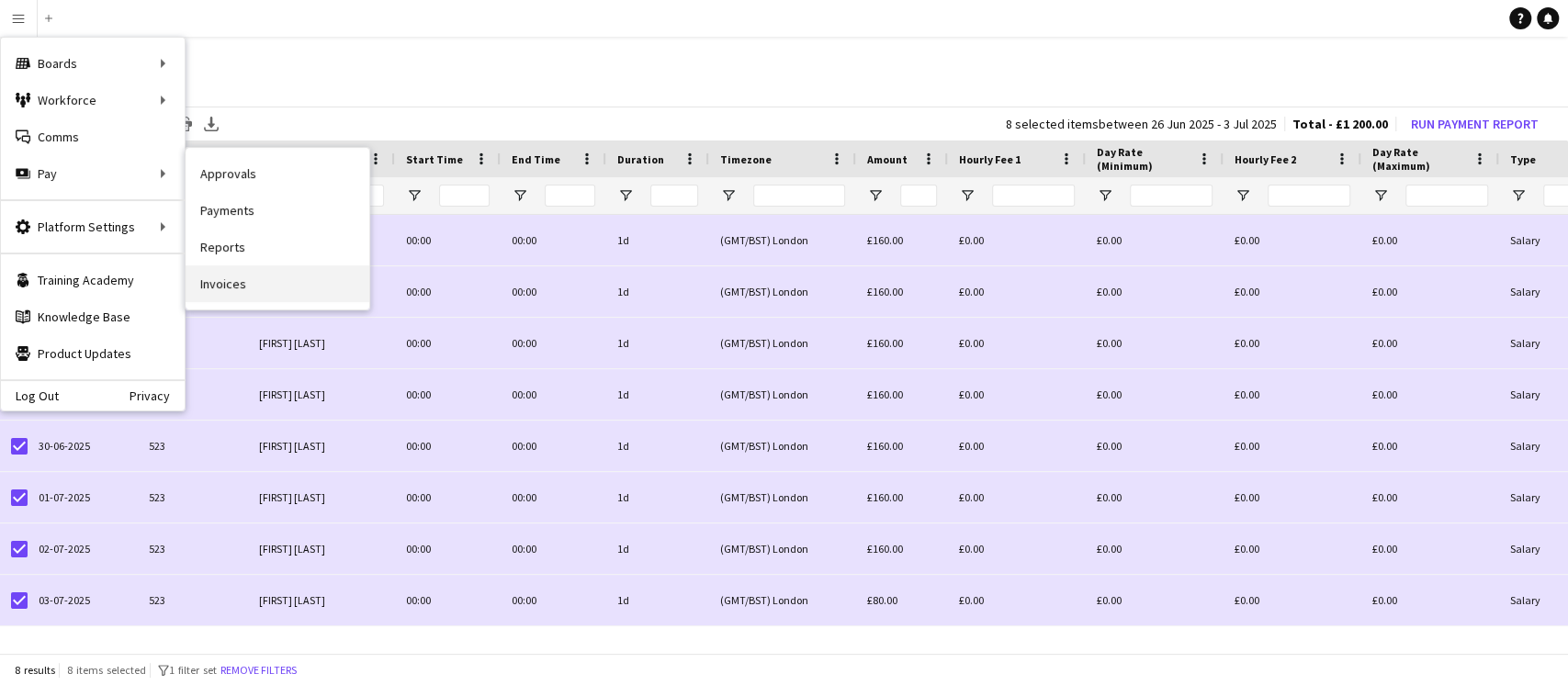 click on "Invoices" at bounding box center (277, 284) 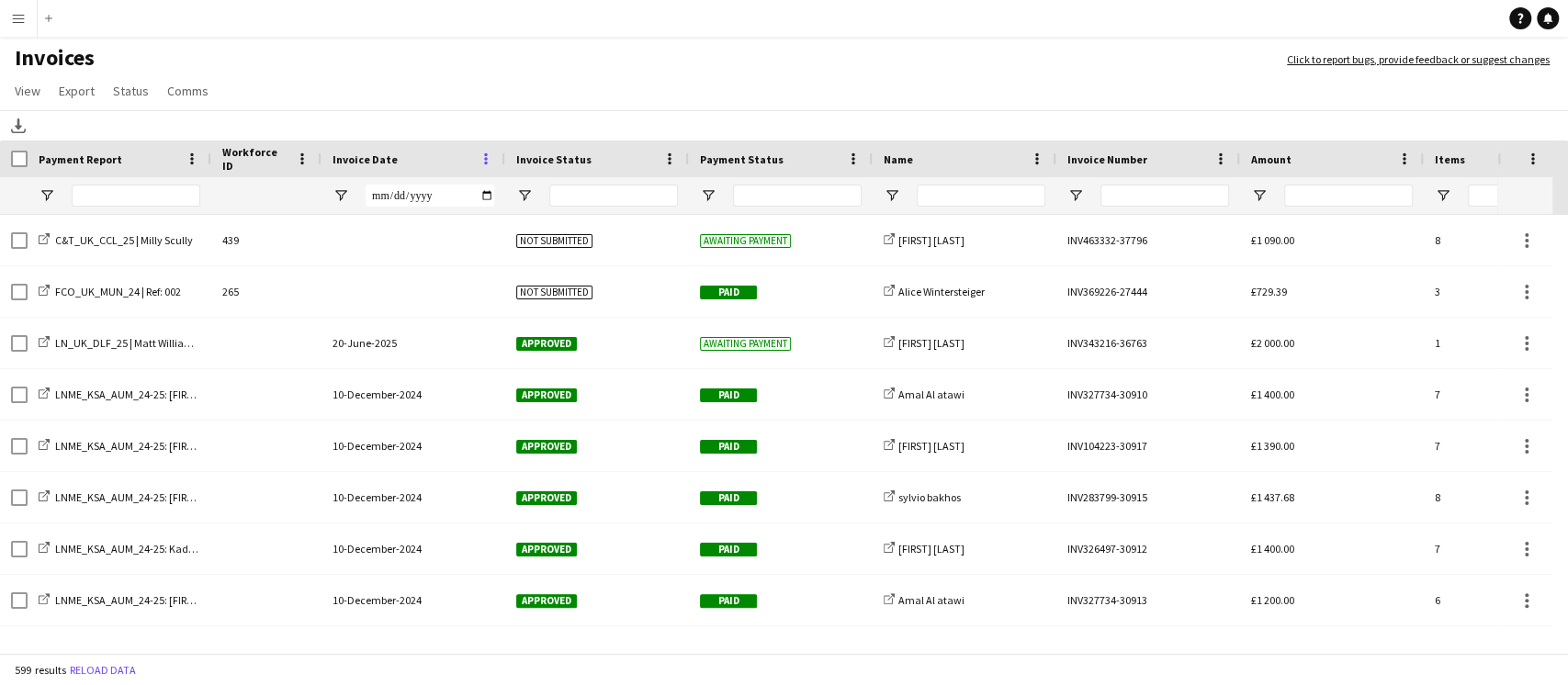 click 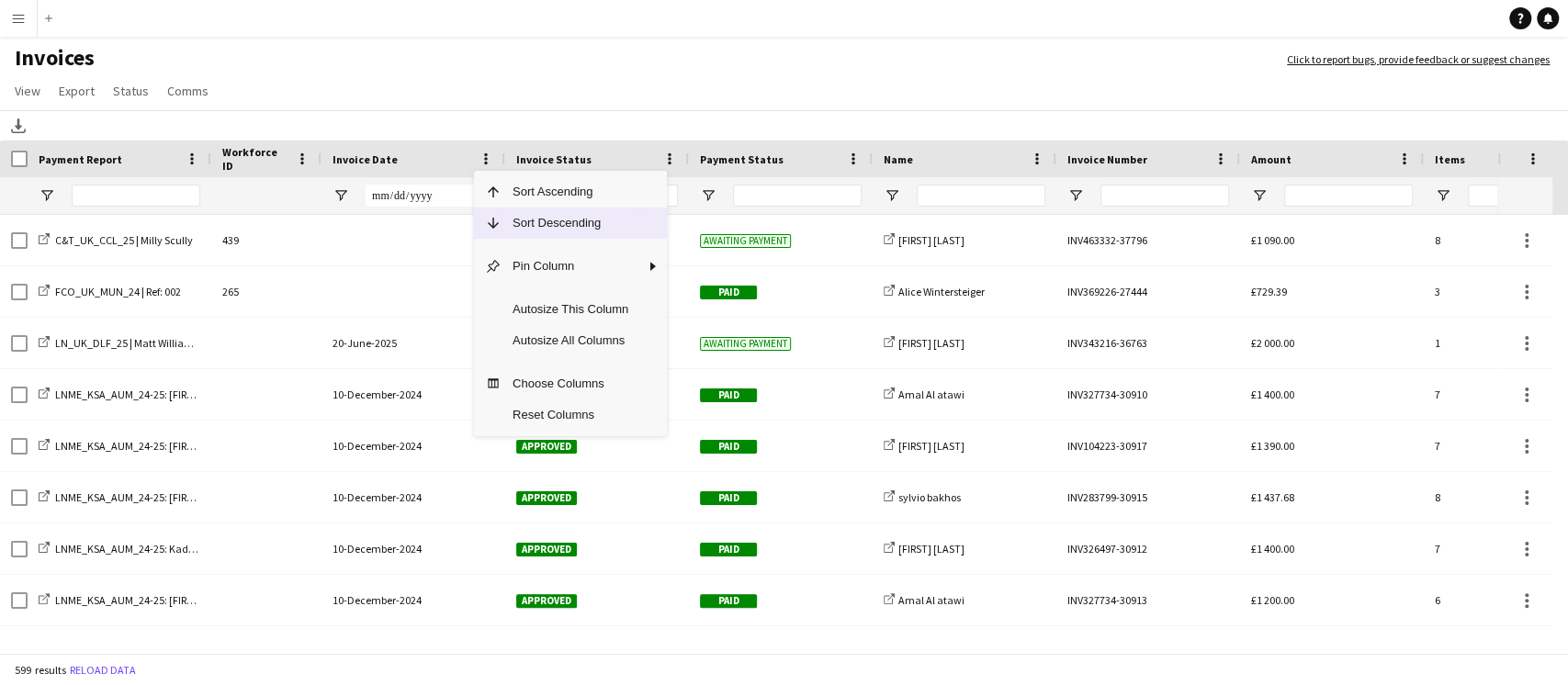 click on "Sort Descending" 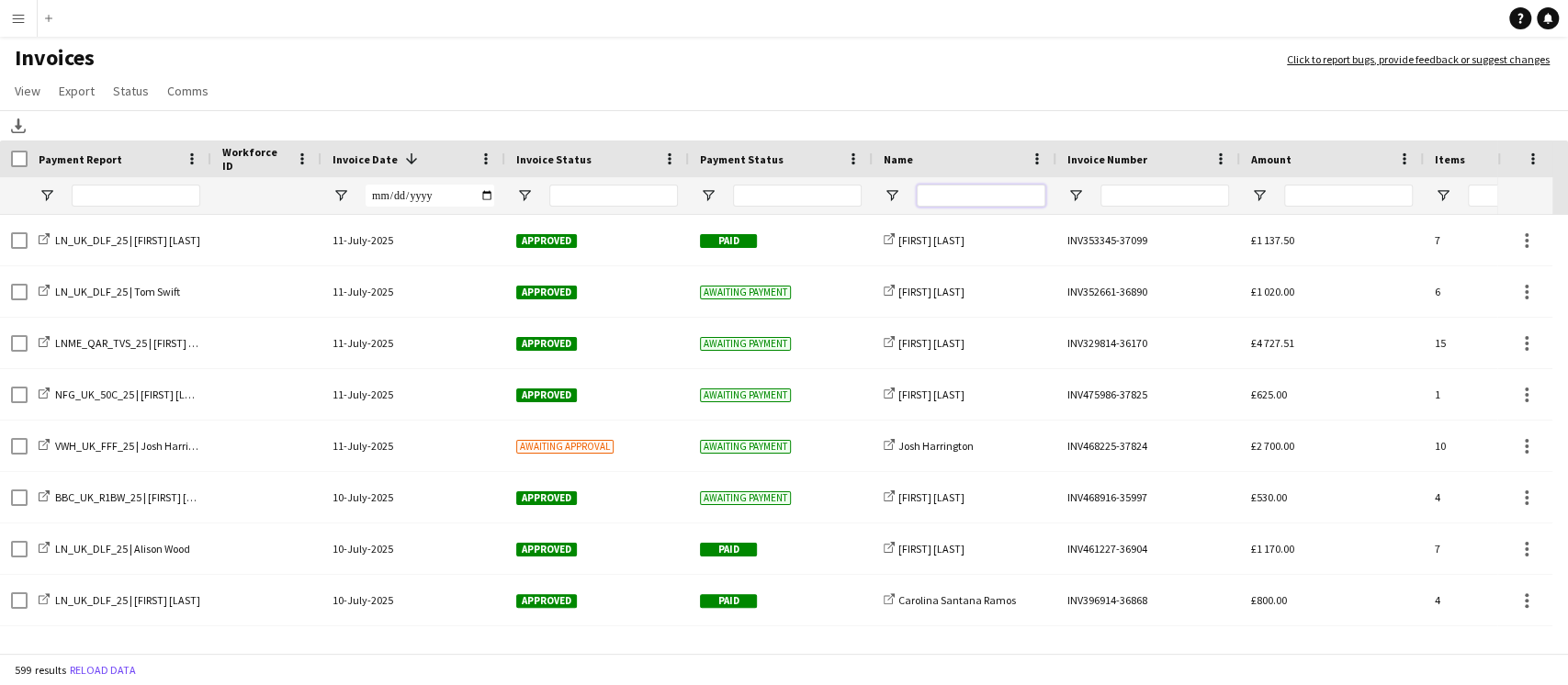 click at bounding box center [981, 196] 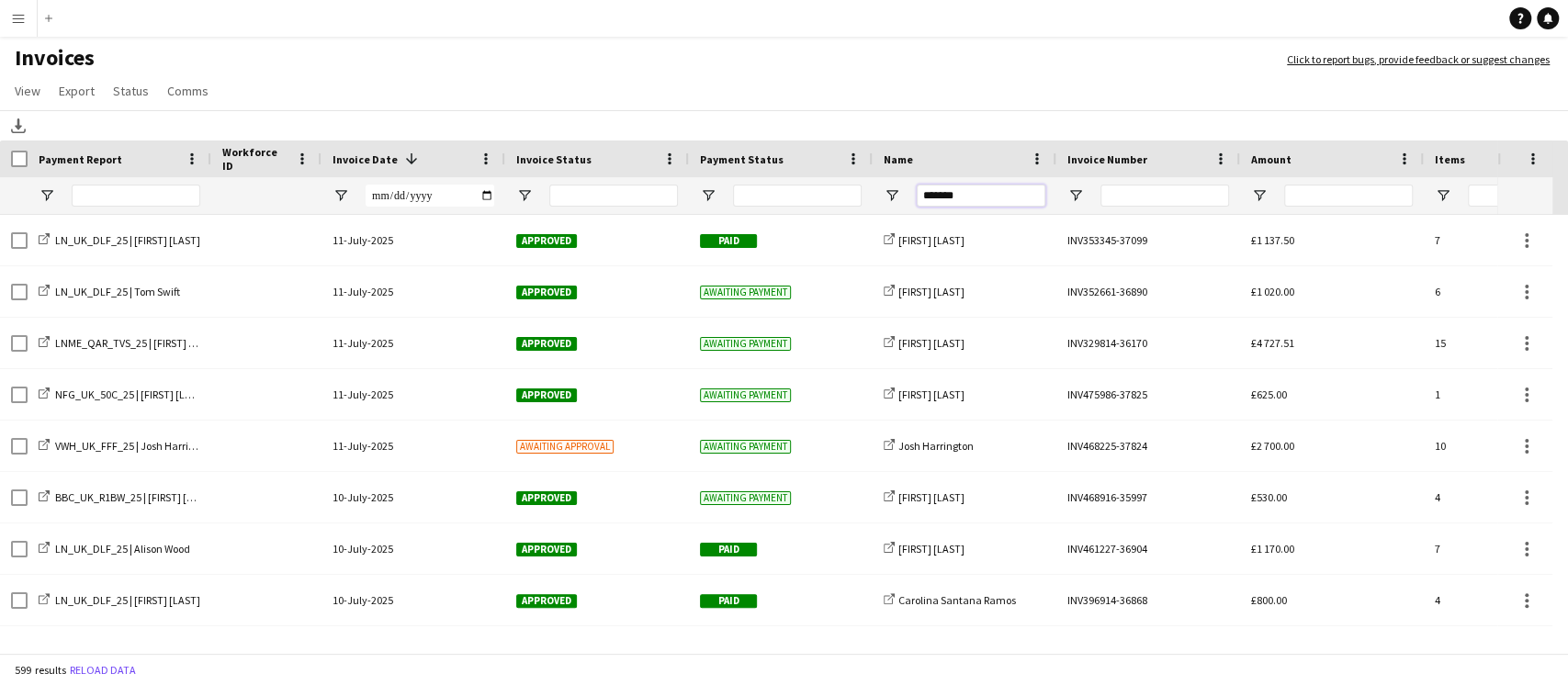 type on "*******" 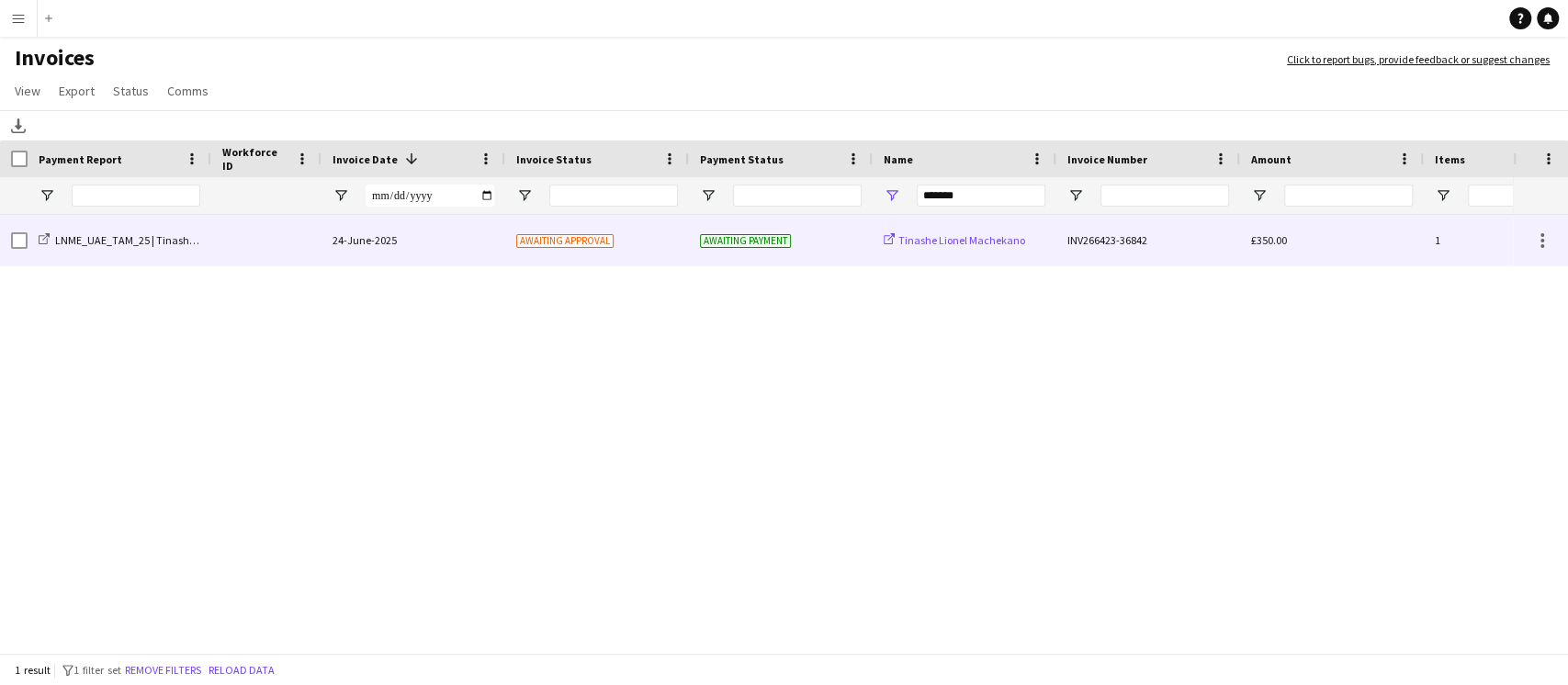 click on "Tinashe Lionel Machekano" 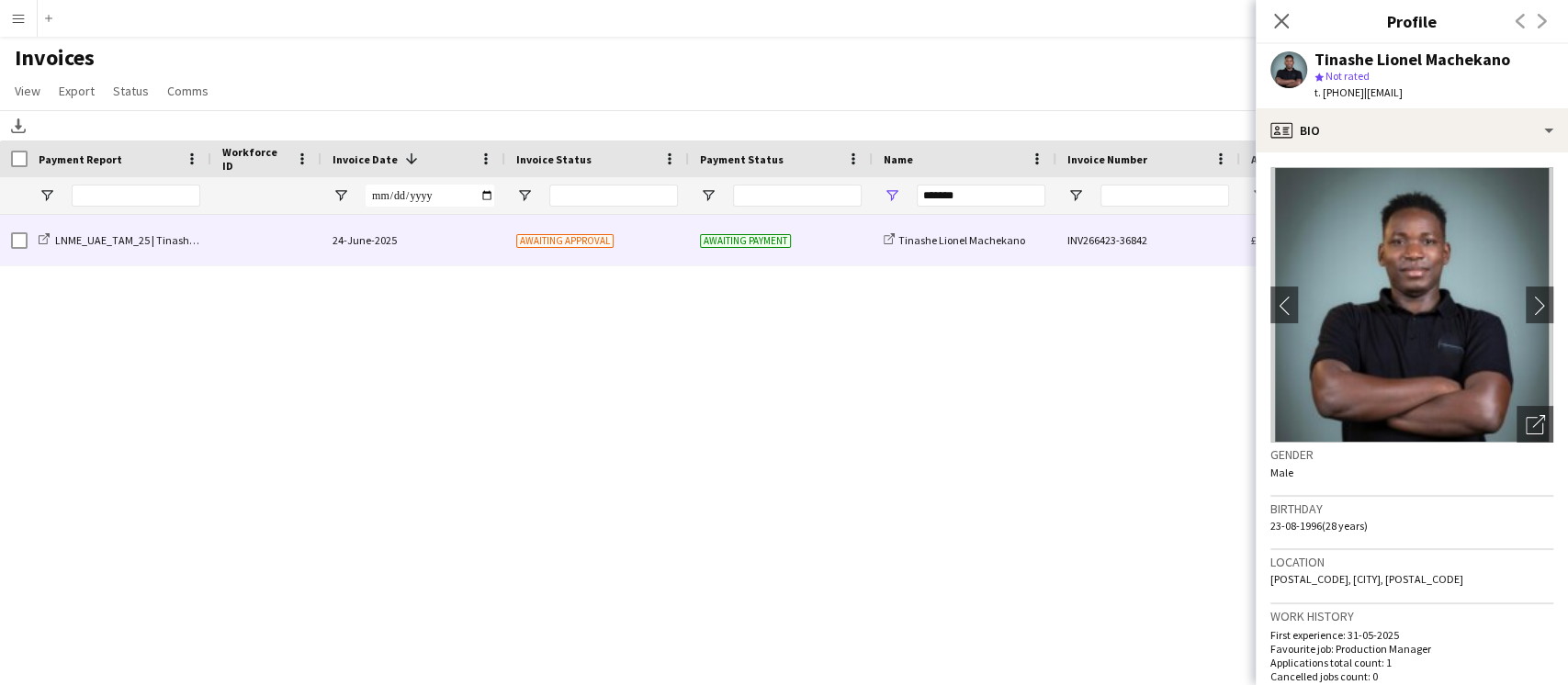 click 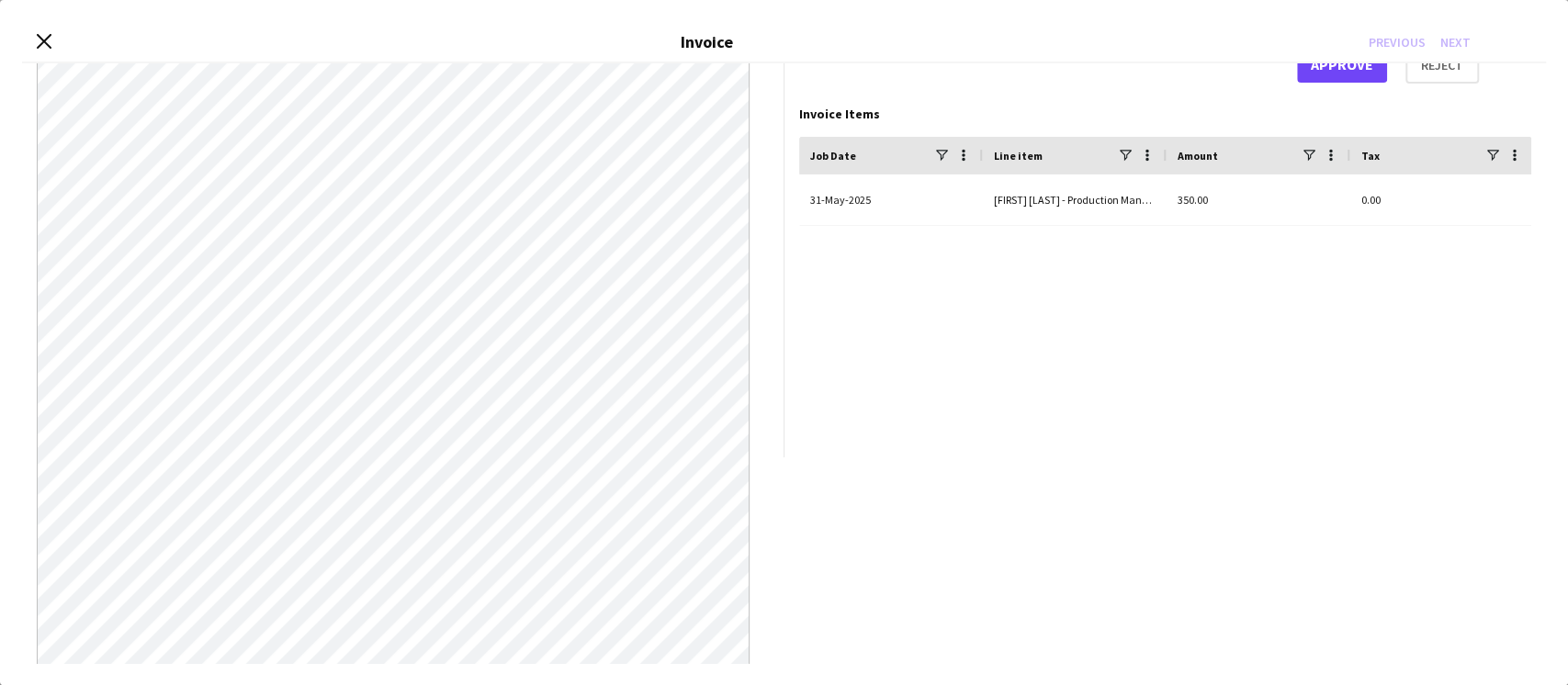 scroll, scrollTop: 244, scrollLeft: 0, axis: vertical 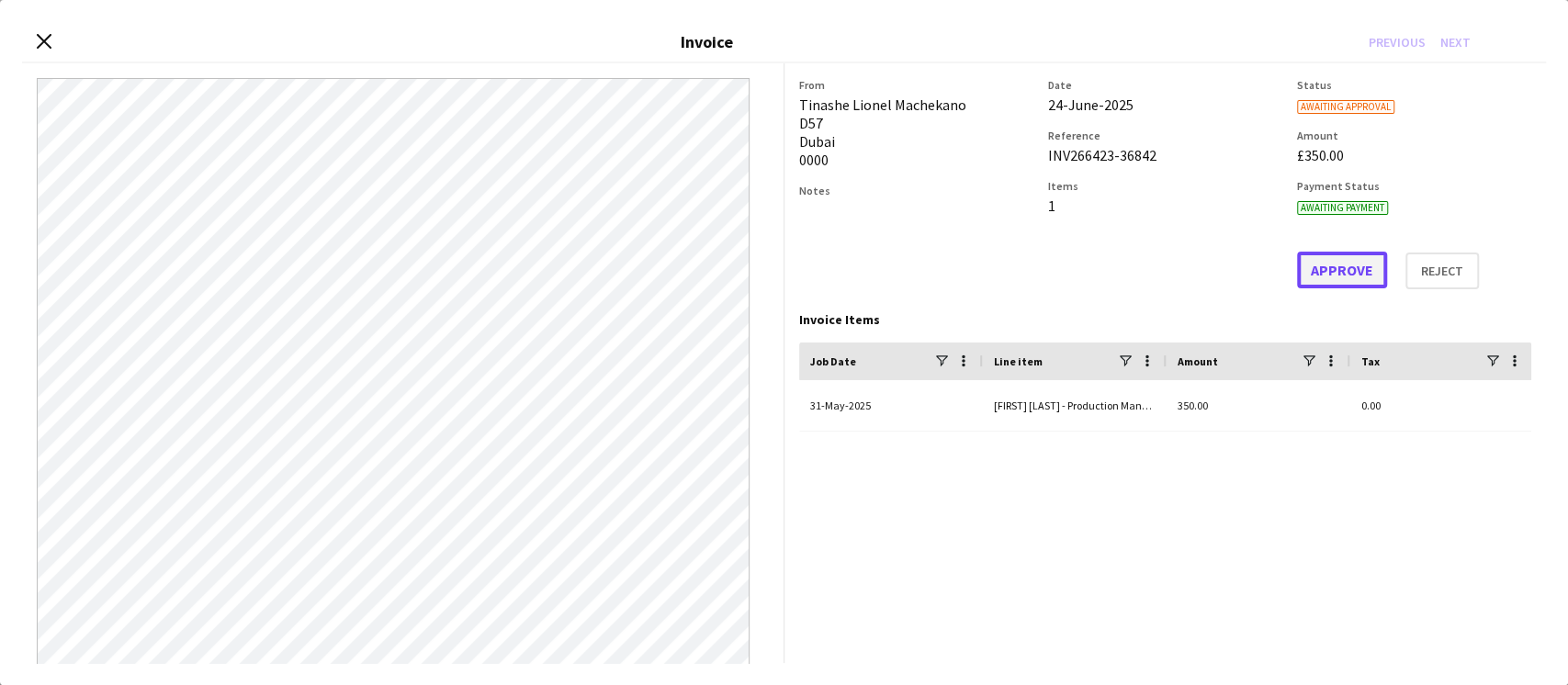 click on "Approve" 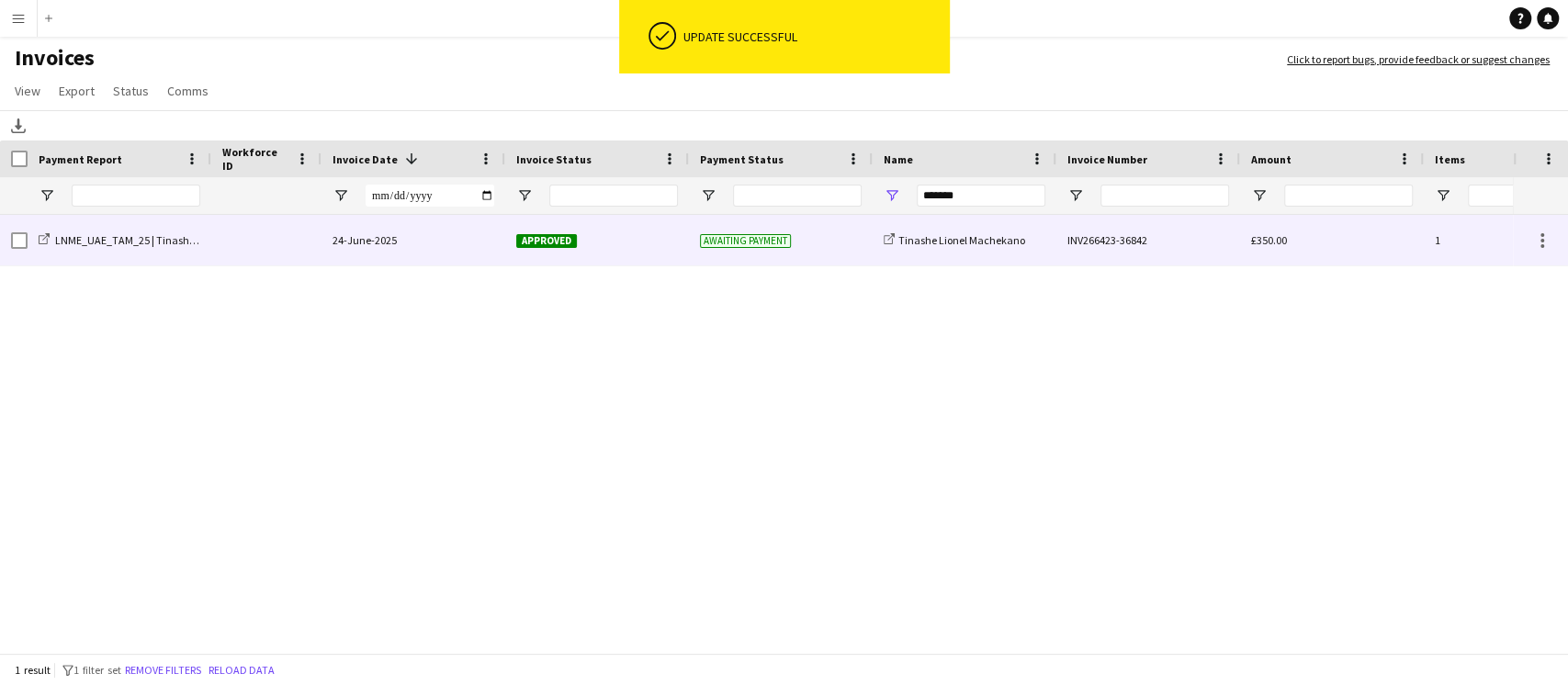 click 